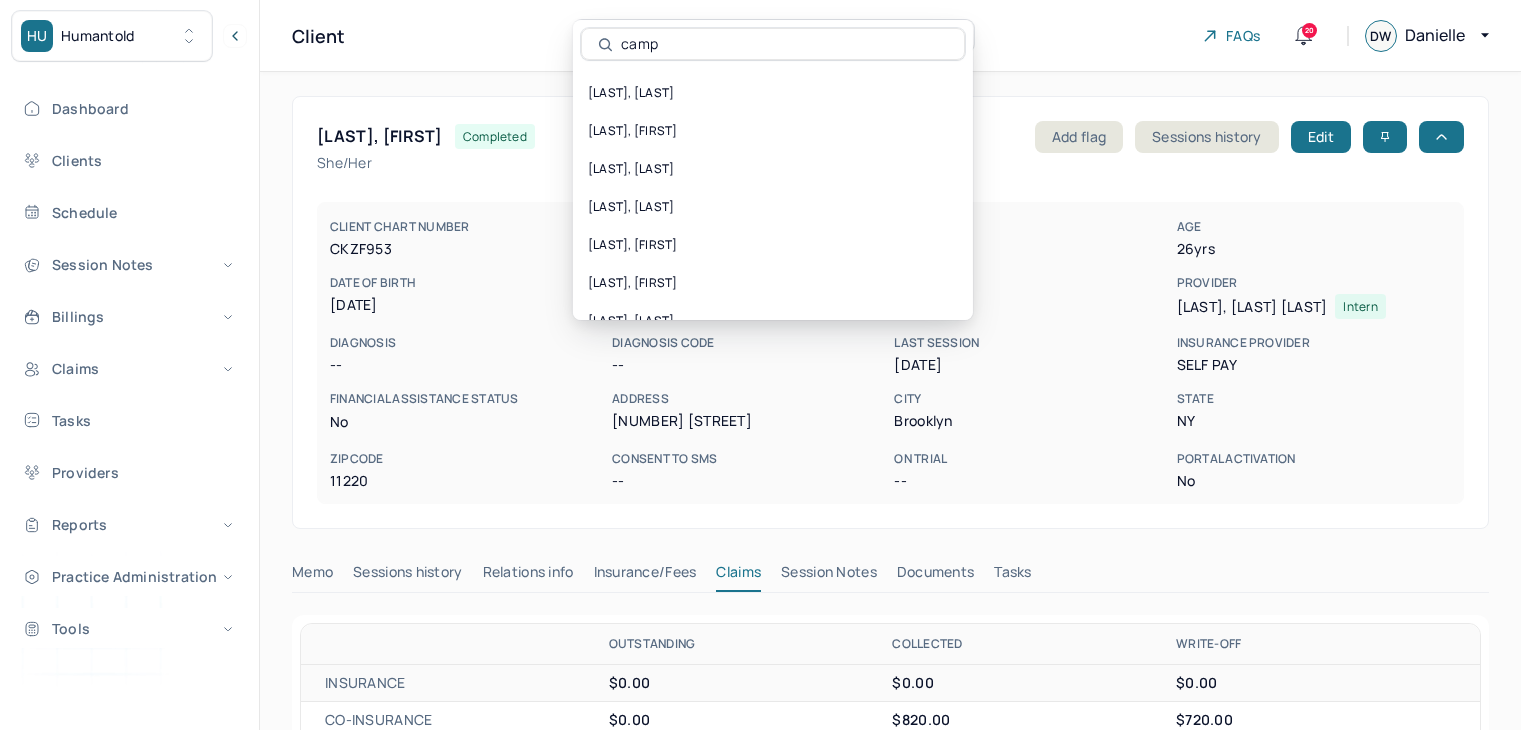 scroll, scrollTop: 0, scrollLeft: 0, axis: both 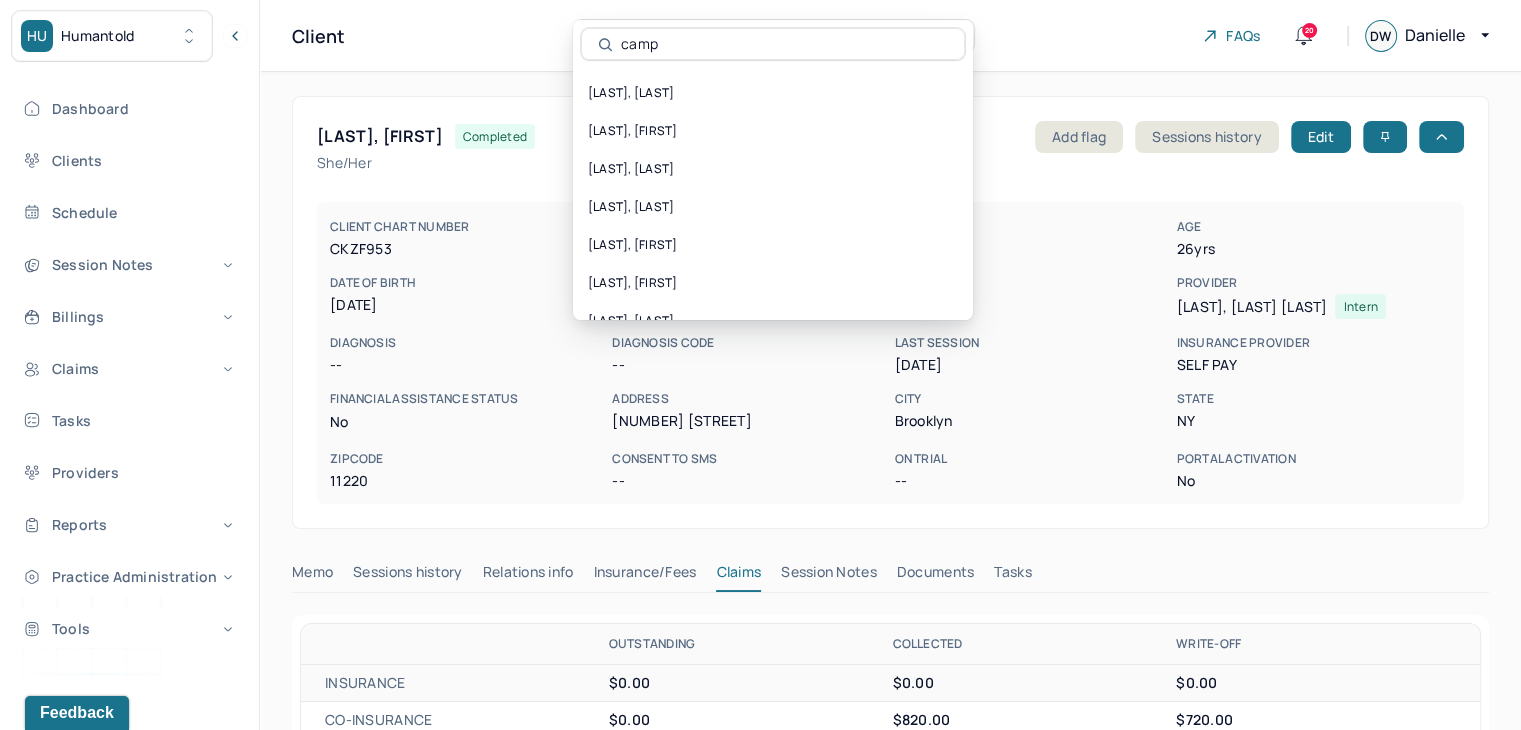 drag, startPoint x: 0, startPoint y: 0, endPoint x: 558, endPoint y: 40, distance: 559.4319 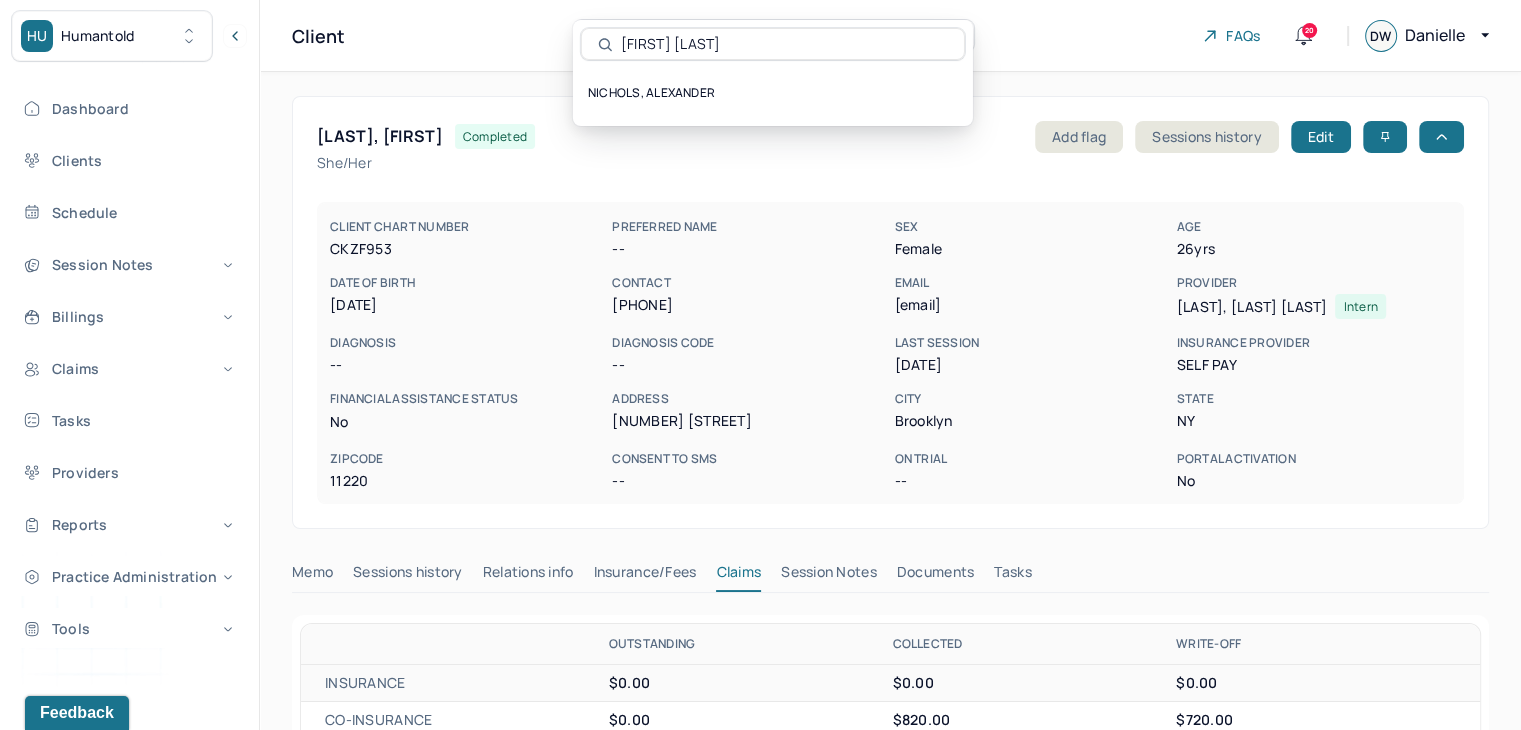 type on "[FIRST] [LAST]" 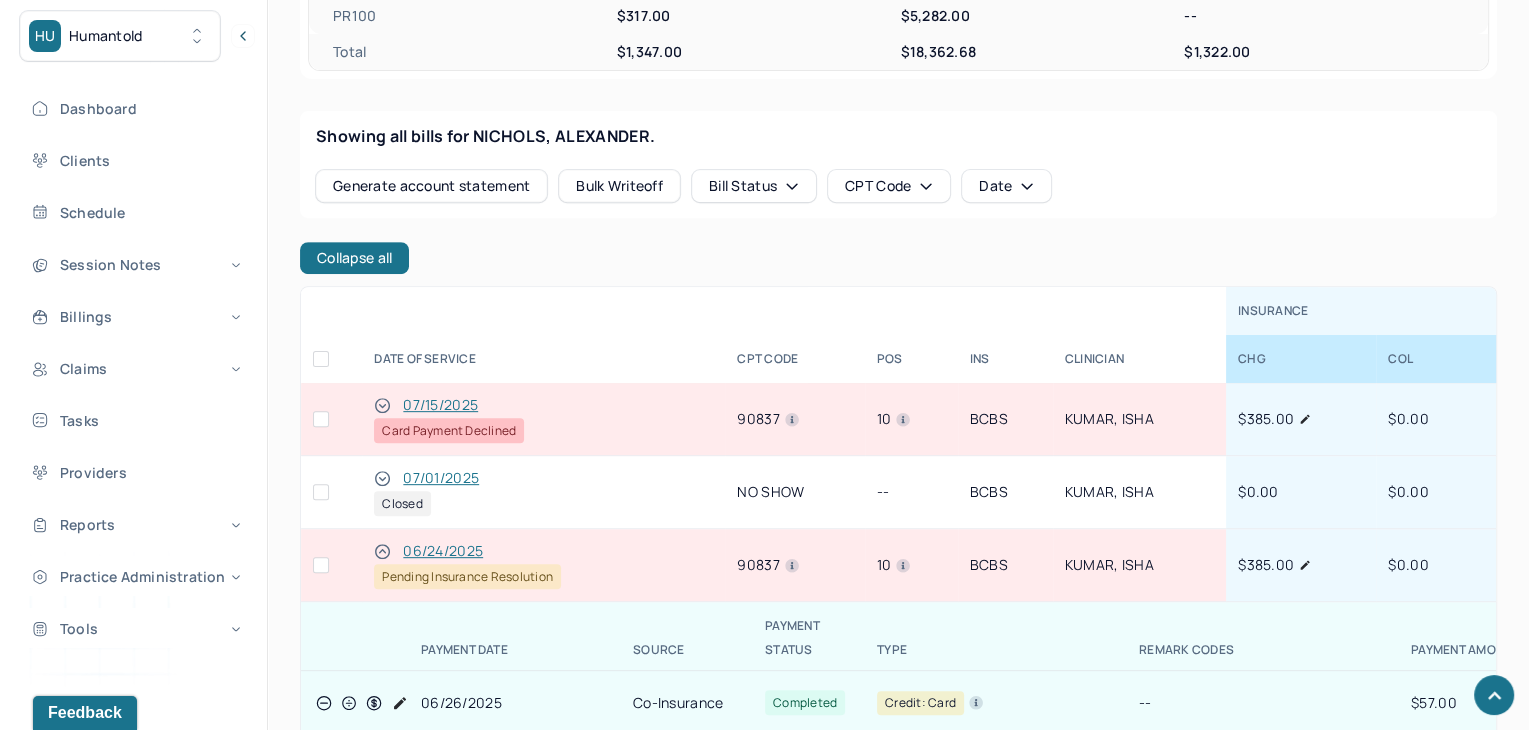 scroll, scrollTop: 800, scrollLeft: 0, axis: vertical 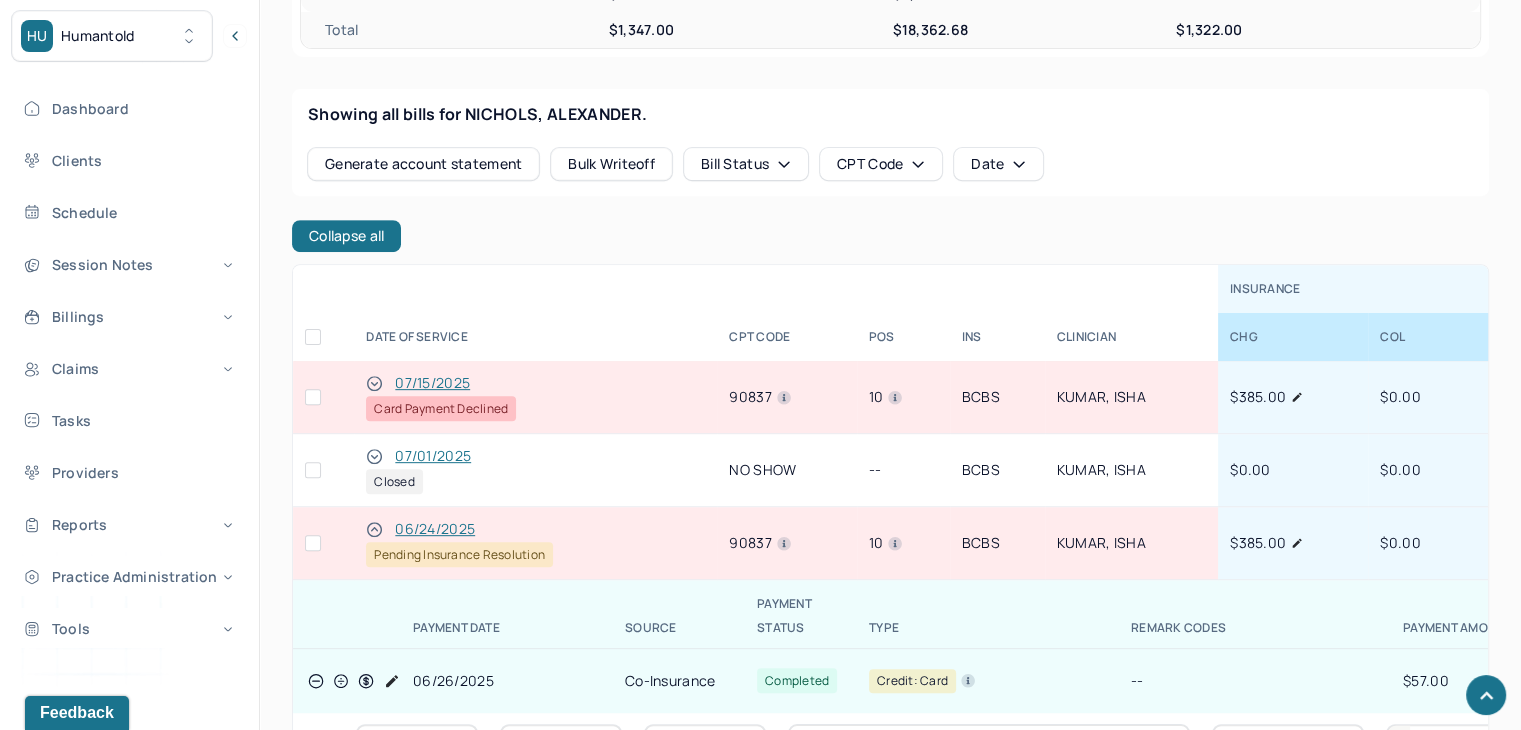 click at bounding box center (313, 397) 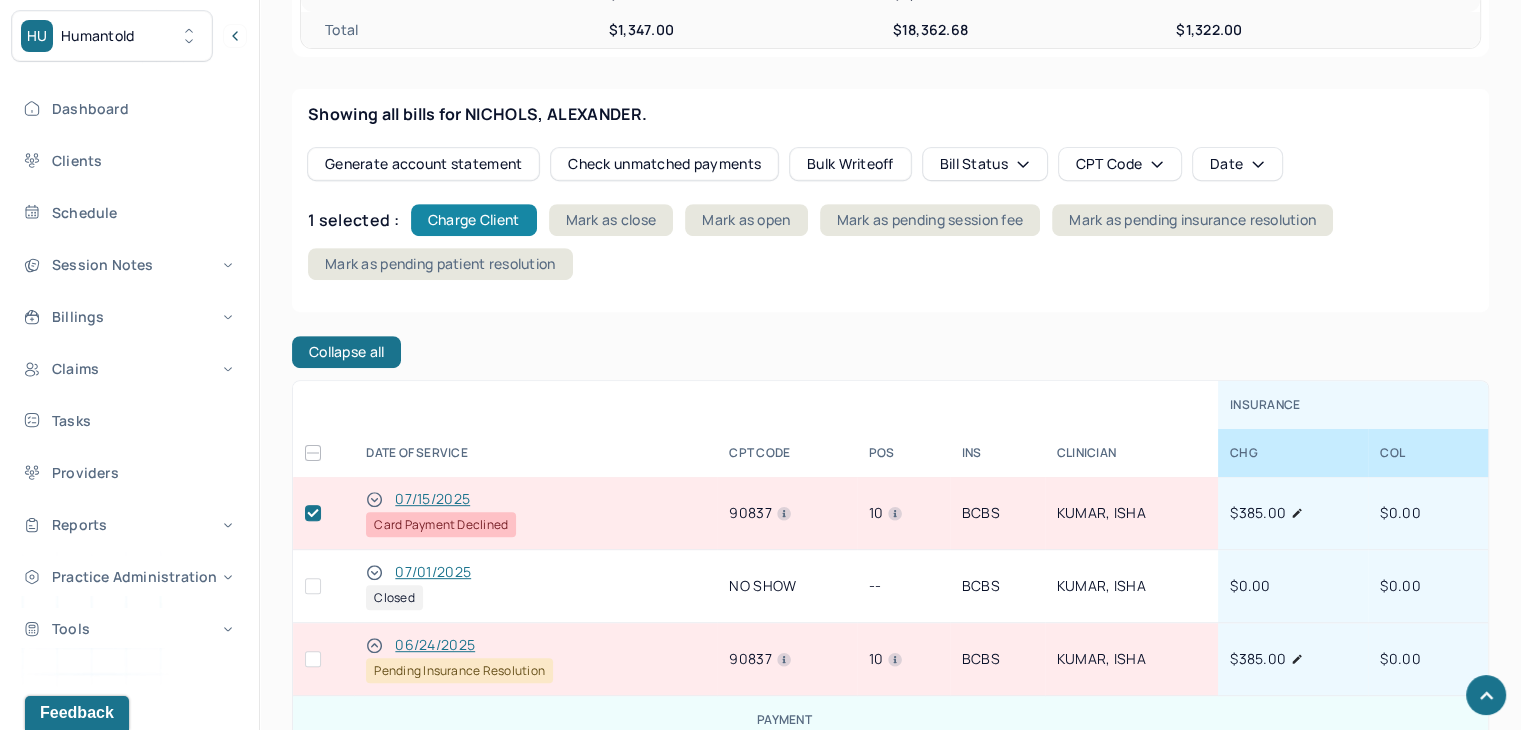 click on "Charge Client" at bounding box center [474, 220] 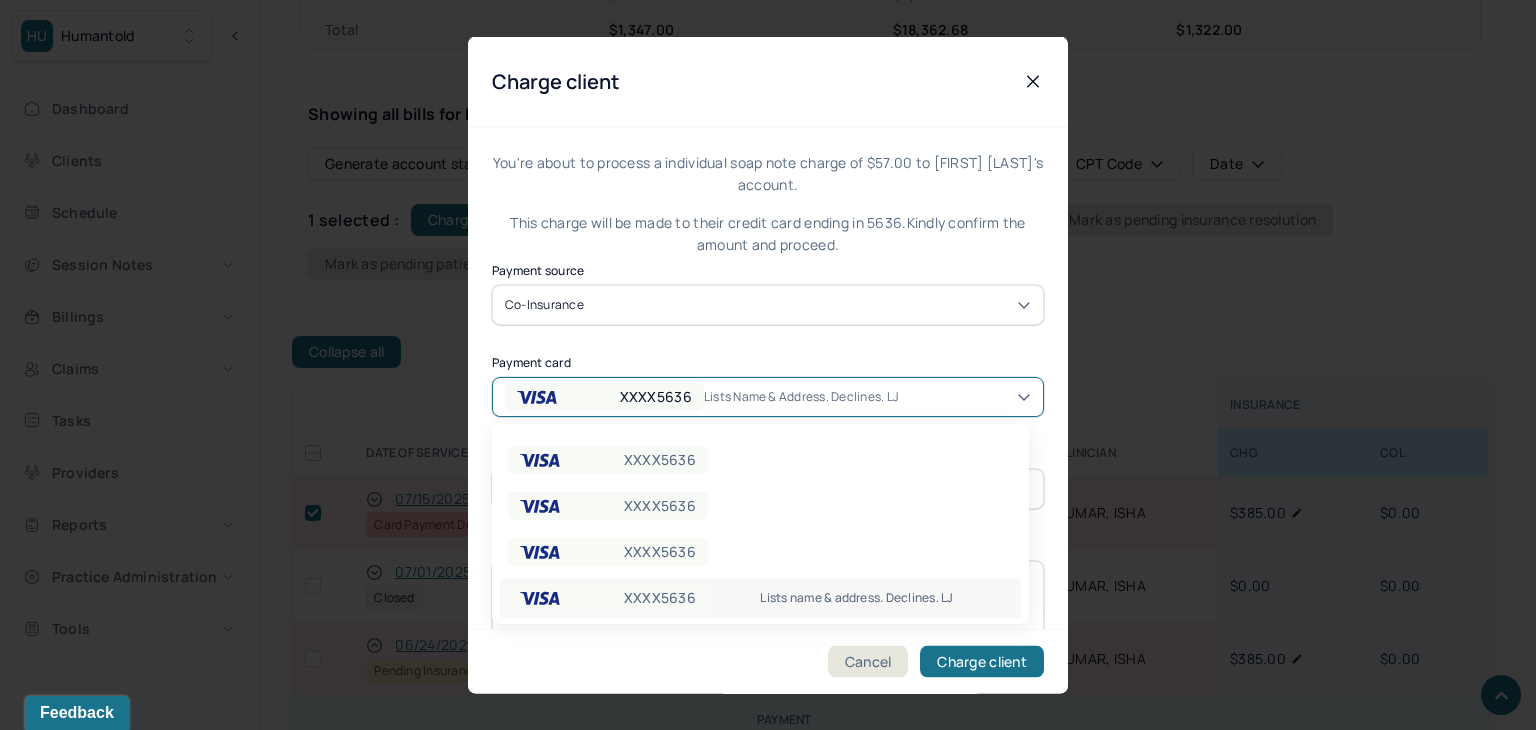 click on "Lists name & address.  Declines. LJ" at bounding box center (802, 396) 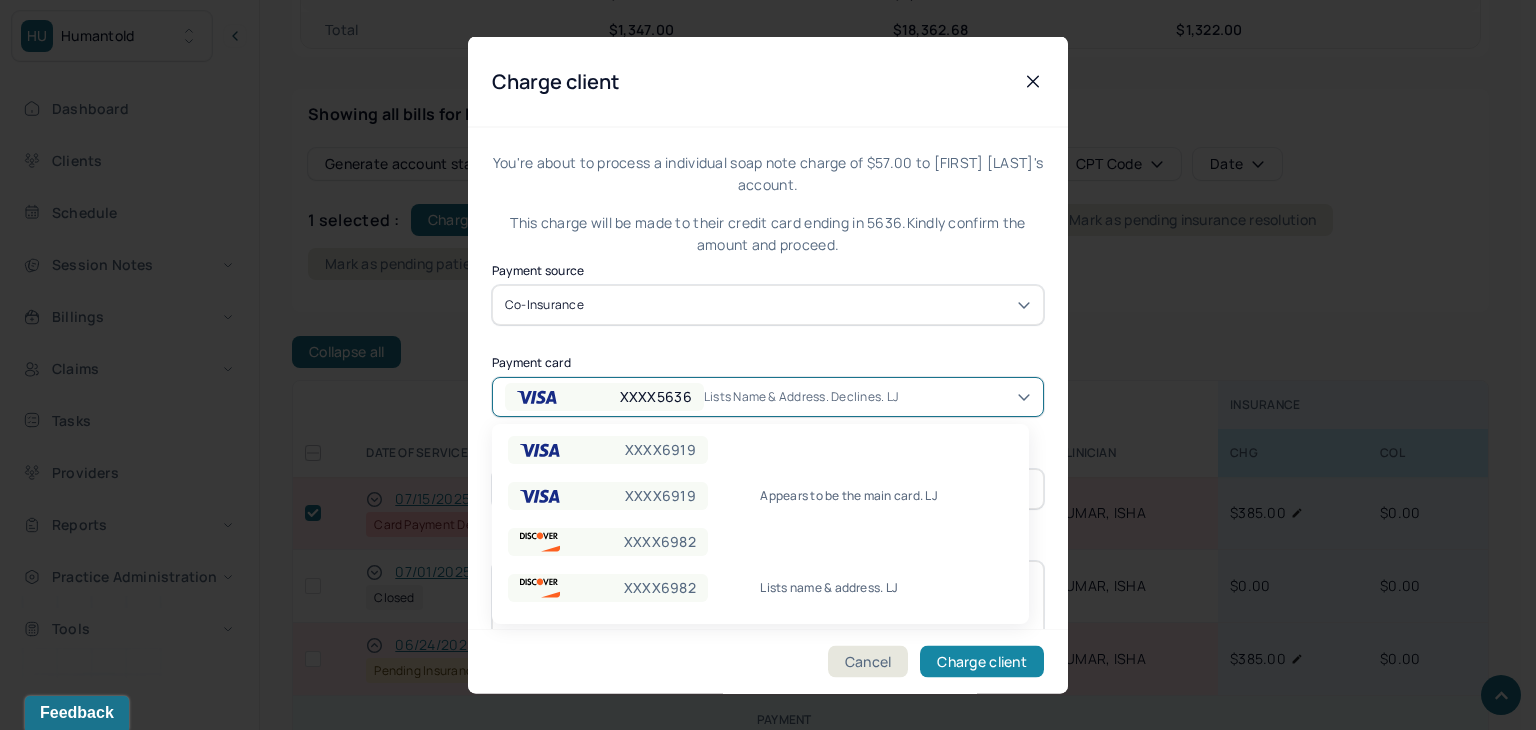 click on "Charge client" at bounding box center (982, 662) 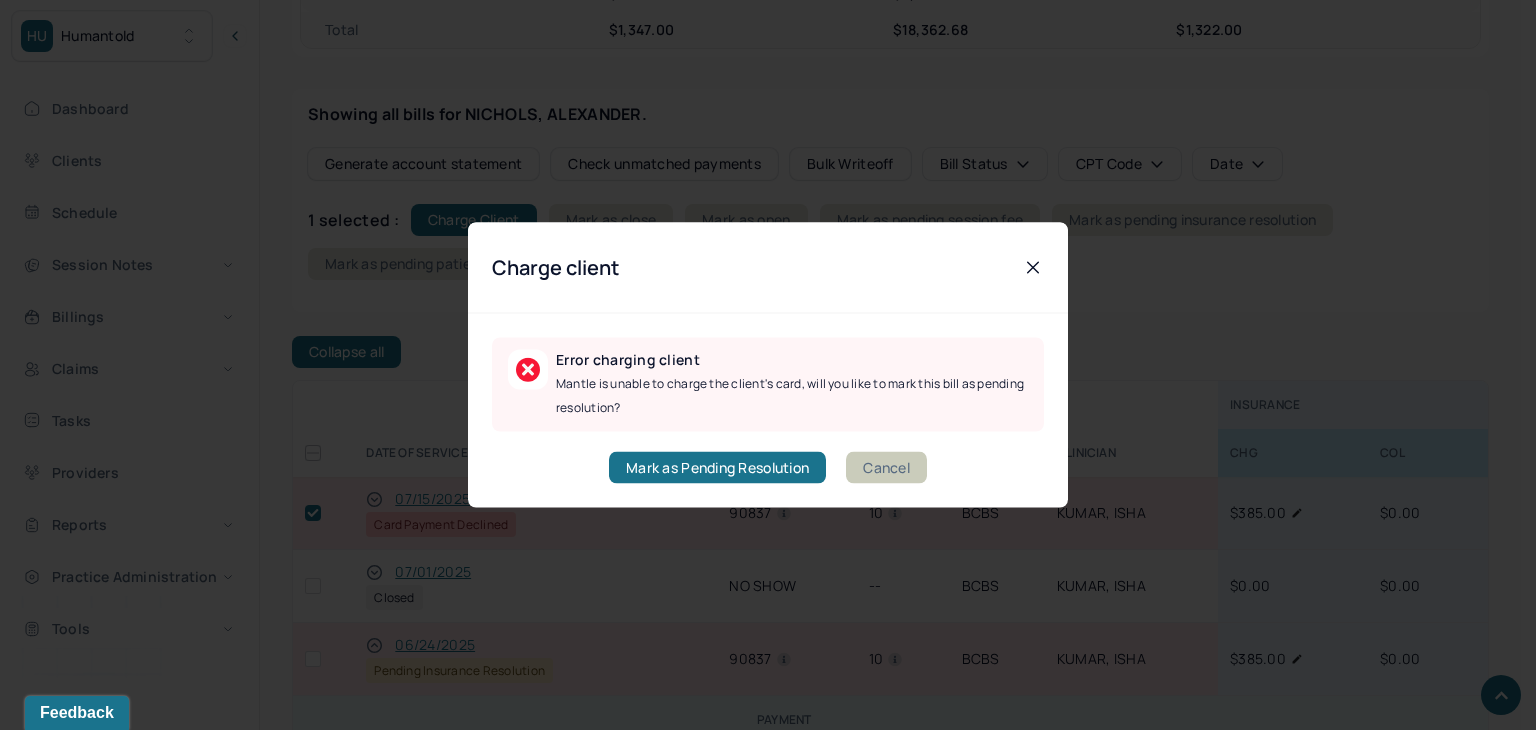 click on "Cancel" at bounding box center (886, 468) 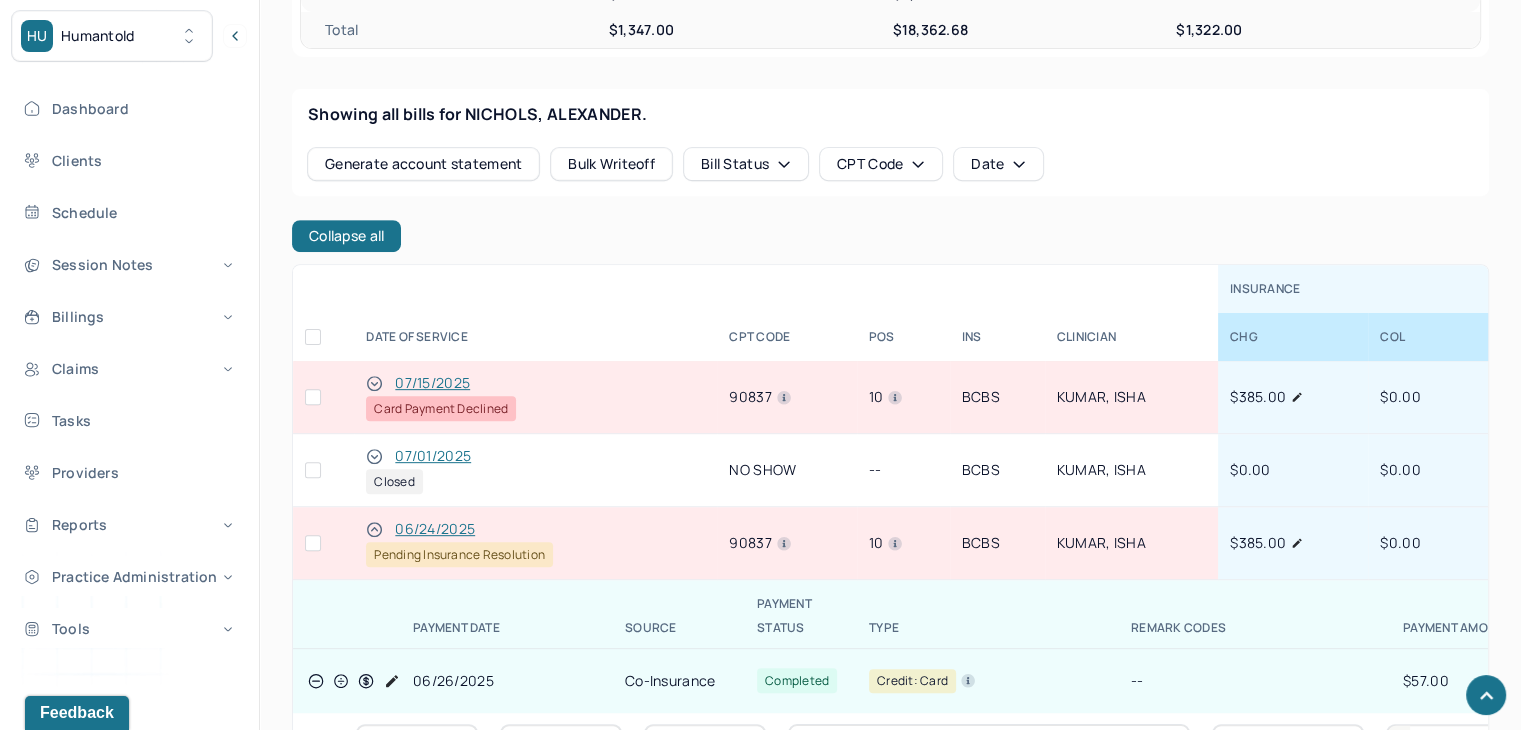 click at bounding box center [313, 397] 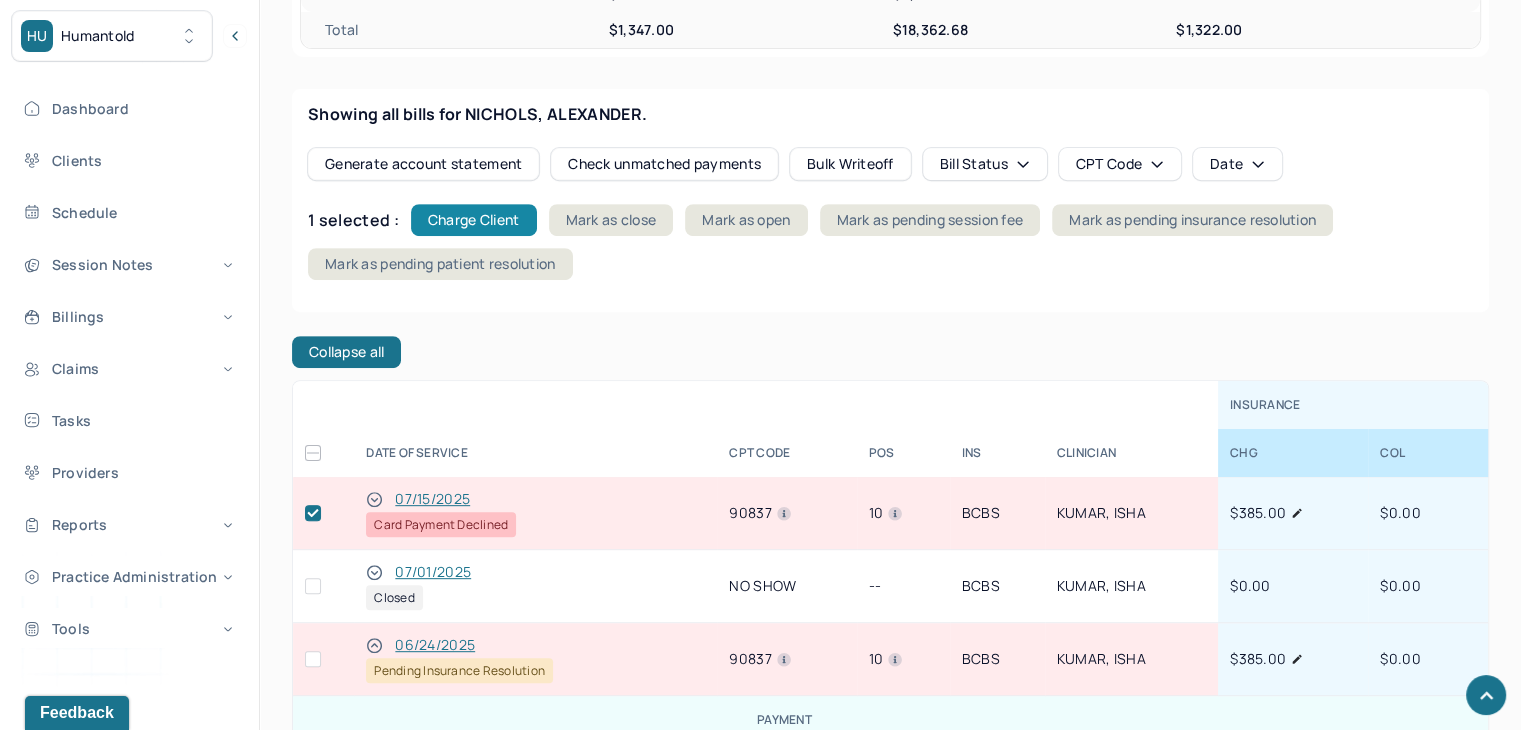 click on "Charge Client" at bounding box center [474, 220] 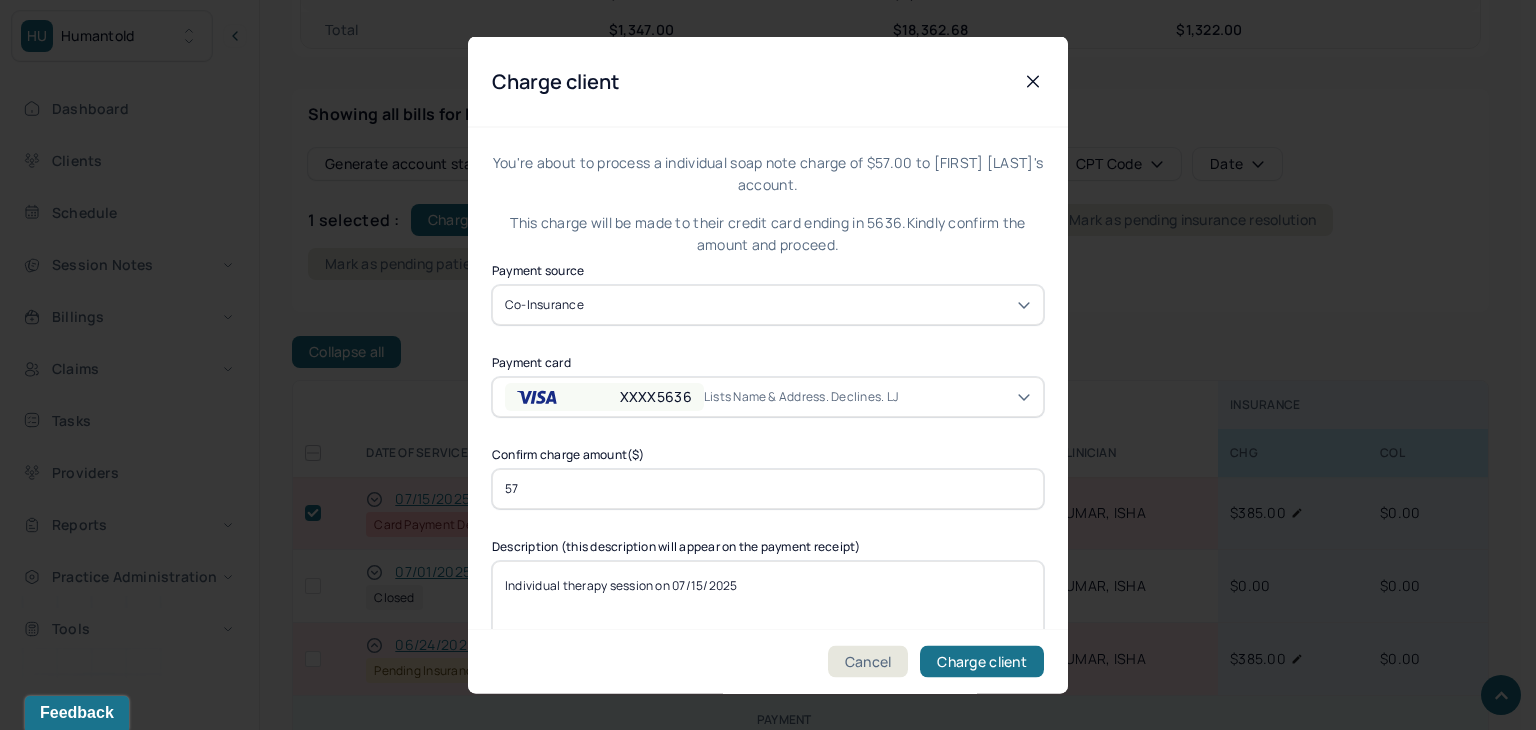 click on "XXXX5636" at bounding box center (604, 396) 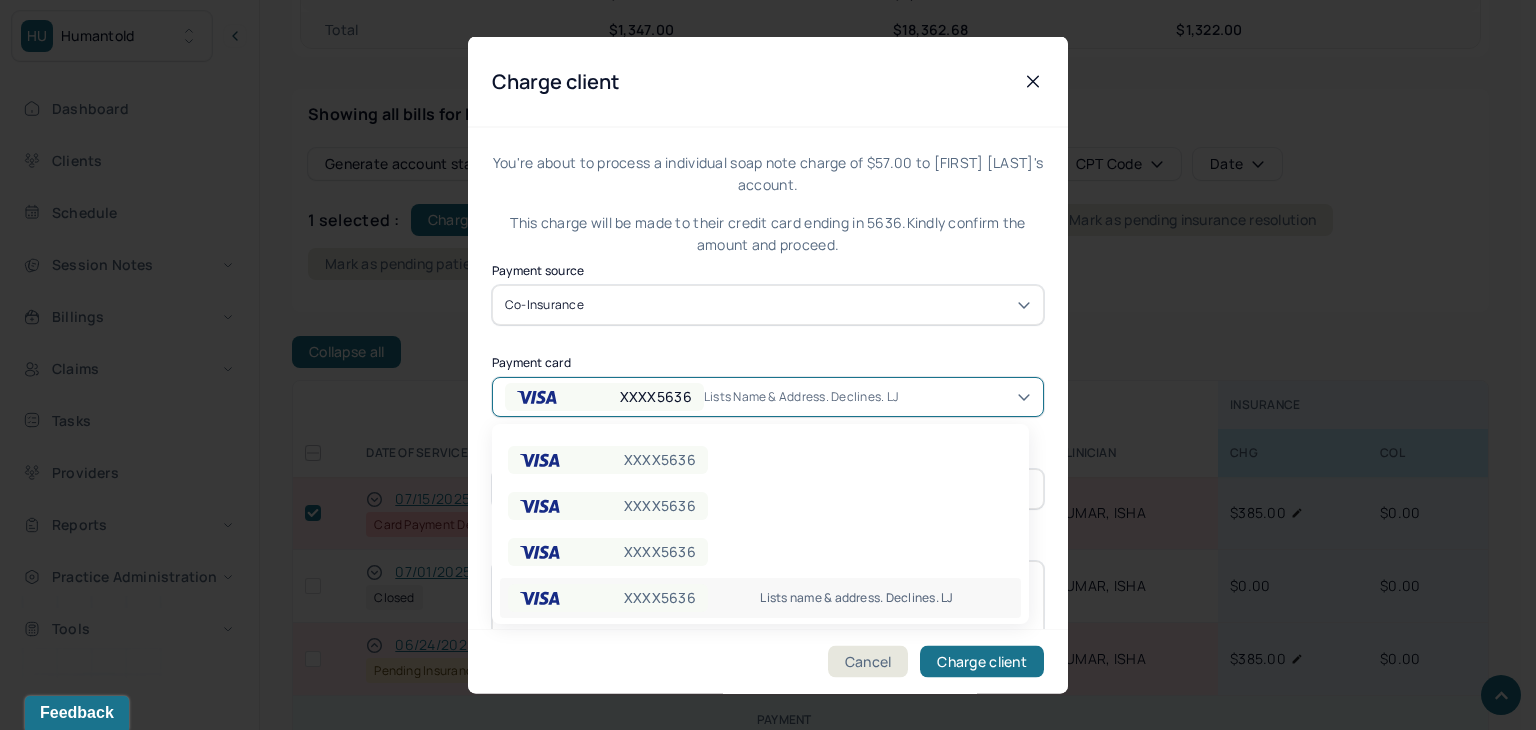 scroll, scrollTop: 194, scrollLeft: 0, axis: vertical 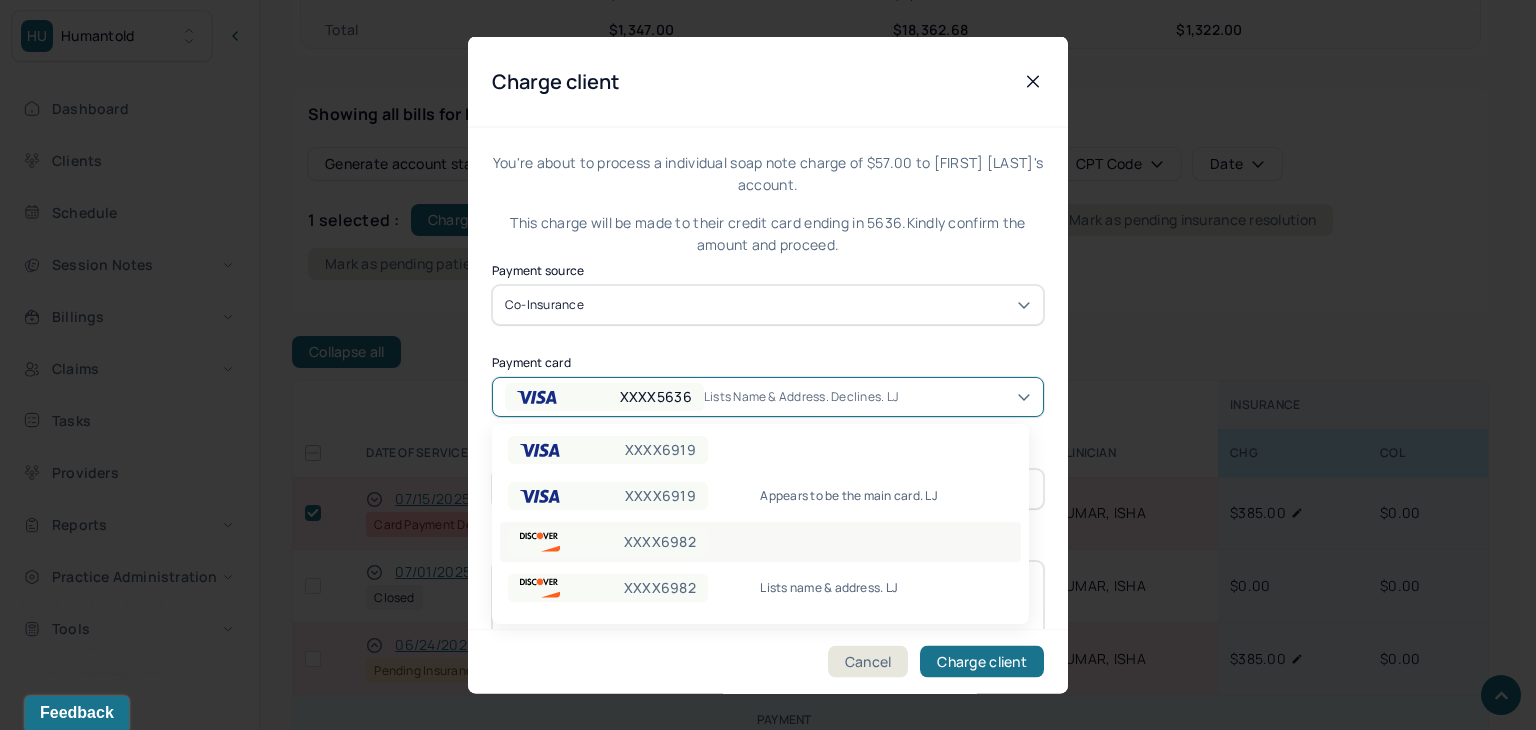 click on "XXXX6982" at bounding box center [608, 542] 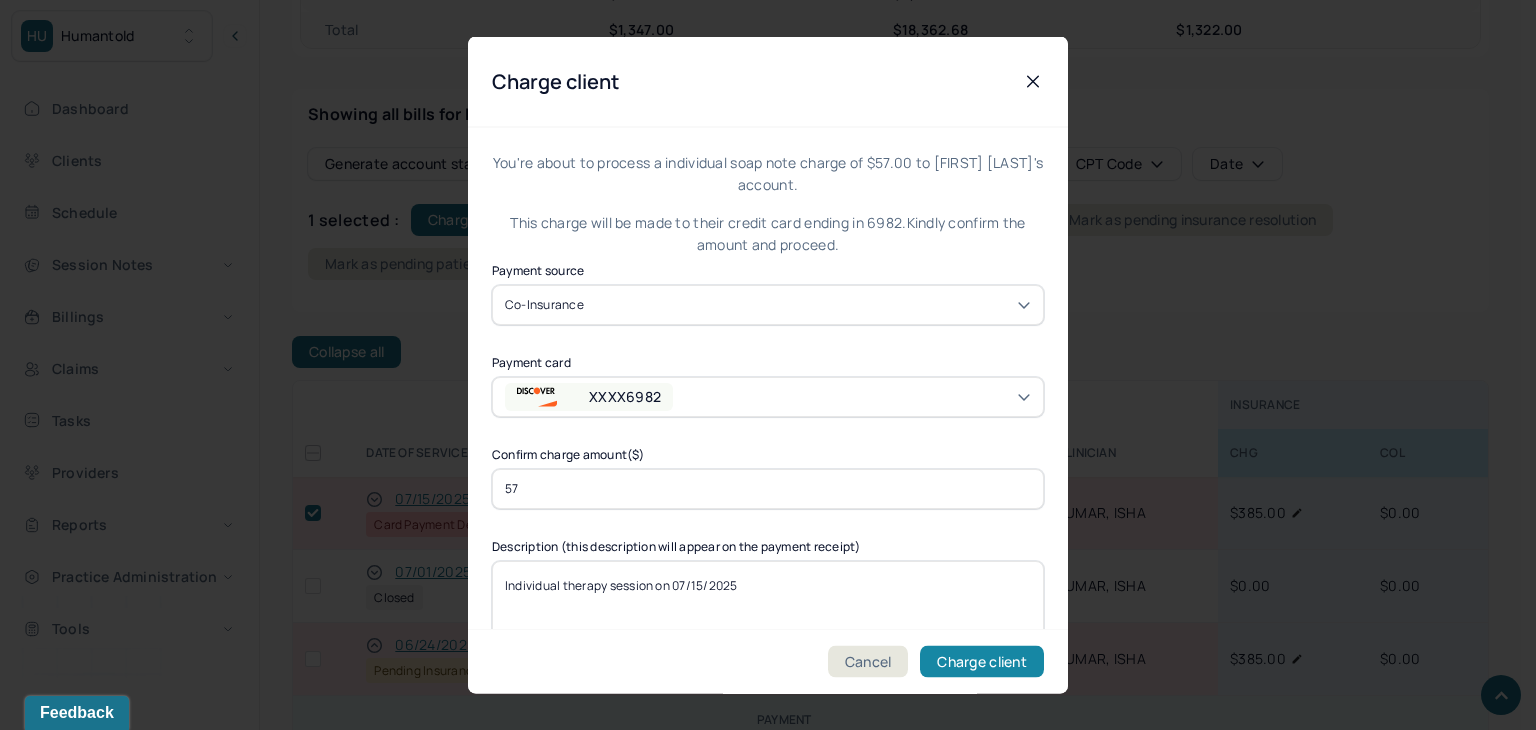 click on "Charge client" at bounding box center [982, 662] 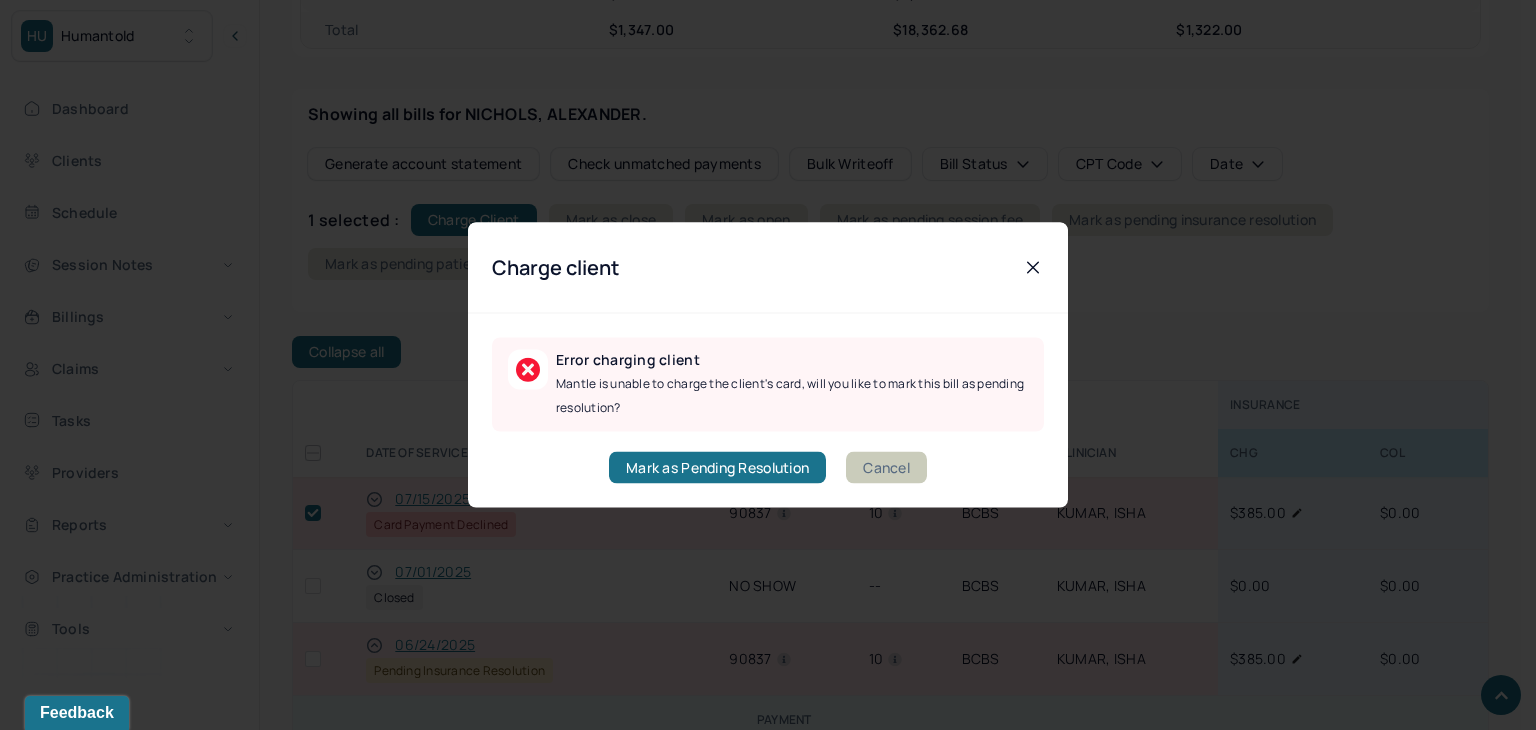 click on "Cancel" at bounding box center [886, 468] 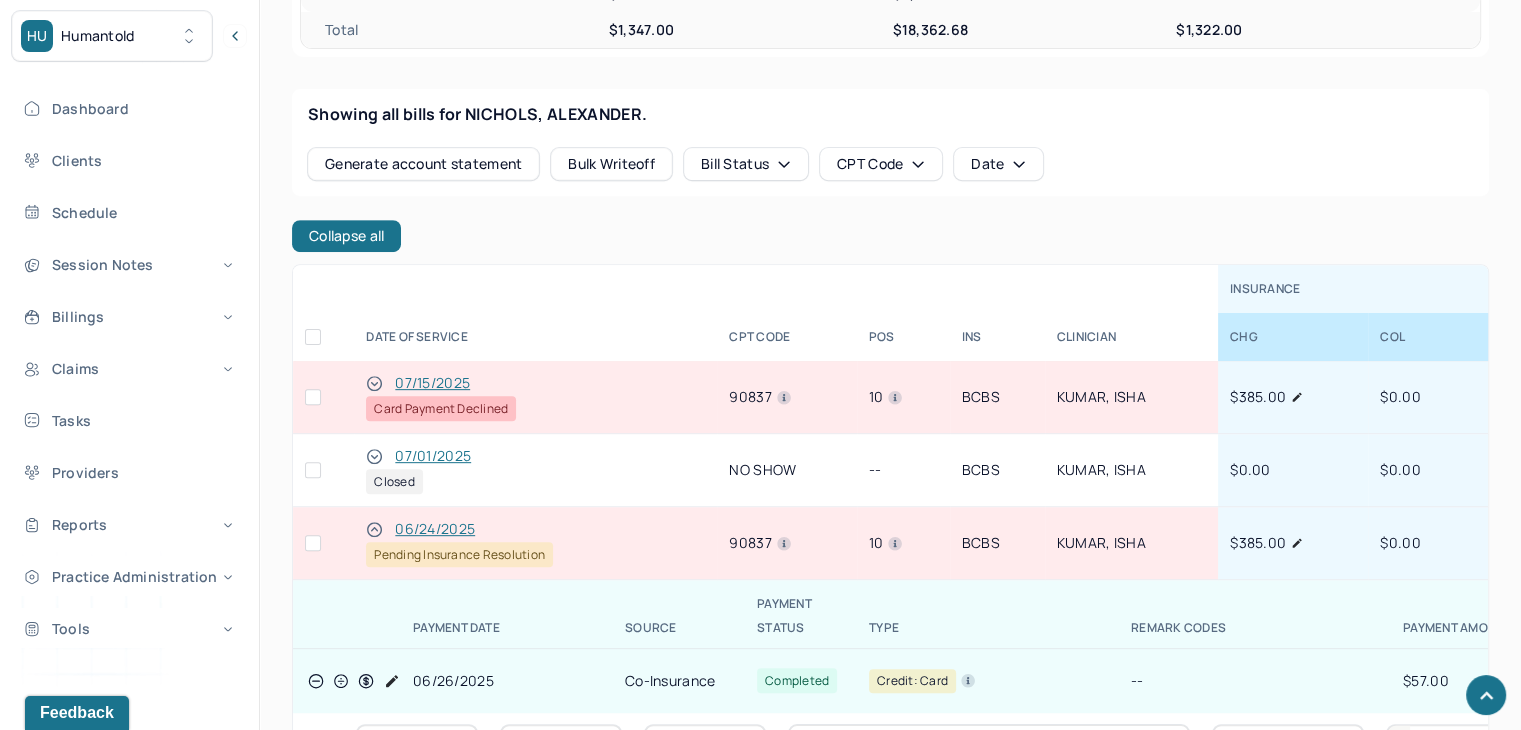 click at bounding box center [313, 397] 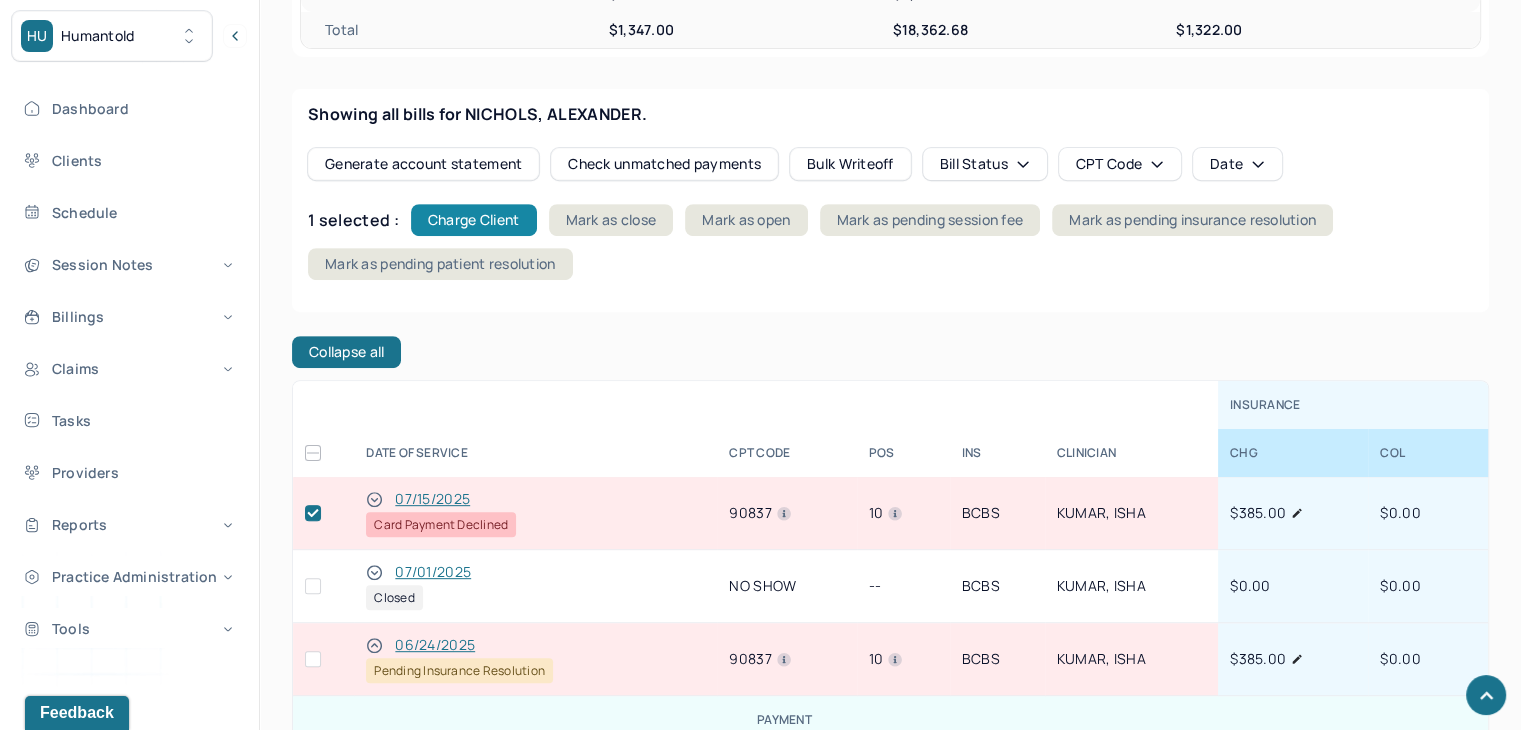 drag, startPoint x: 330, startPoint y: 354, endPoint x: 488, endPoint y: 207, distance: 215.80779 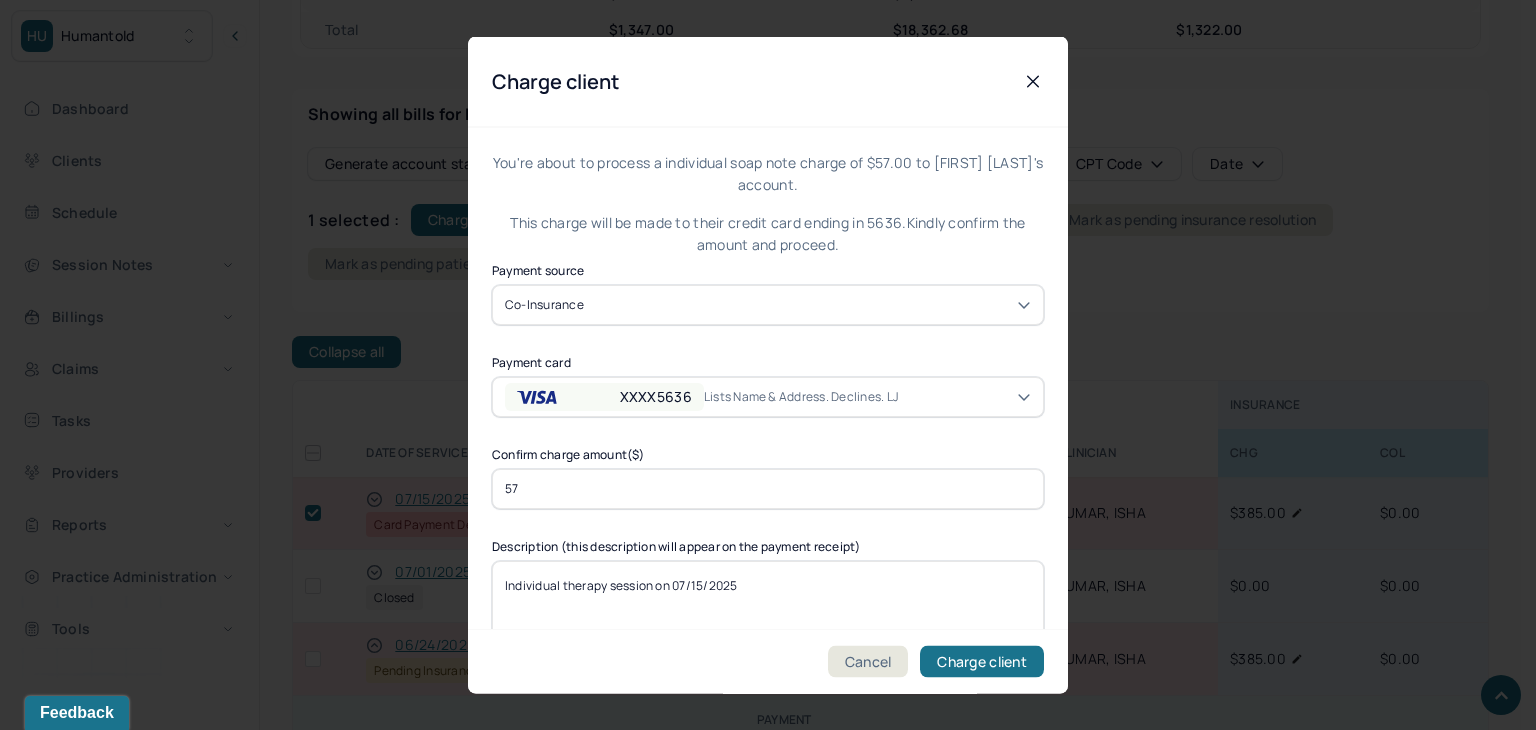 click on "XXXX5636" at bounding box center [656, 396] 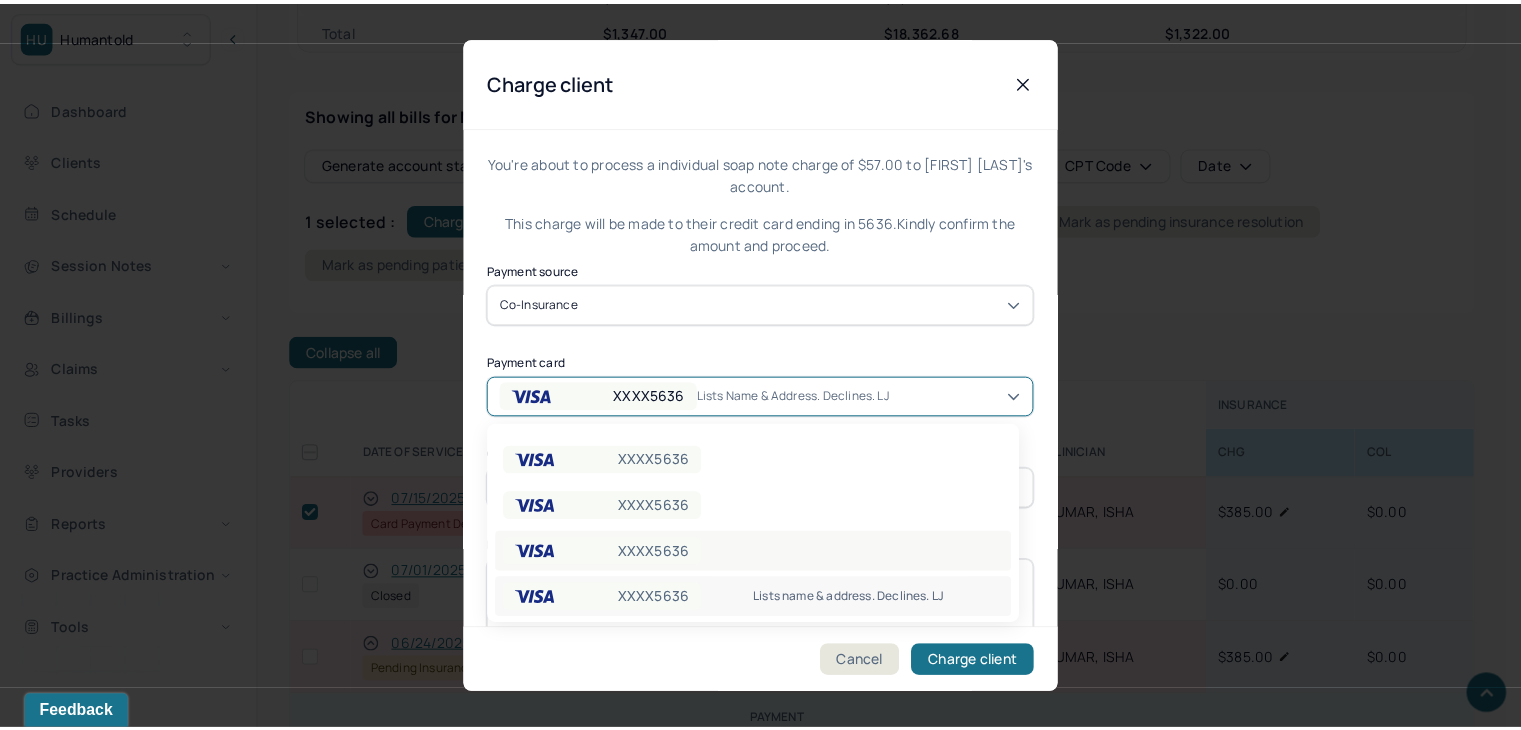 scroll, scrollTop: 194, scrollLeft: 0, axis: vertical 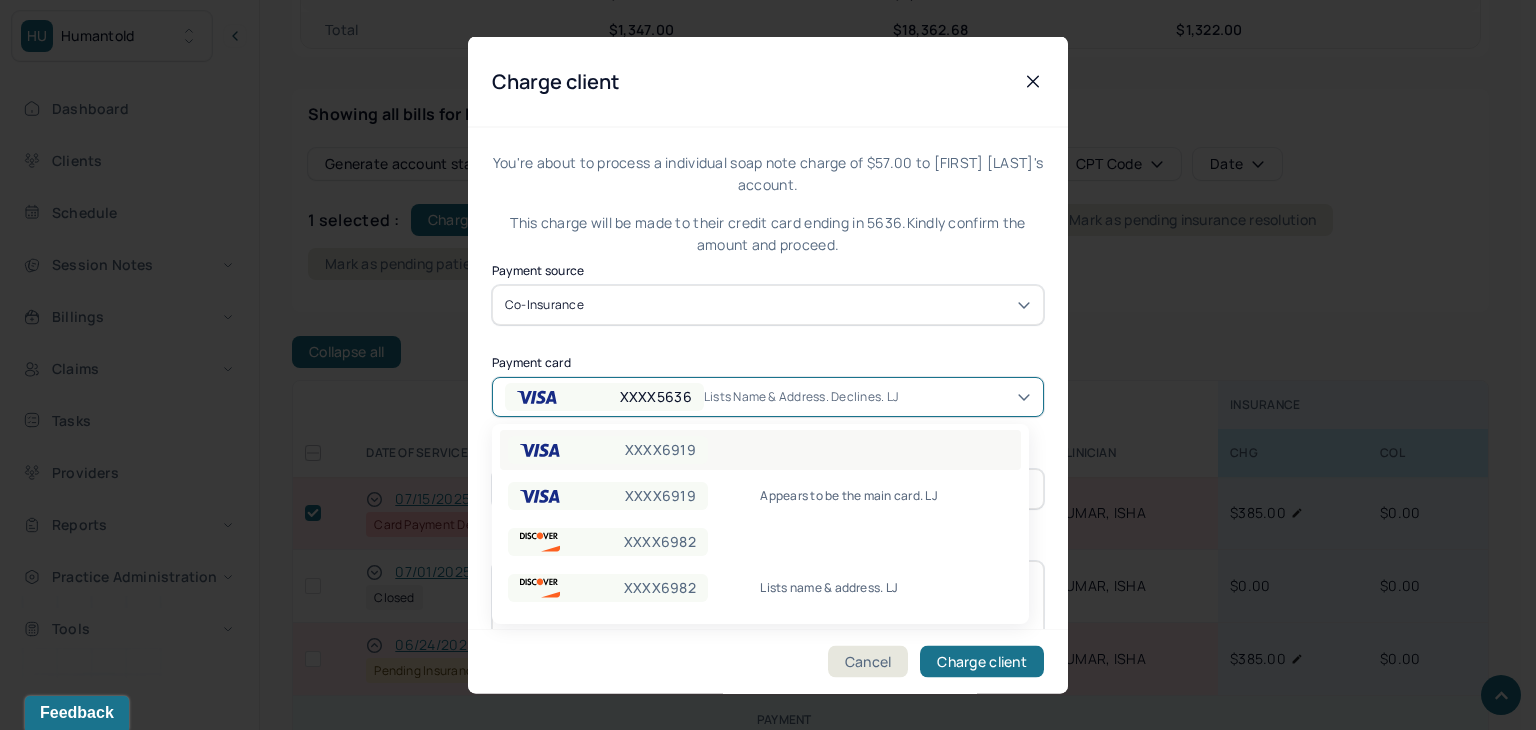 click on "XXXX6919" at bounding box center (660, 450) 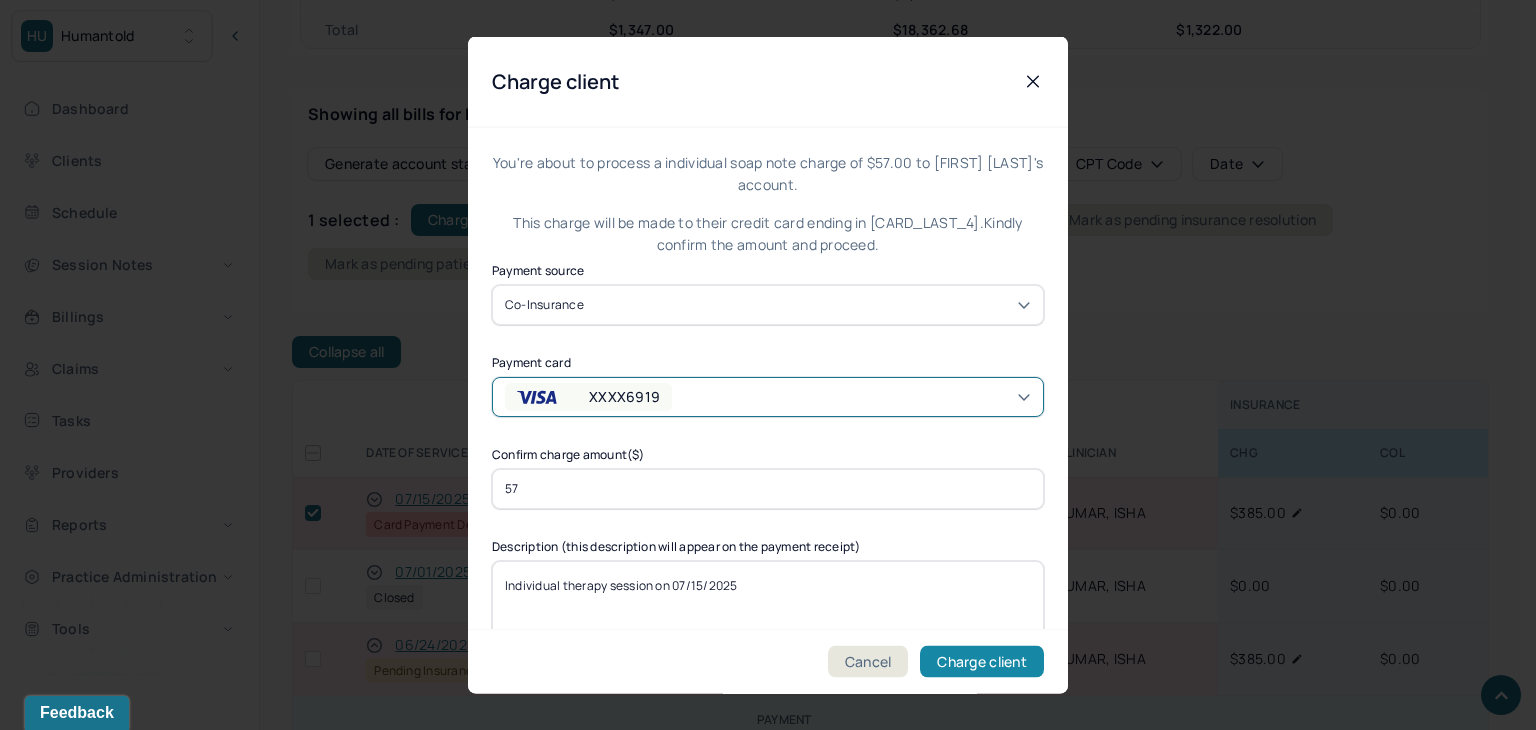 click on "Charge client" at bounding box center [982, 662] 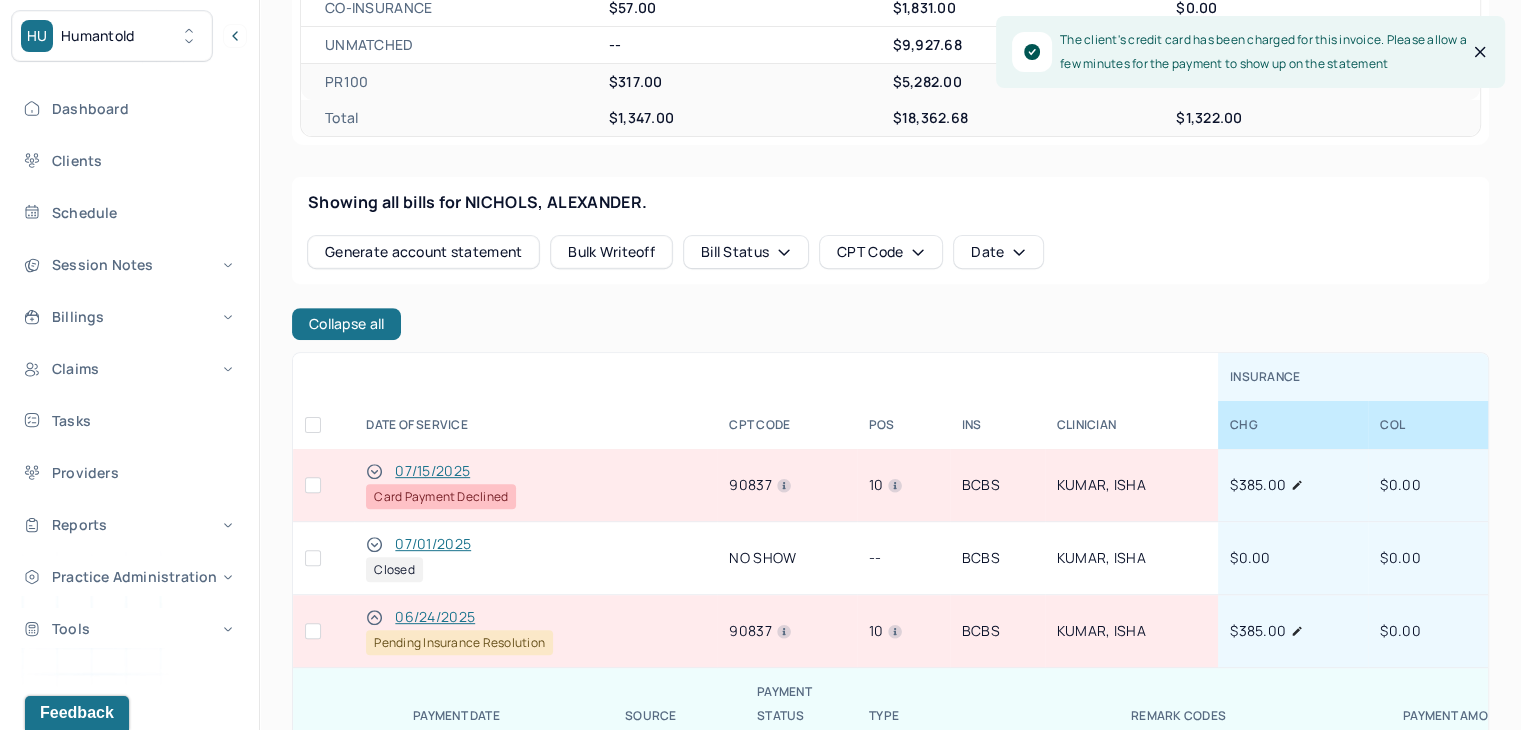 scroll, scrollTop: 500, scrollLeft: 0, axis: vertical 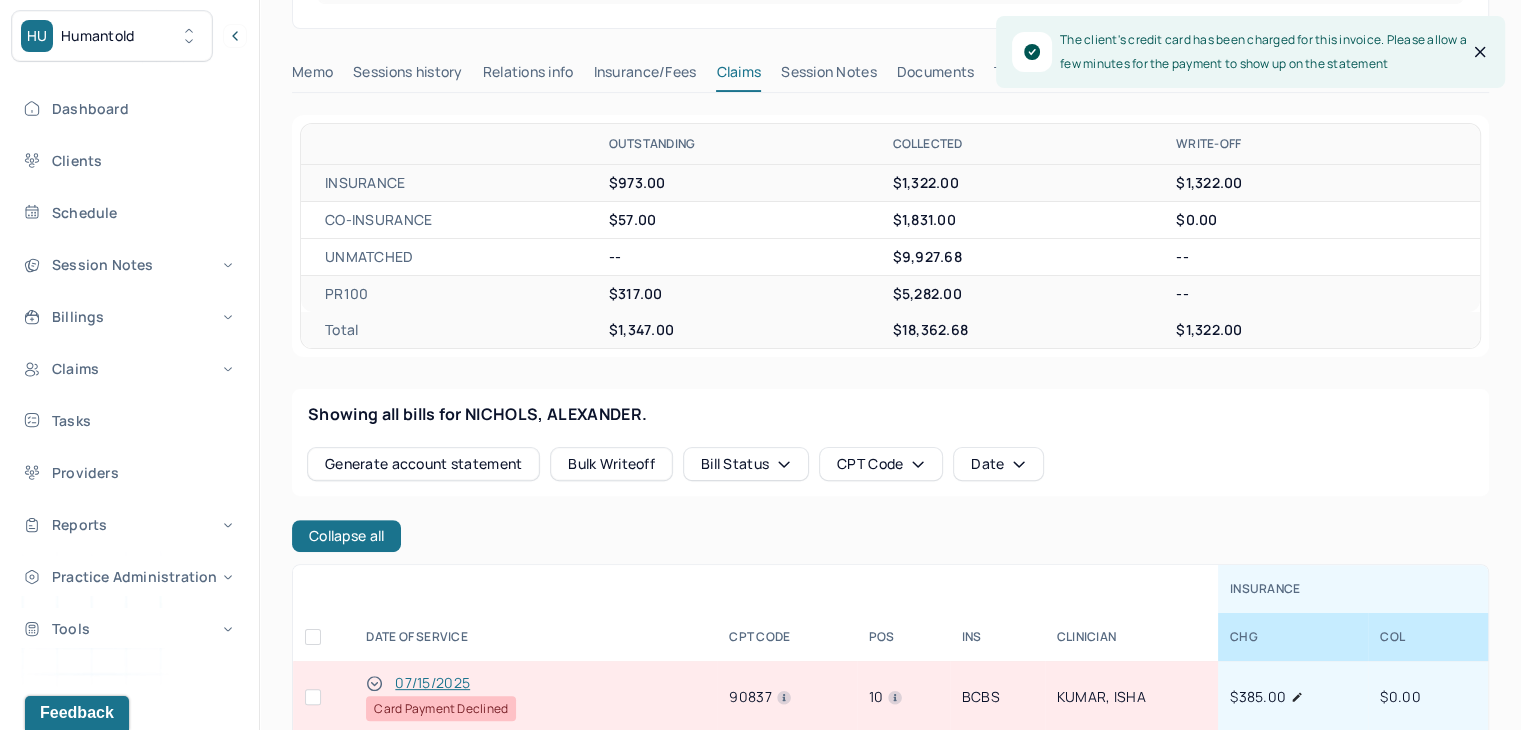 click at bounding box center [313, 697] 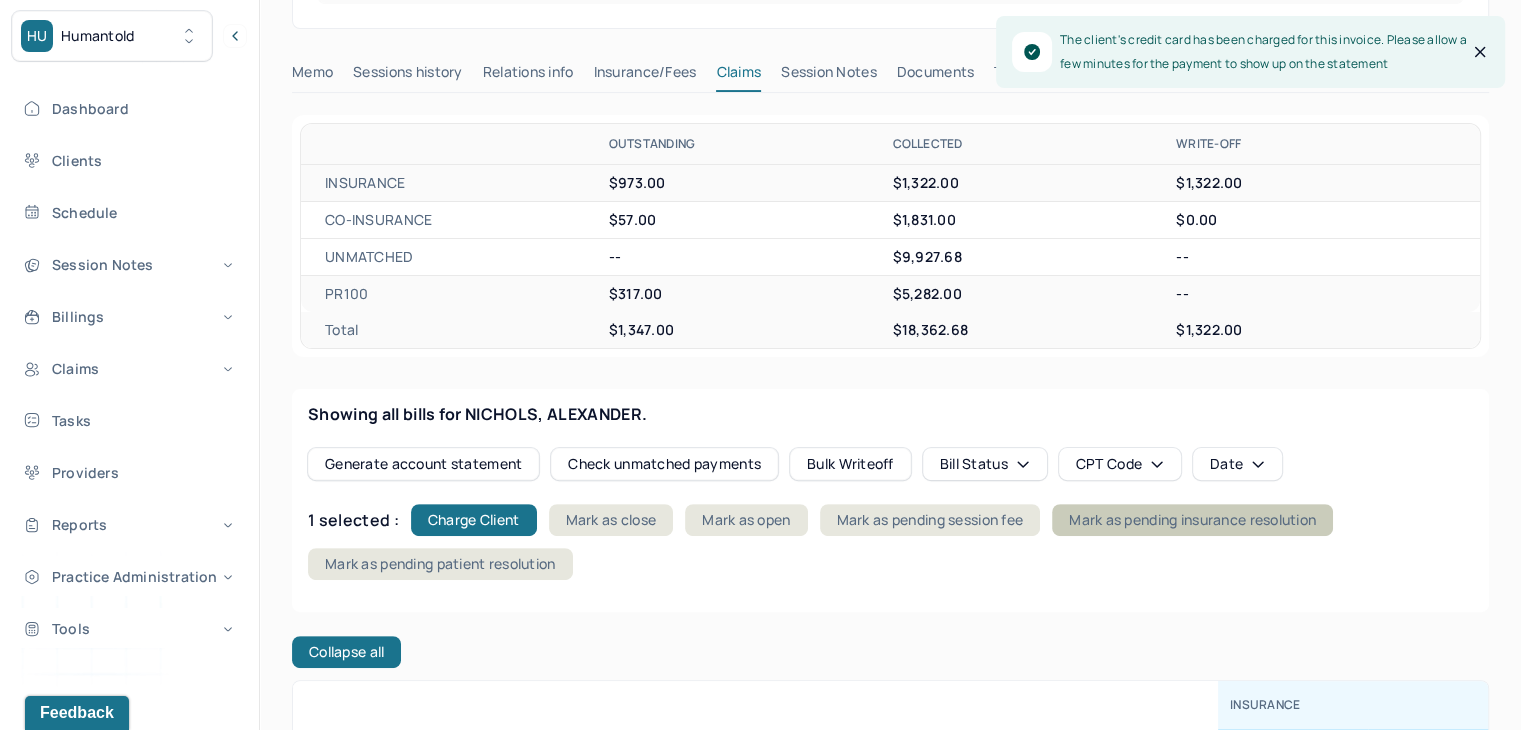 click on "Mark as pending insurance resolution" at bounding box center [1192, 520] 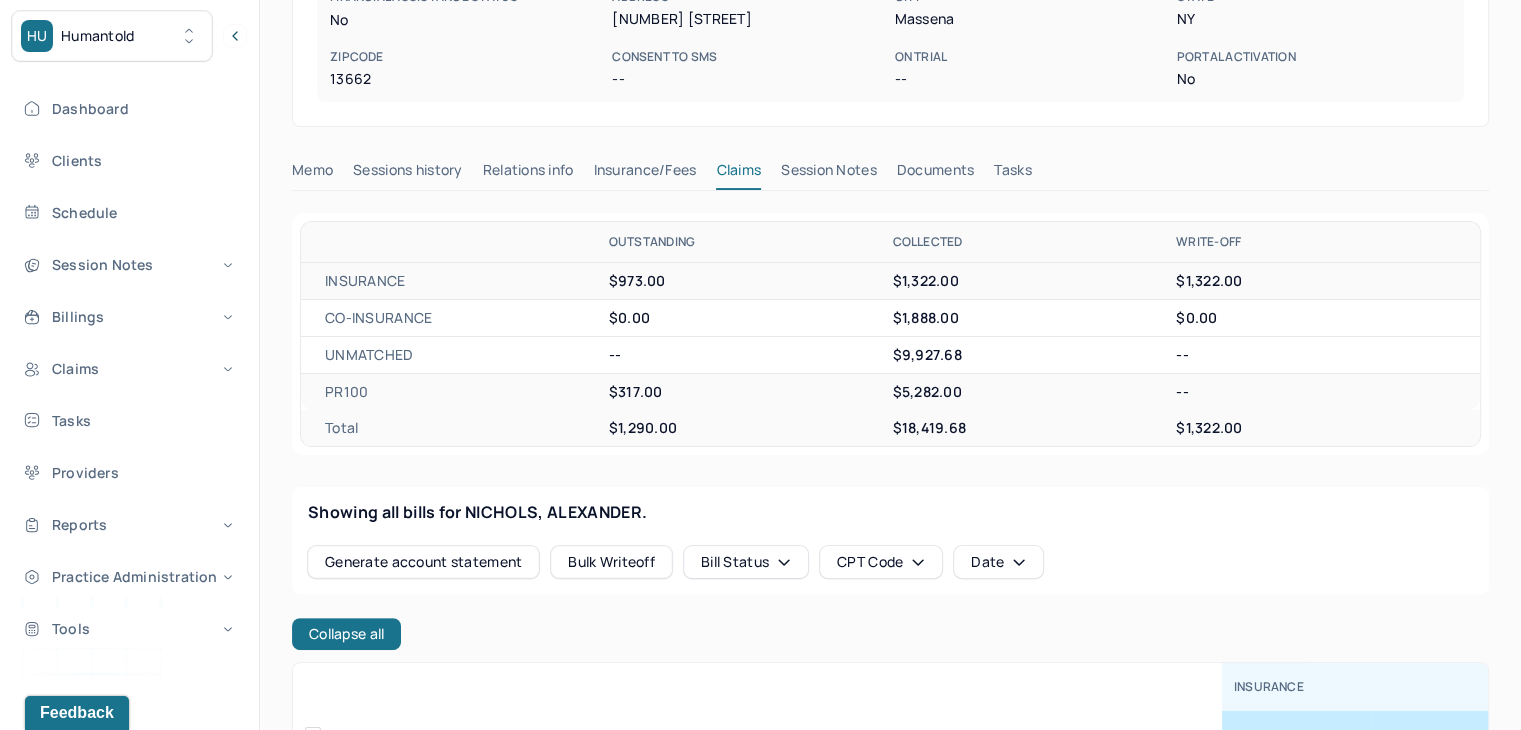 scroll, scrollTop: 0, scrollLeft: 0, axis: both 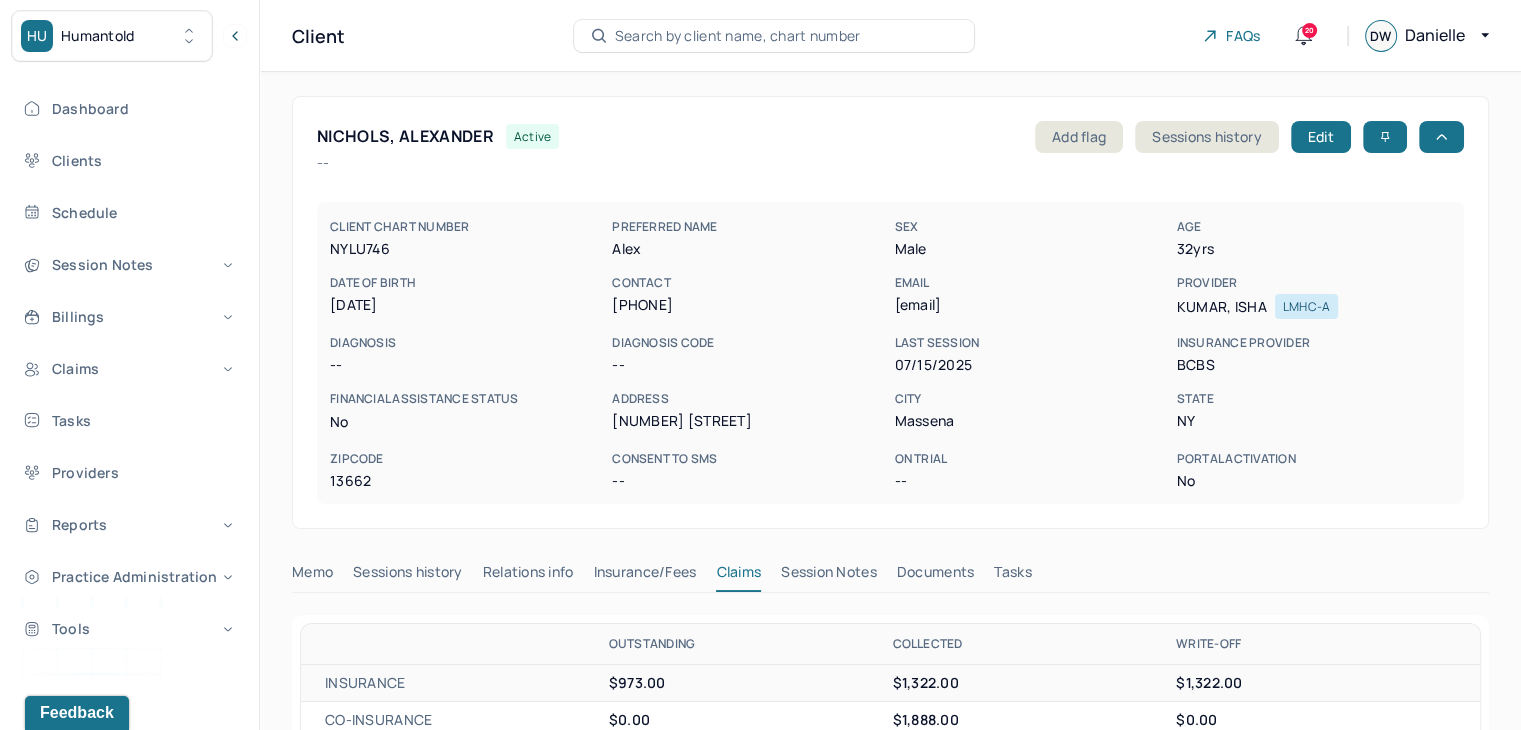 click on "Search by client name, chart number" at bounding box center [738, 36] 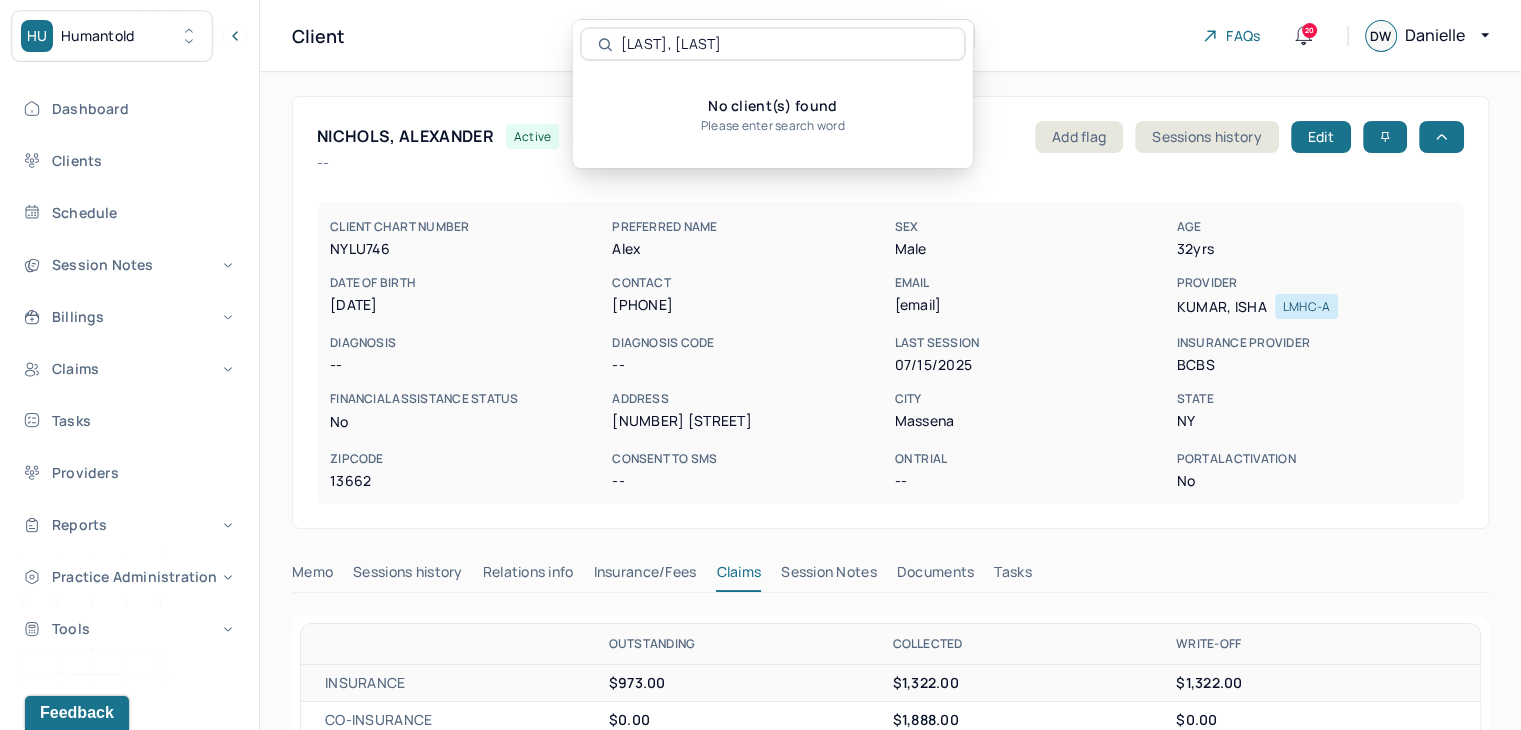 drag, startPoint x: 738, startPoint y: 41, endPoint x: 608, endPoint y: 49, distance: 130.24593 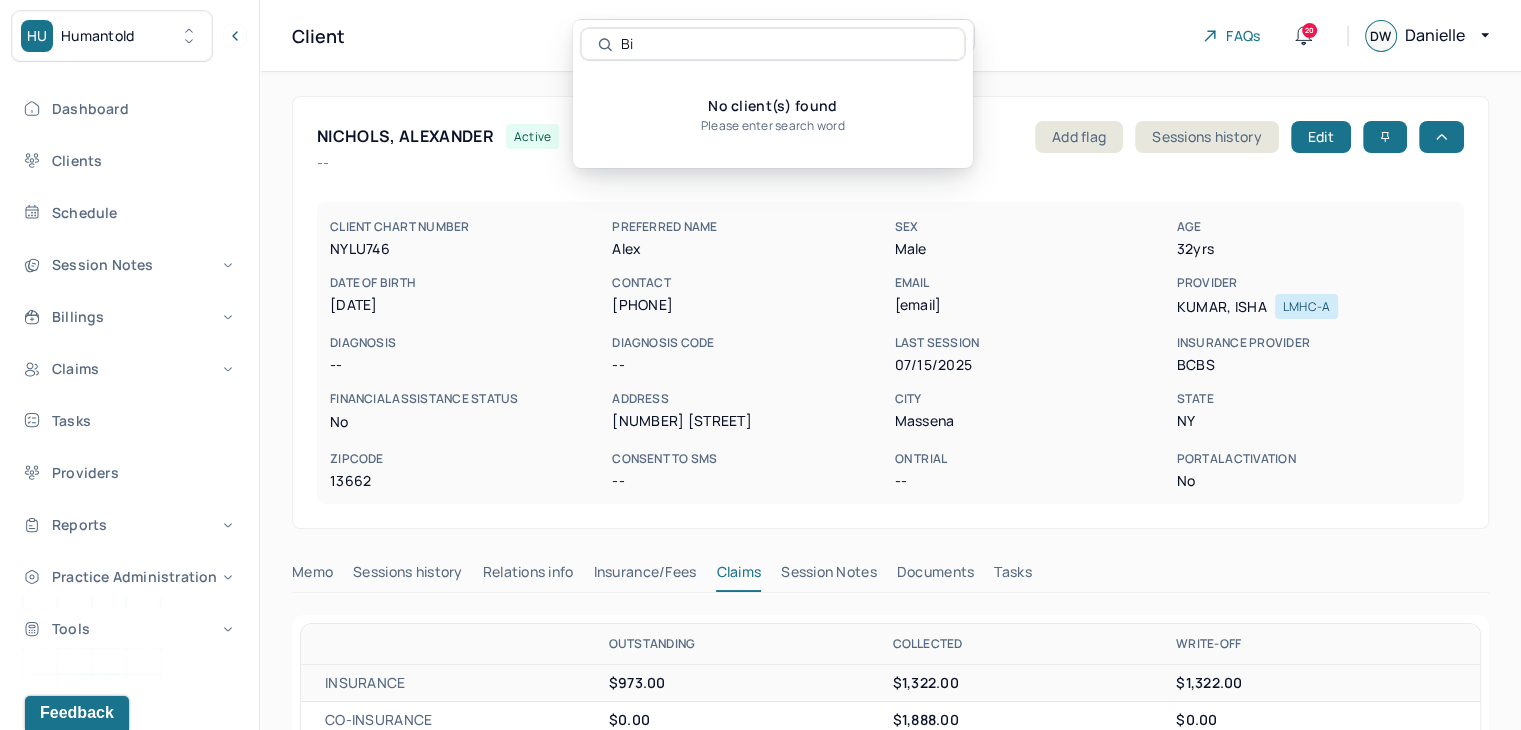 type on "B" 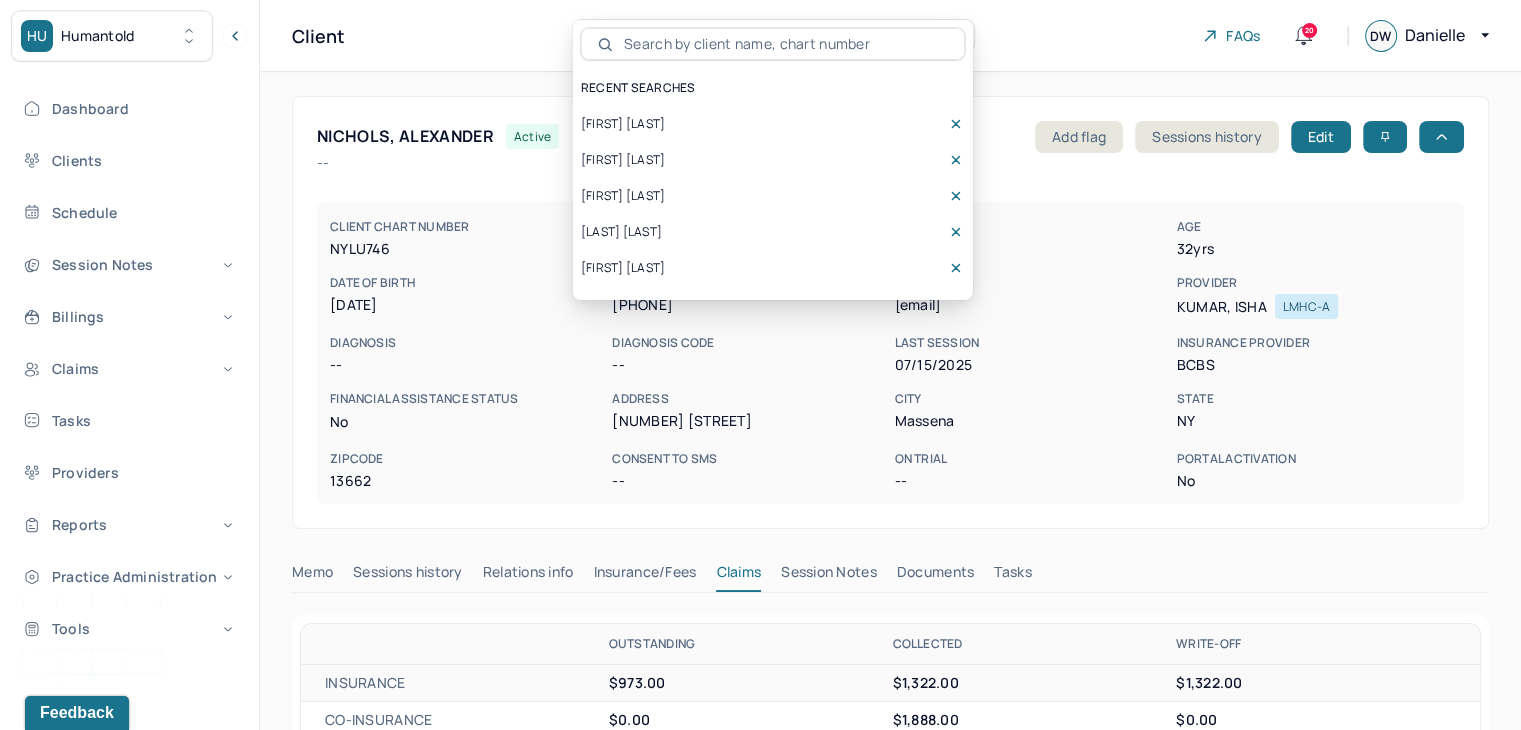 click at bounding box center (773, 44) 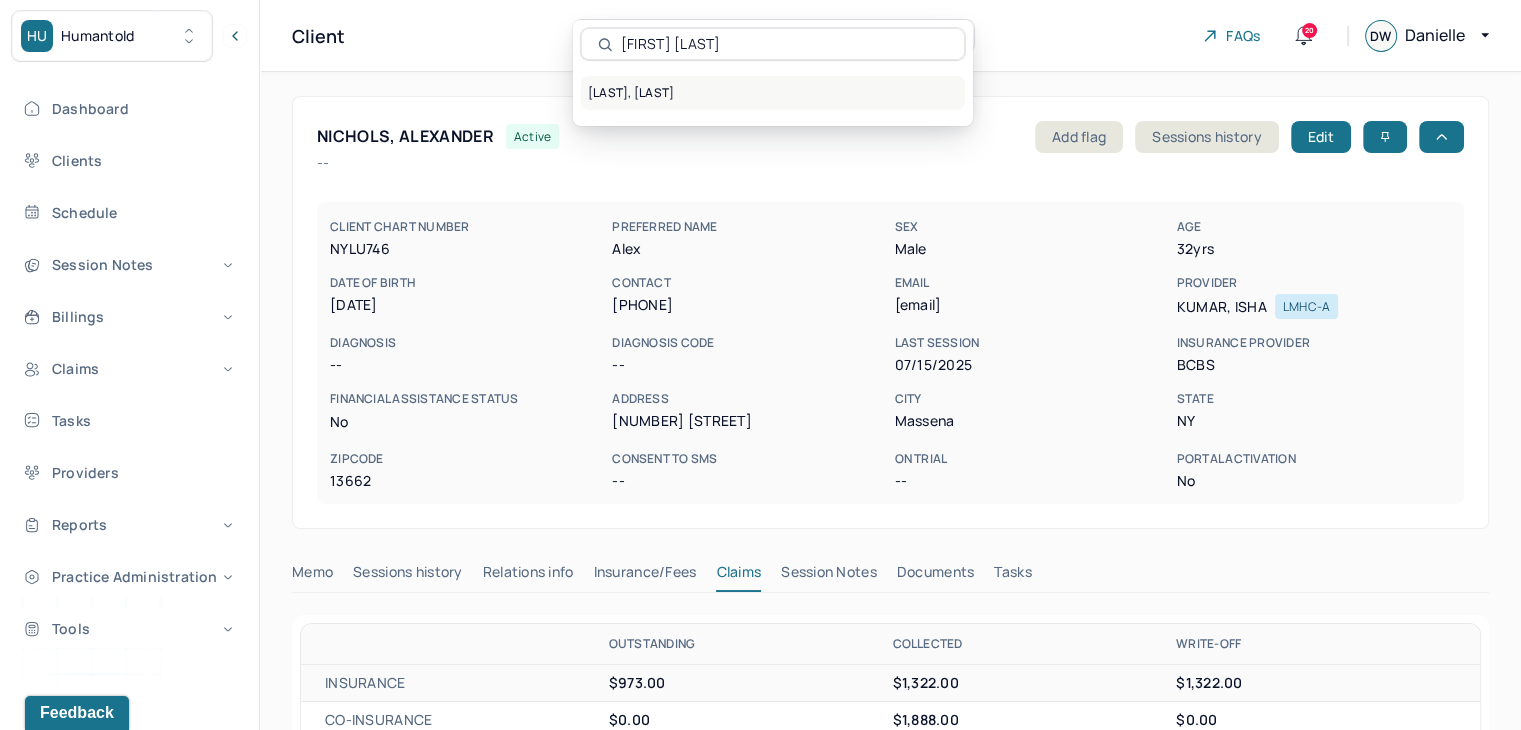 type on "Ernest Inzerillo" 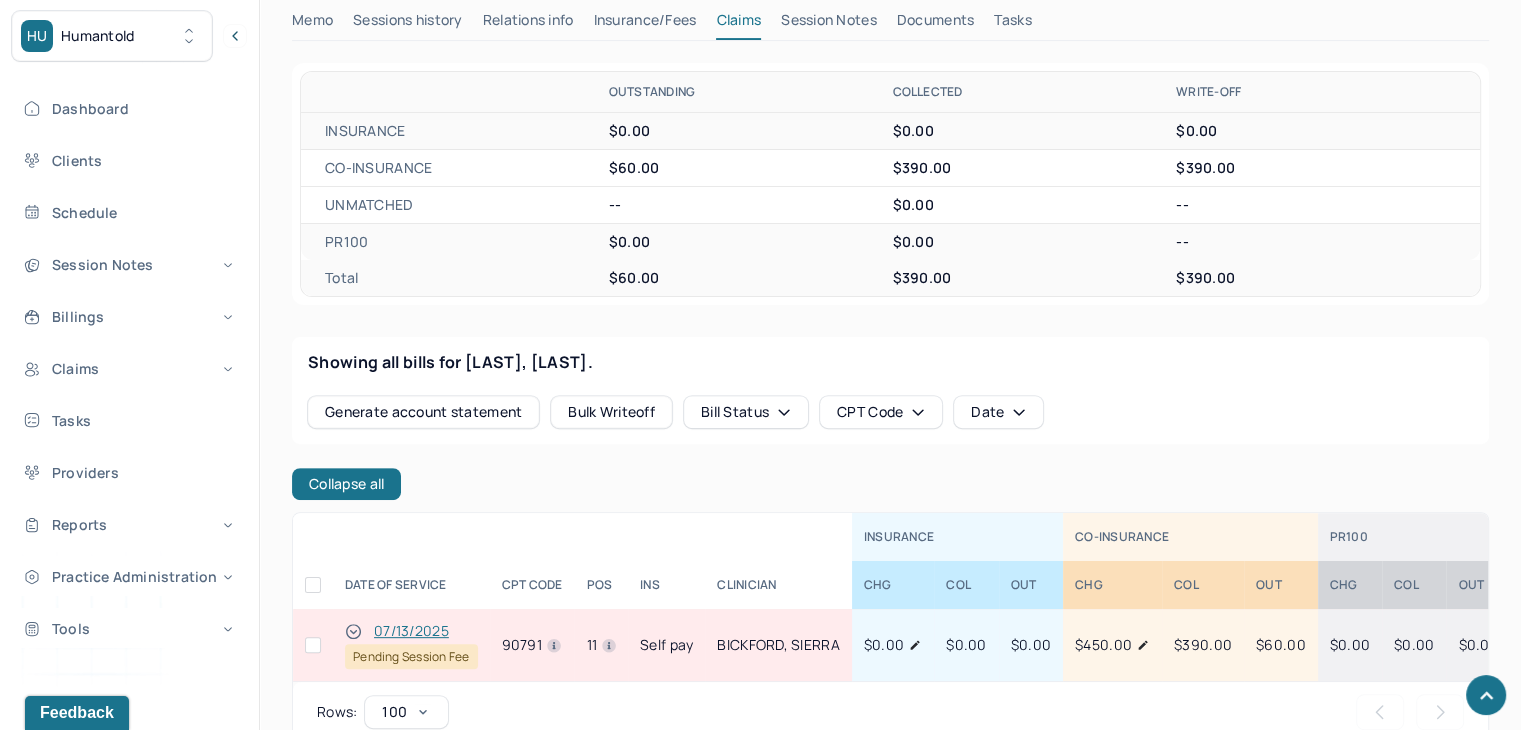 scroll, scrollTop: 541, scrollLeft: 0, axis: vertical 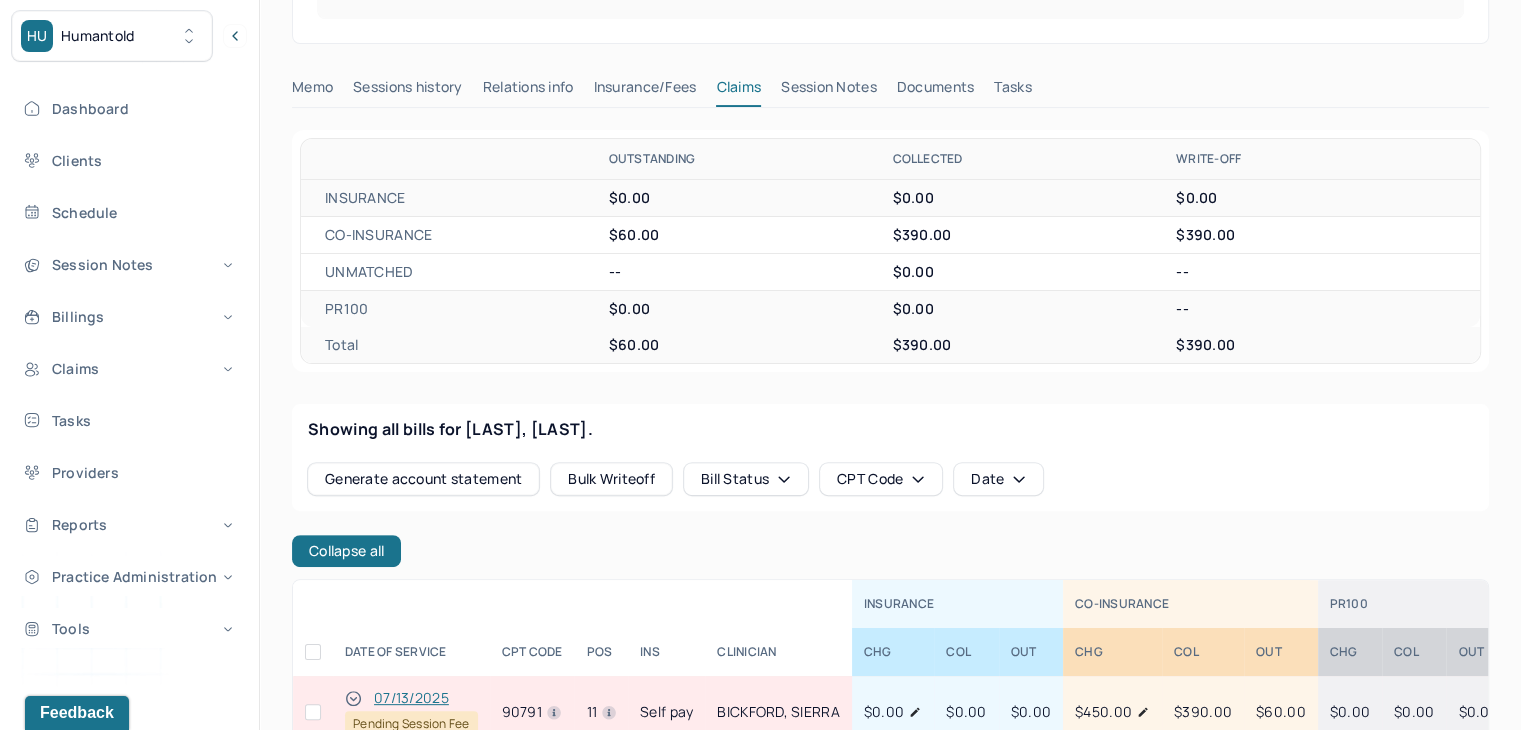 click at bounding box center (313, 712) 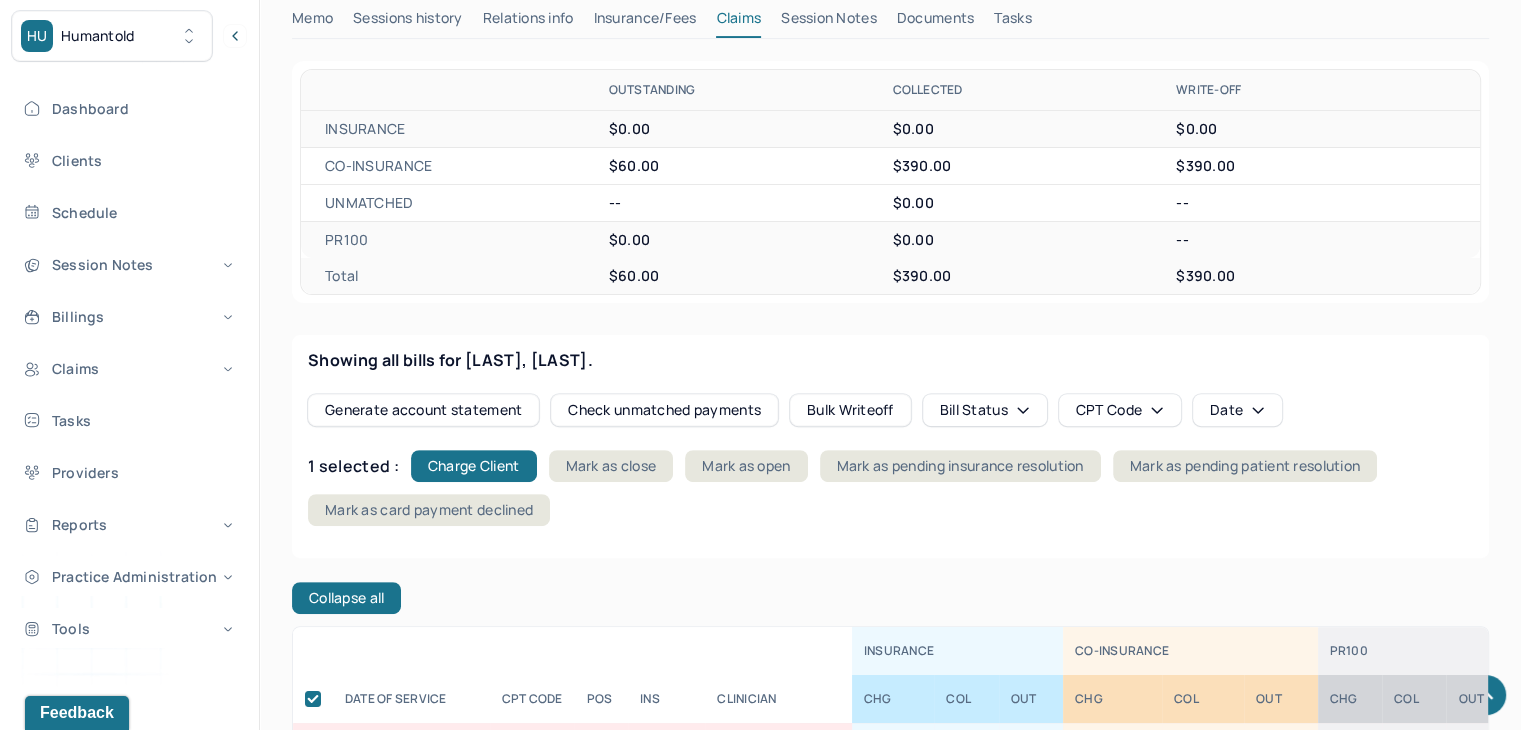 scroll, scrollTop: 741, scrollLeft: 0, axis: vertical 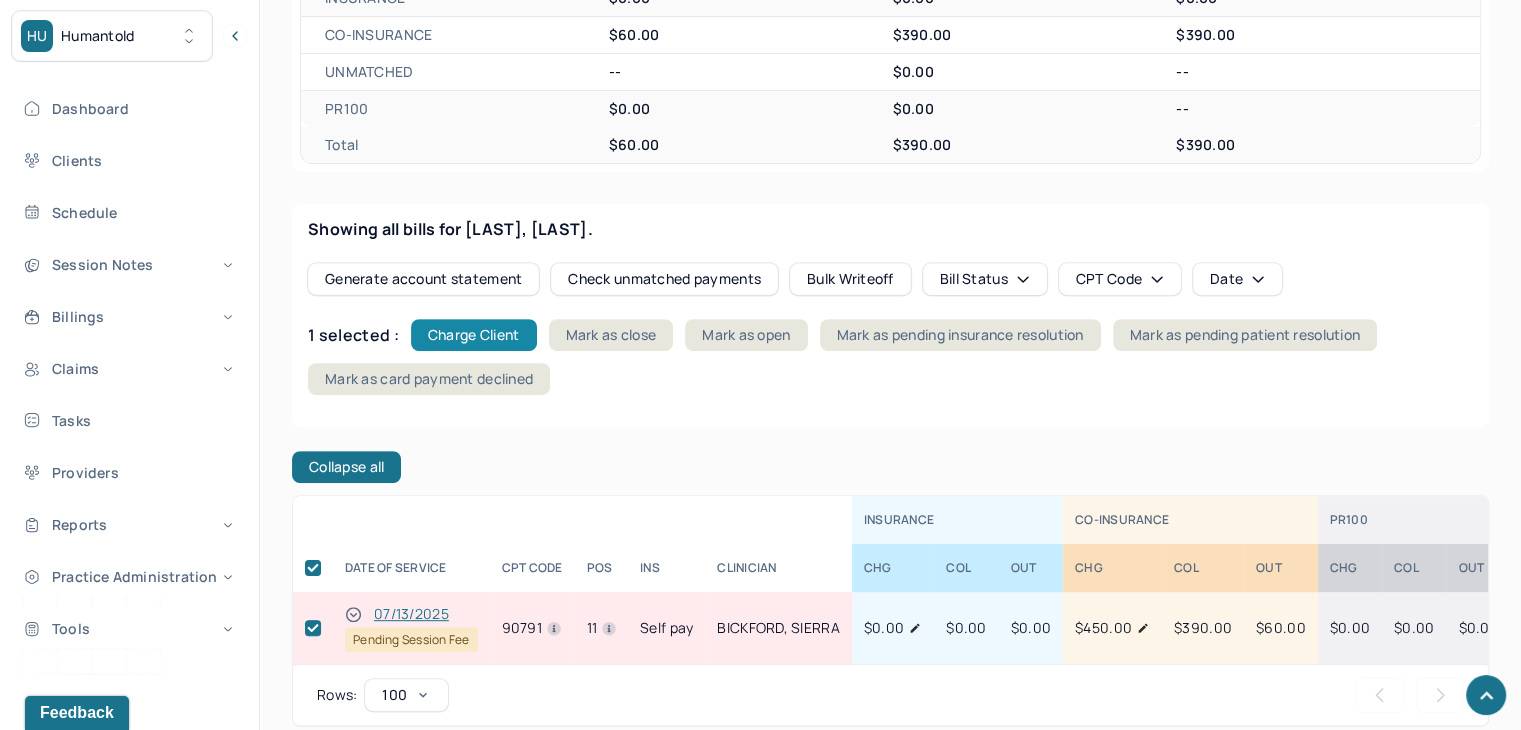 click on "Charge Client" at bounding box center [474, 335] 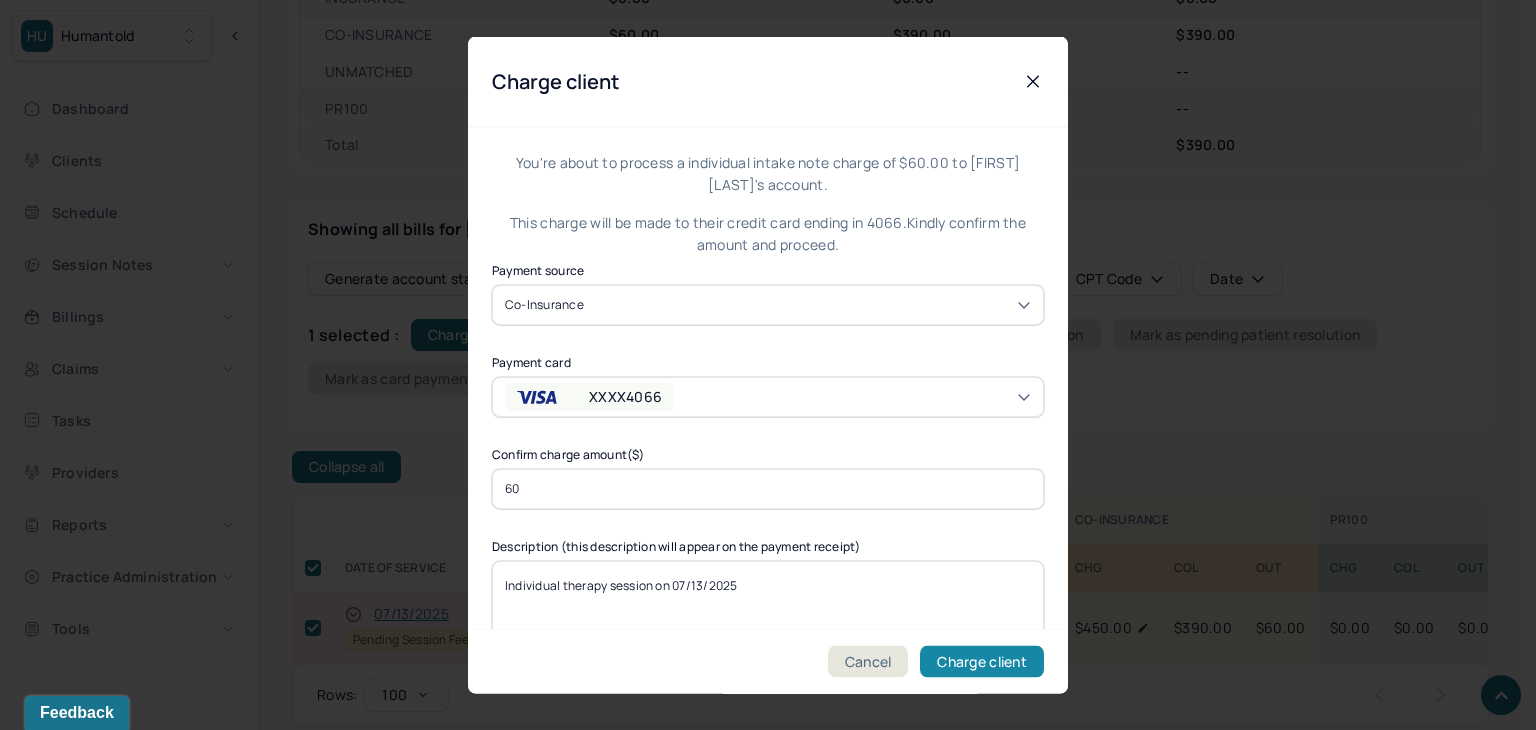 click on "Charge client" at bounding box center (982, 662) 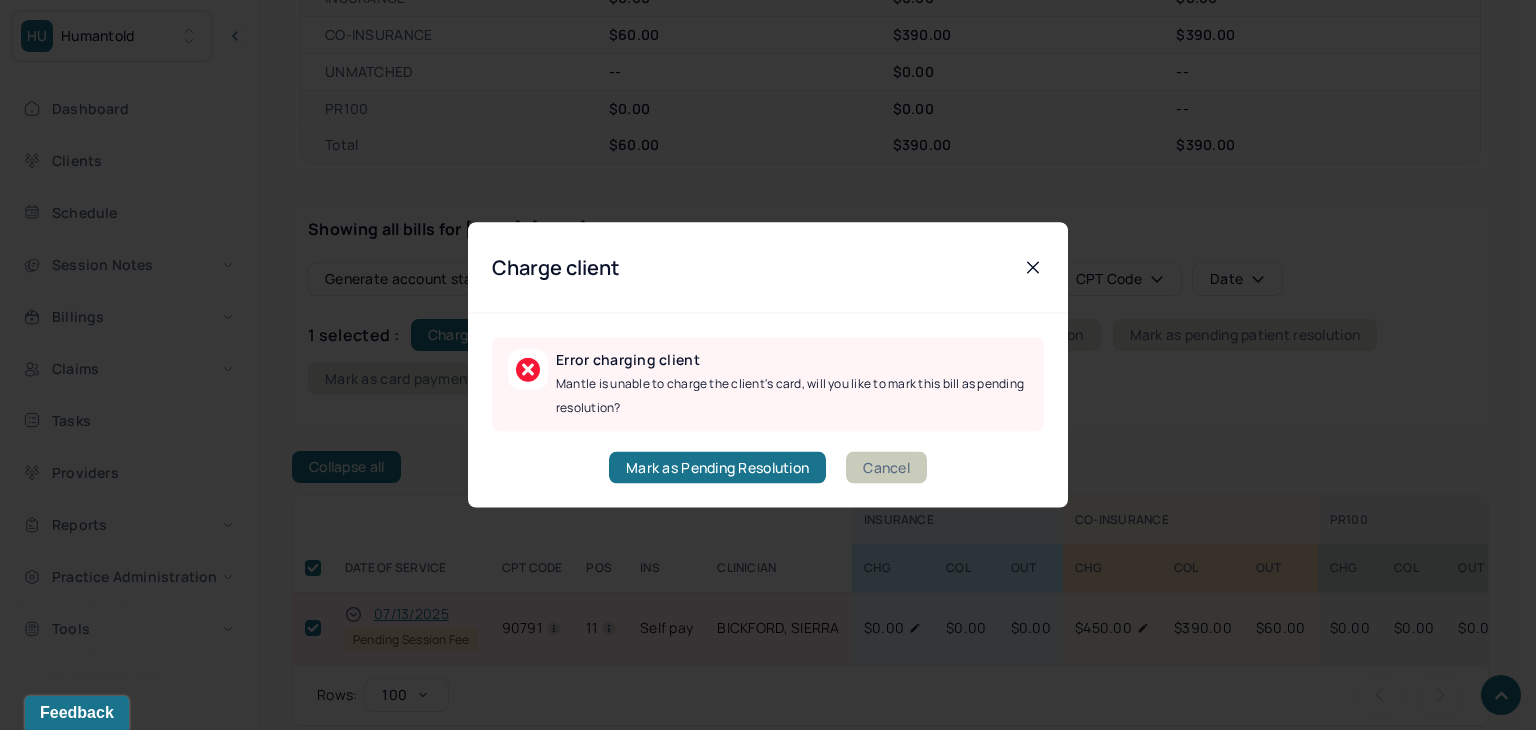 click on "Cancel" at bounding box center [886, 468] 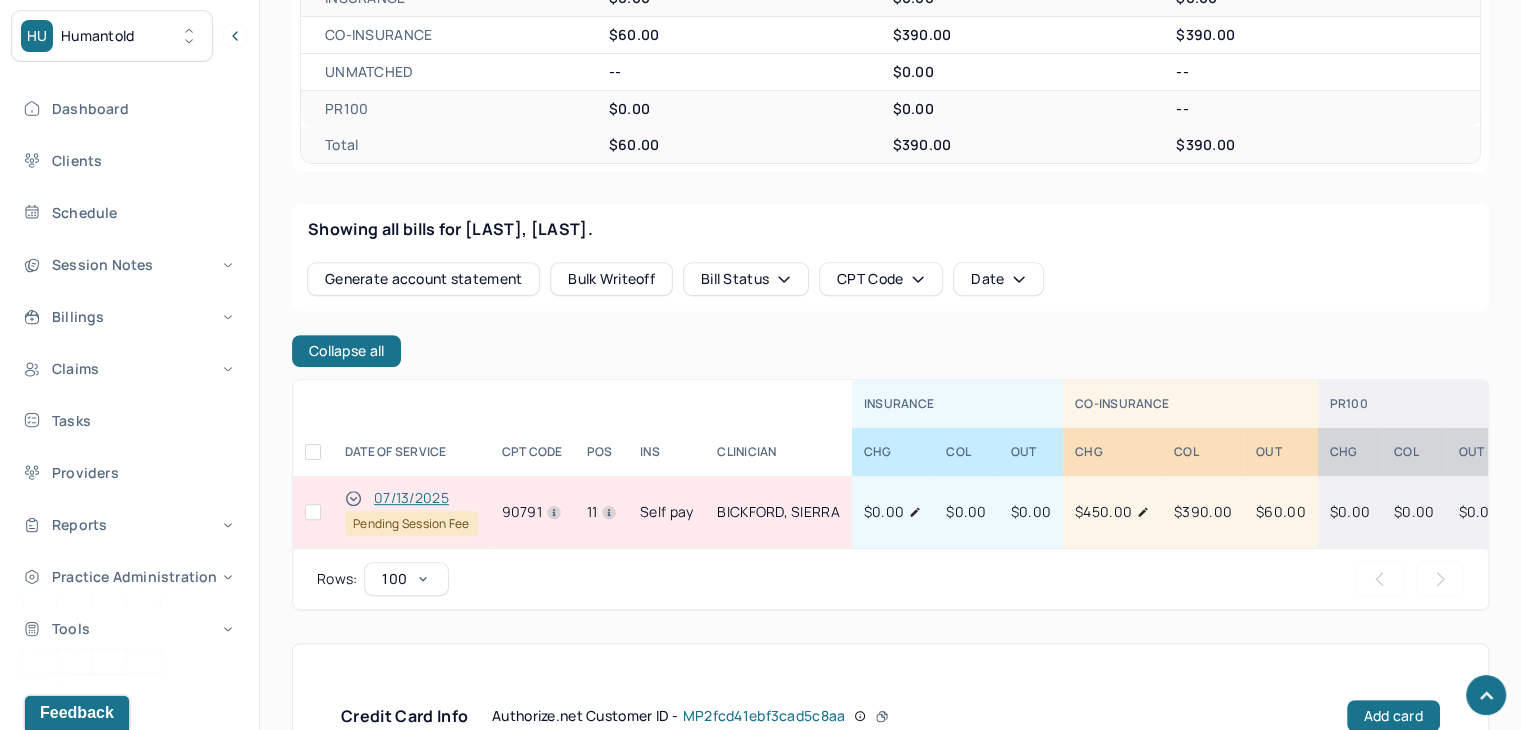 click at bounding box center (313, 512) 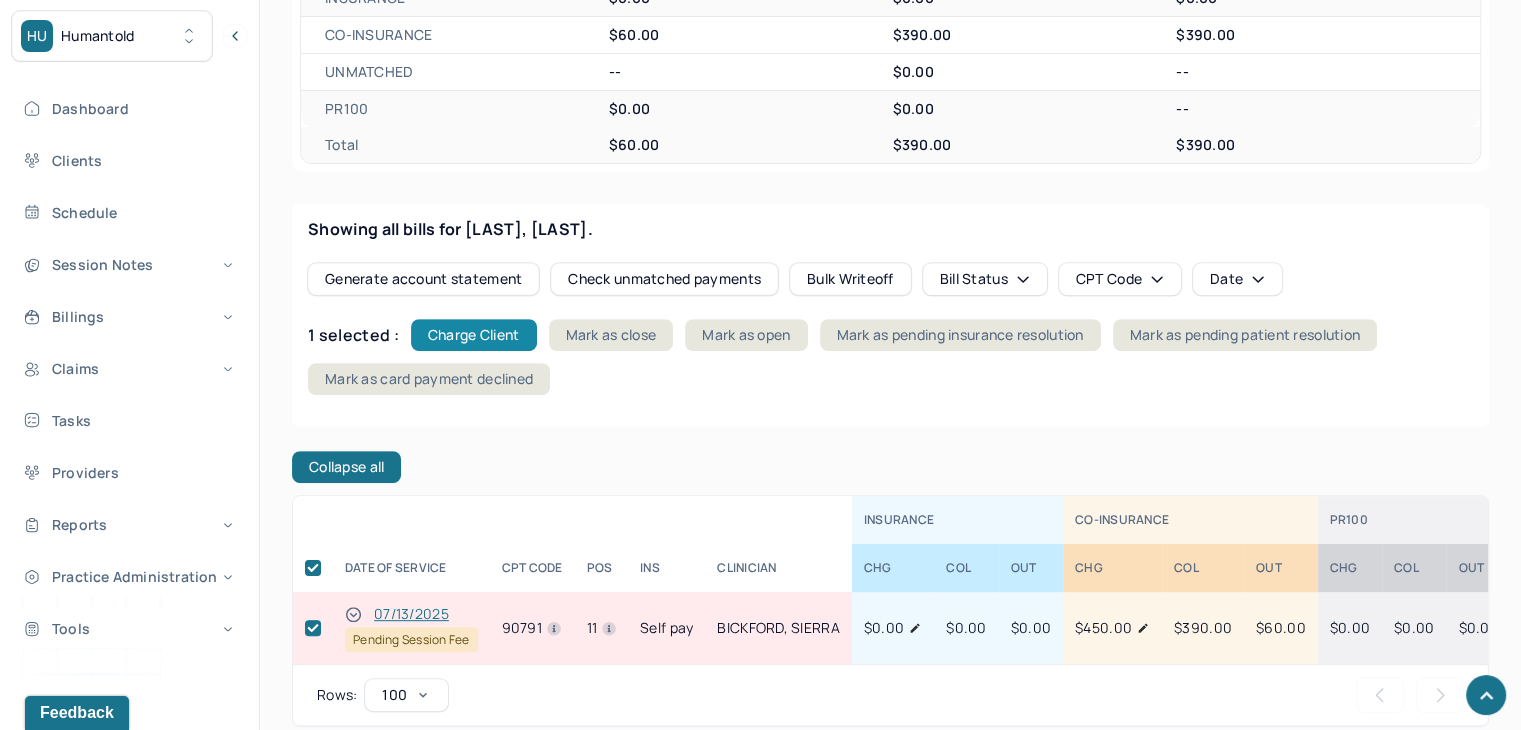 click on "Charge Client" at bounding box center [474, 335] 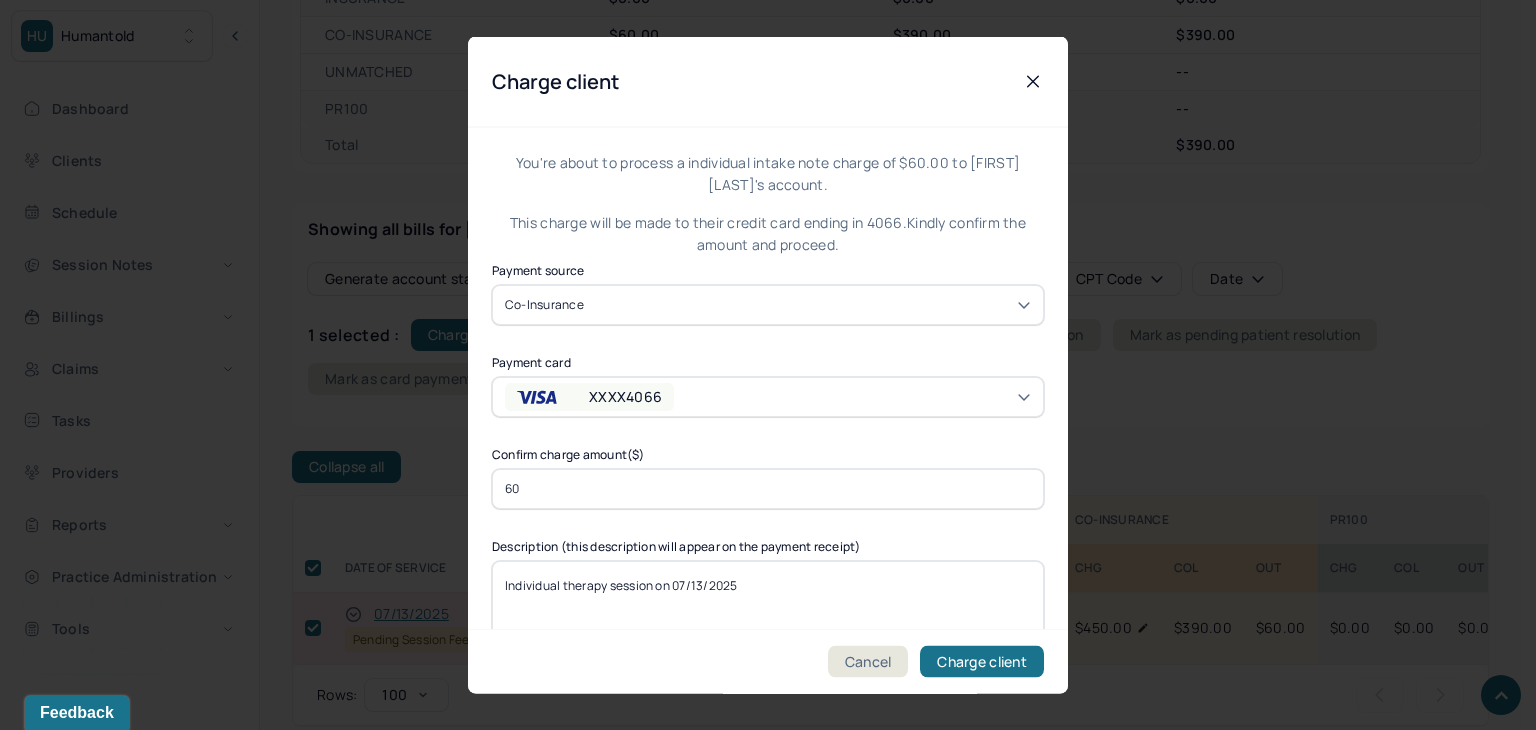 click on "XXXX4066" at bounding box center [589, 396] 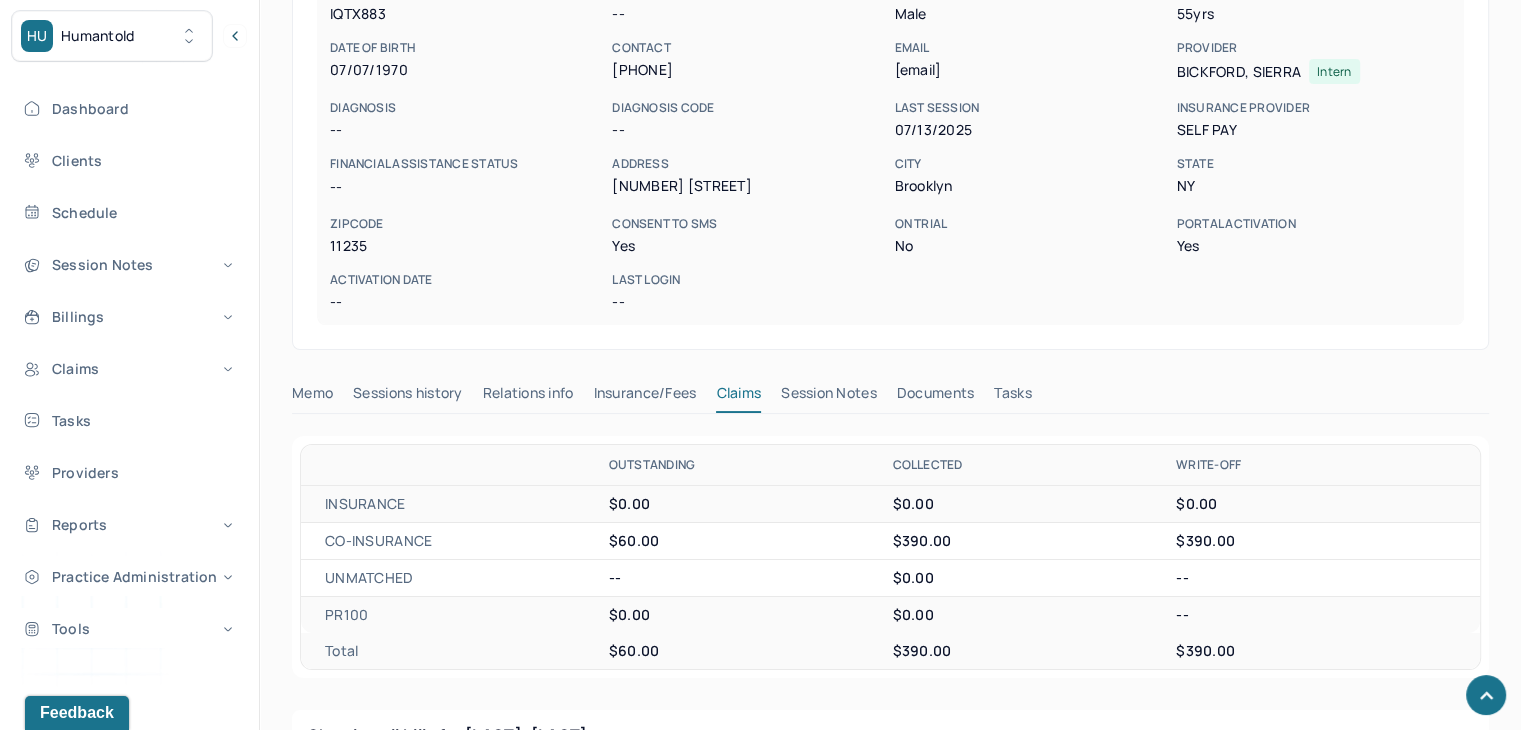 scroll, scrollTop: 0, scrollLeft: 0, axis: both 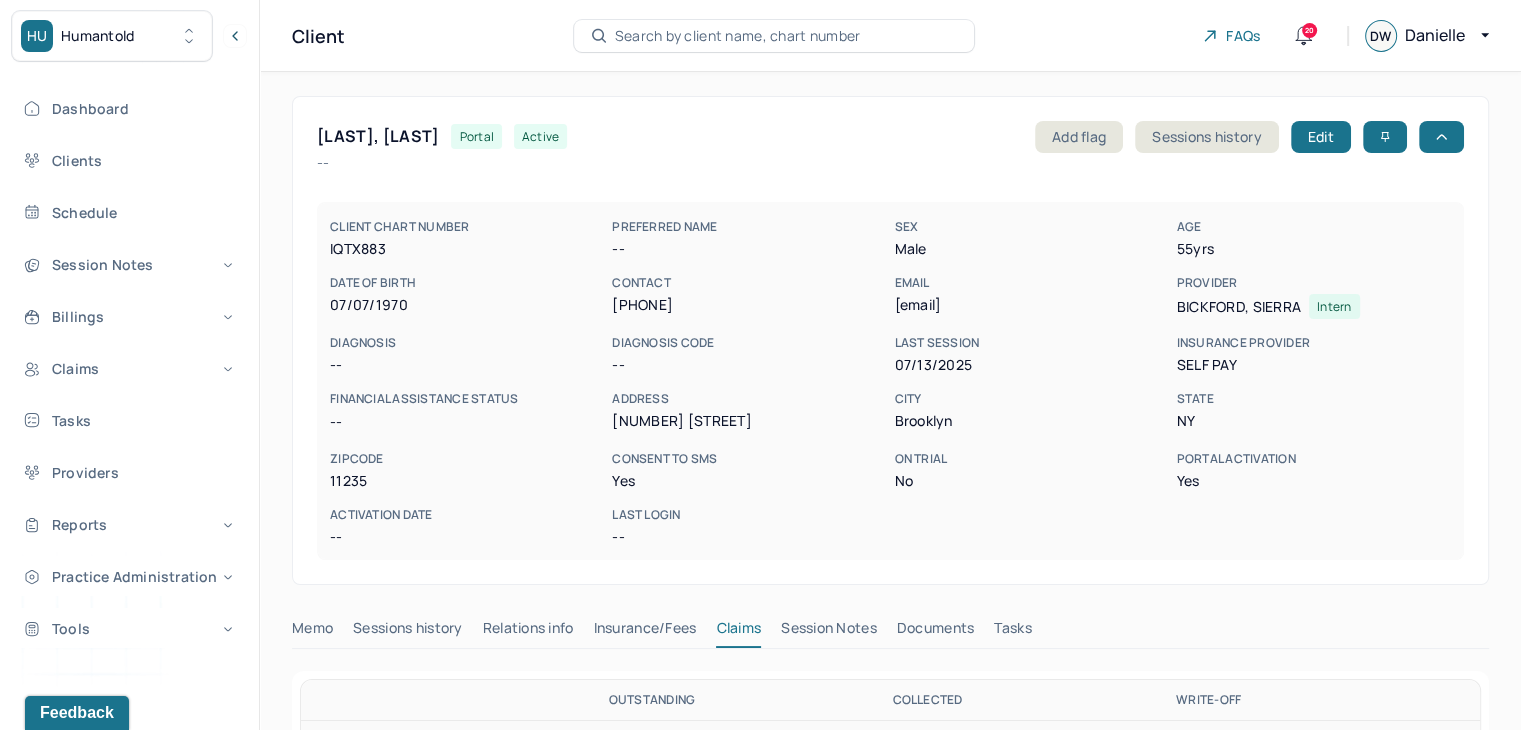 click on "Search by client name, chart number" at bounding box center [738, 36] 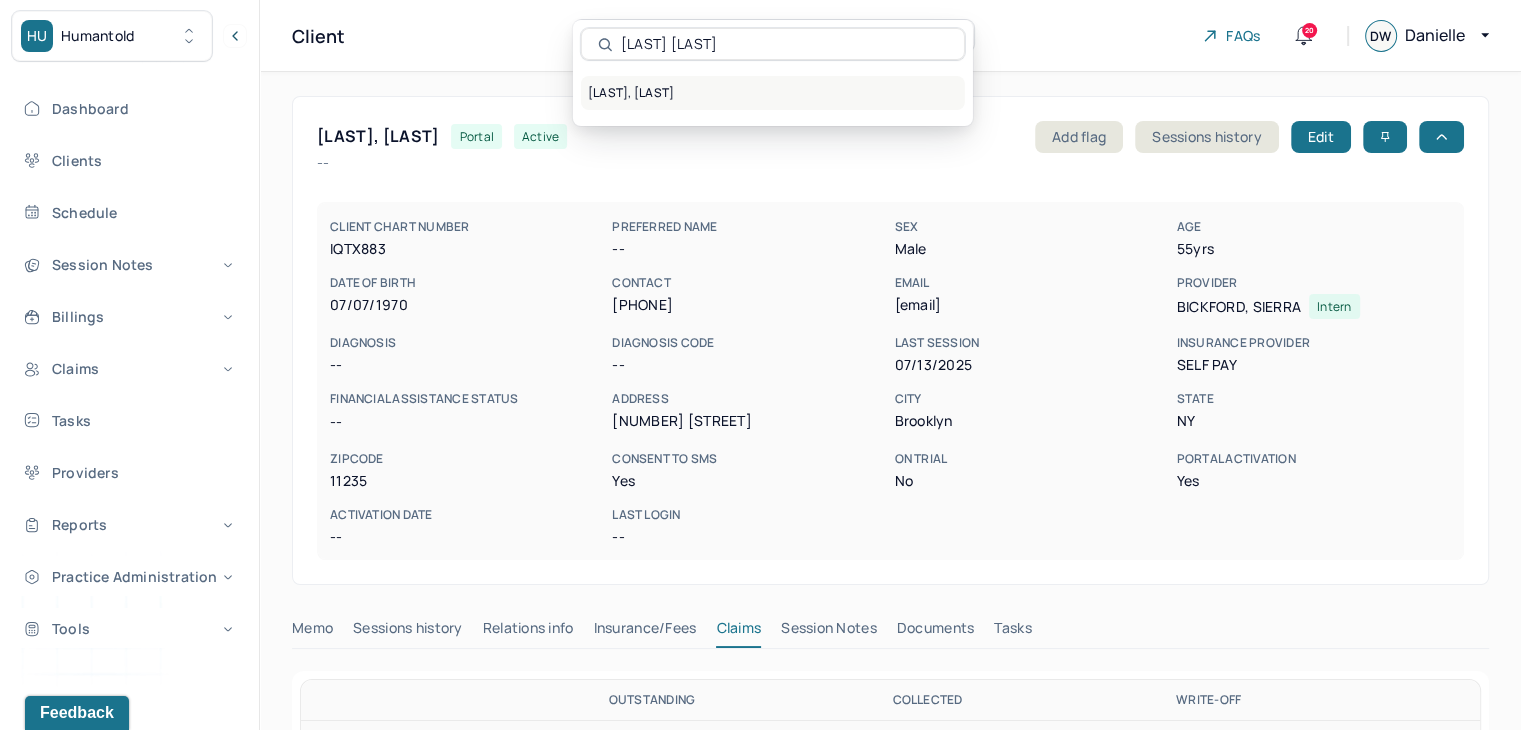 type on "Malky Rosenberg" 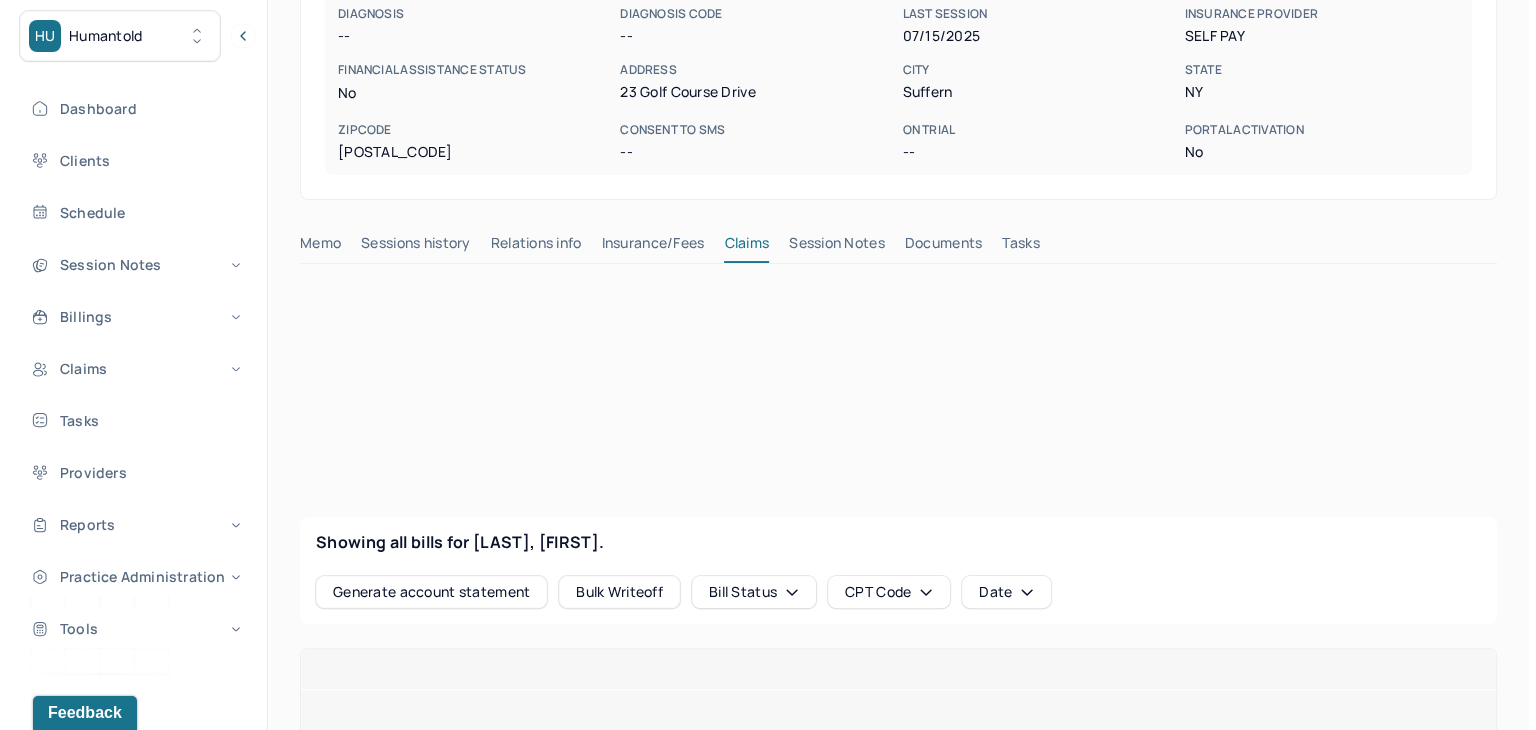 scroll, scrollTop: 600, scrollLeft: 0, axis: vertical 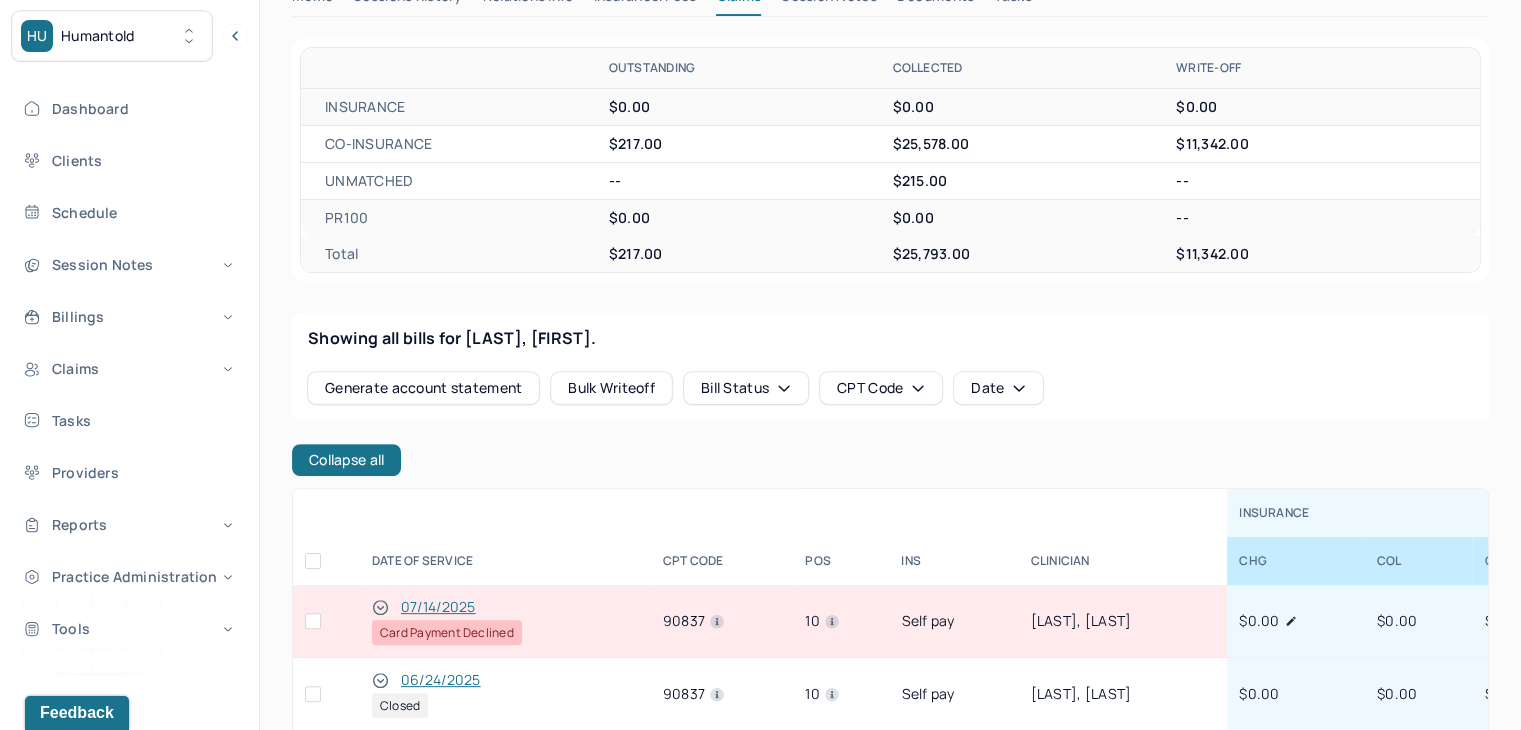 click at bounding box center (313, 621) 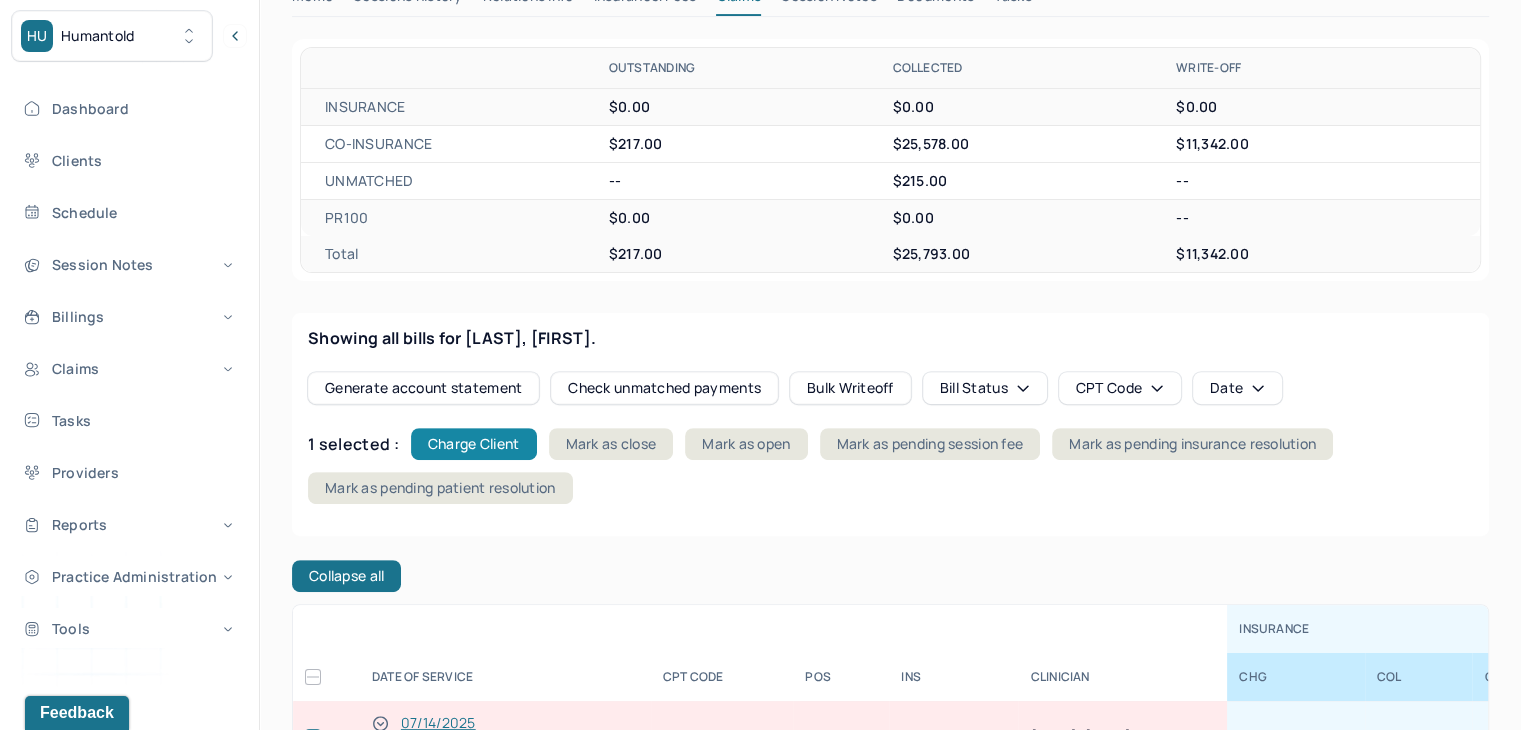 click on "Charge Client" at bounding box center (474, 444) 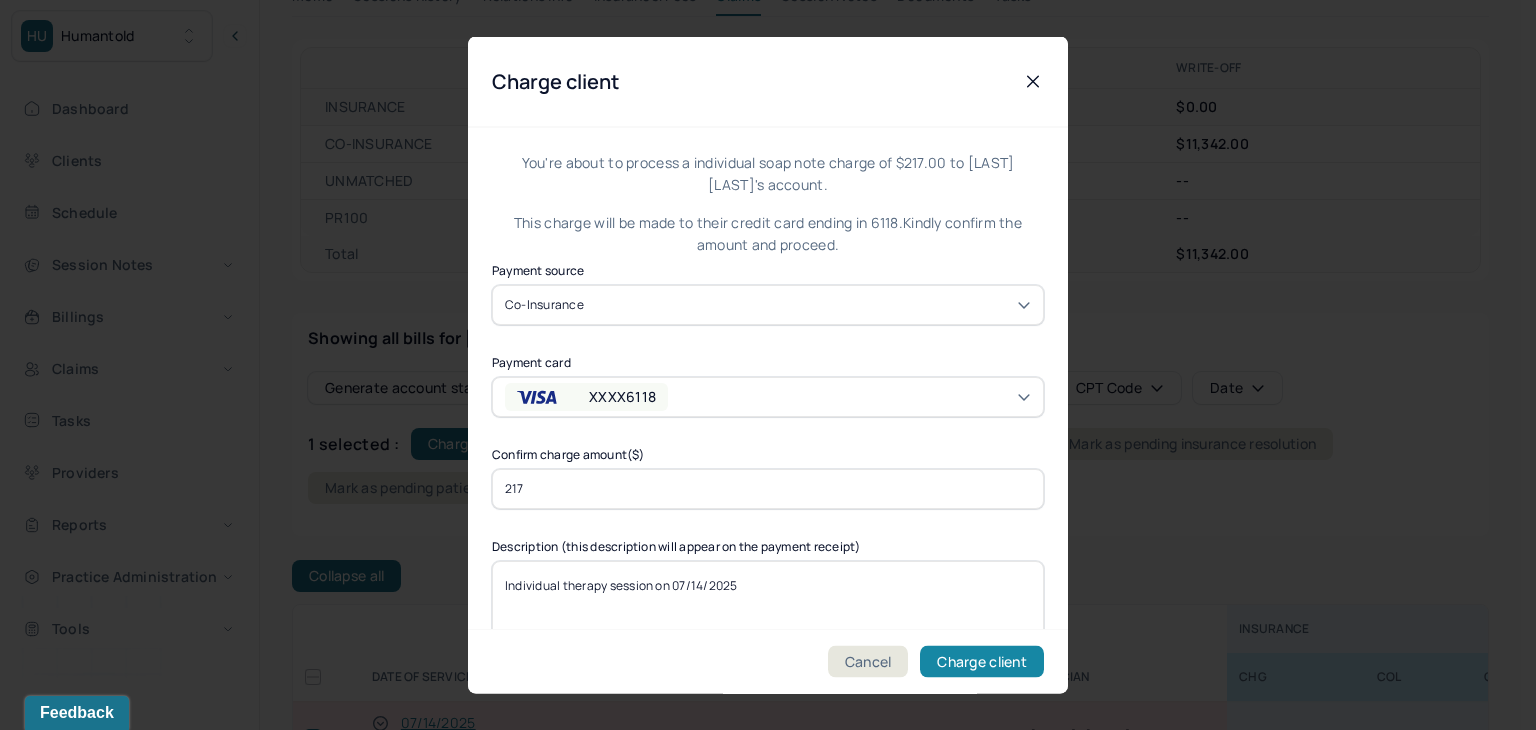 click on "Charge client" at bounding box center [982, 662] 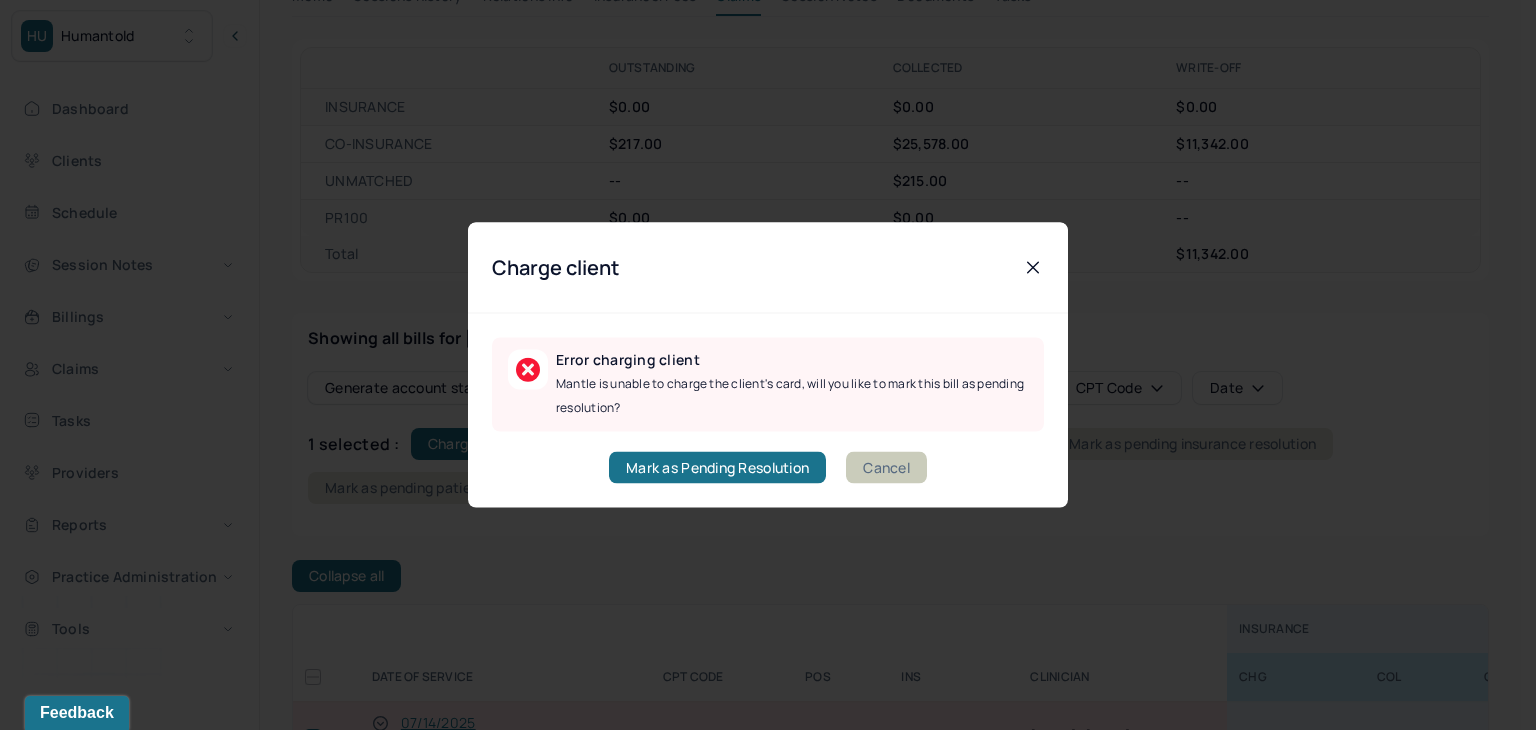 click on "Cancel" at bounding box center [886, 468] 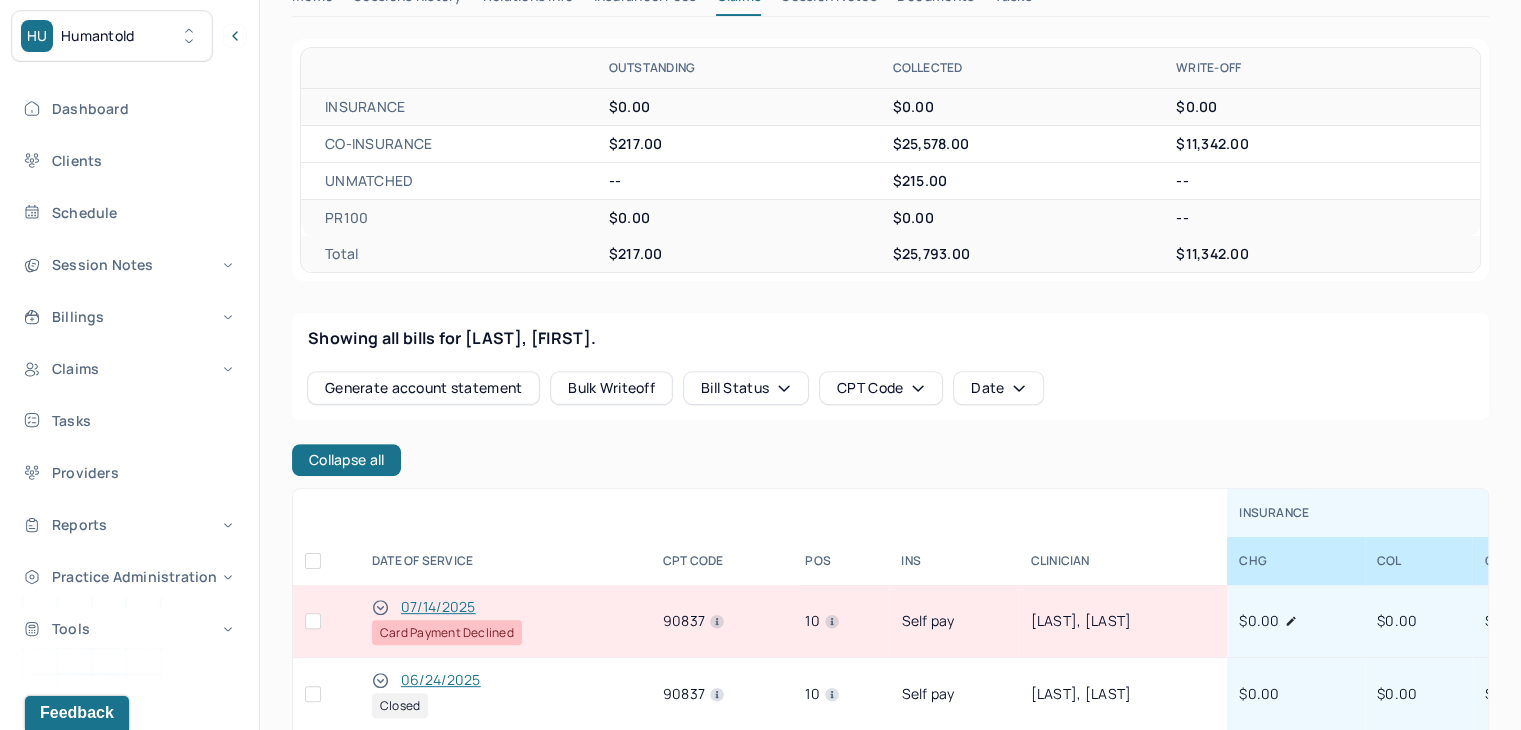 click at bounding box center (313, 621) 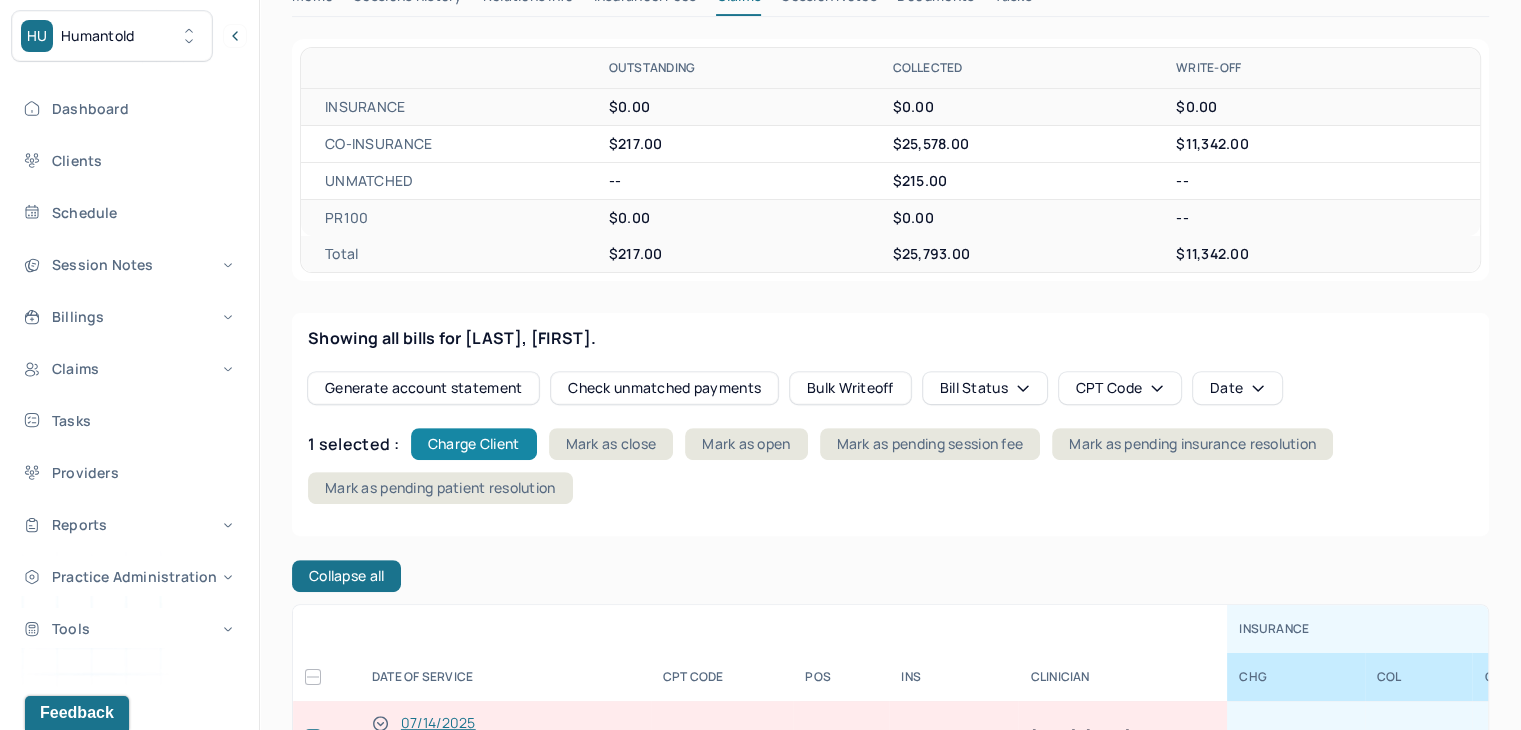click on "Charge Client" at bounding box center (474, 444) 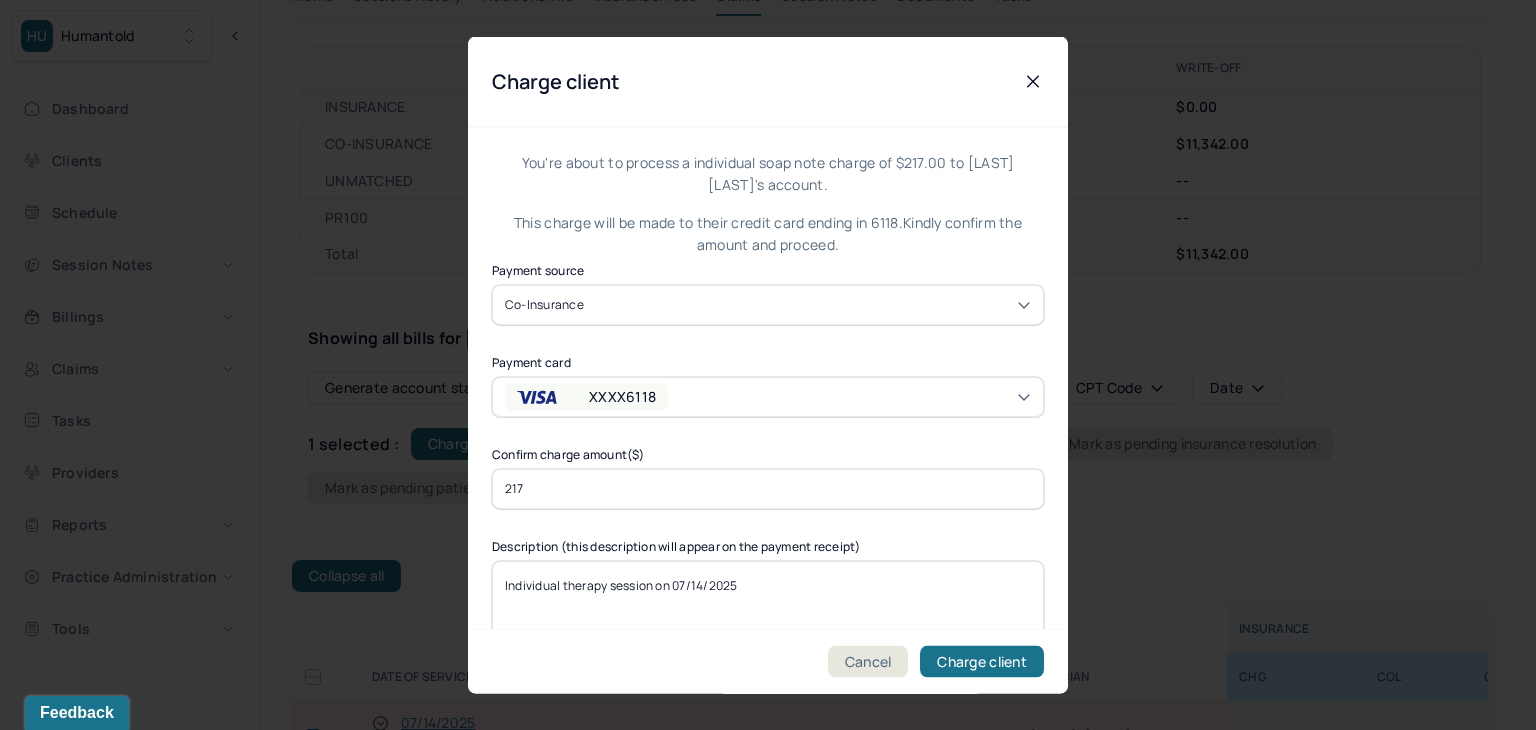 click on "217" at bounding box center [768, 488] 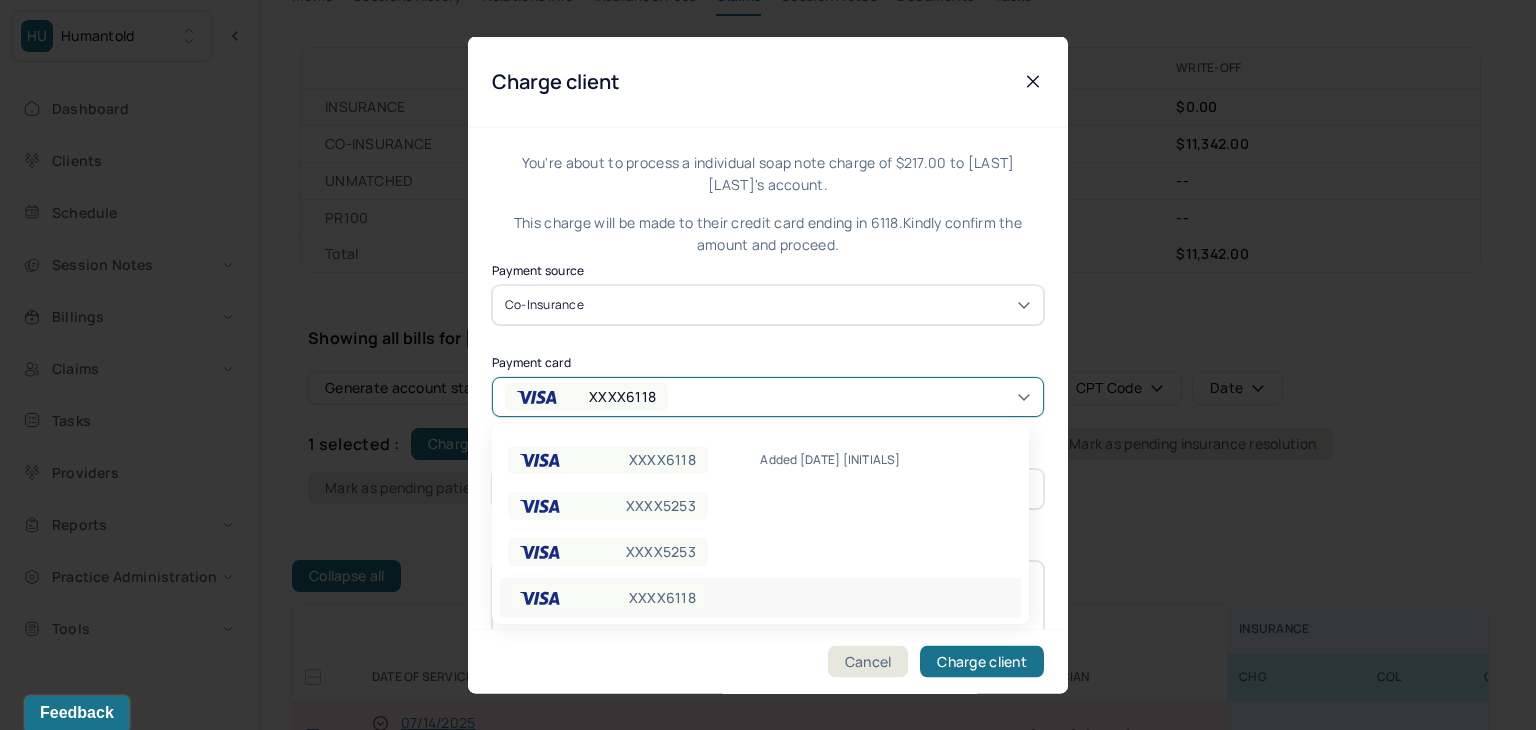 click on "XXXX6118" at bounding box center [622, 396] 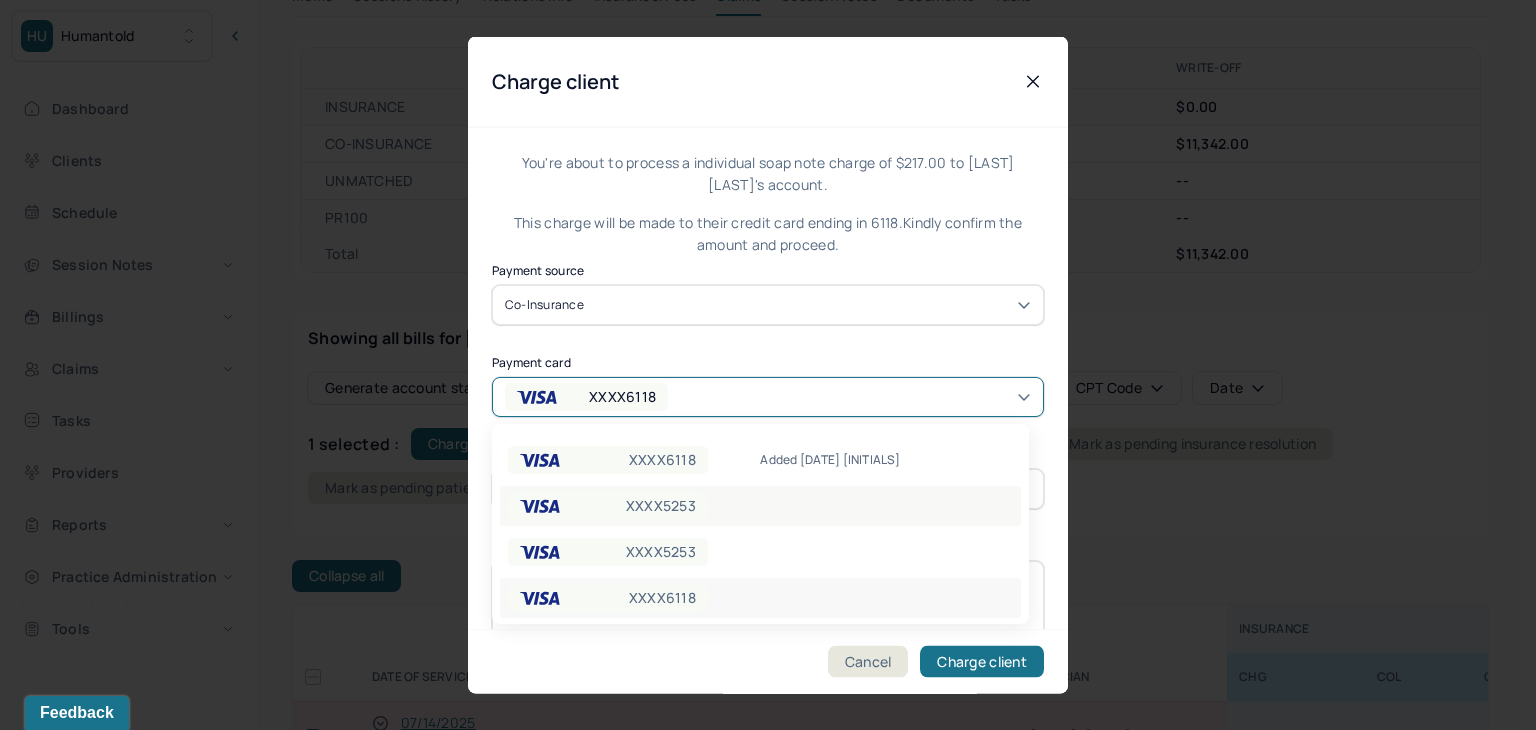 click on "XXXX5253" at bounding box center [608, 506] 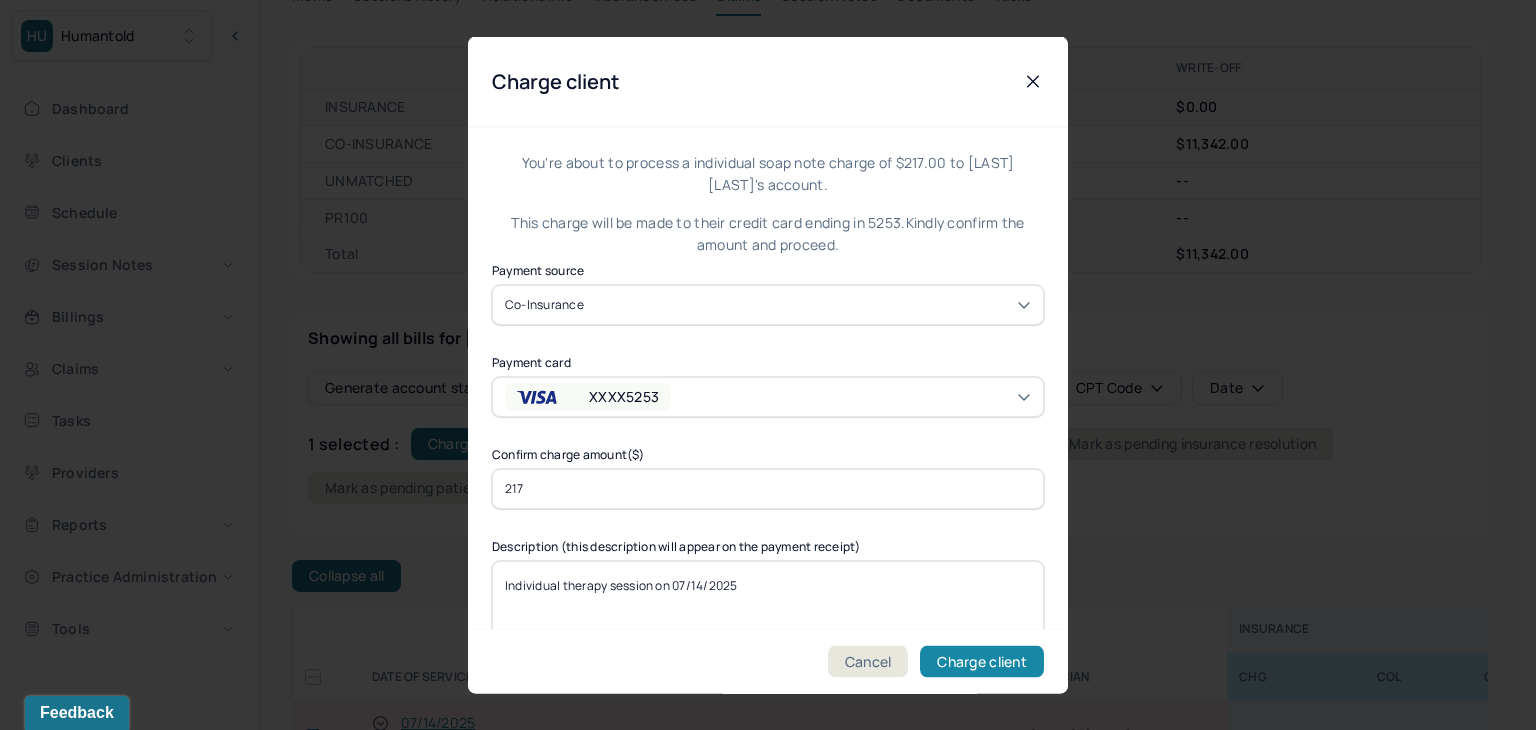 click on "Charge client" at bounding box center (982, 662) 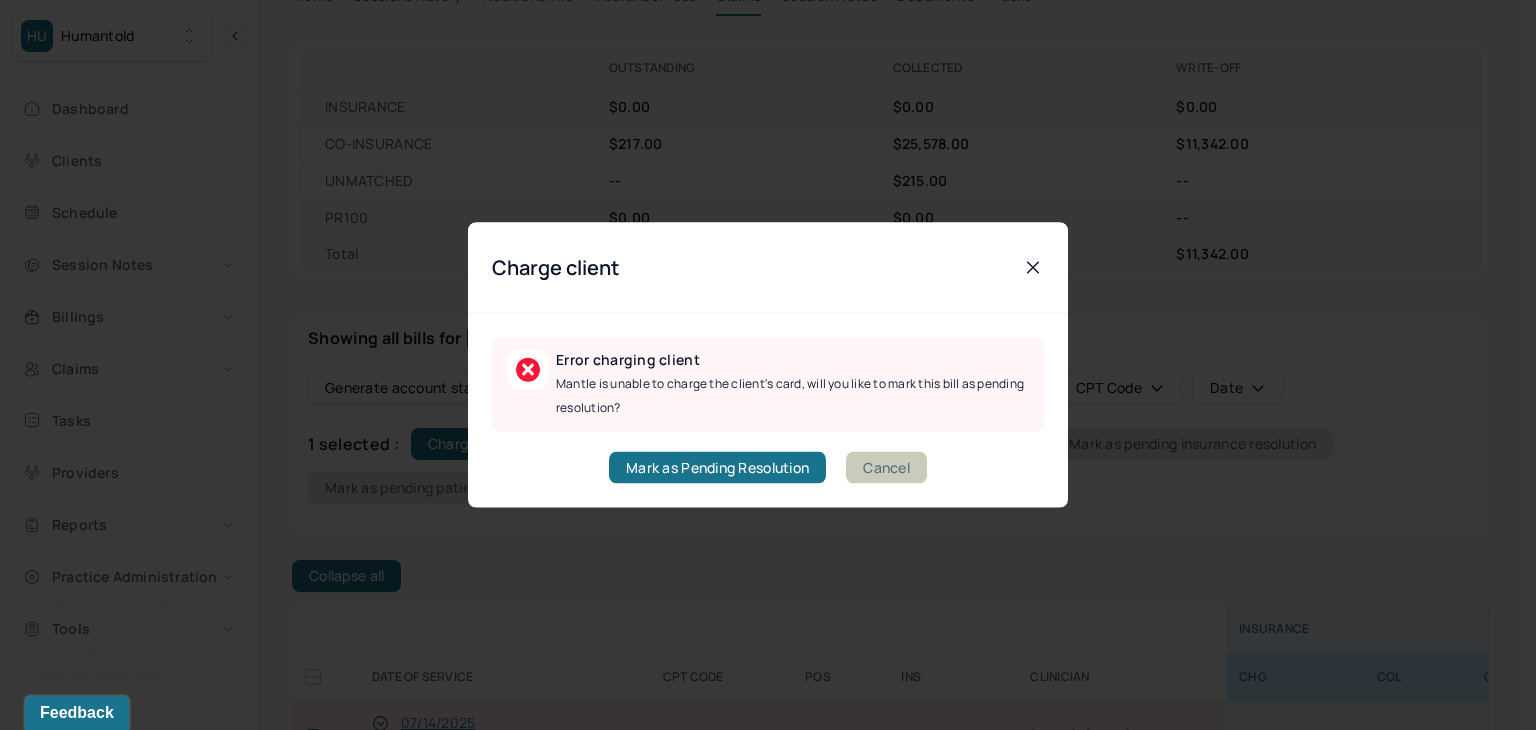 click on "Cancel" at bounding box center (886, 468) 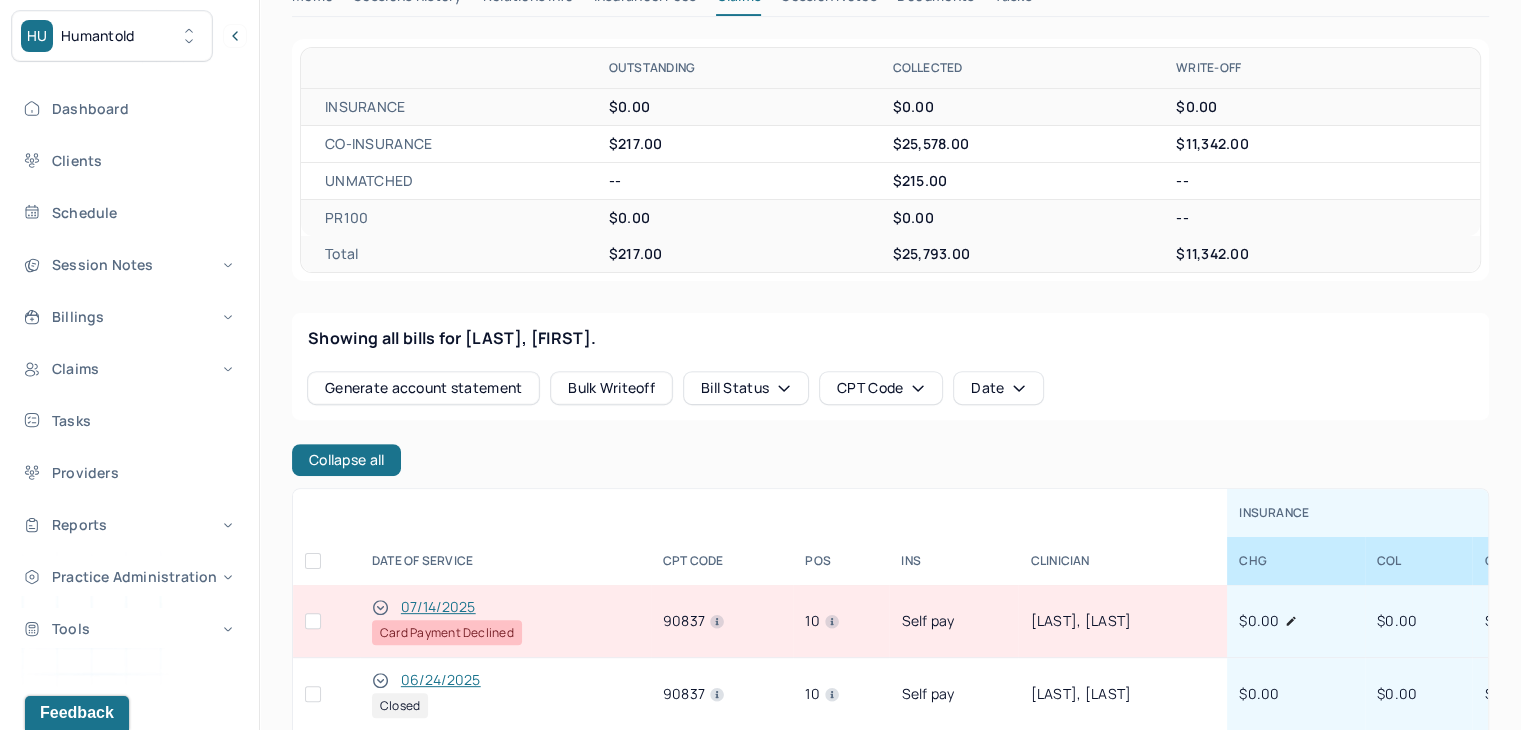 click at bounding box center (313, 621) 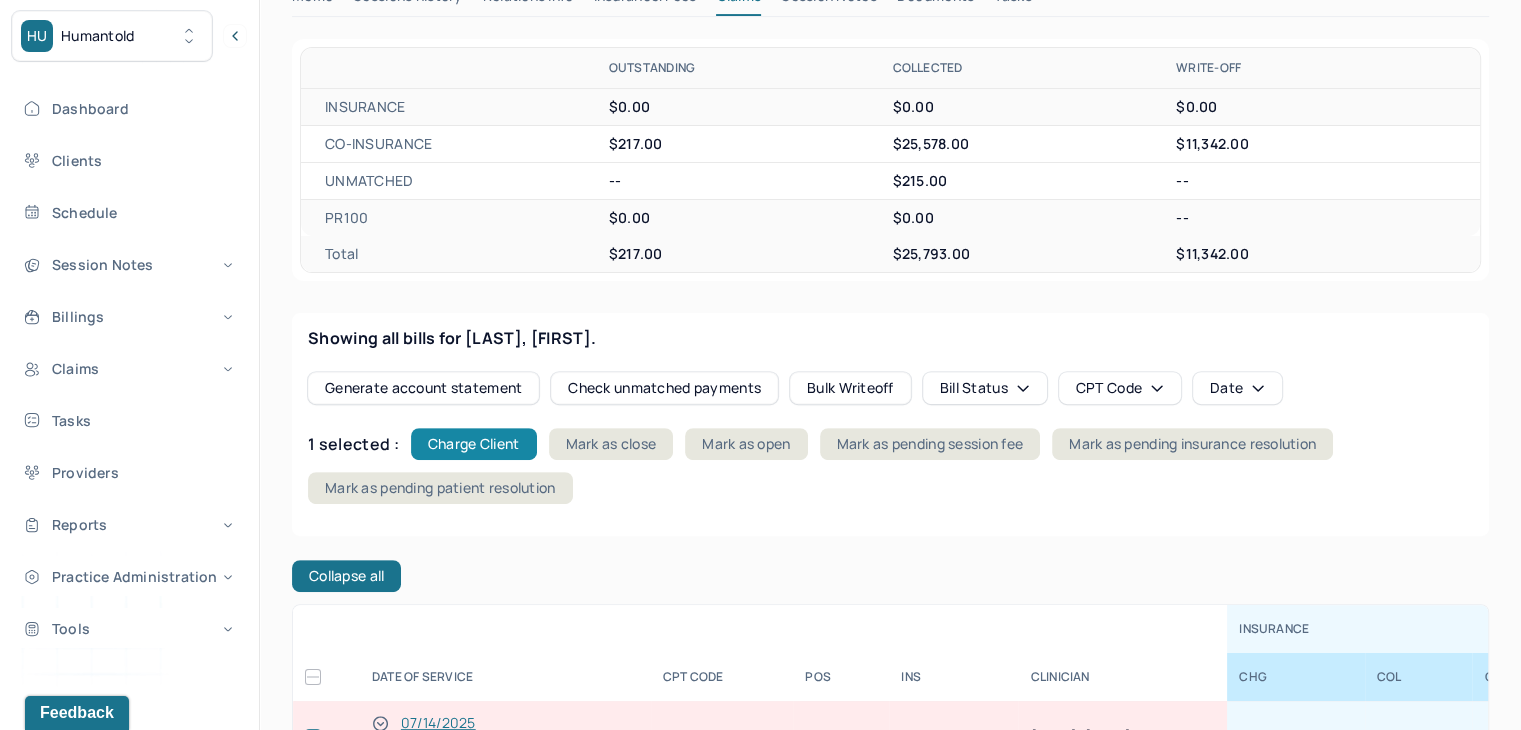 click on "Charge Client" at bounding box center (474, 444) 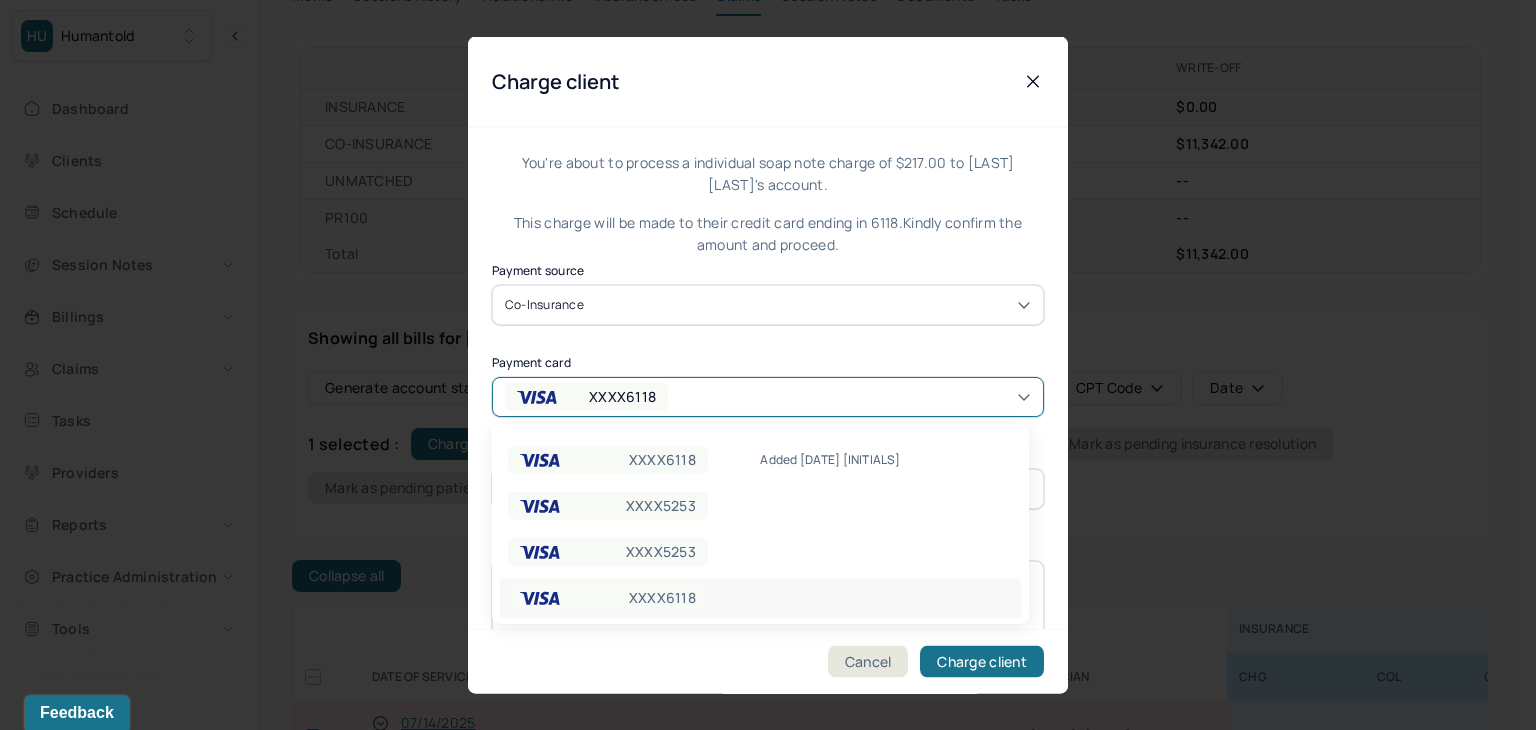 click on "XXXX6118" at bounding box center [622, 396] 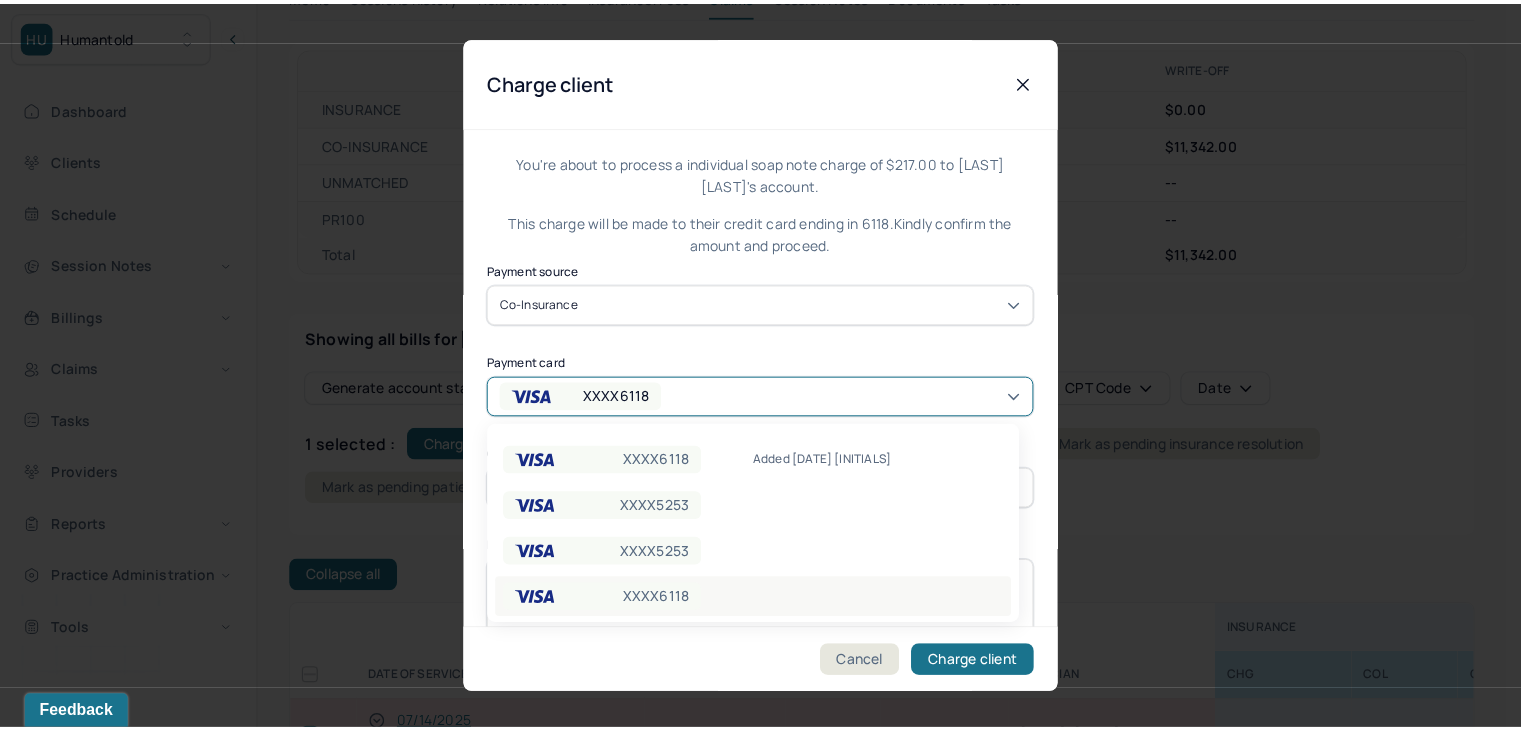 scroll, scrollTop: 106, scrollLeft: 0, axis: vertical 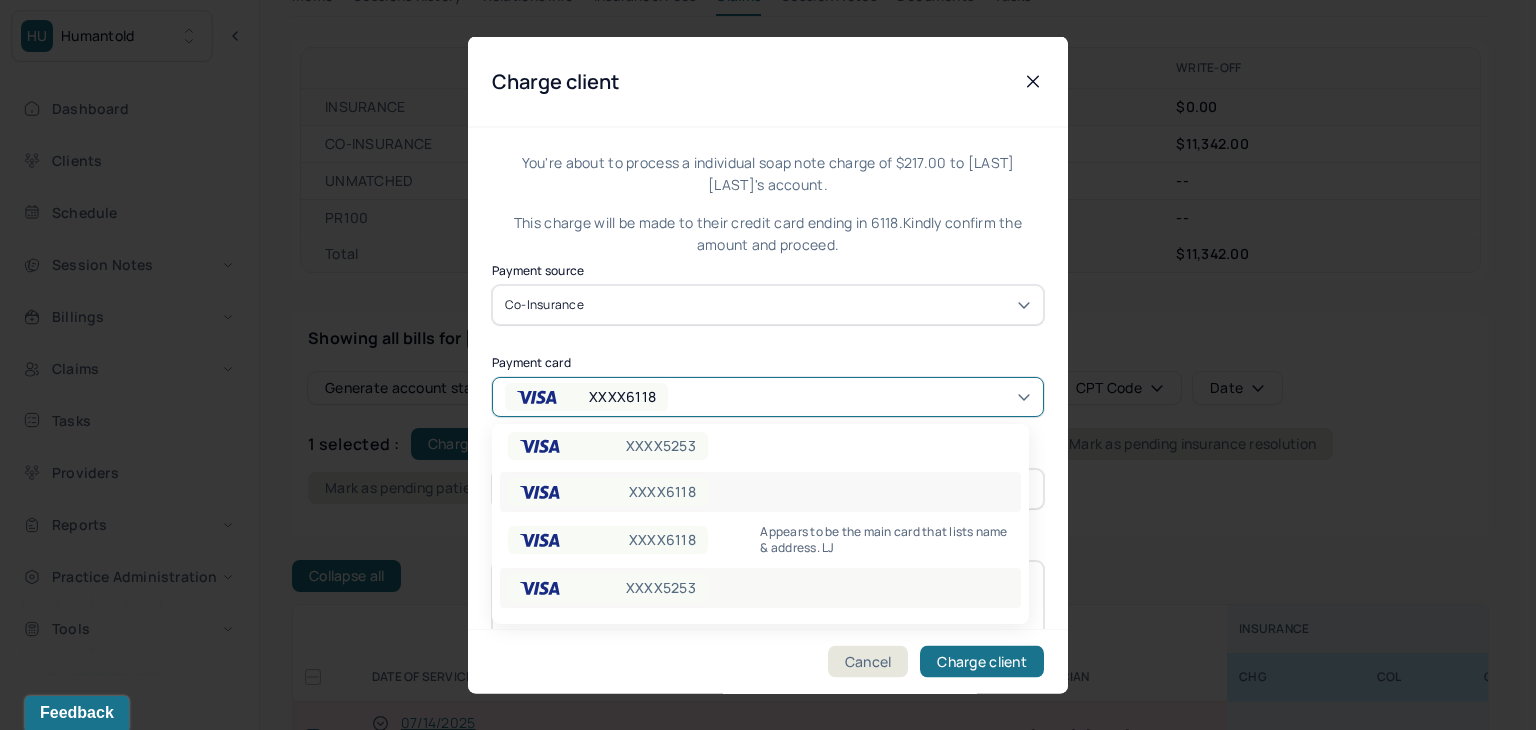 click on "XXXX5253" at bounding box center [661, 588] 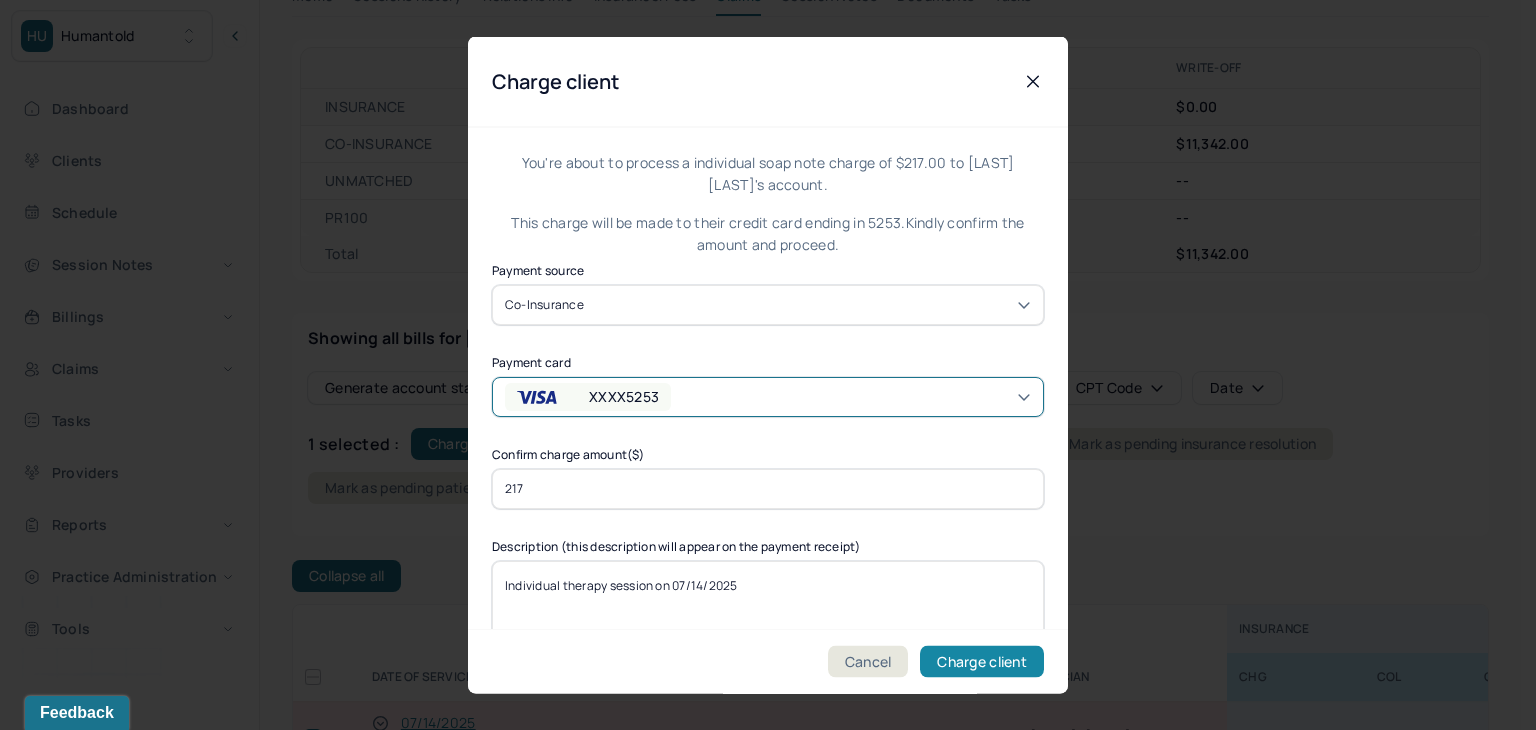 click on "Charge client" at bounding box center (982, 662) 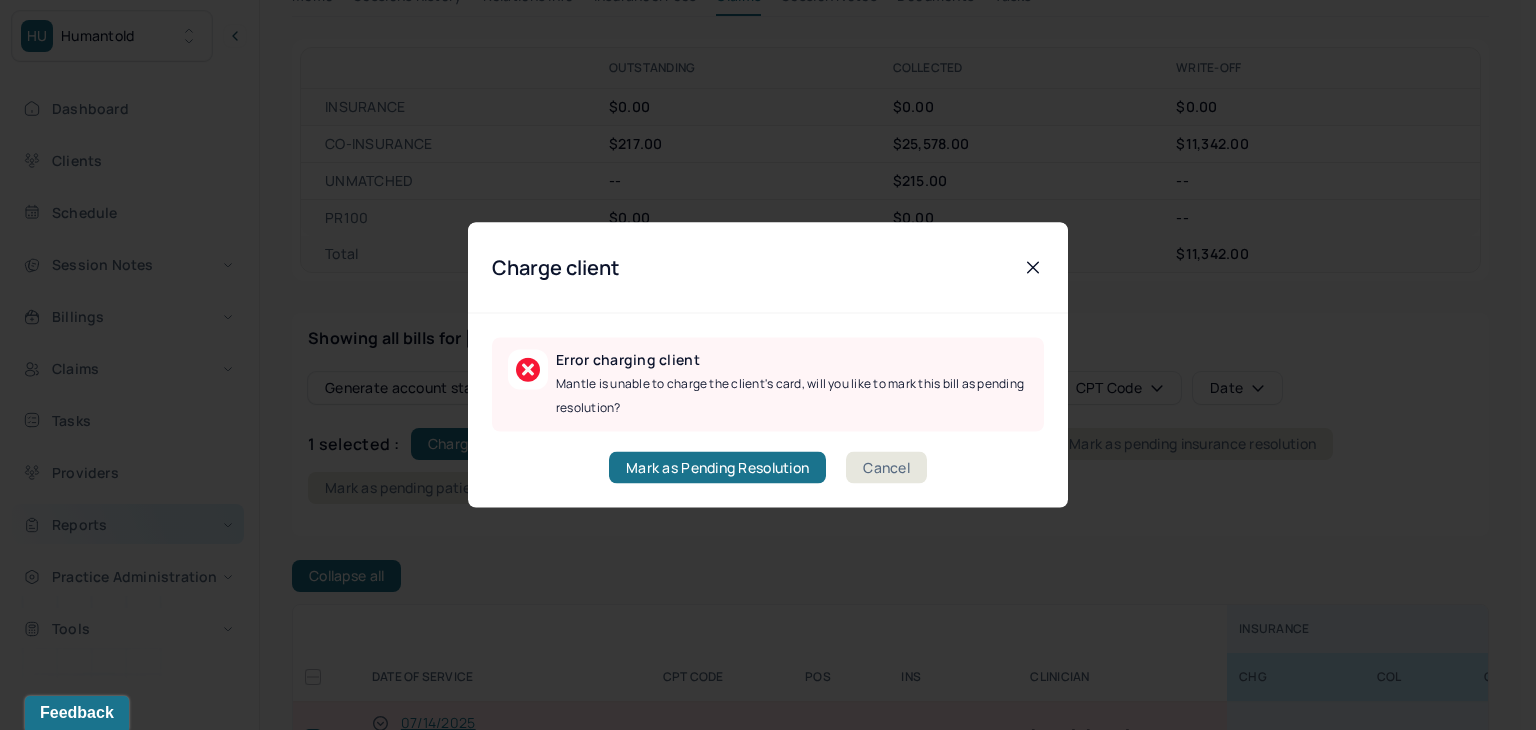 drag, startPoint x: 877, startPoint y: 465, endPoint x: 116, endPoint y: 506, distance: 762.10364 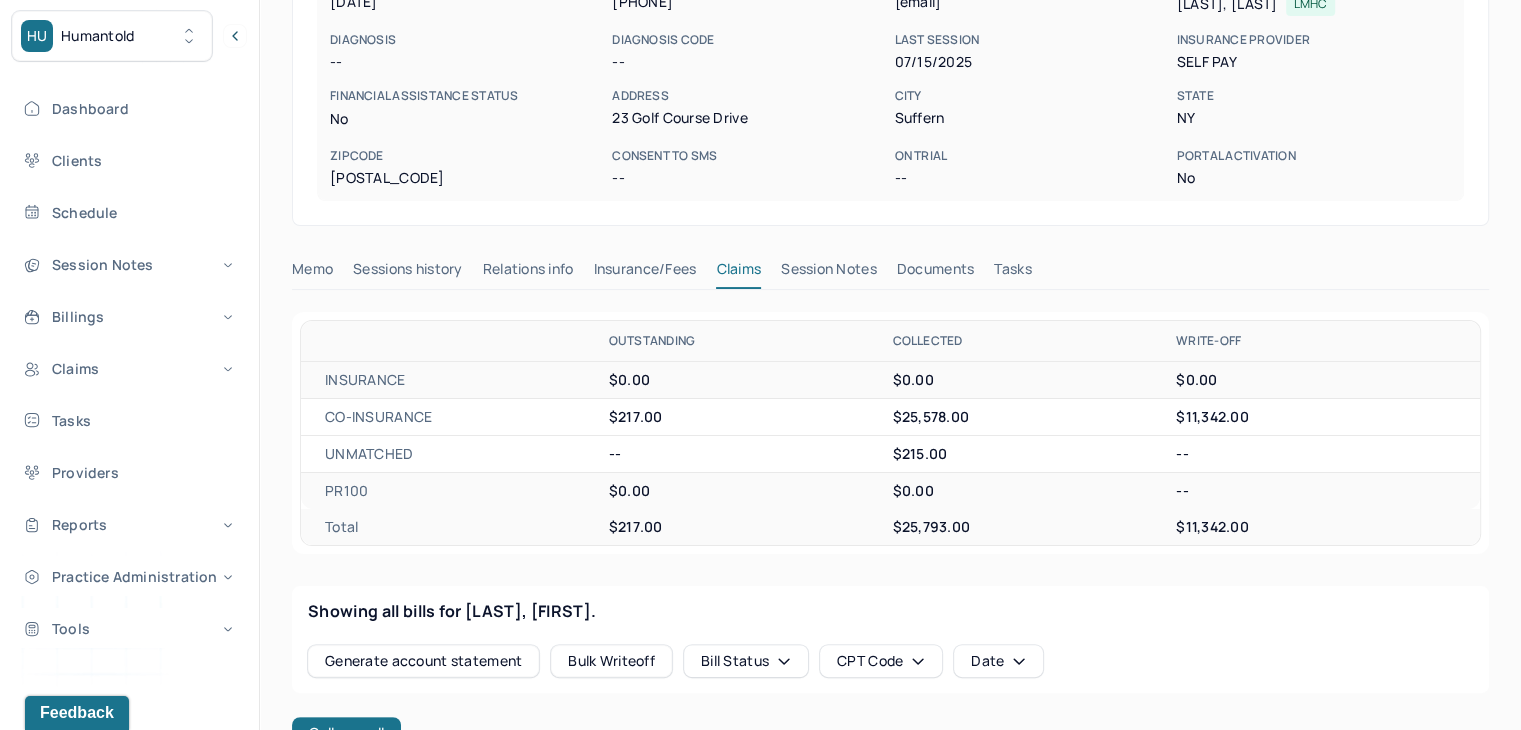 scroll, scrollTop: 0, scrollLeft: 0, axis: both 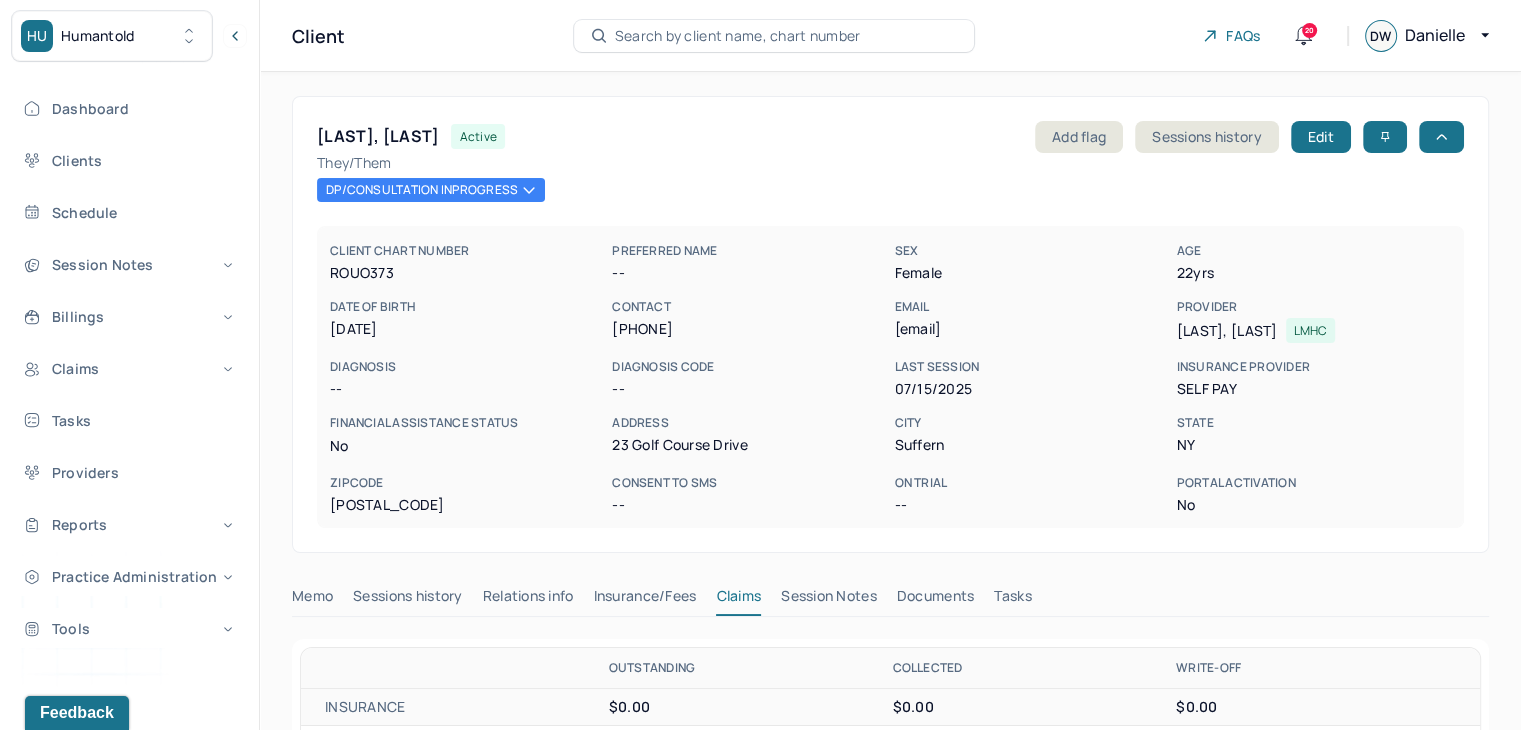 click on "Search by client name, chart number" at bounding box center (738, 36) 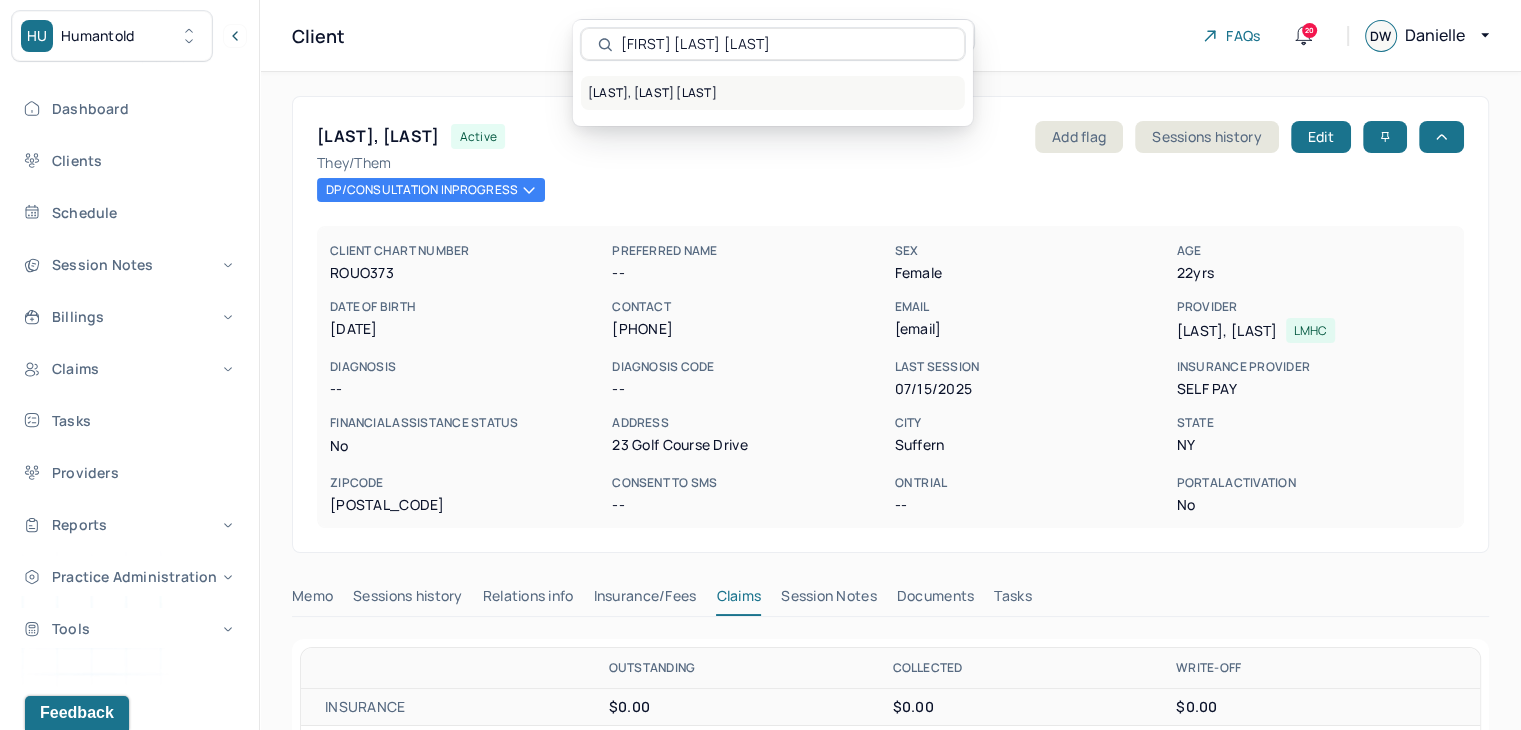 type on "Derek Brandon Medina" 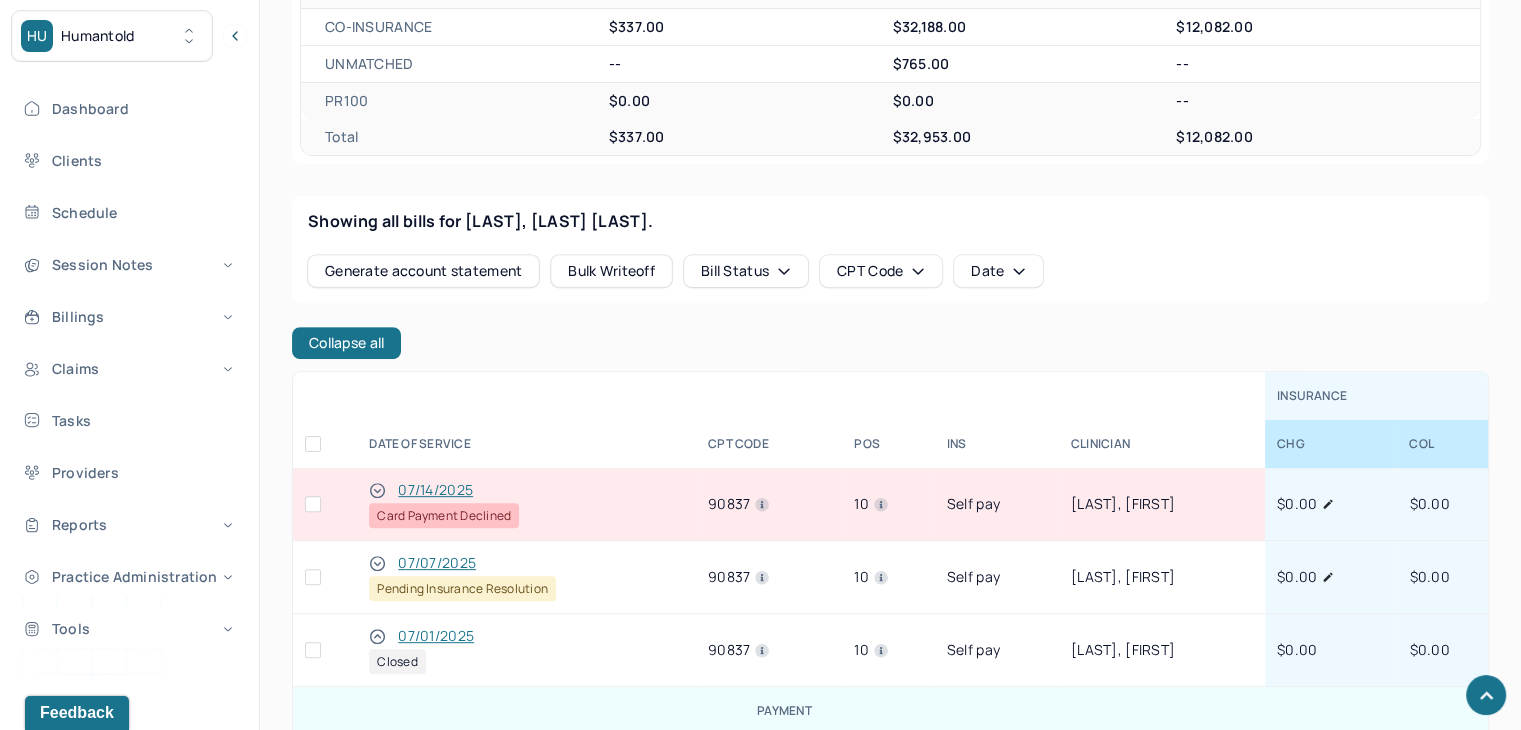 scroll, scrollTop: 800, scrollLeft: 0, axis: vertical 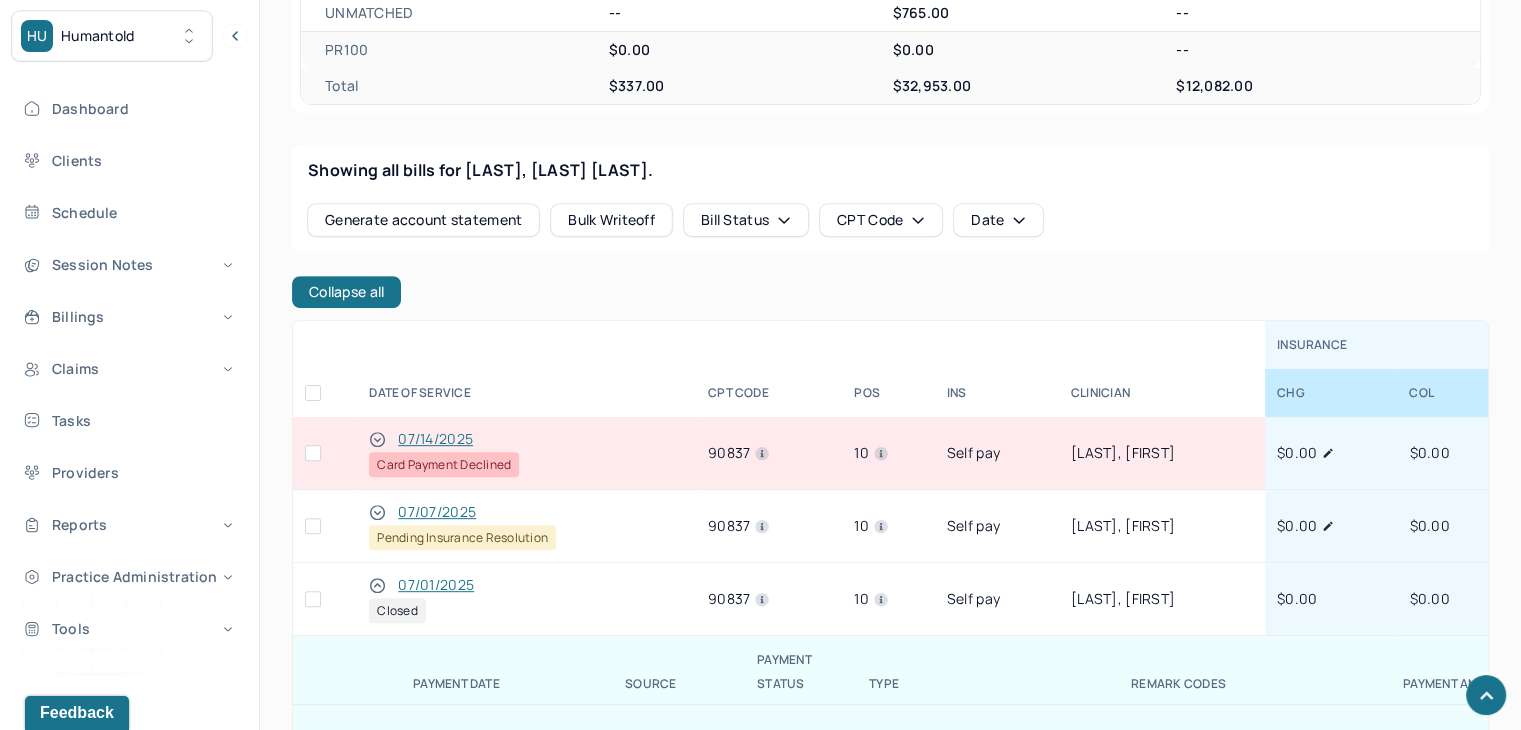 click 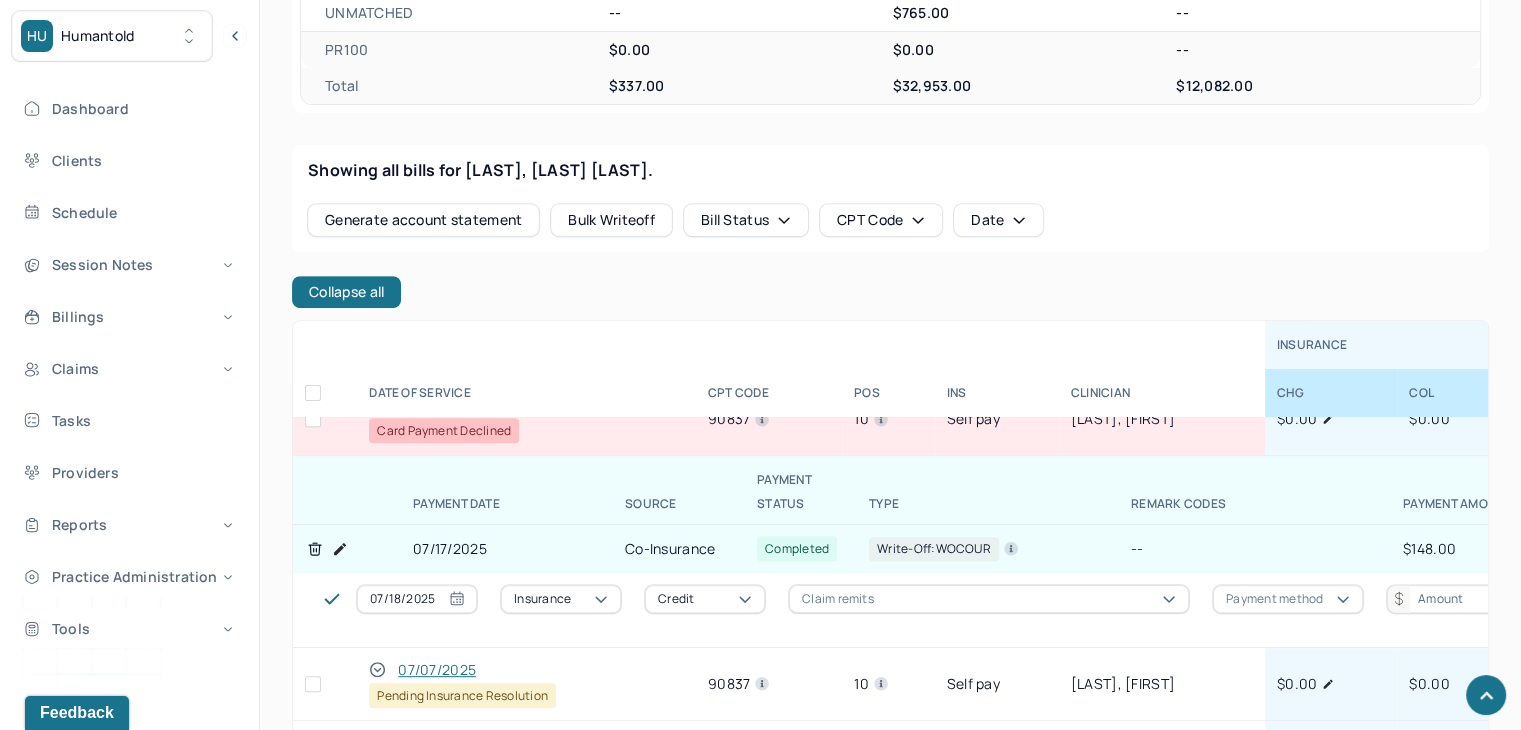 scroll, scrollTop: 0, scrollLeft: 0, axis: both 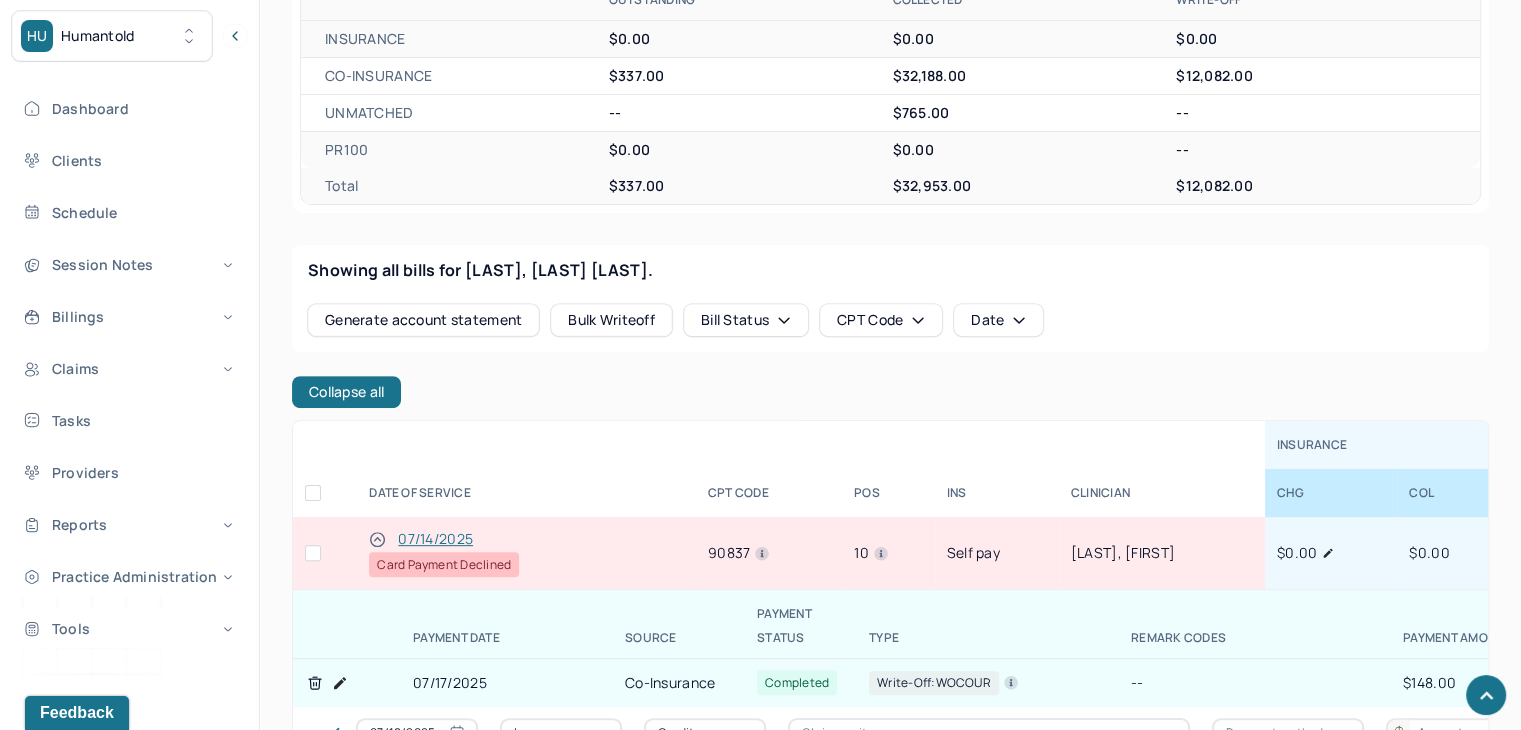 click 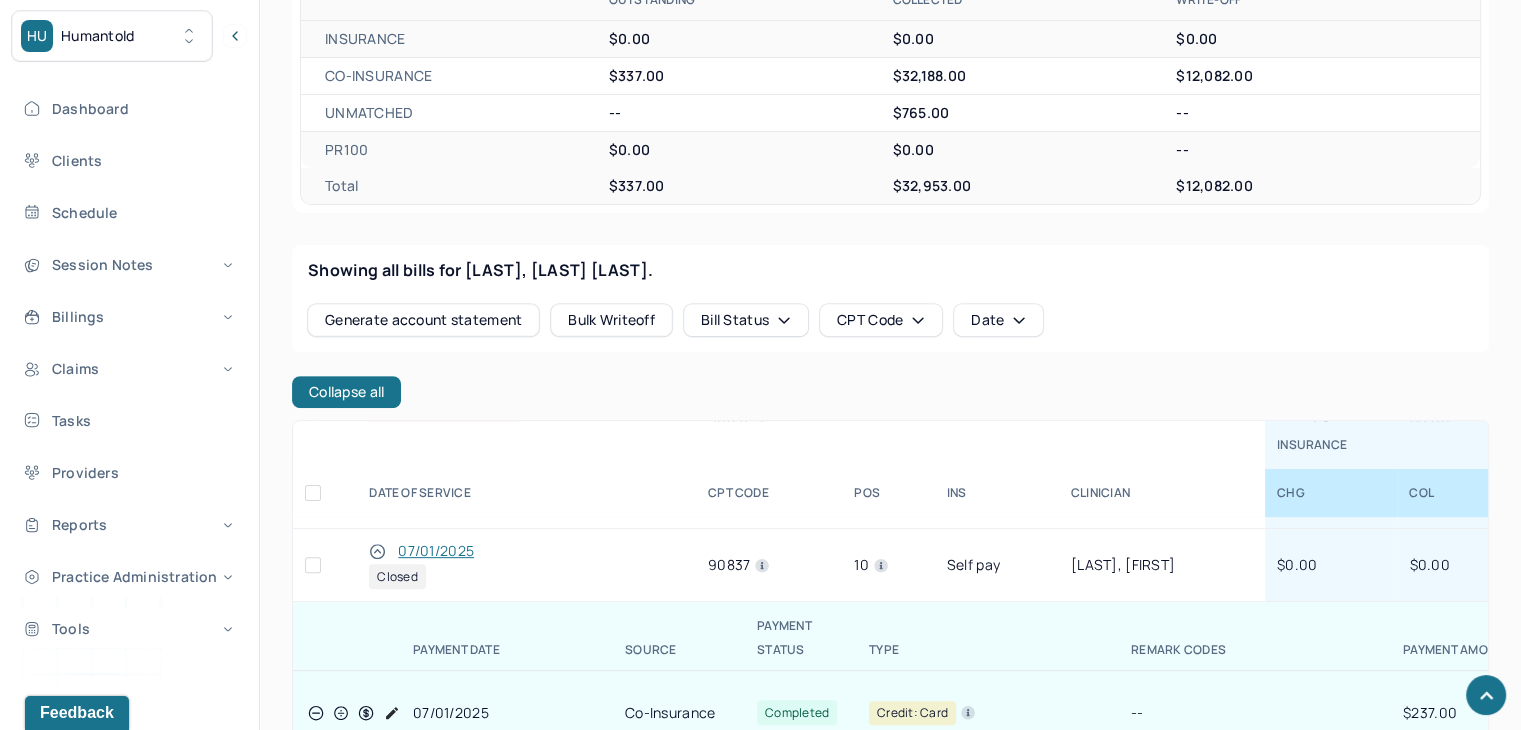 scroll, scrollTop: 0, scrollLeft: 0, axis: both 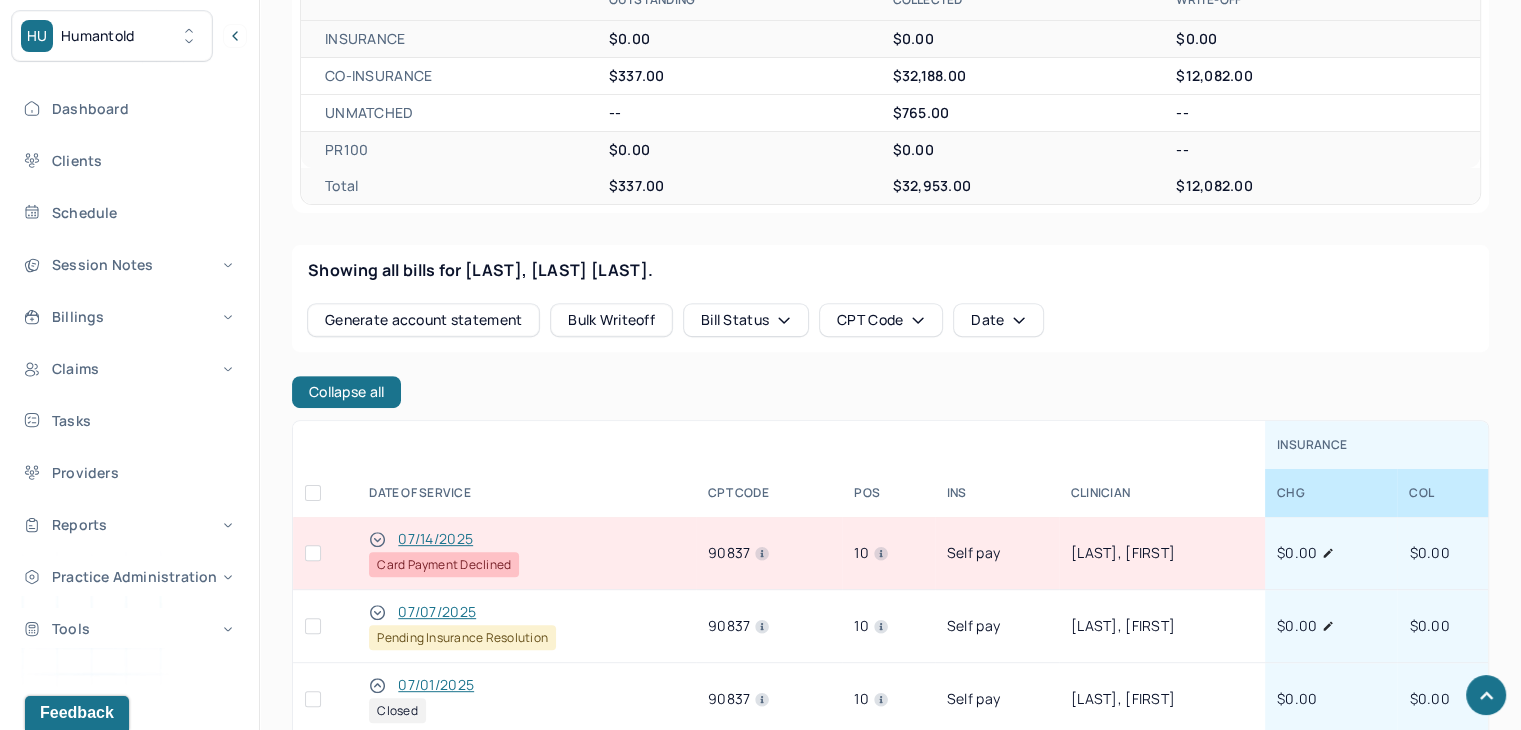 click 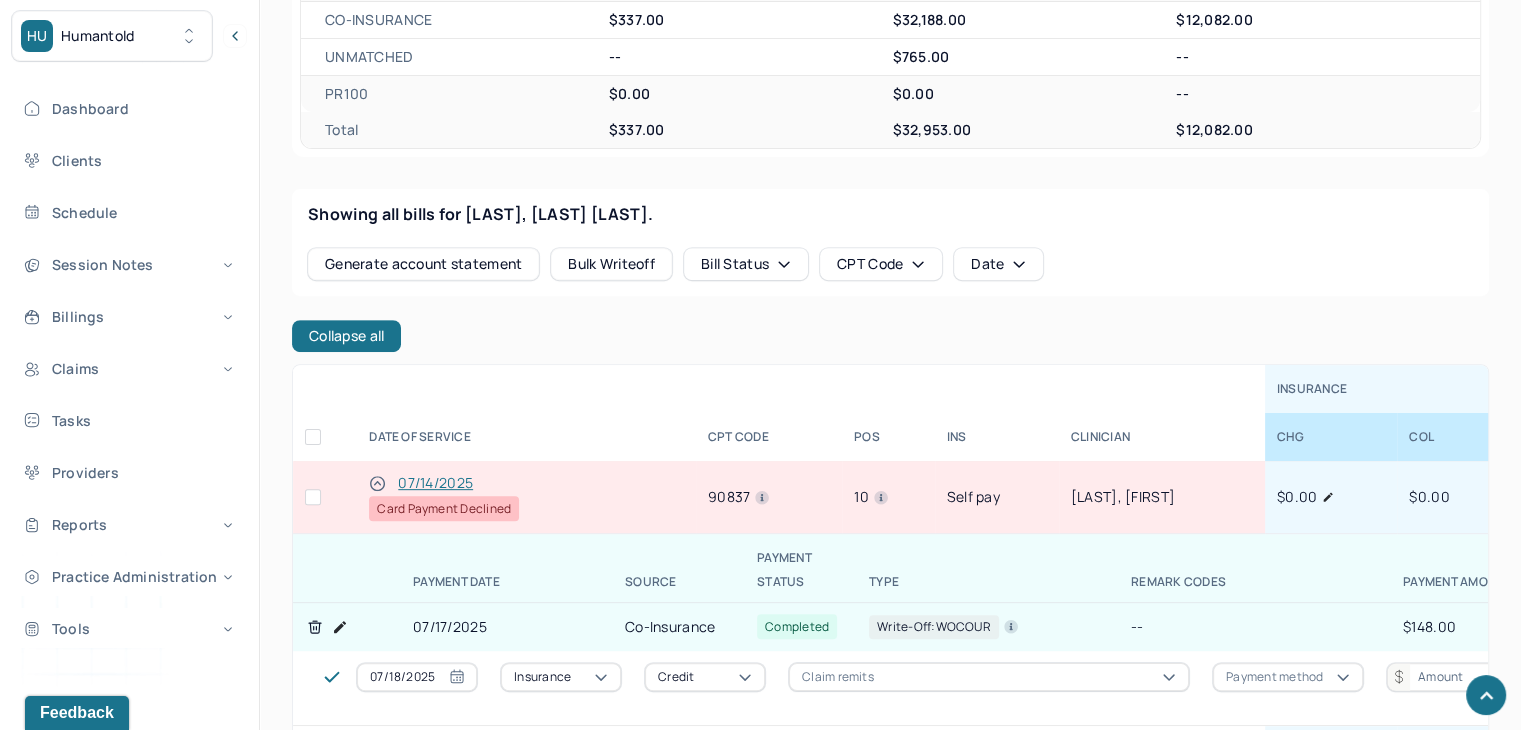 scroll, scrollTop: 1000, scrollLeft: 0, axis: vertical 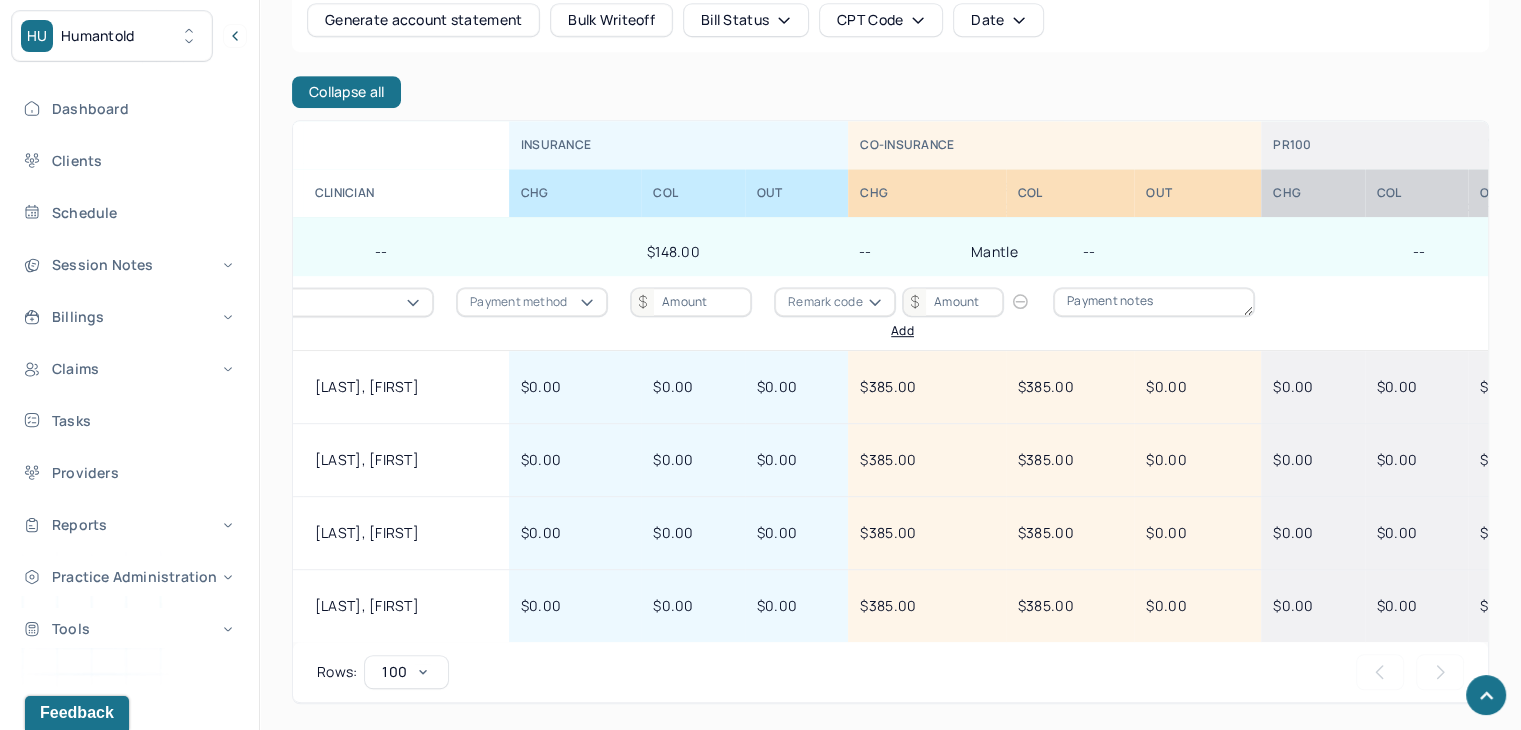 click on "Collapse all" at bounding box center [346, 92] 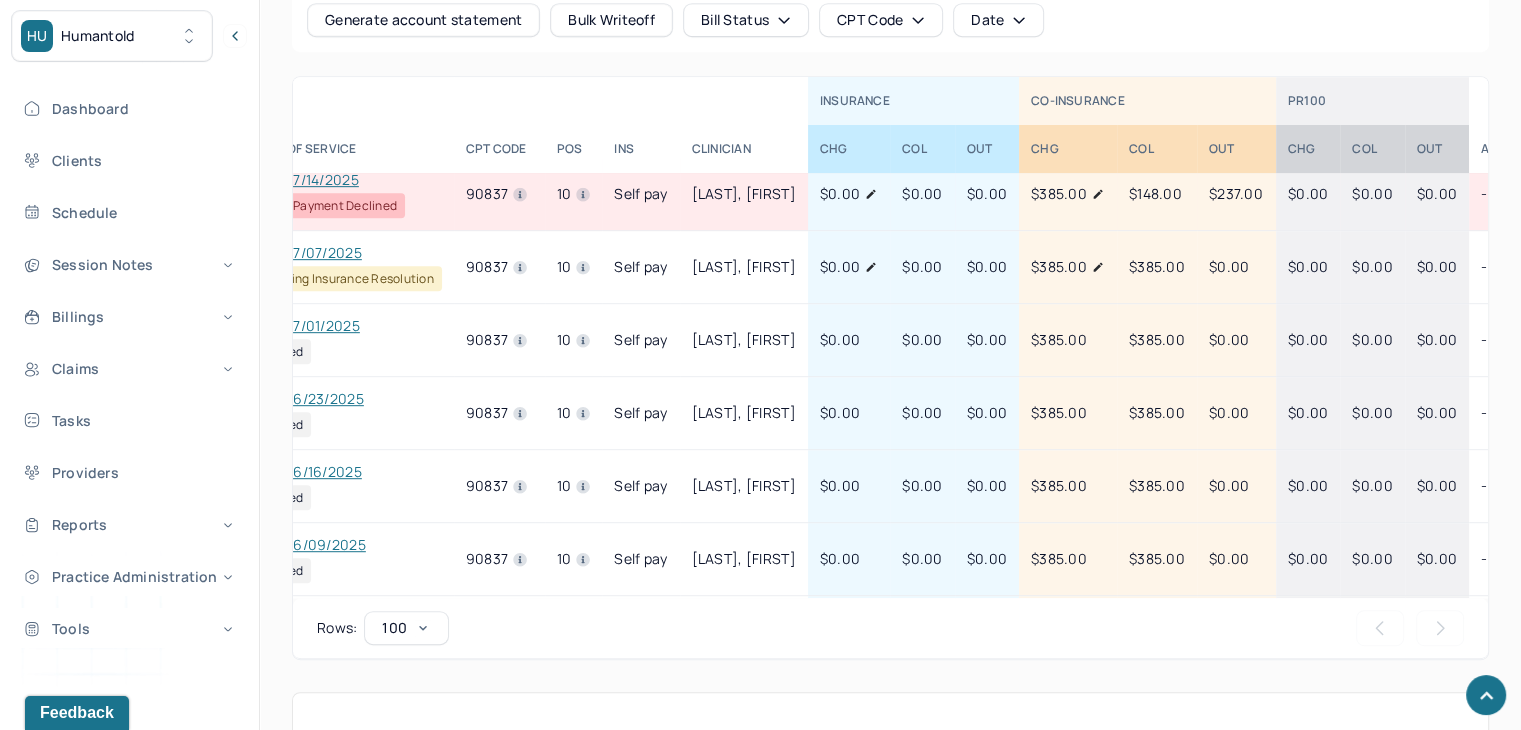 scroll, scrollTop: 0, scrollLeft: 90, axis: horizontal 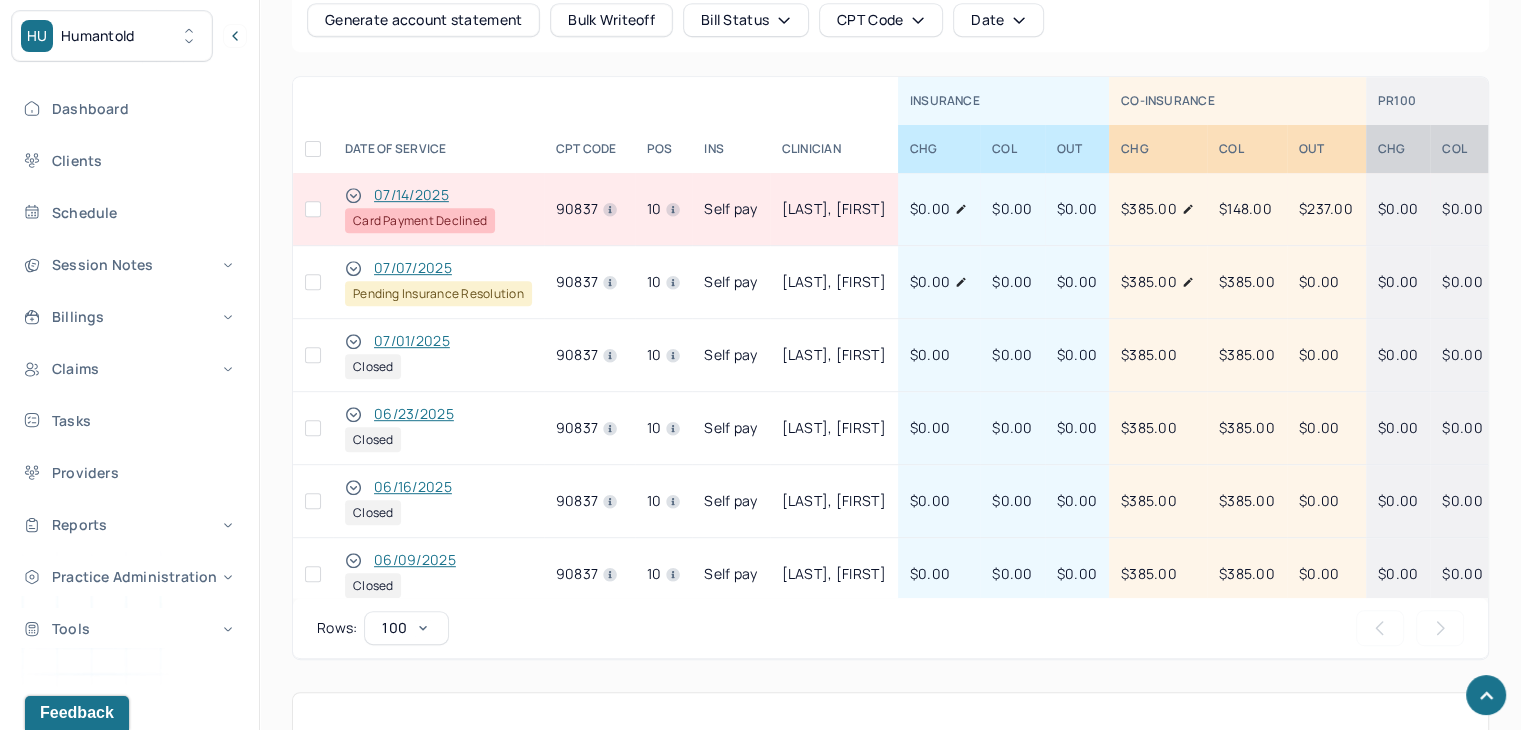 click at bounding box center (313, 209) 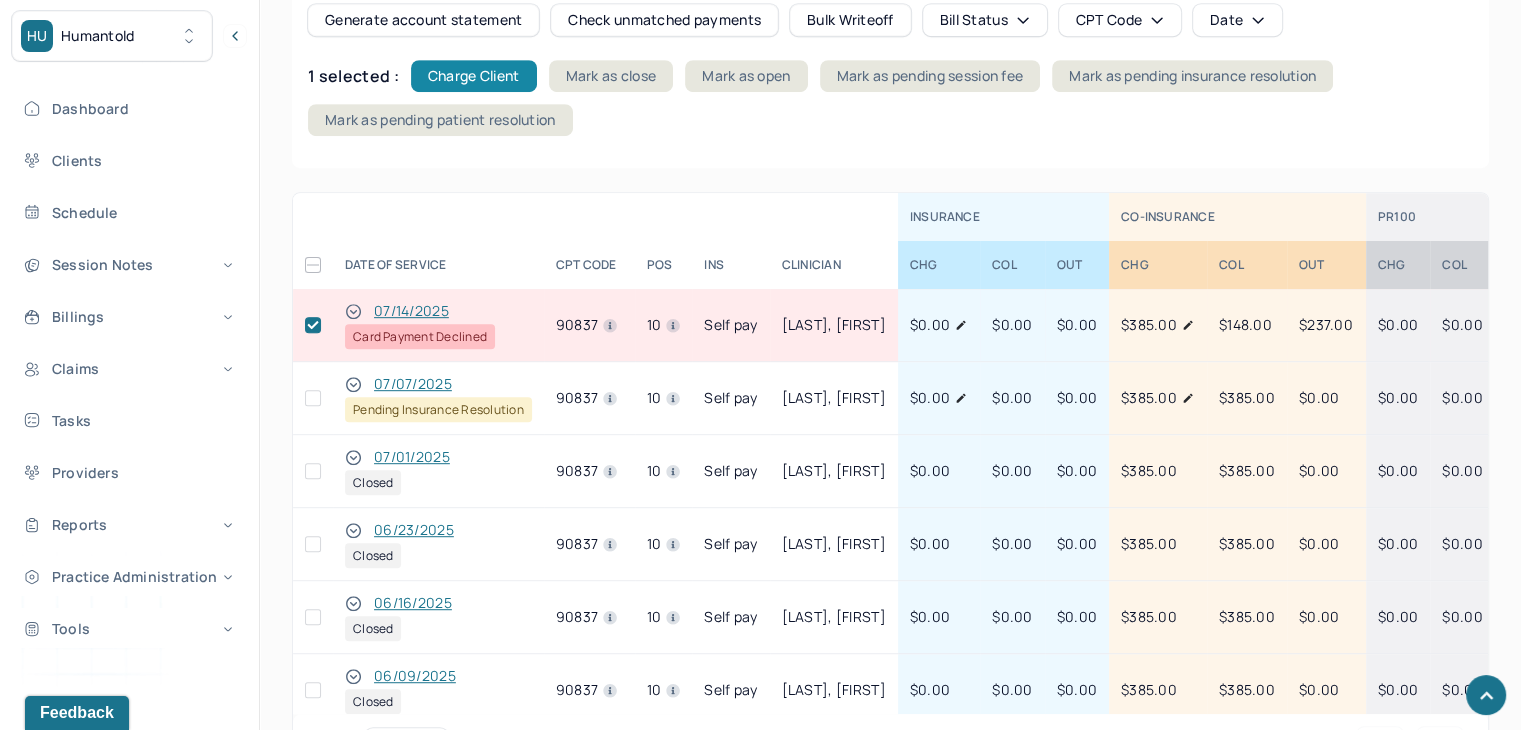 click on "Charge Client" at bounding box center (474, 76) 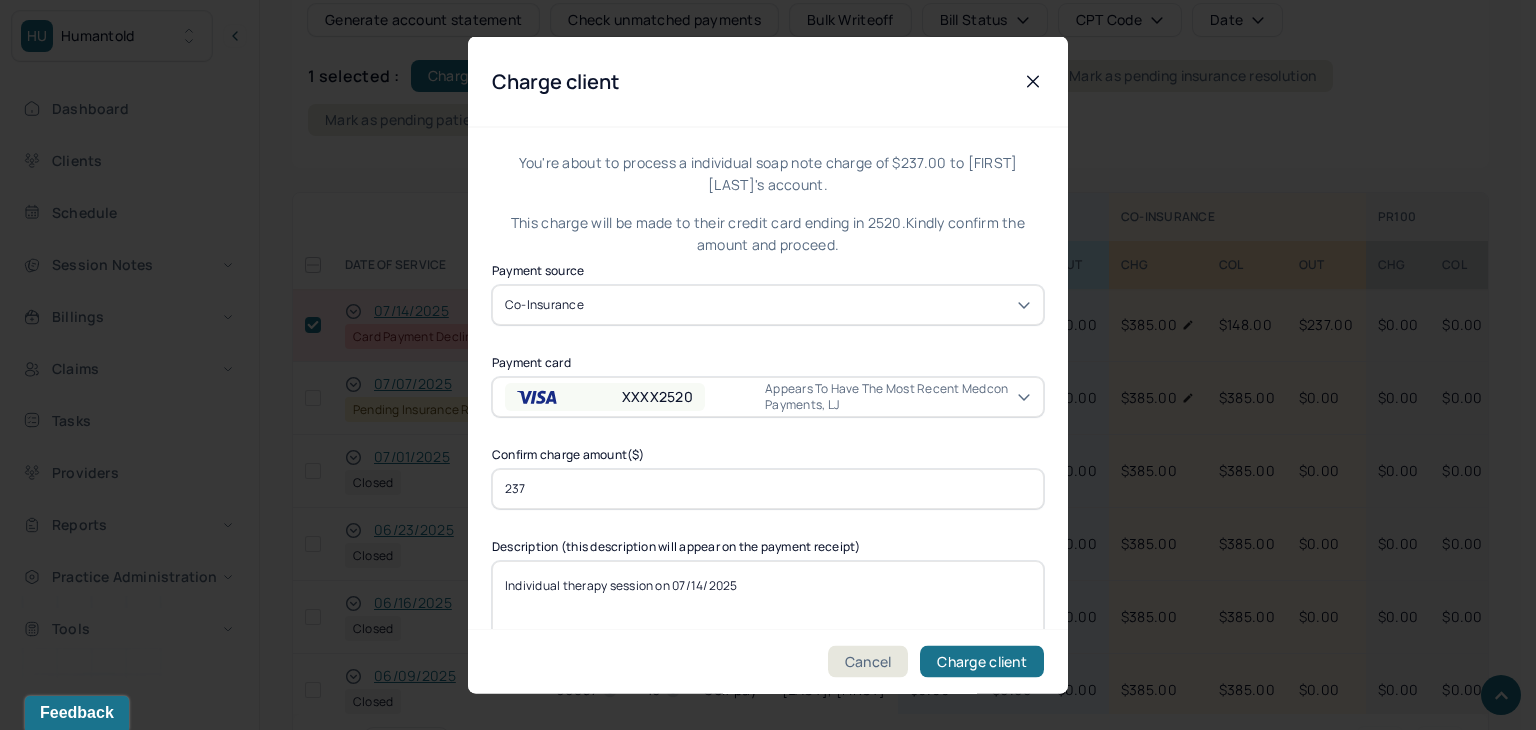 click on "XXXX2520" at bounding box center (605, 396) 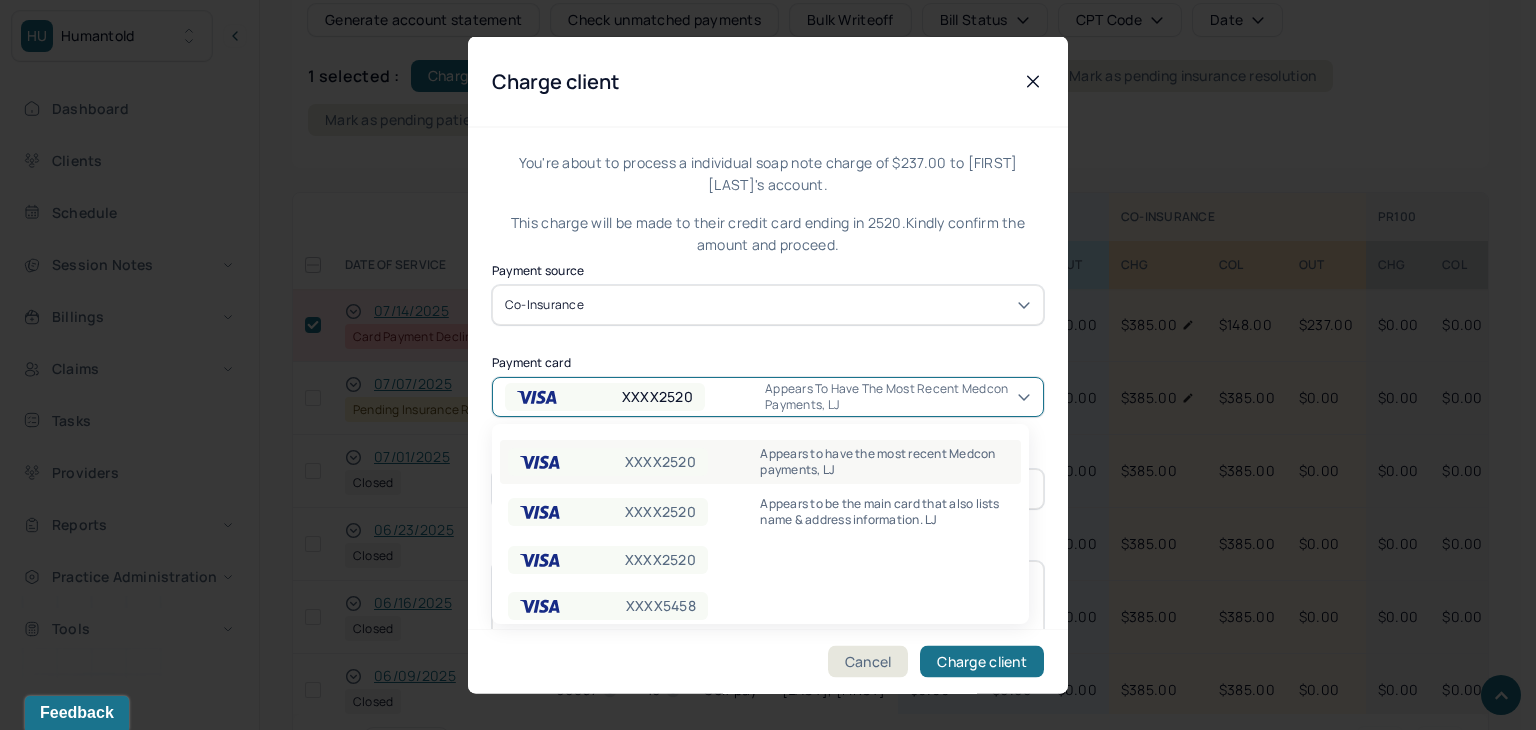 click on "XXXX2520 Appears to have the most recent Medcon payments, LJ" at bounding box center [760, 462] 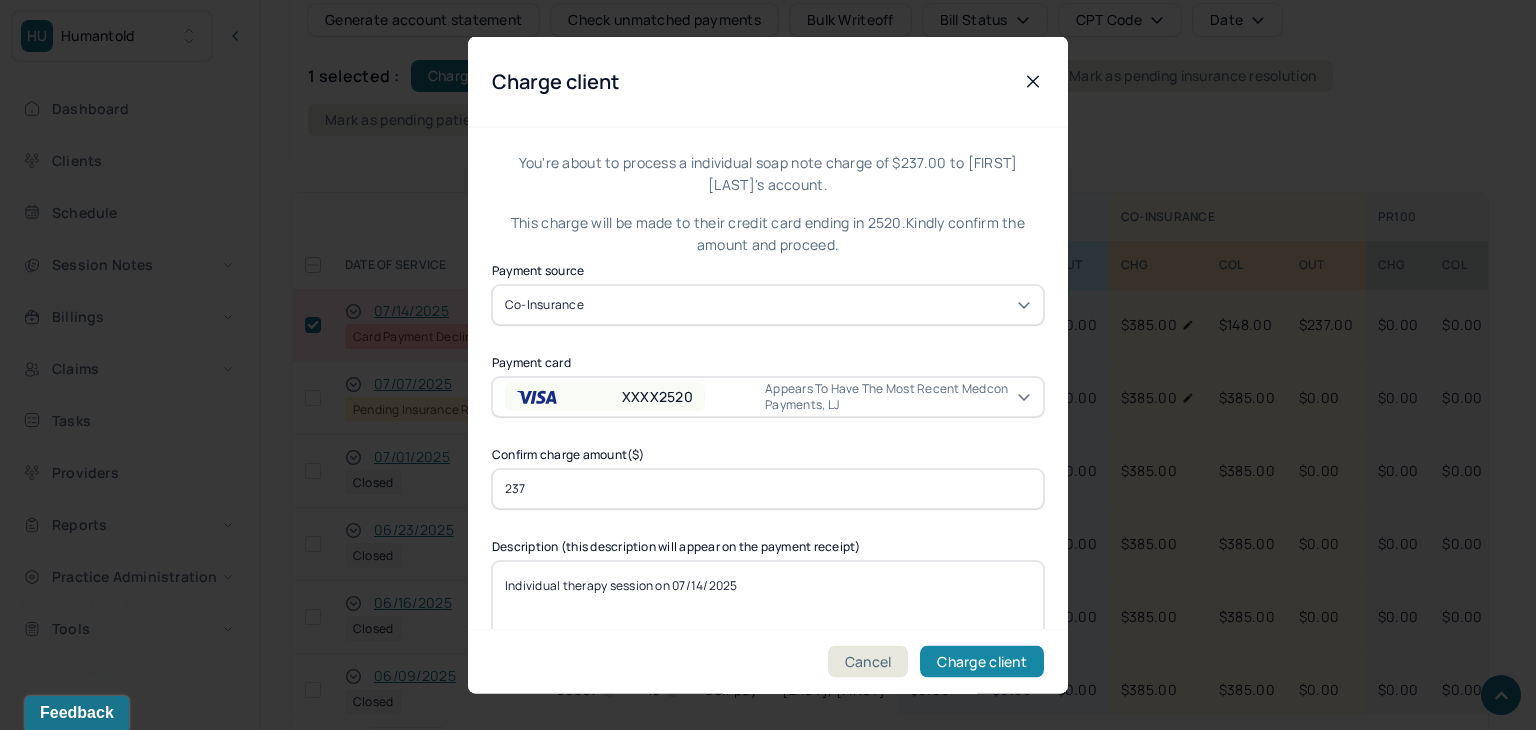 click on "Charge client" at bounding box center [982, 662] 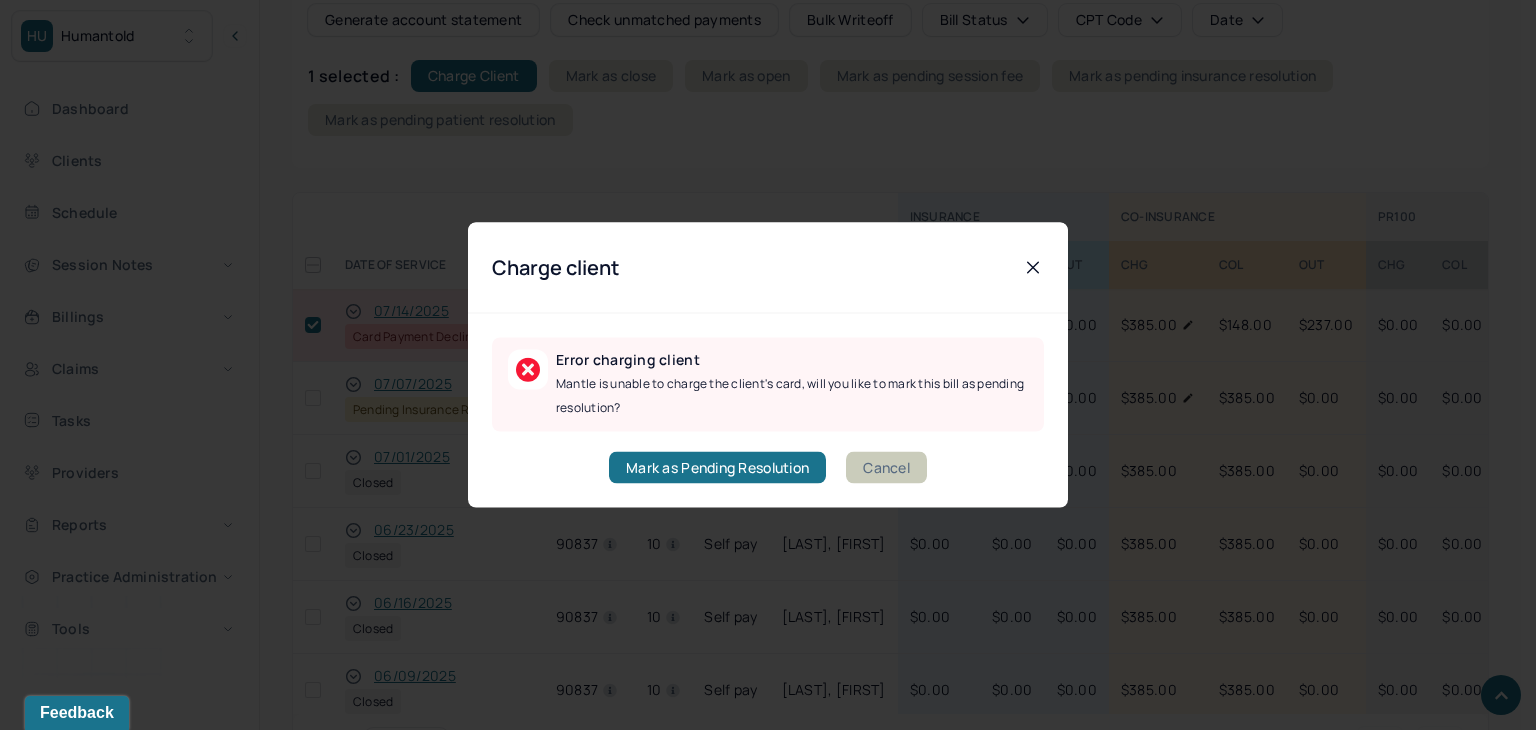 click on "Cancel" at bounding box center (886, 468) 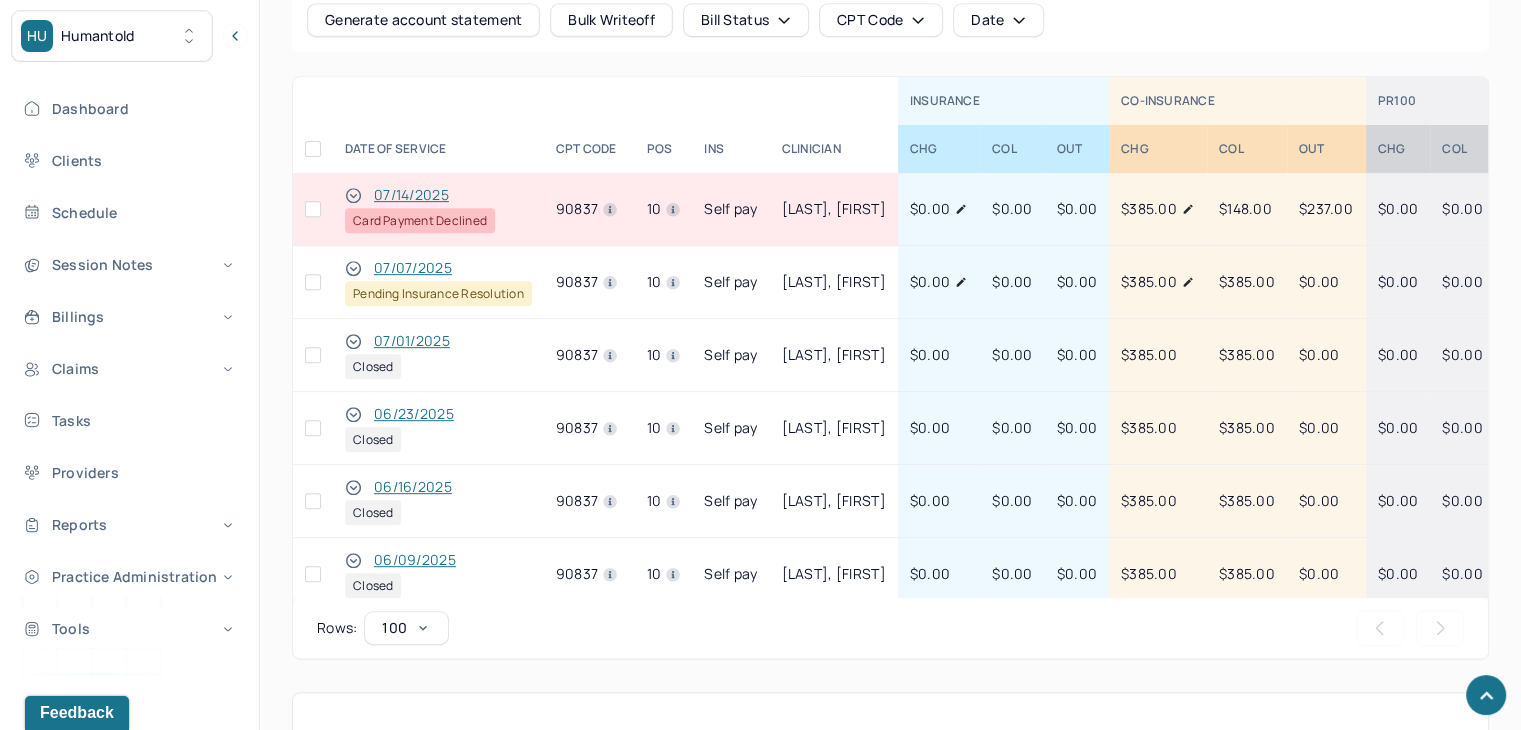 click at bounding box center [313, 209] 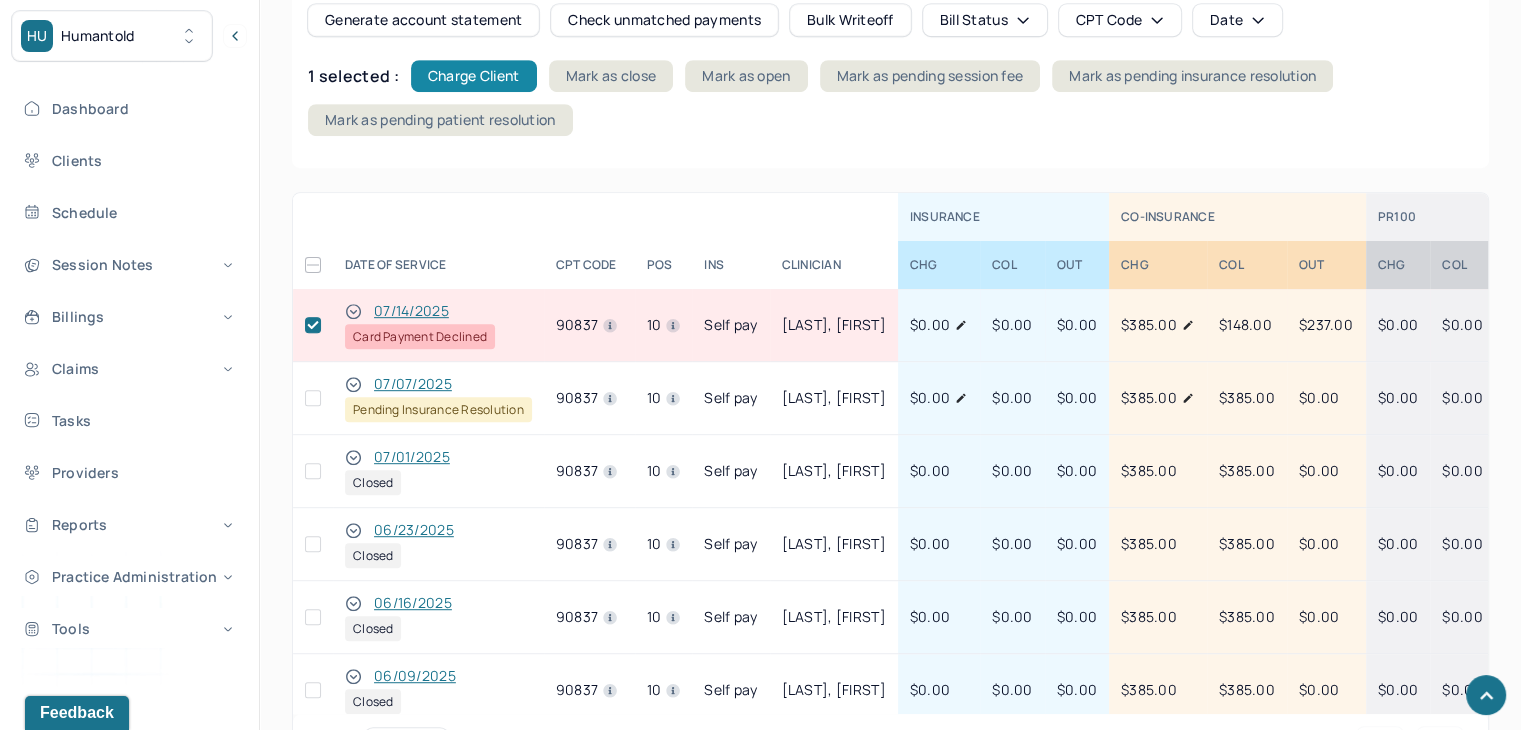 click on "Charge Client" at bounding box center [474, 76] 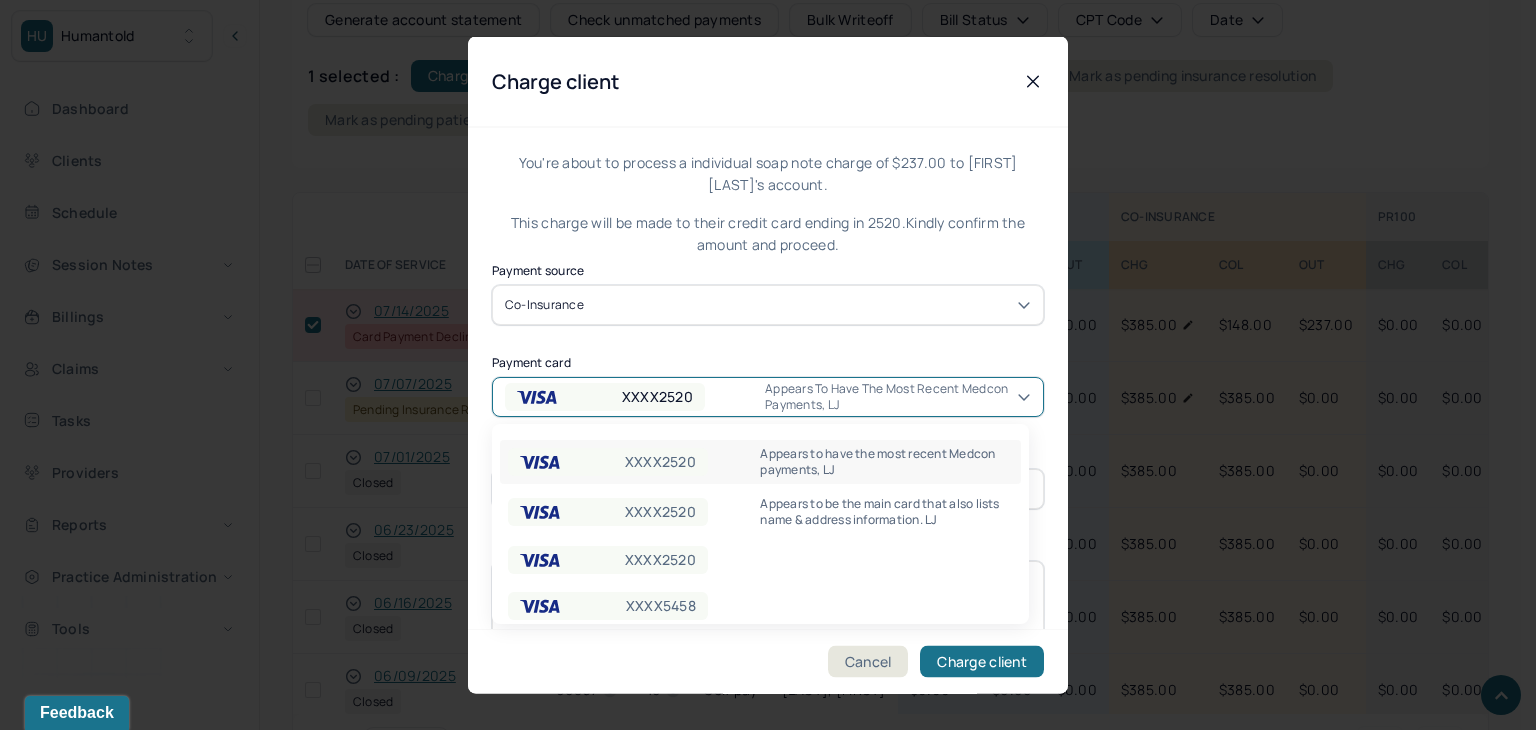 click on "XXXX2520" at bounding box center (605, 396) 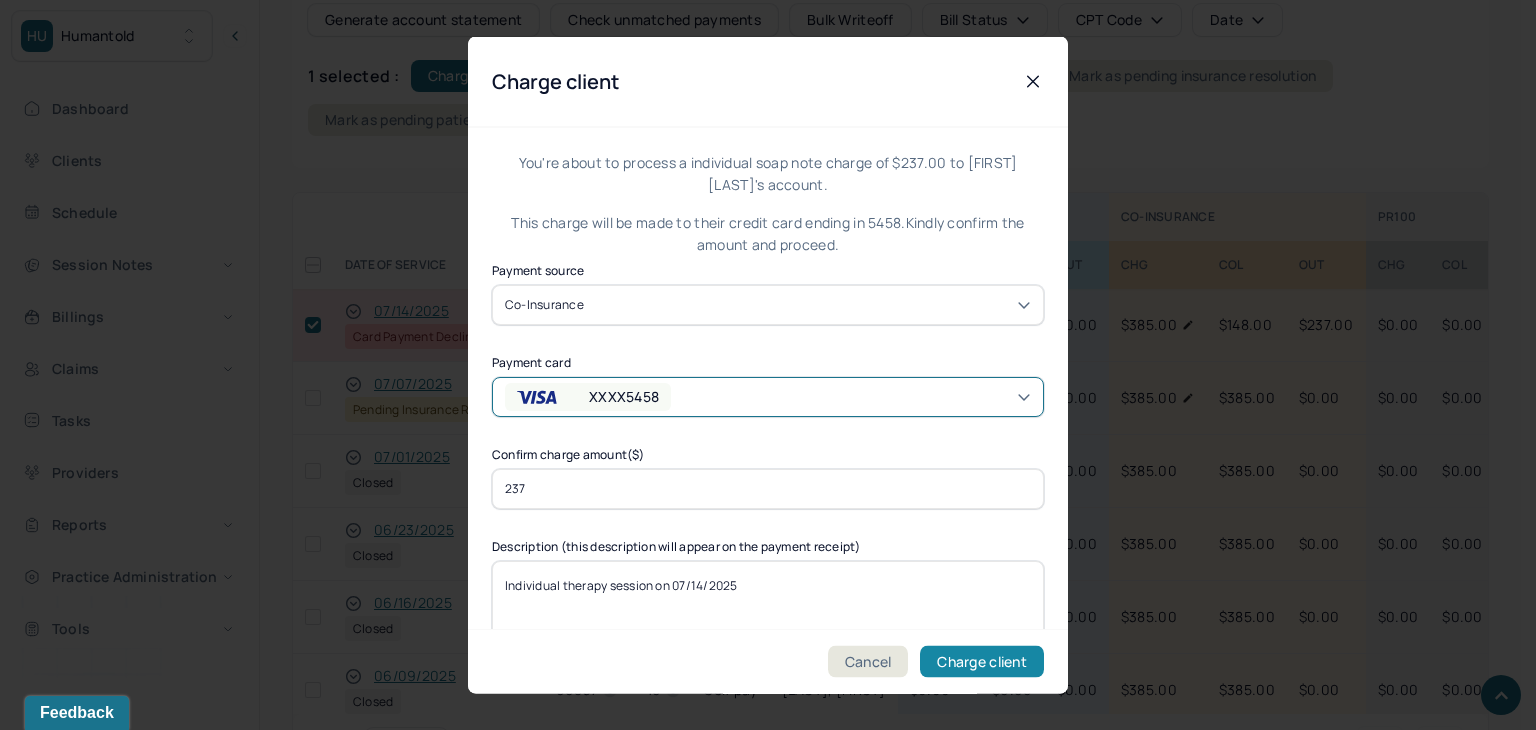 click on "Charge client" at bounding box center (982, 662) 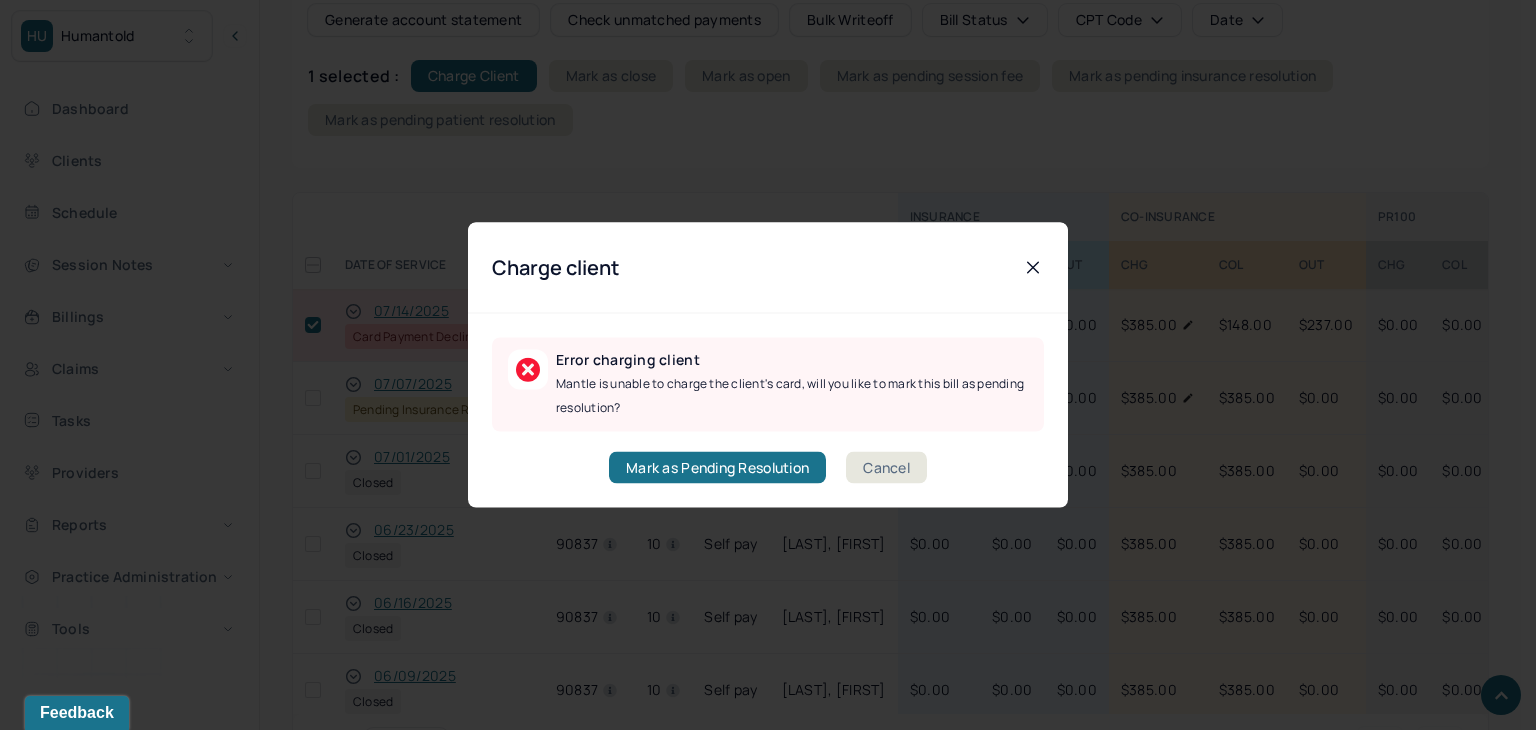 drag, startPoint x: 888, startPoint y: 465, endPoint x: 389, endPoint y: 397, distance: 503.61197 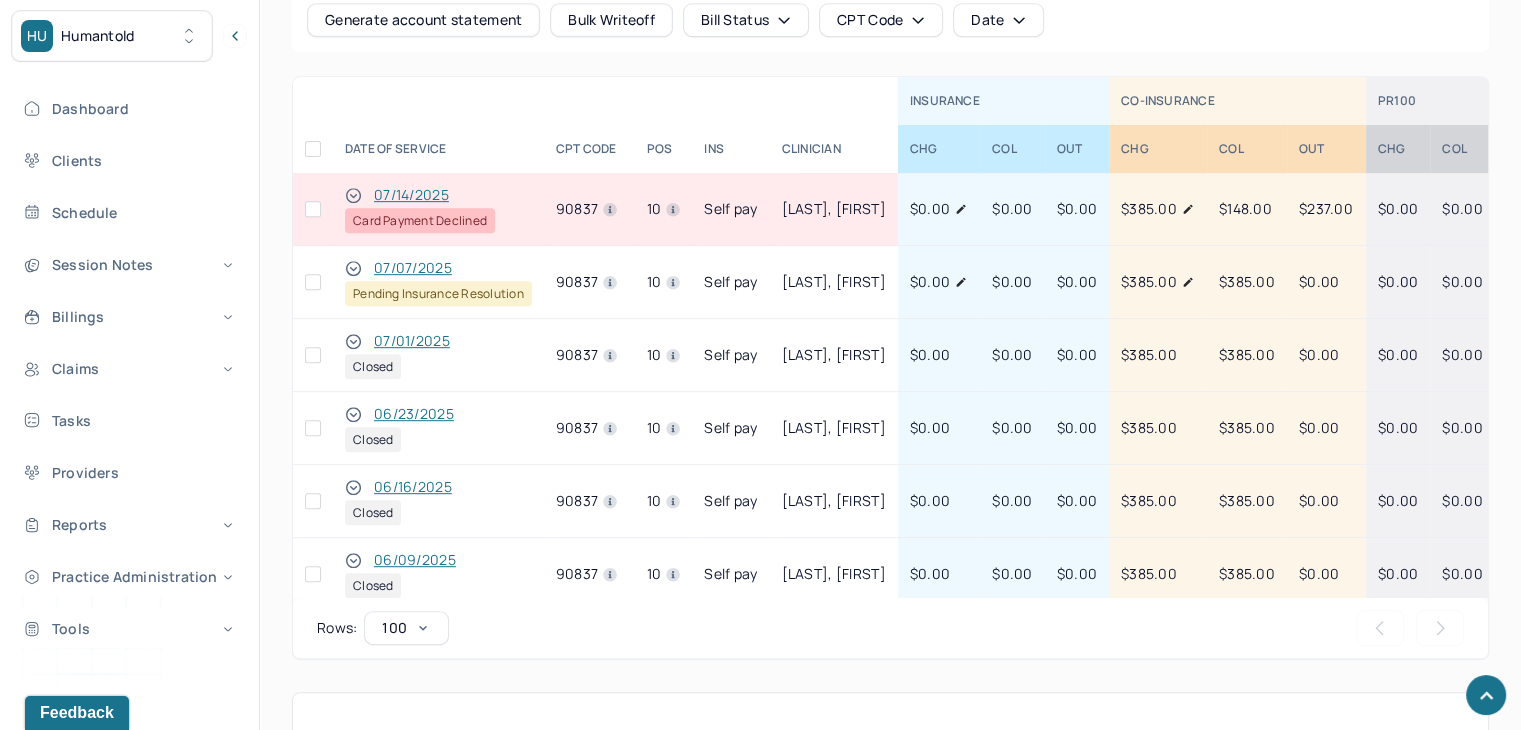 click at bounding box center [313, 209] 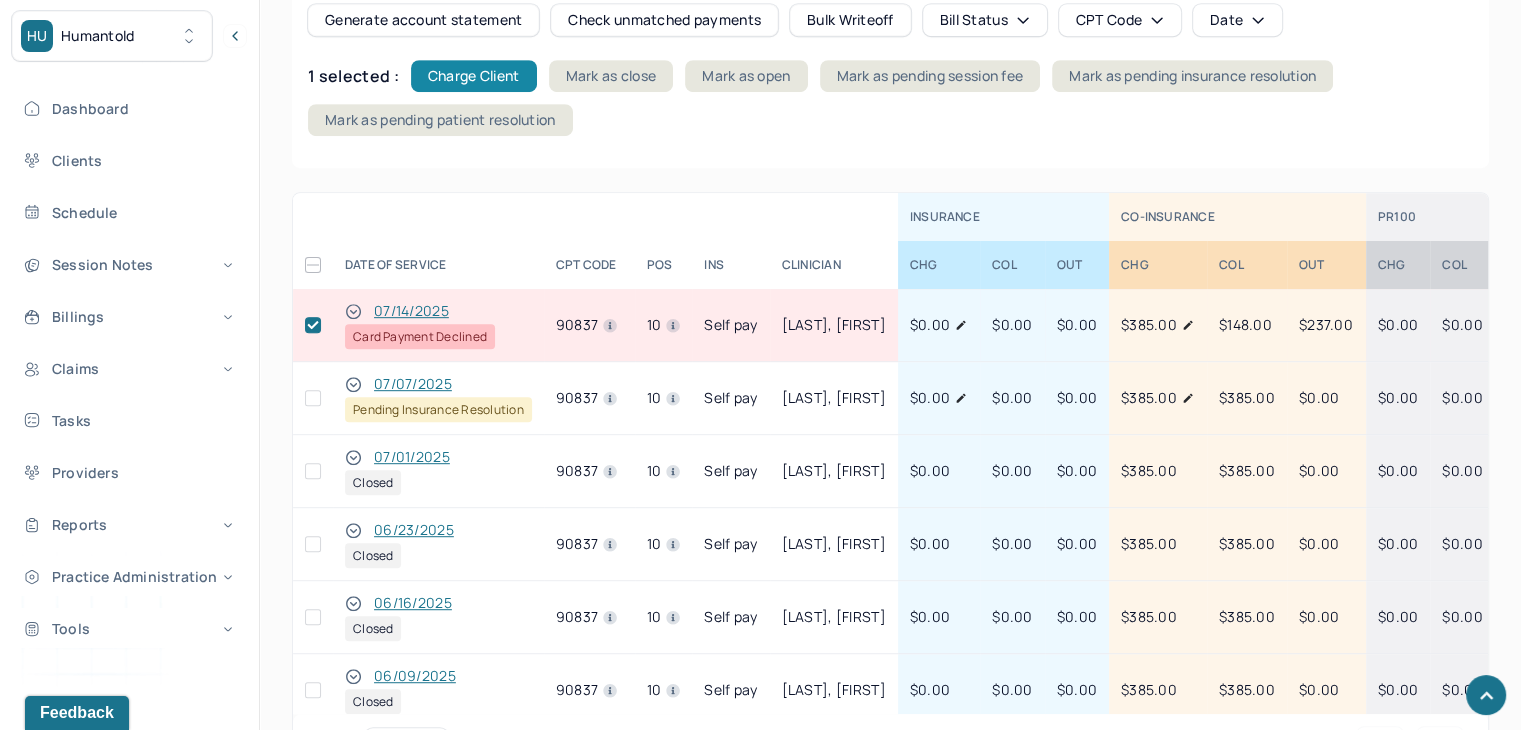 click on "Charge Client" at bounding box center [474, 76] 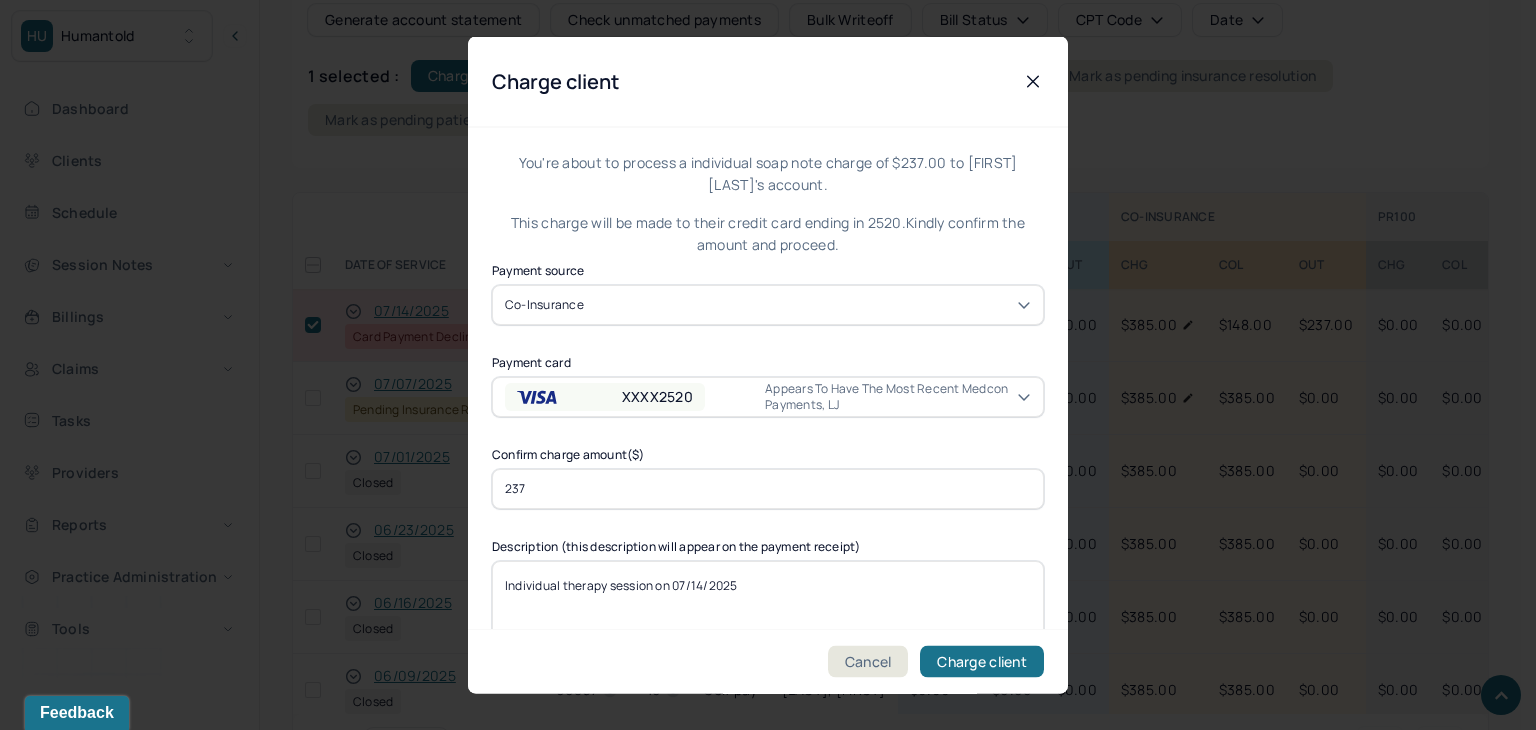click on "XXXX2520" at bounding box center (657, 396) 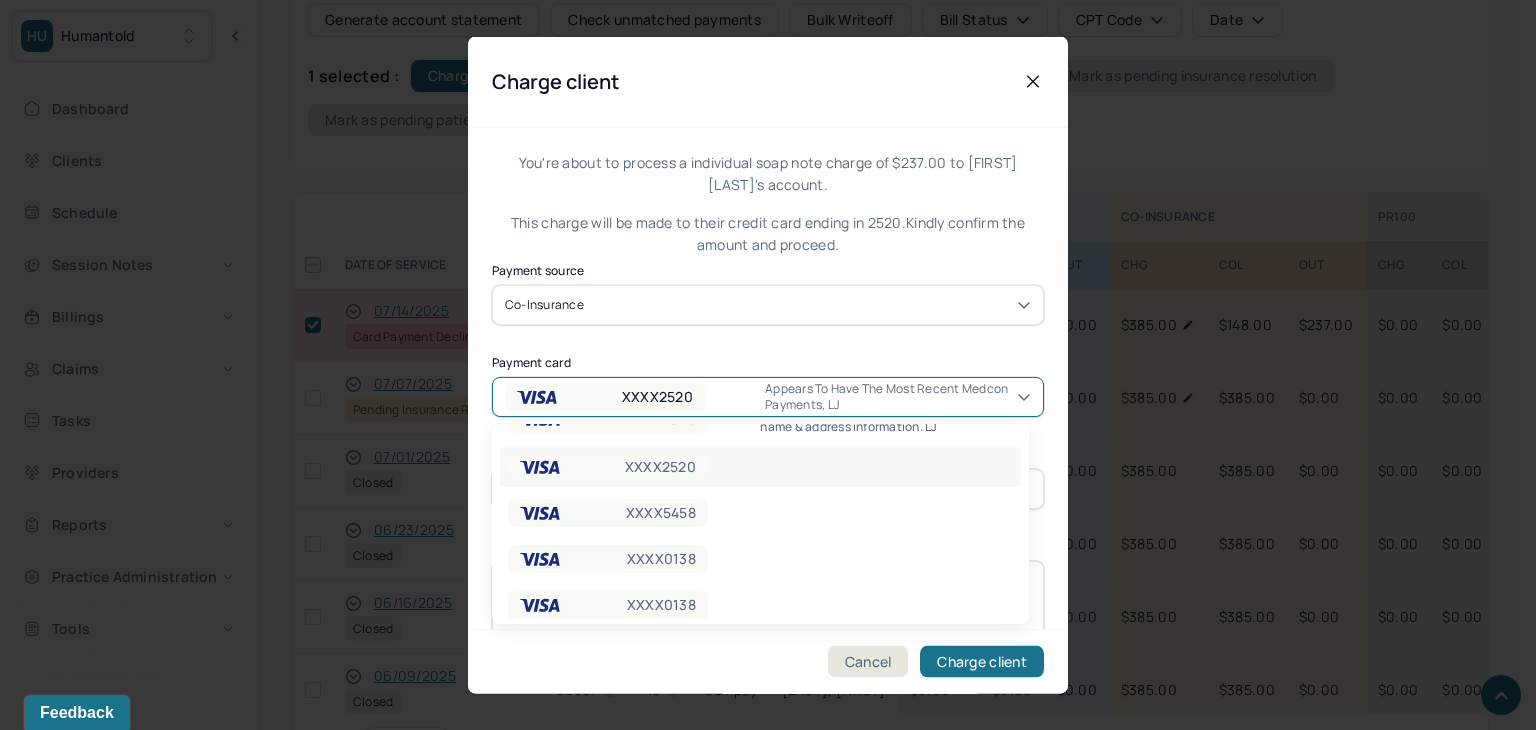 scroll, scrollTop: 200, scrollLeft: 0, axis: vertical 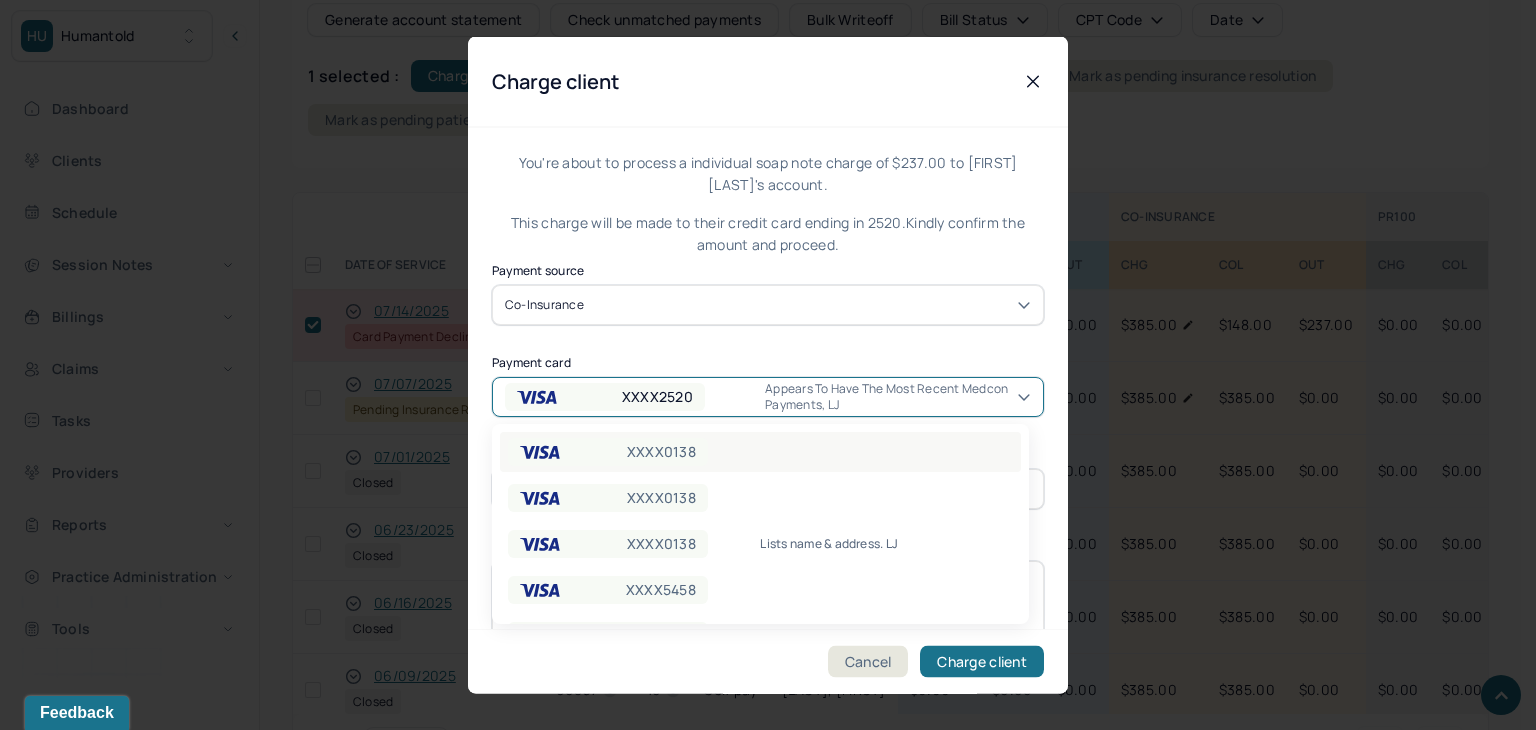 click on "XXXX0138" at bounding box center (661, 452) 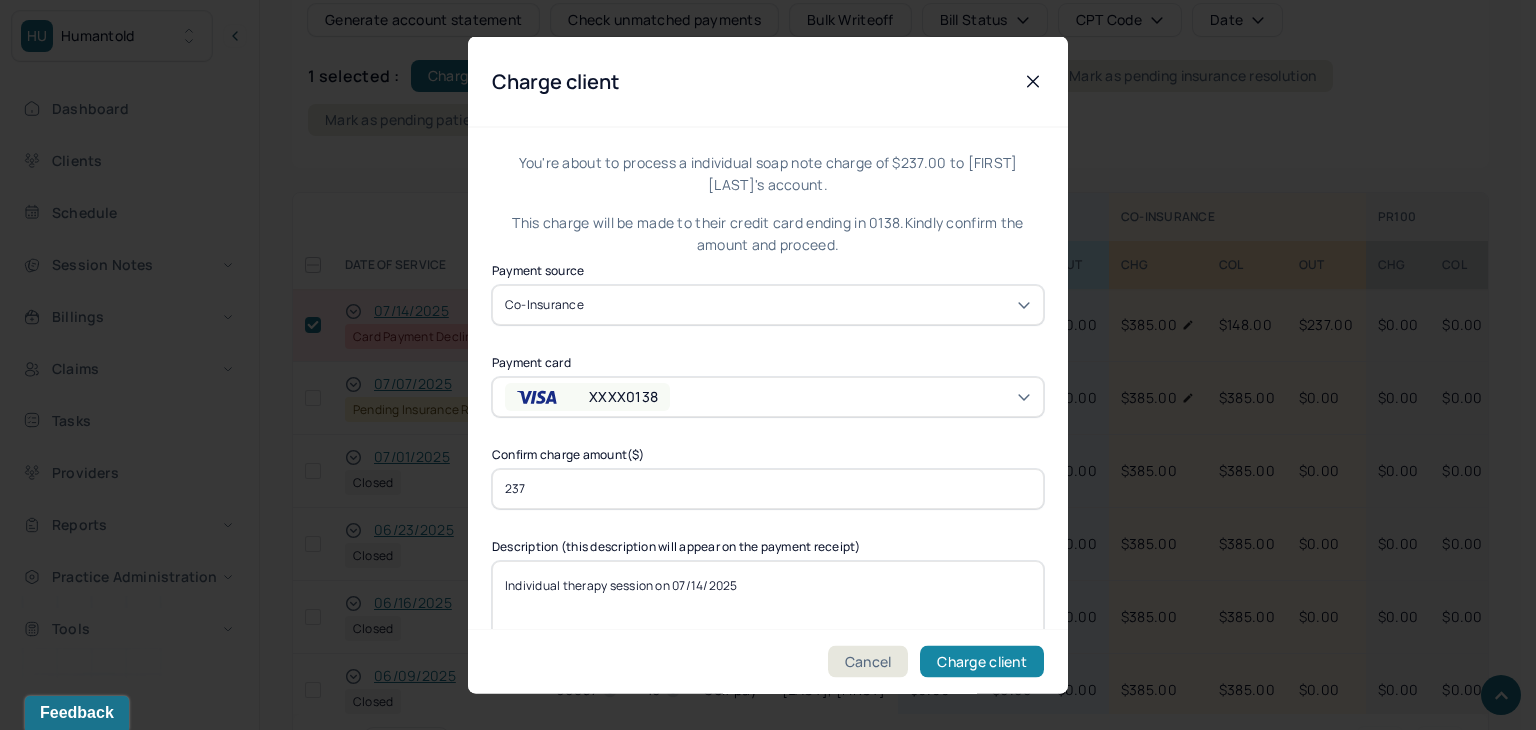 click on "Charge client" at bounding box center (982, 662) 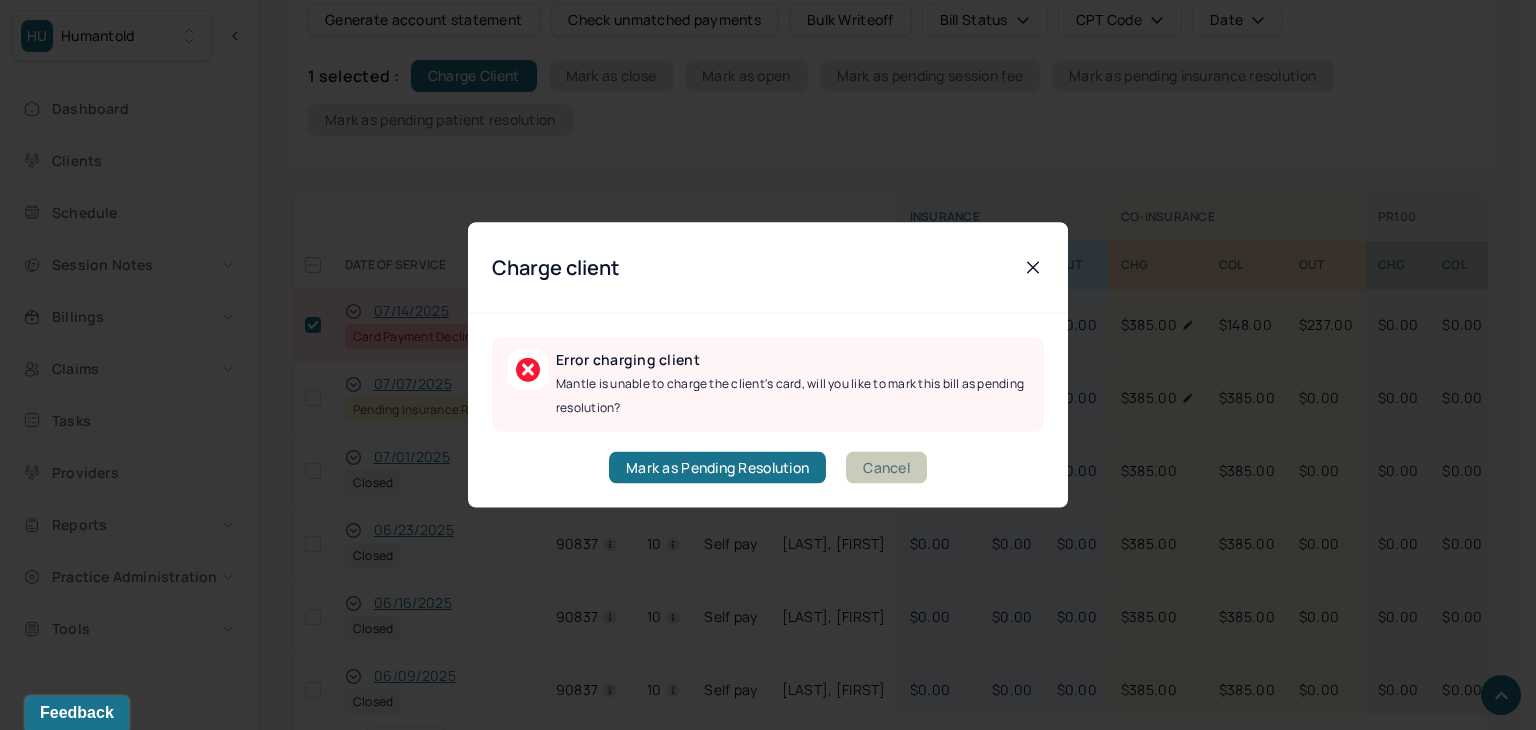 click on "Cancel" at bounding box center [886, 468] 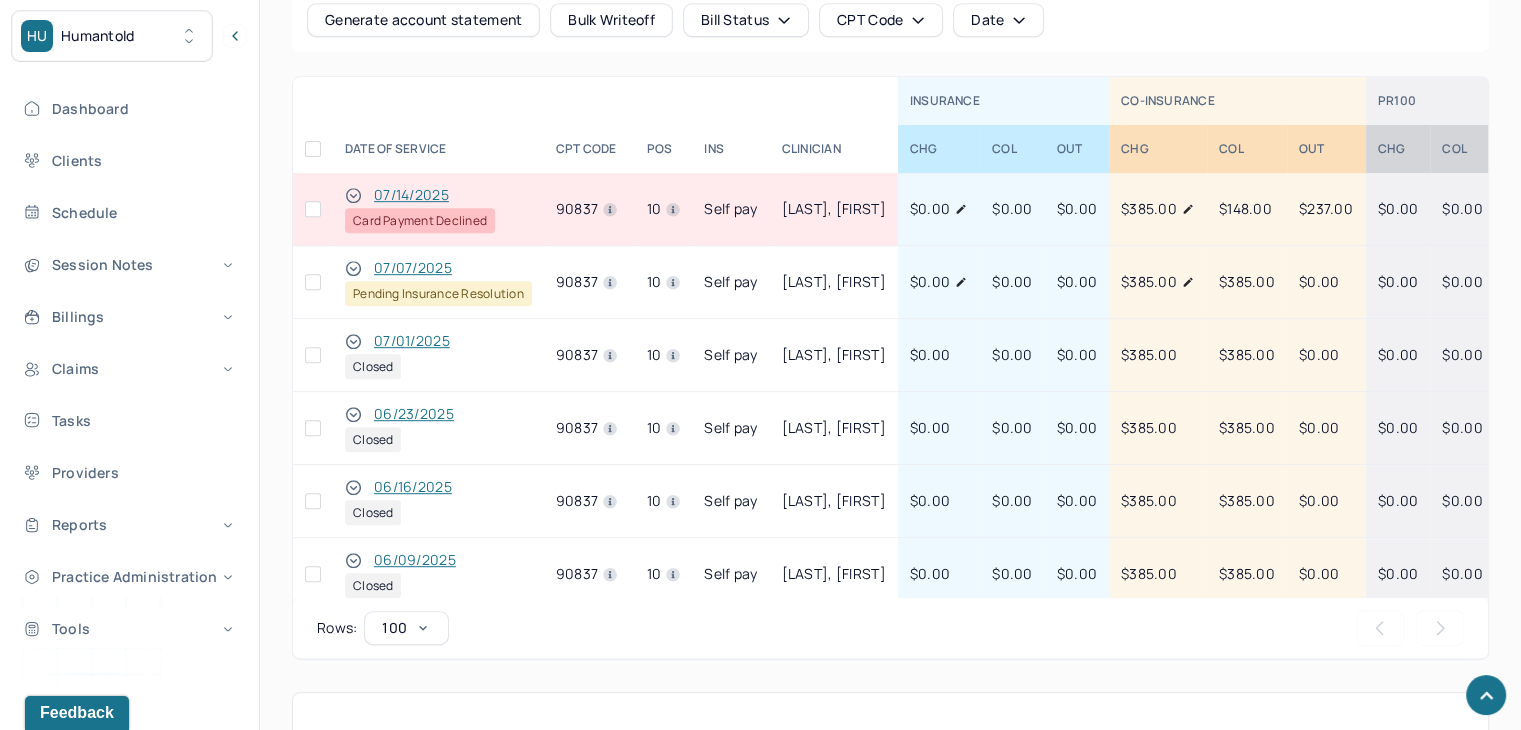 drag, startPoint x: 310, startPoint y: 208, endPoint x: 332, endPoint y: 217, distance: 23.769728 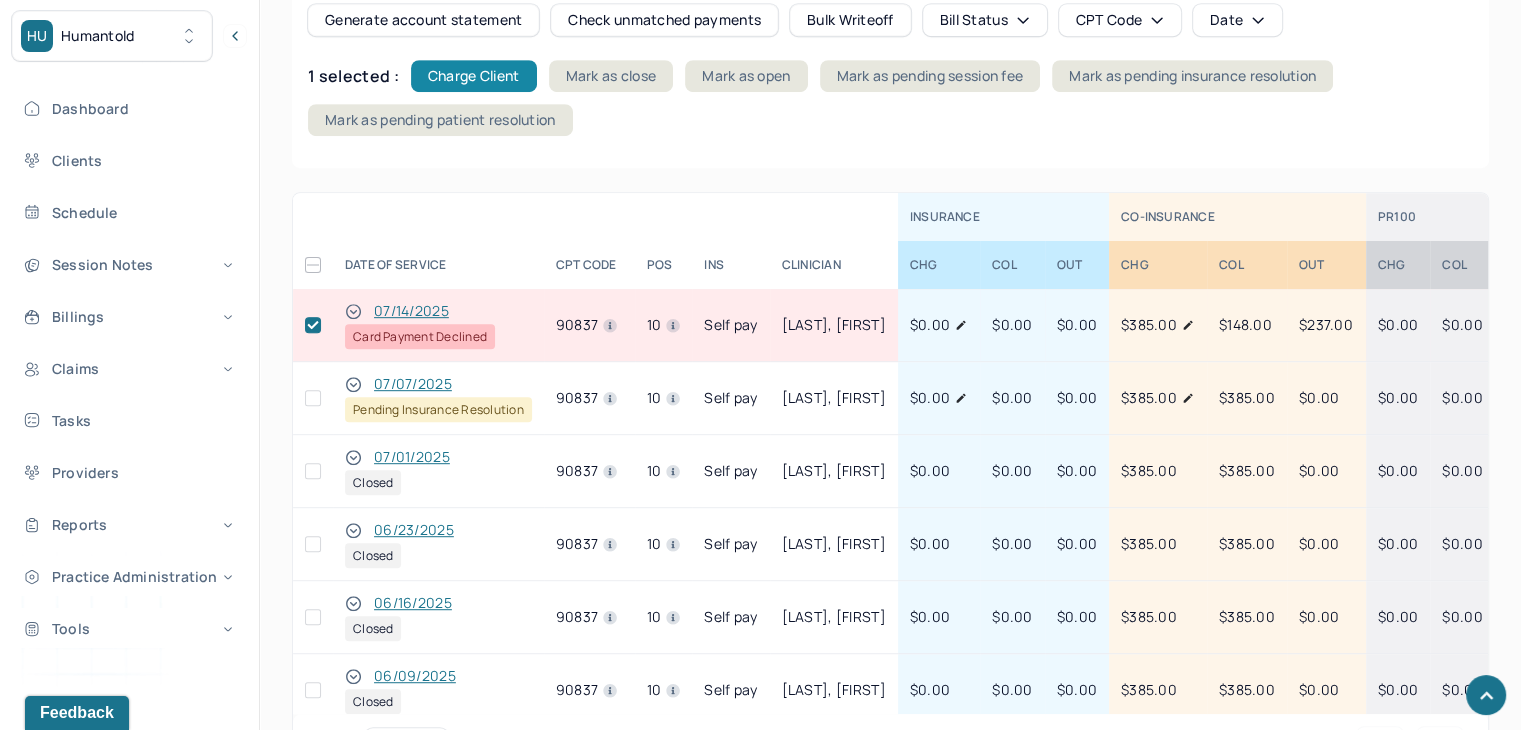 click on "Charge Client" at bounding box center [474, 76] 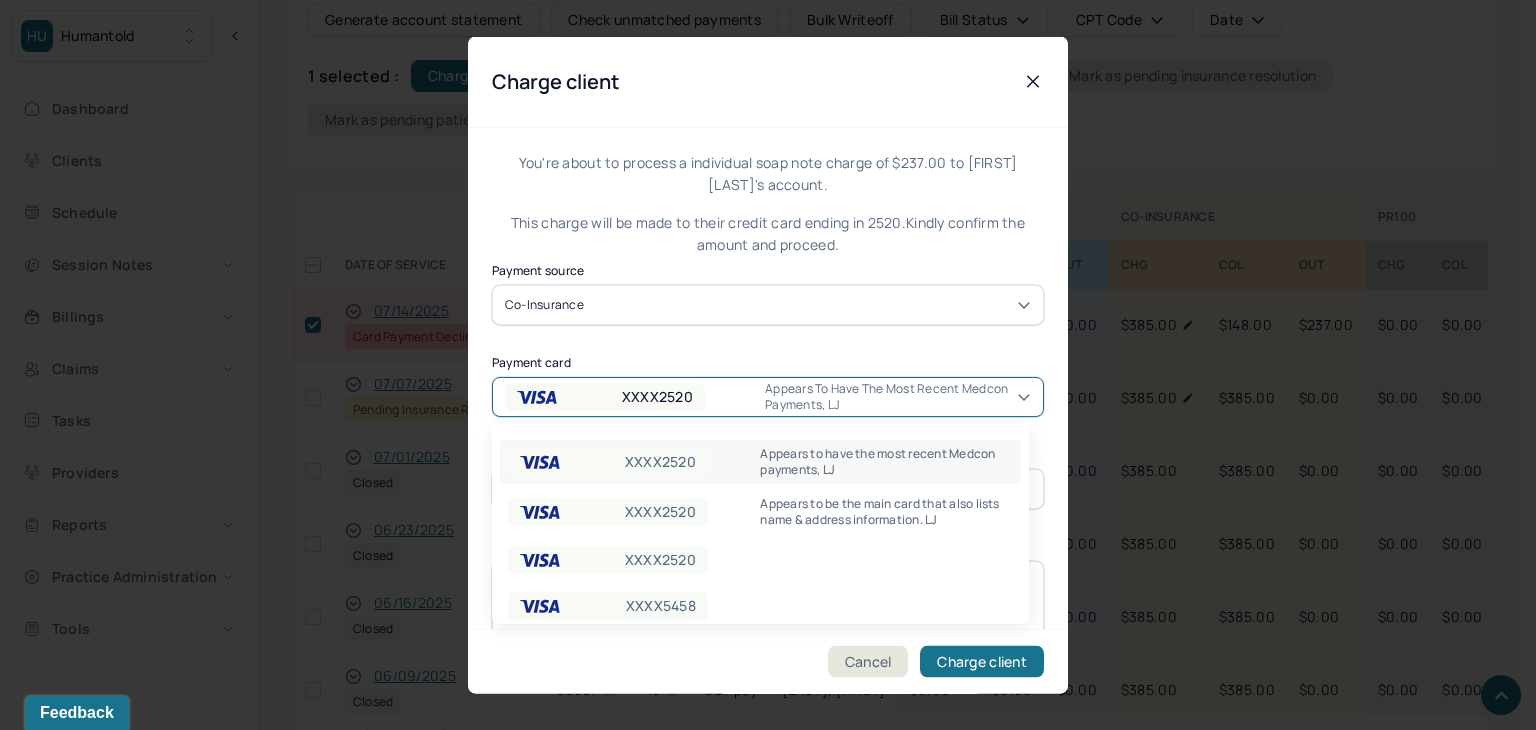 click on "XXXX2520" at bounding box center (605, 396) 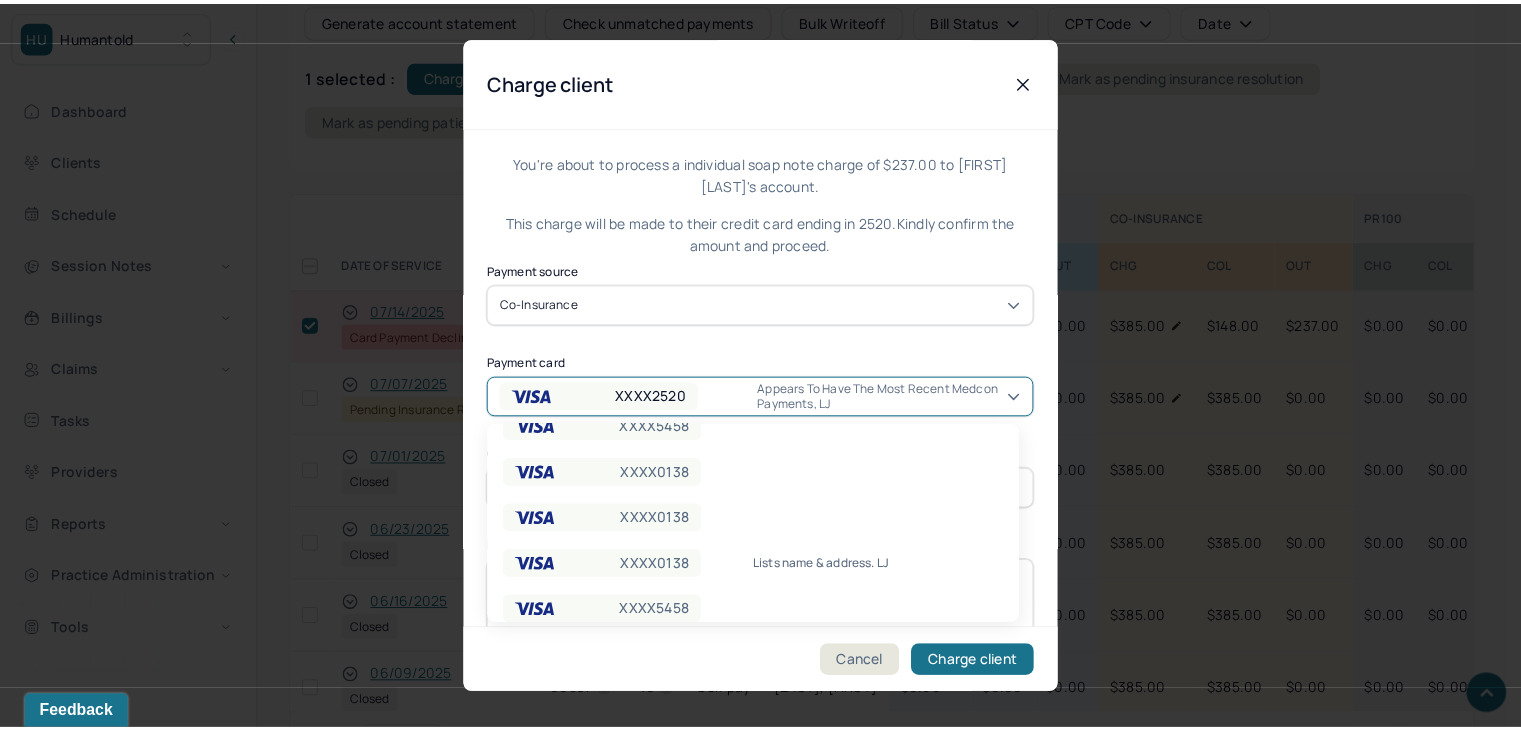 scroll, scrollTop: 148, scrollLeft: 0, axis: vertical 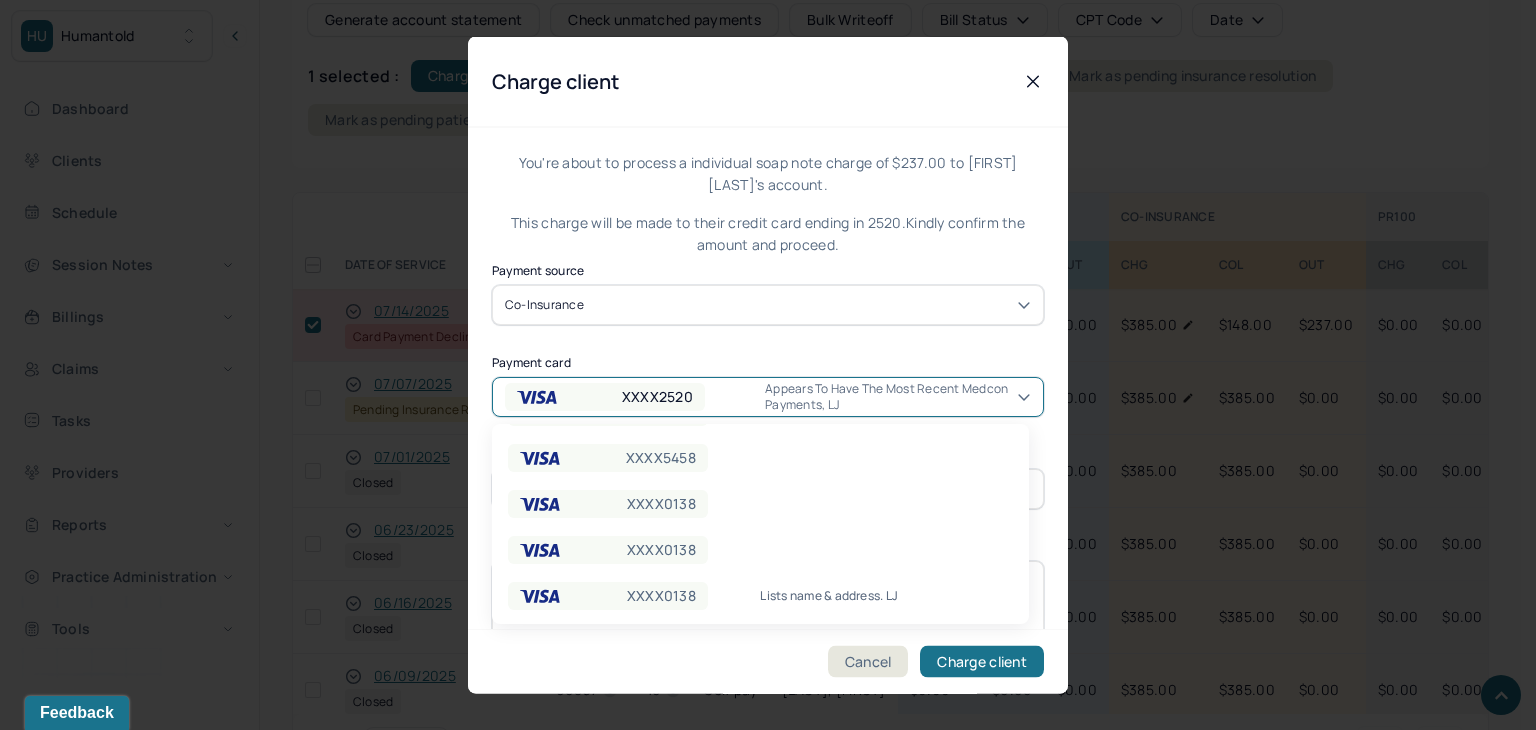 click on "XXXX0138" at bounding box center (760, 504) 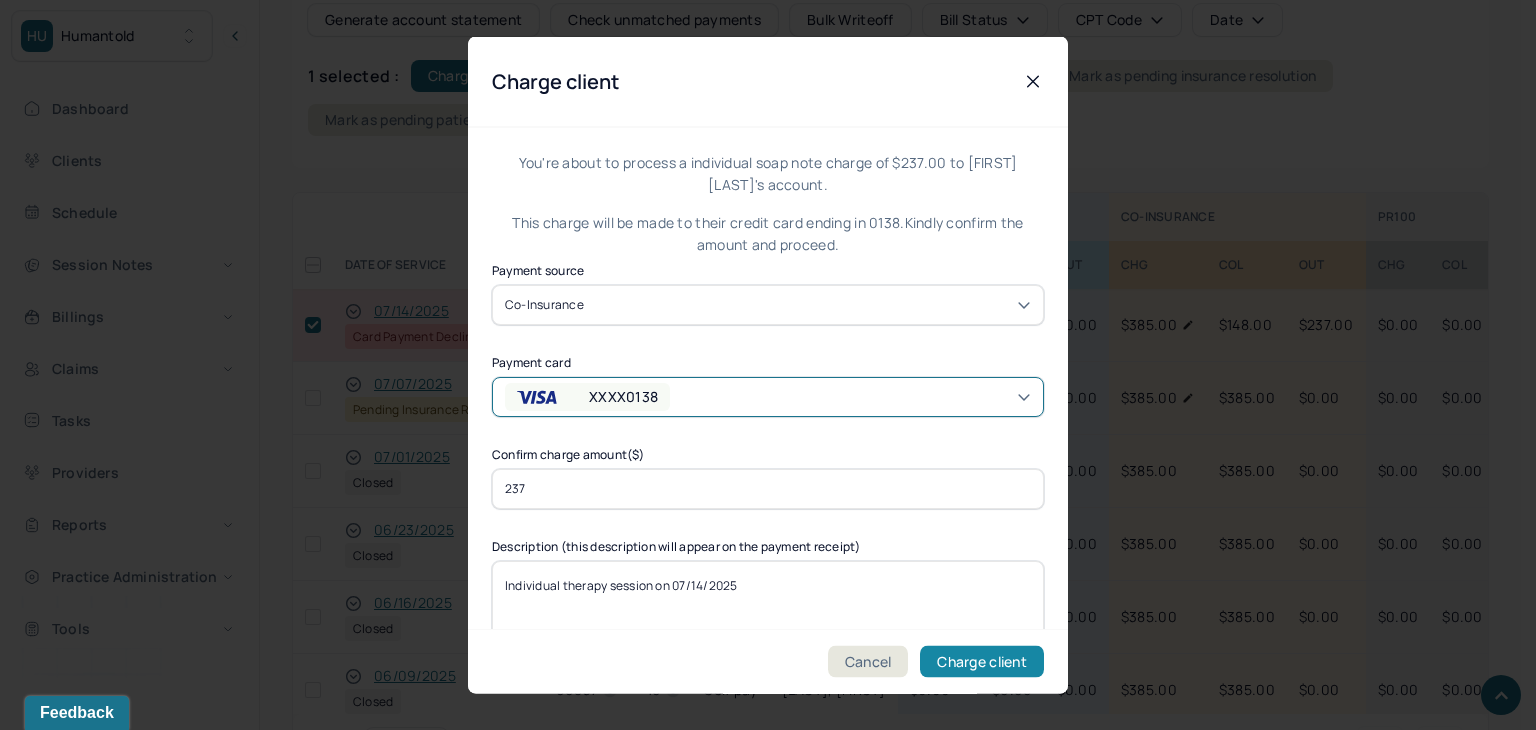 click on "Charge client" at bounding box center [982, 662] 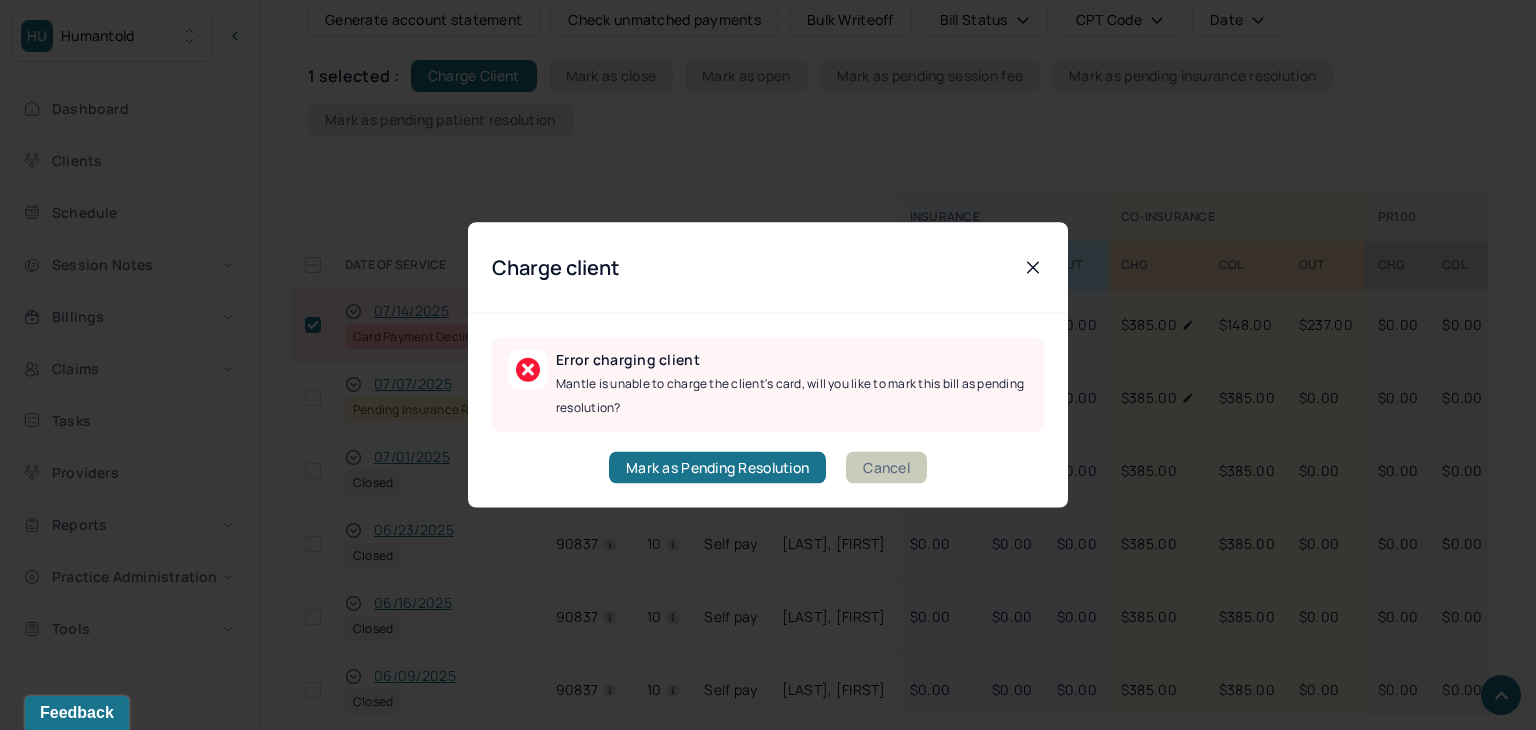click on "Cancel" at bounding box center [886, 468] 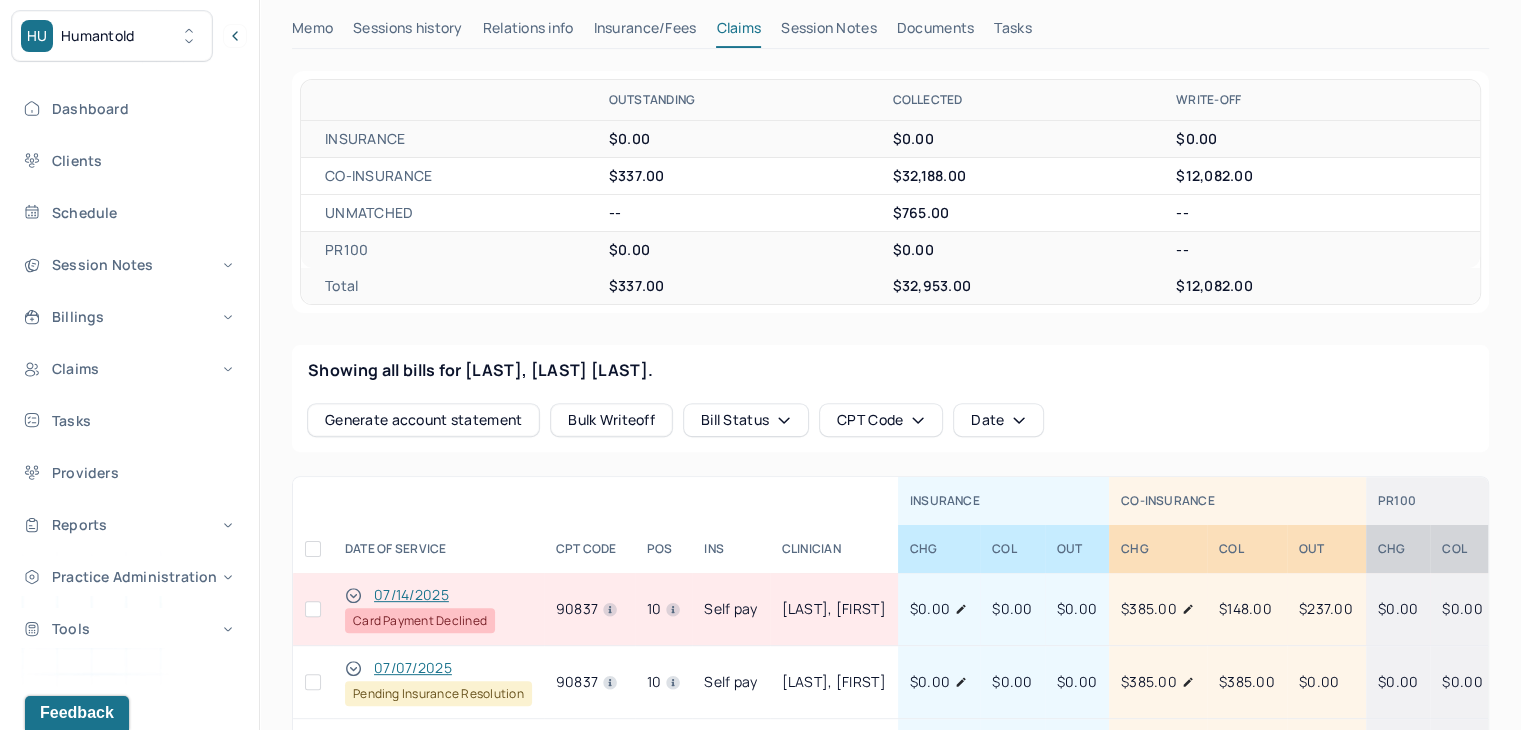 scroll, scrollTop: 200, scrollLeft: 0, axis: vertical 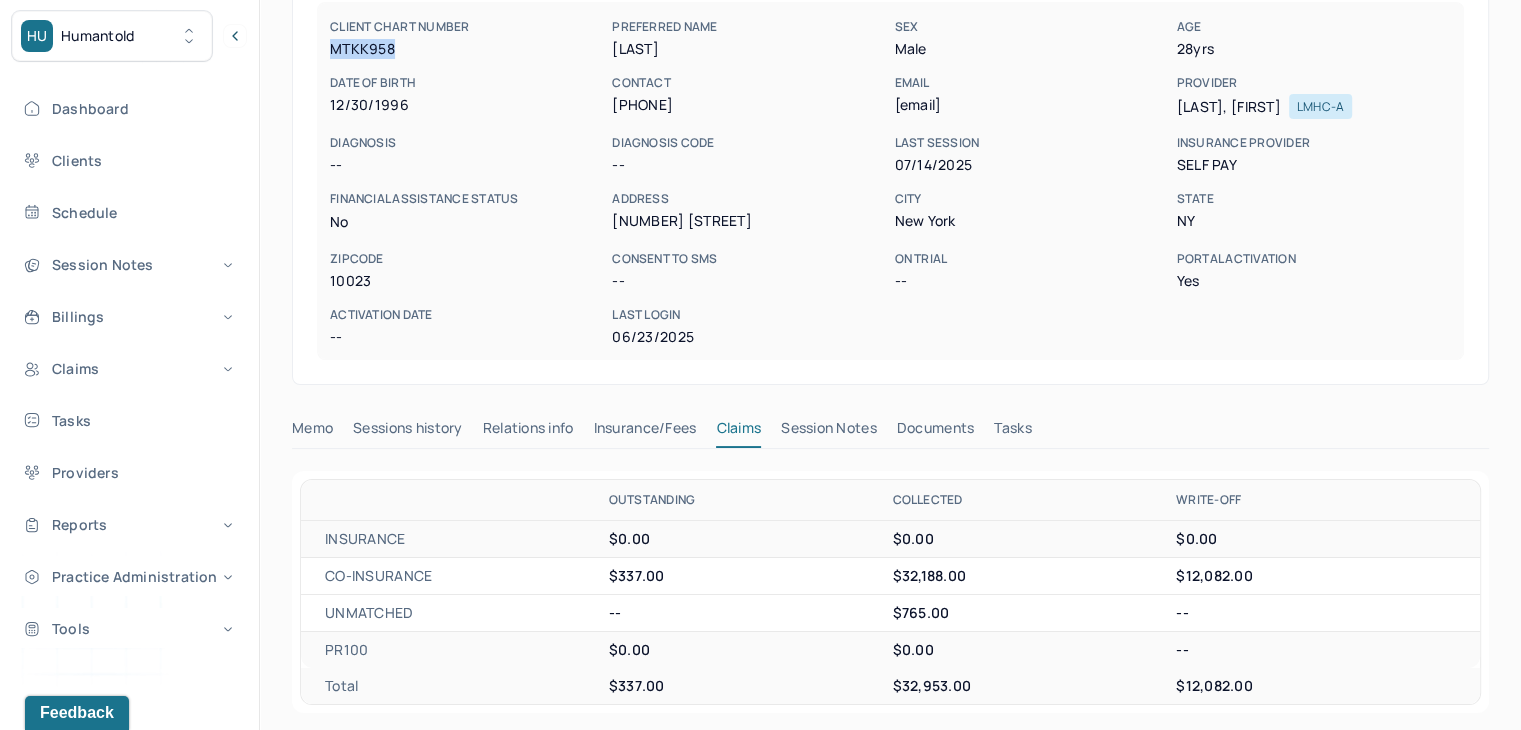 drag, startPoint x: 407, startPoint y: 59, endPoint x: 321, endPoint y: 60, distance: 86.00581 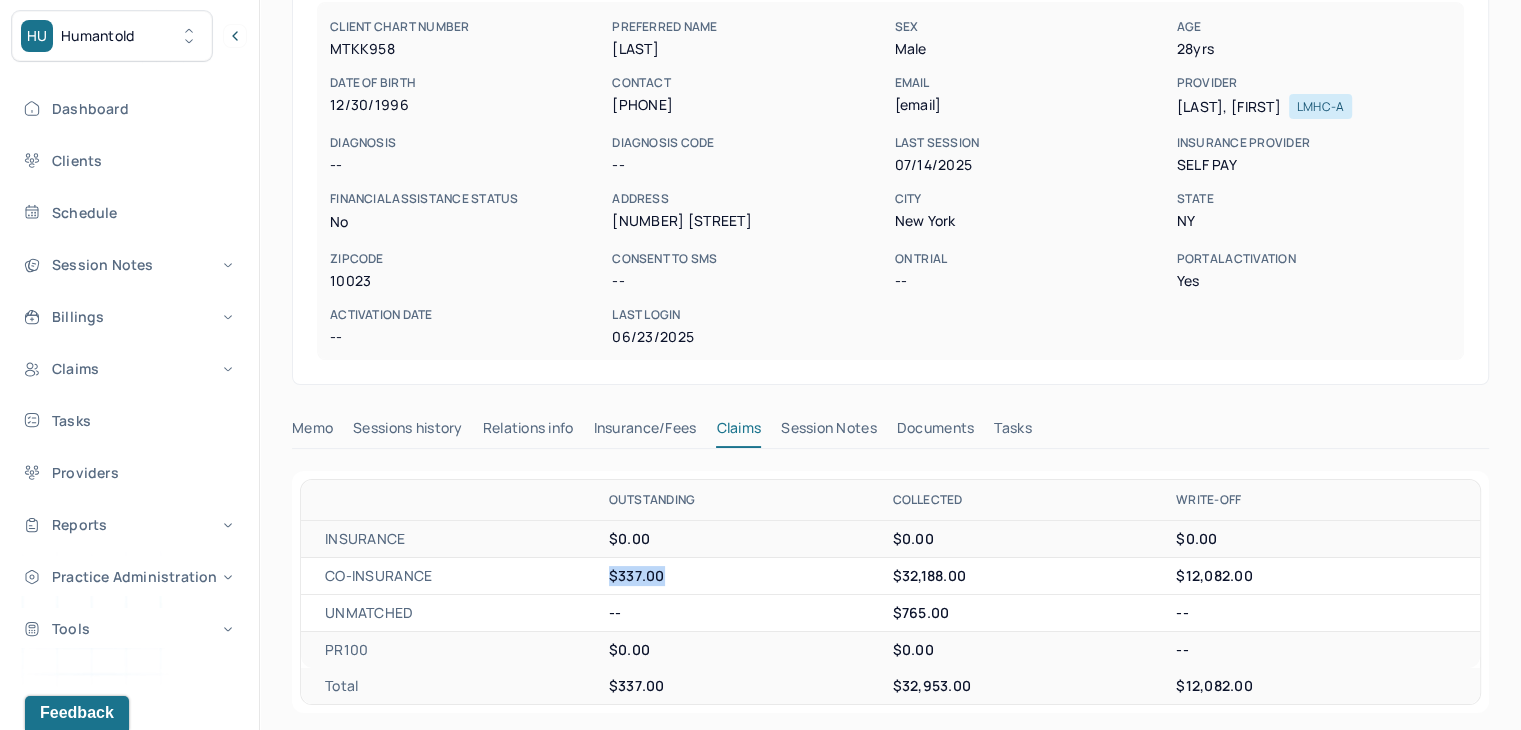 drag, startPoint x: 668, startPoint y: 573, endPoint x: 603, endPoint y: 580, distance: 65.37584 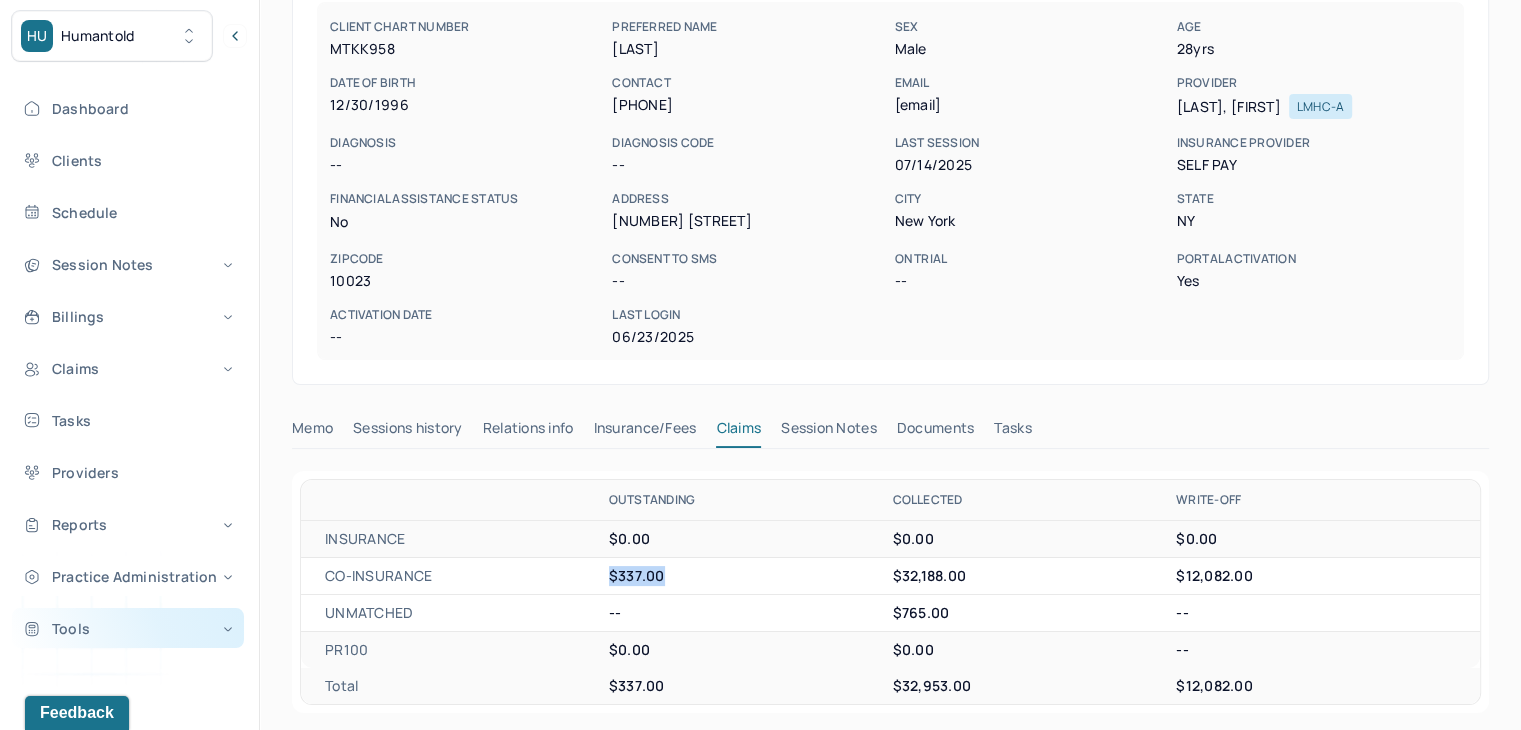copy on "$337.00" 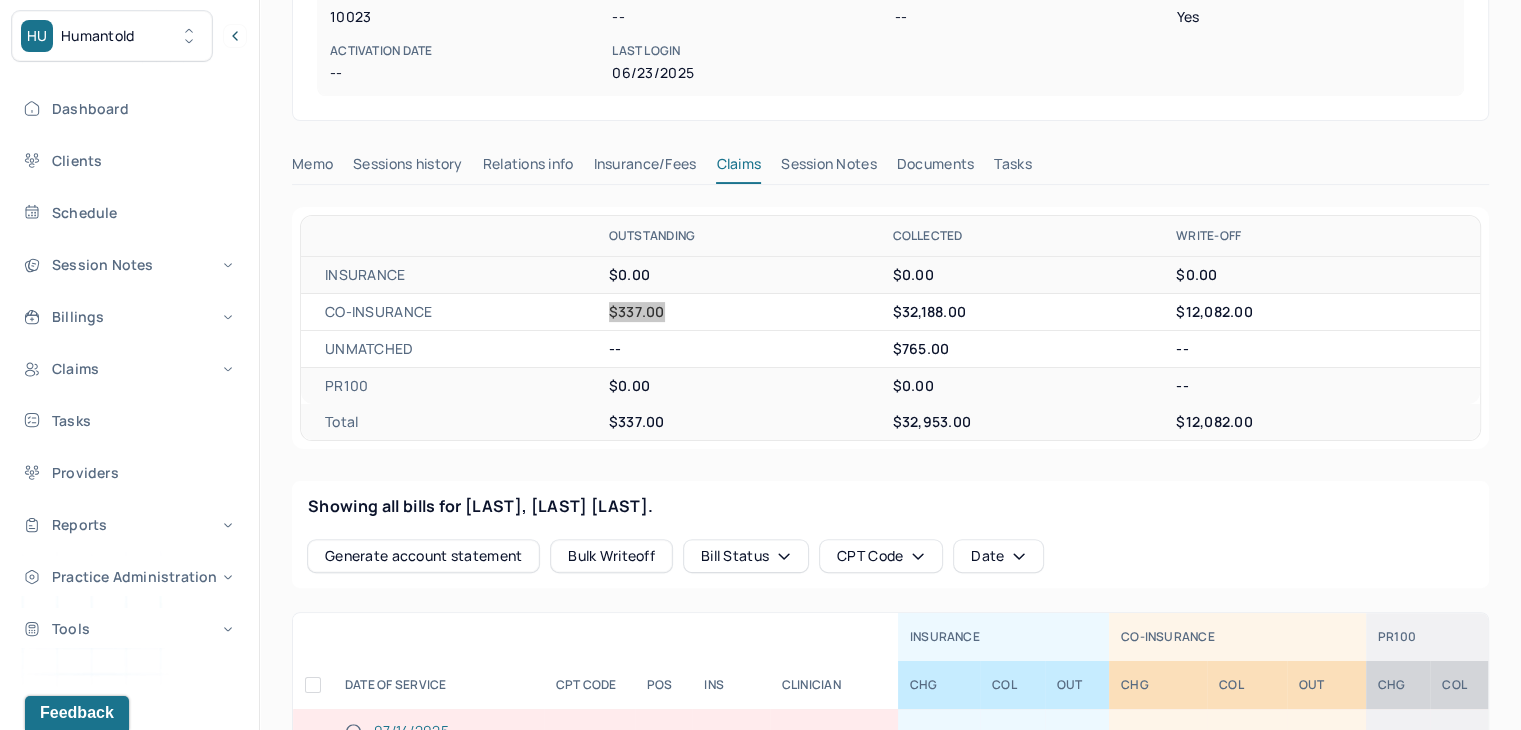 scroll, scrollTop: 500, scrollLeft: 0, axis: vertical 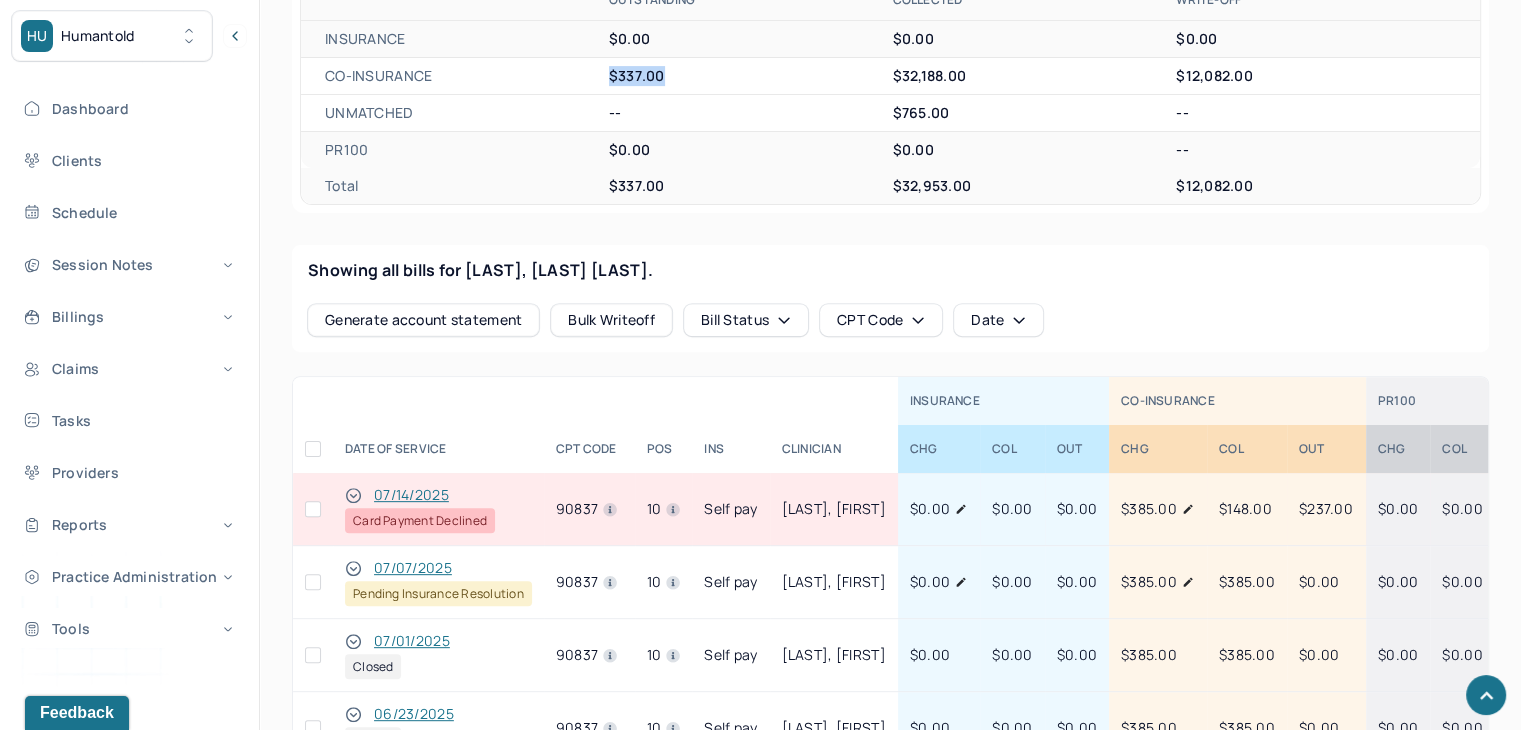 click 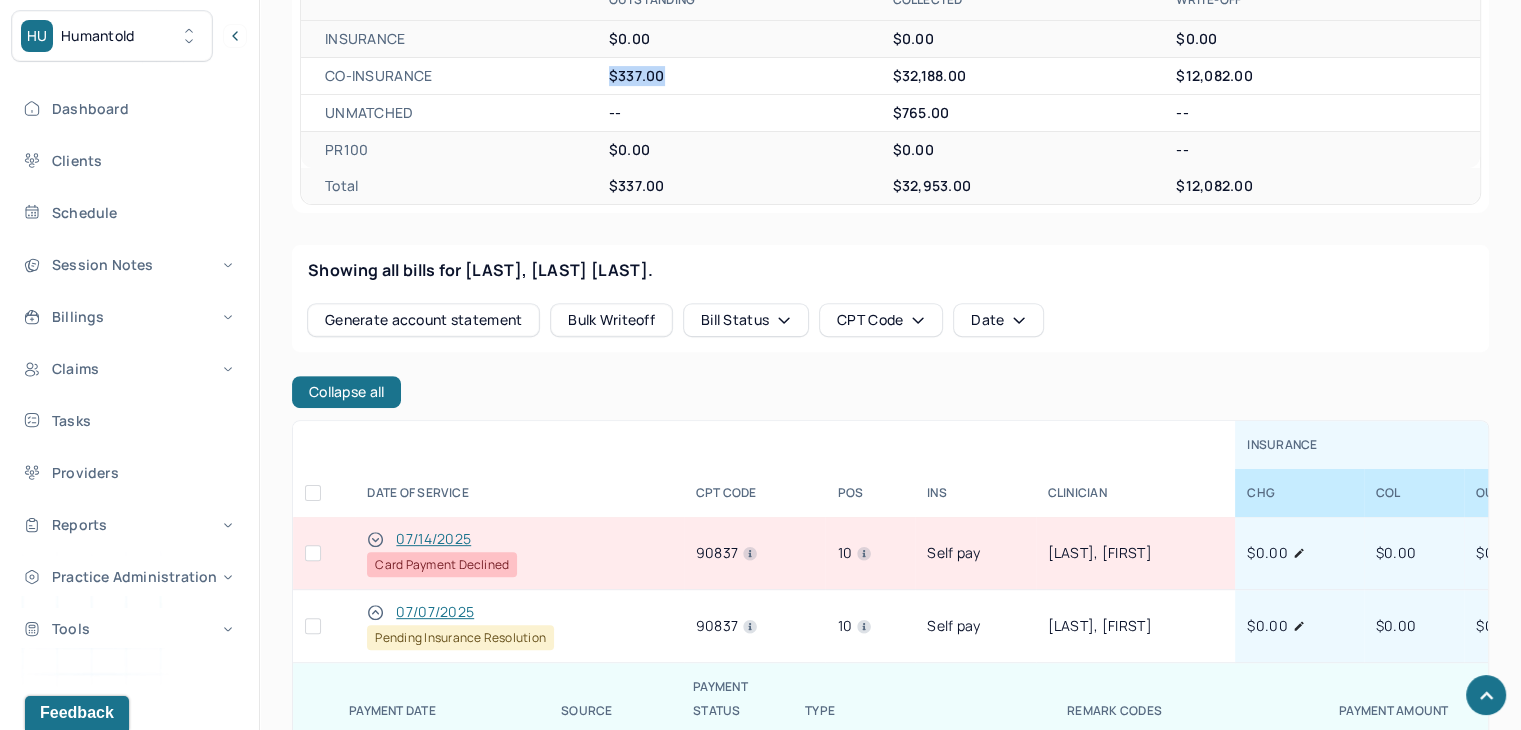 scroll, scrollTop: 100, scrollLeft: 0, axis: vertical 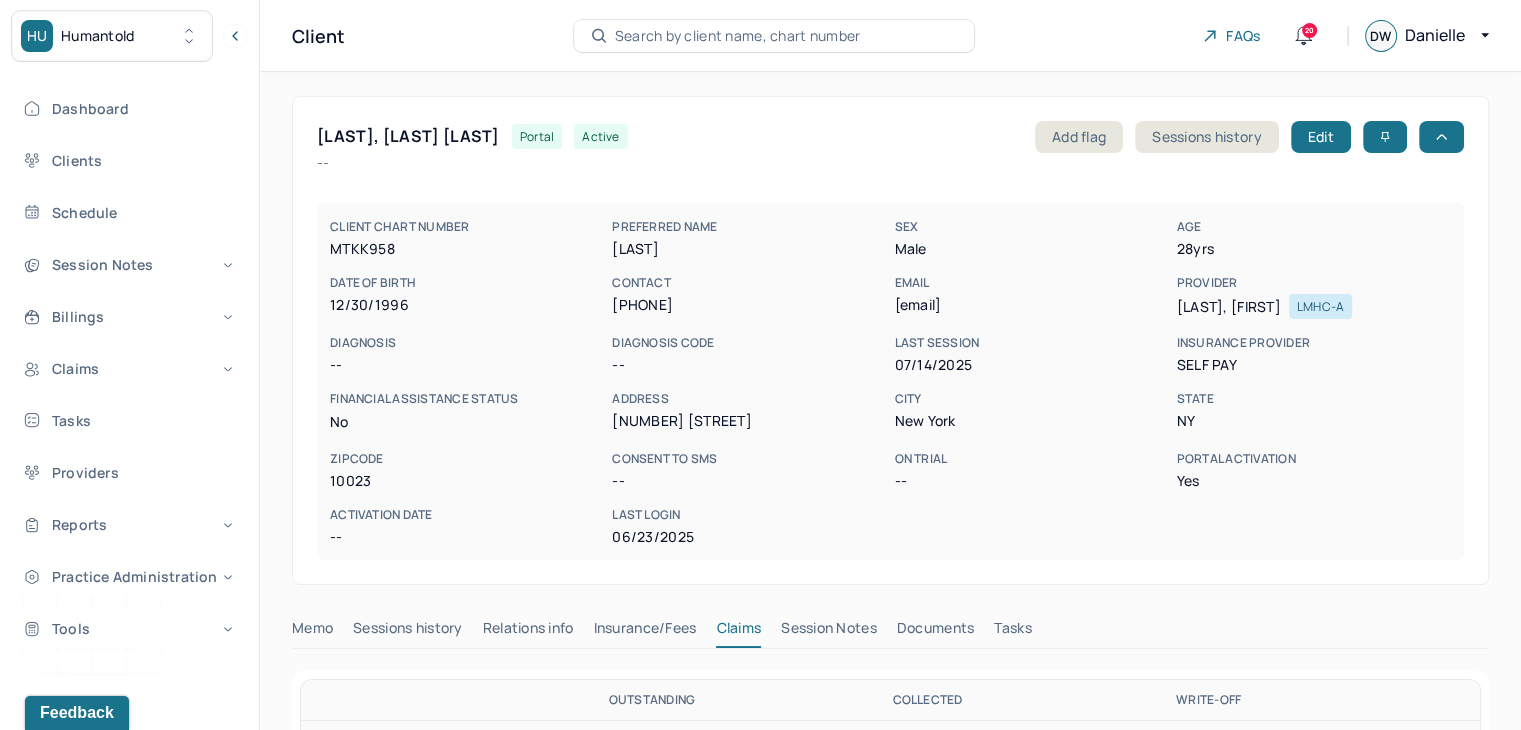 type 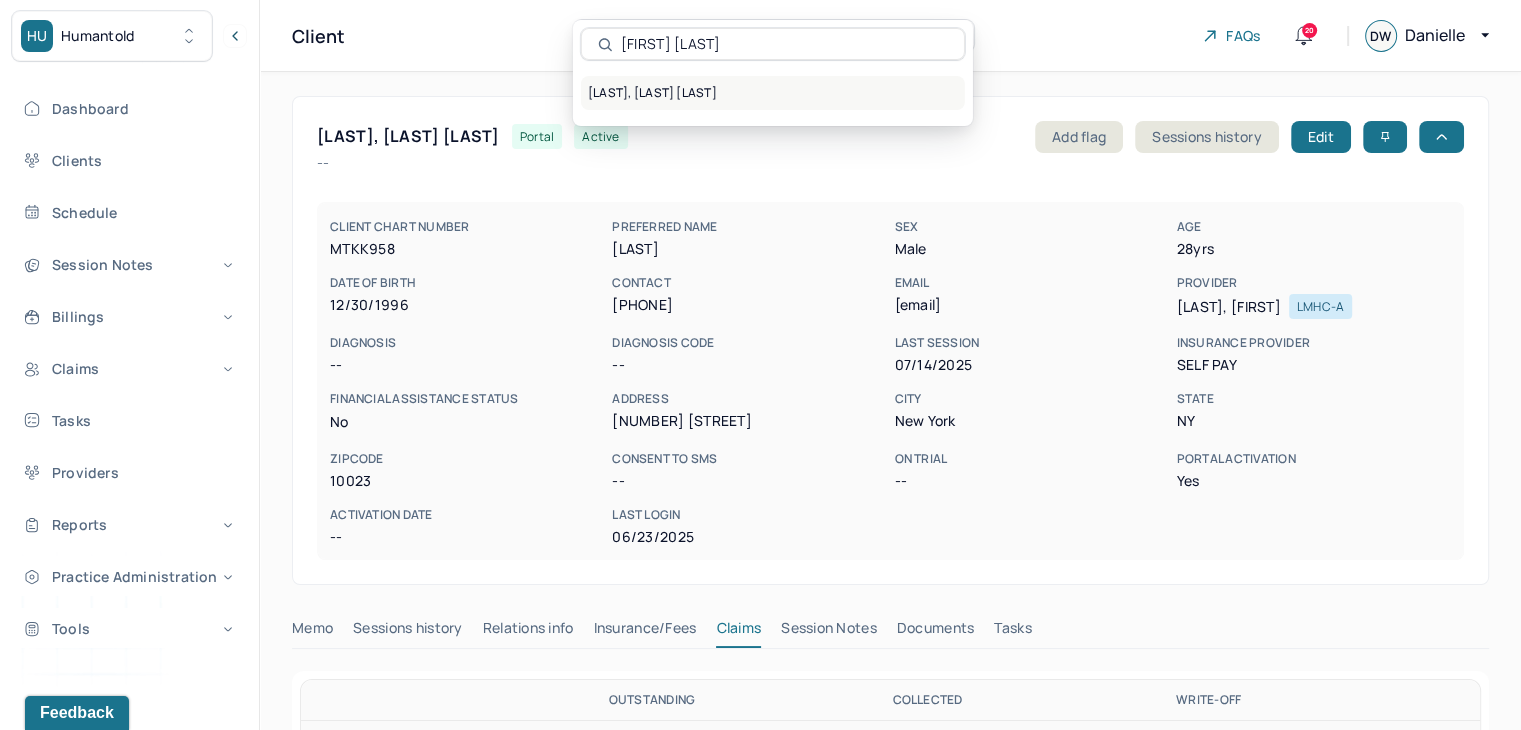 type on "Anna Marie Flores" 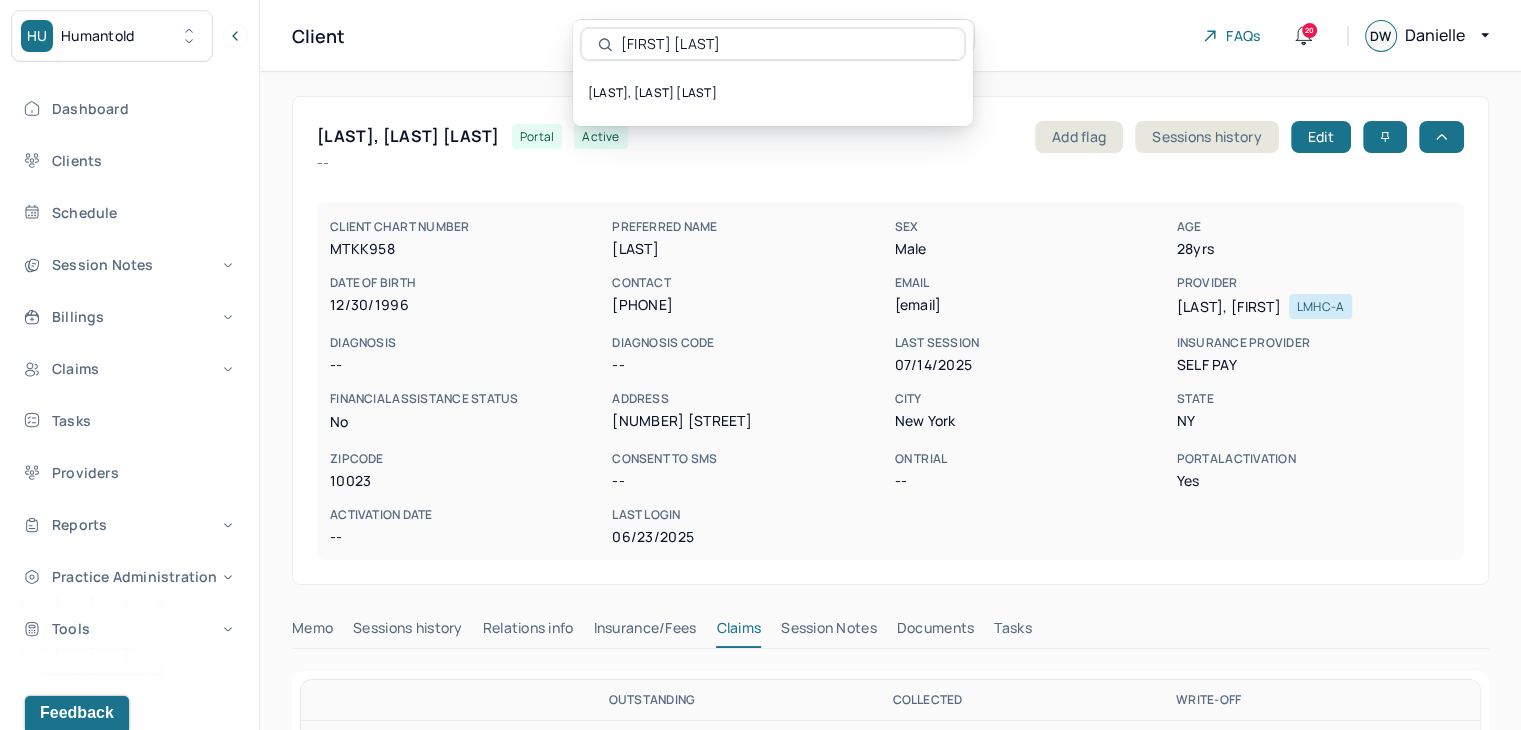 click on "FLORES, ANNA MARIE" at bounding box center (773, 93) 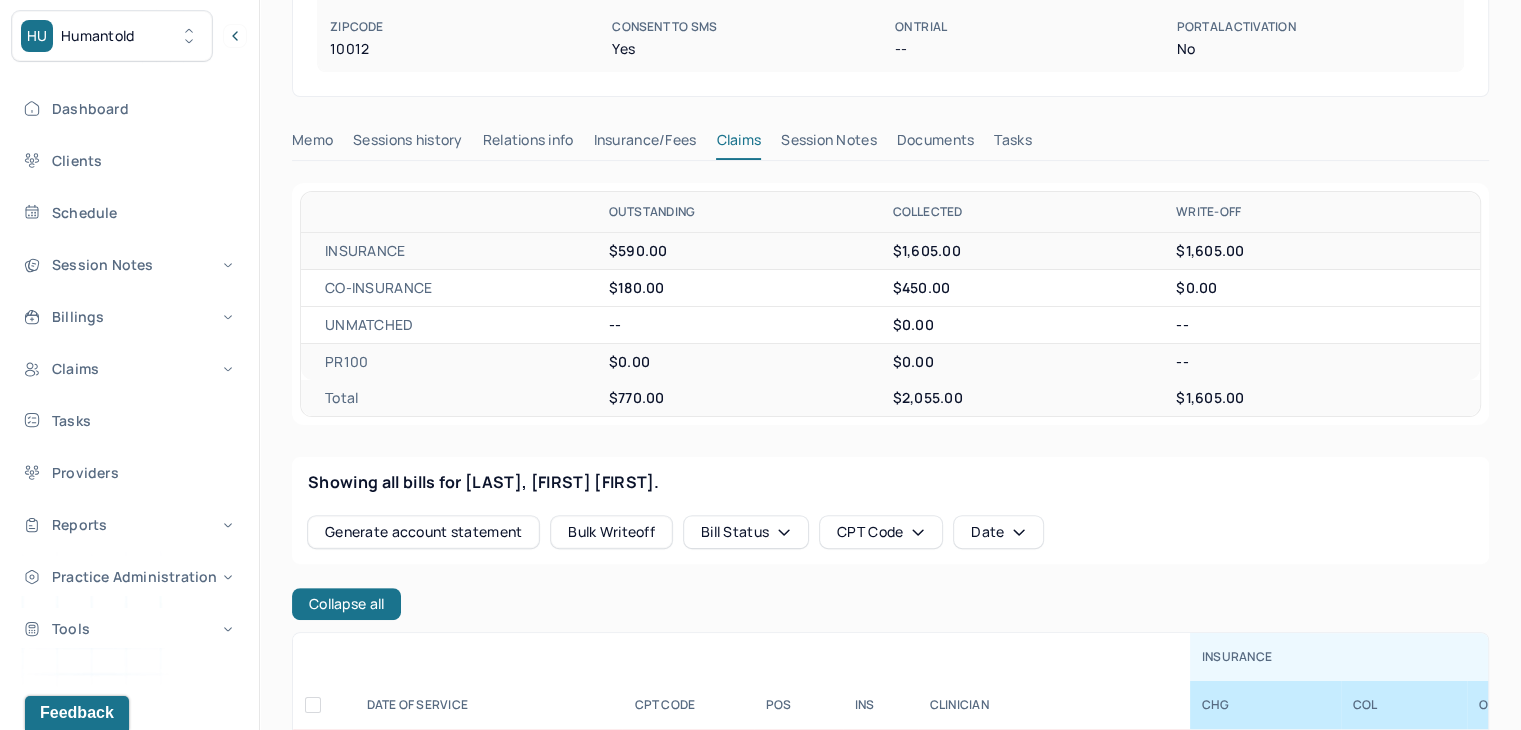 scroll, scrollTop: 500, scrollLeft: 0, axis: vertical 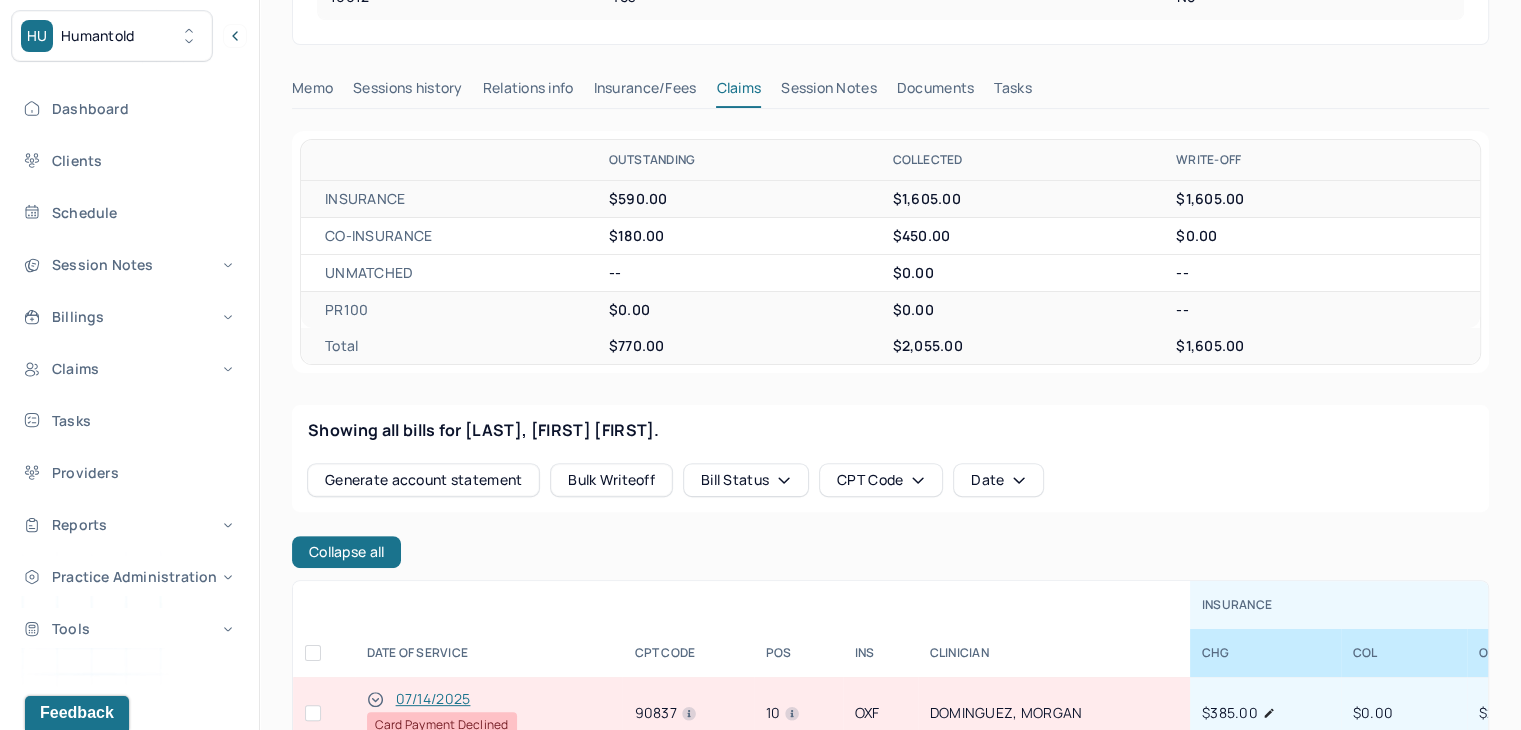 click at bounding box center (313, 713) 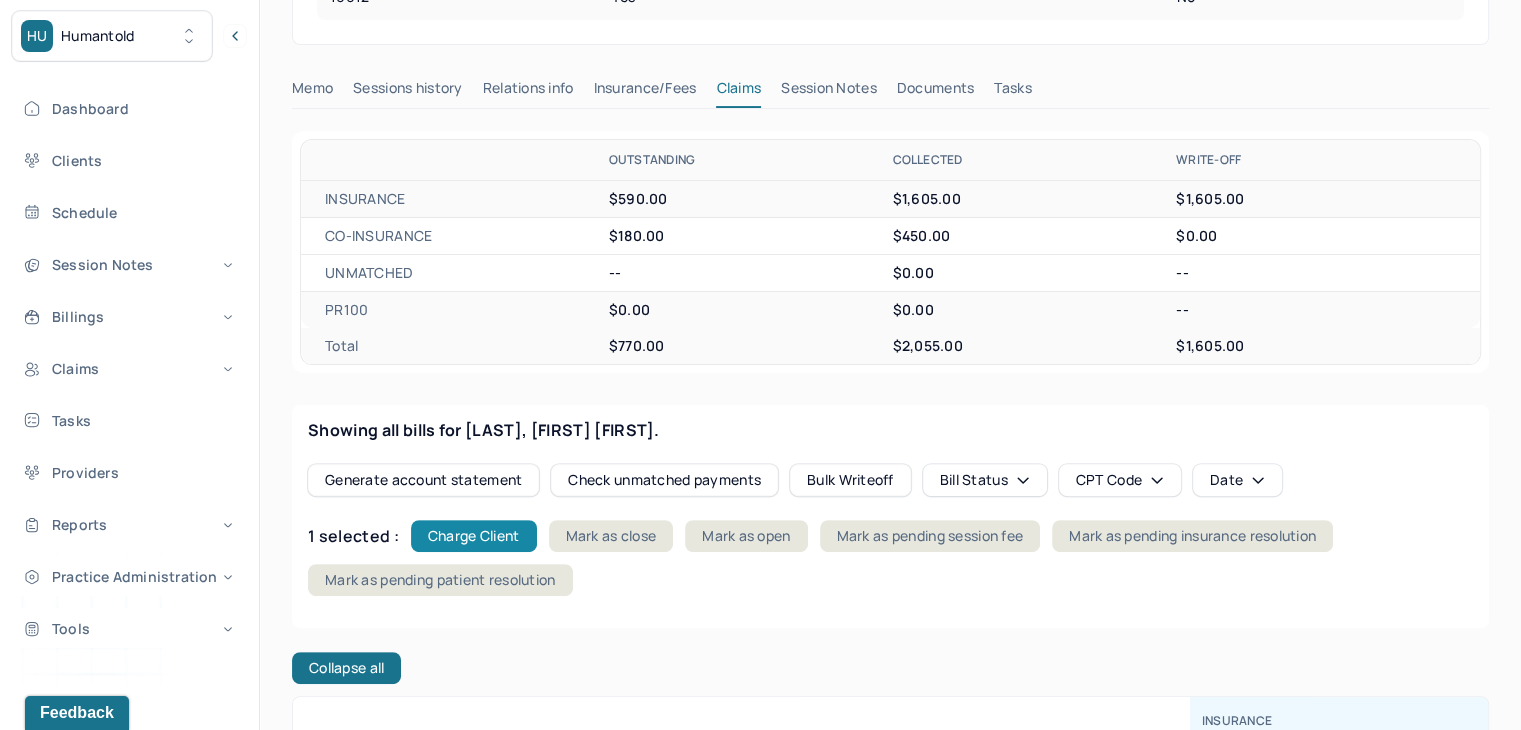 click on "Charge Client" at bounding box center (474, 536) 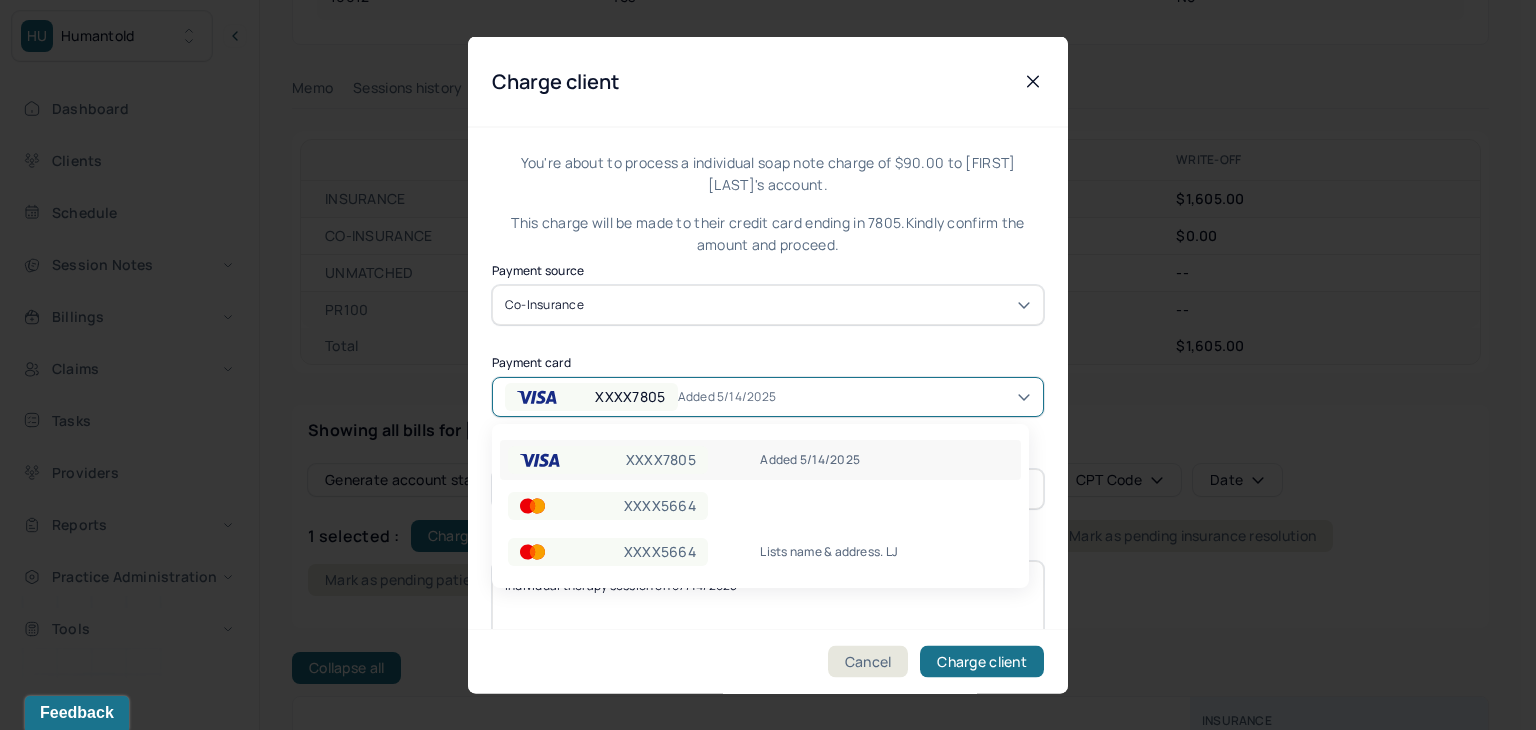 click on "Added 5/14/2025" at bounding box center [741, 396] 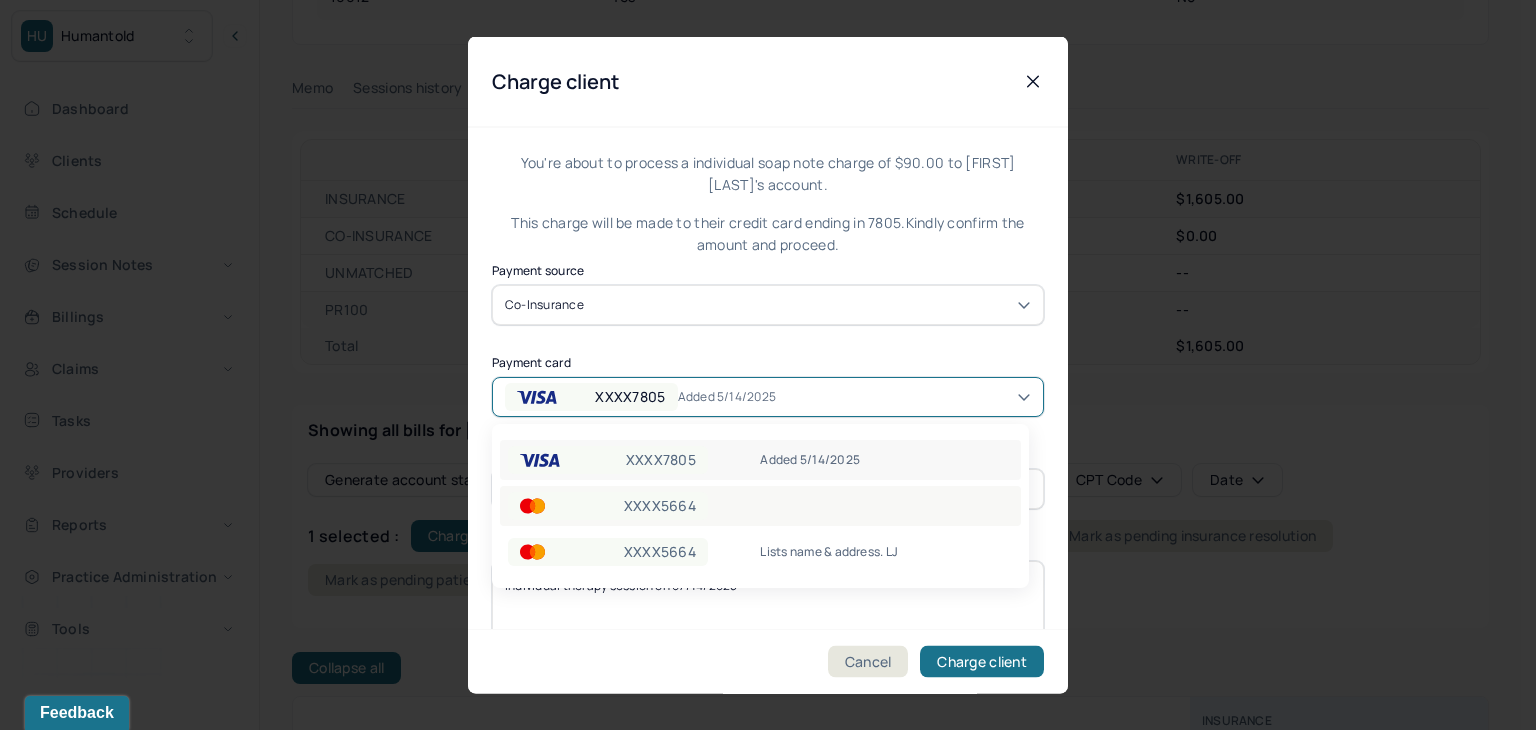 click on "XXXX5664" at bounding box center [760, 506] 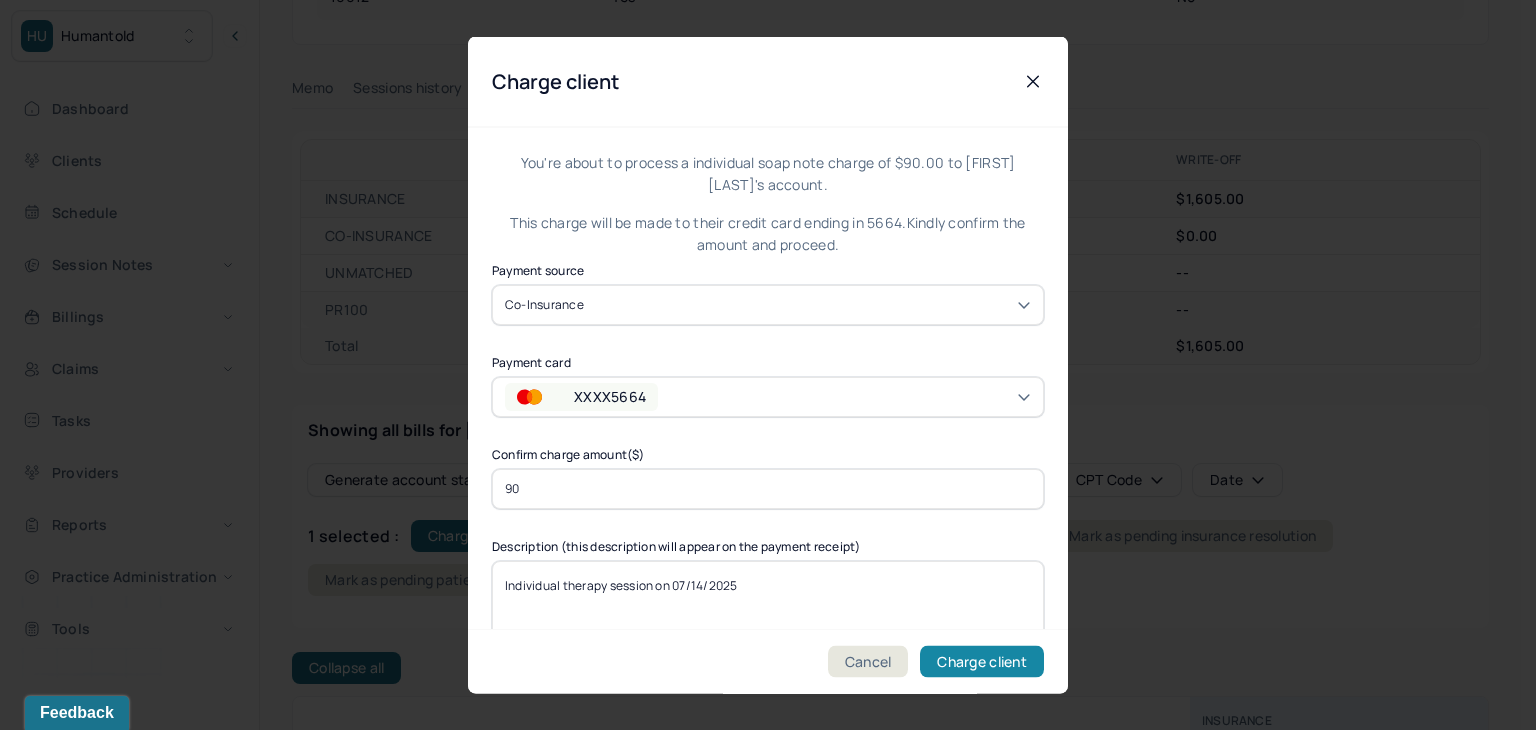 click on "Charge client" at bounding box center (982, 662) 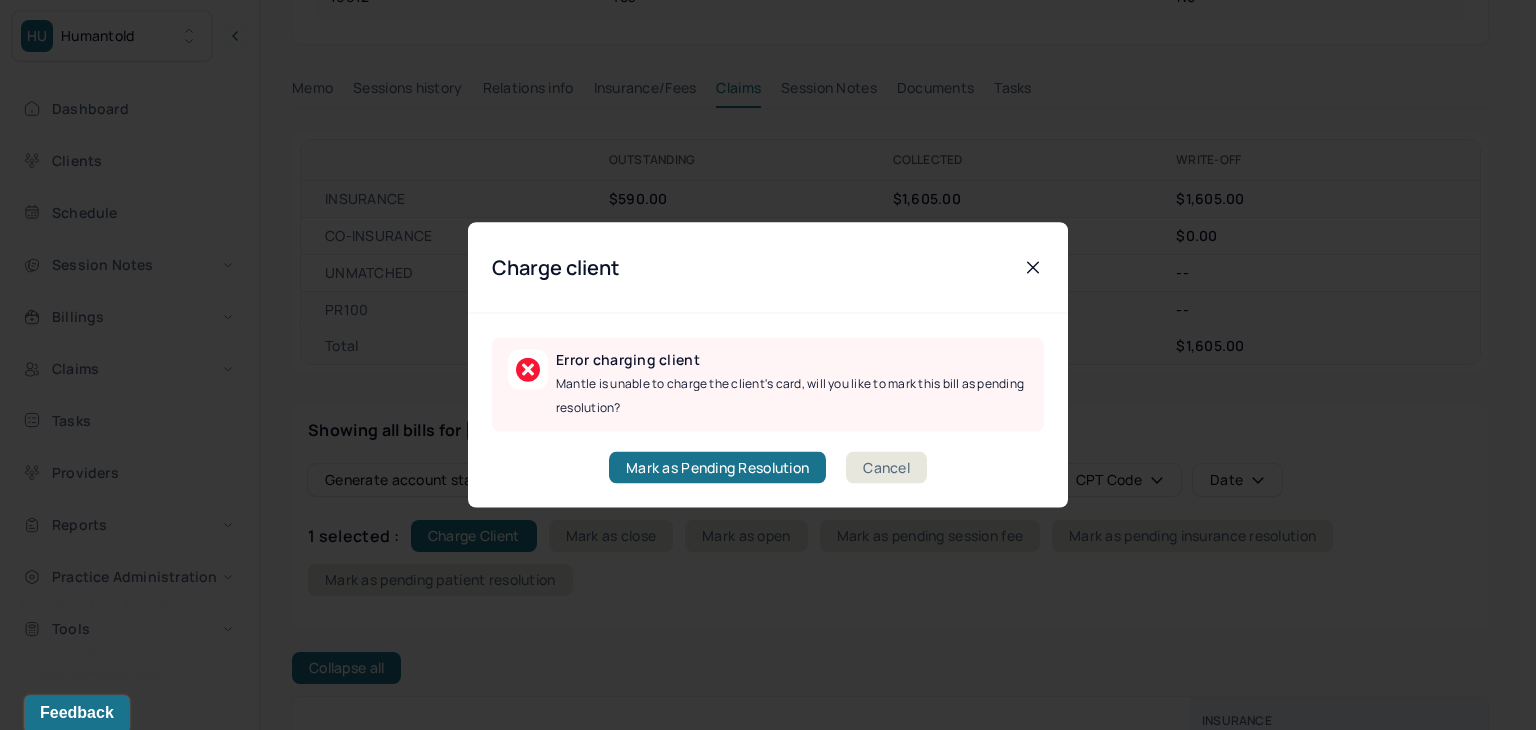 click on "Cancel" at bounding box center (886, 468) 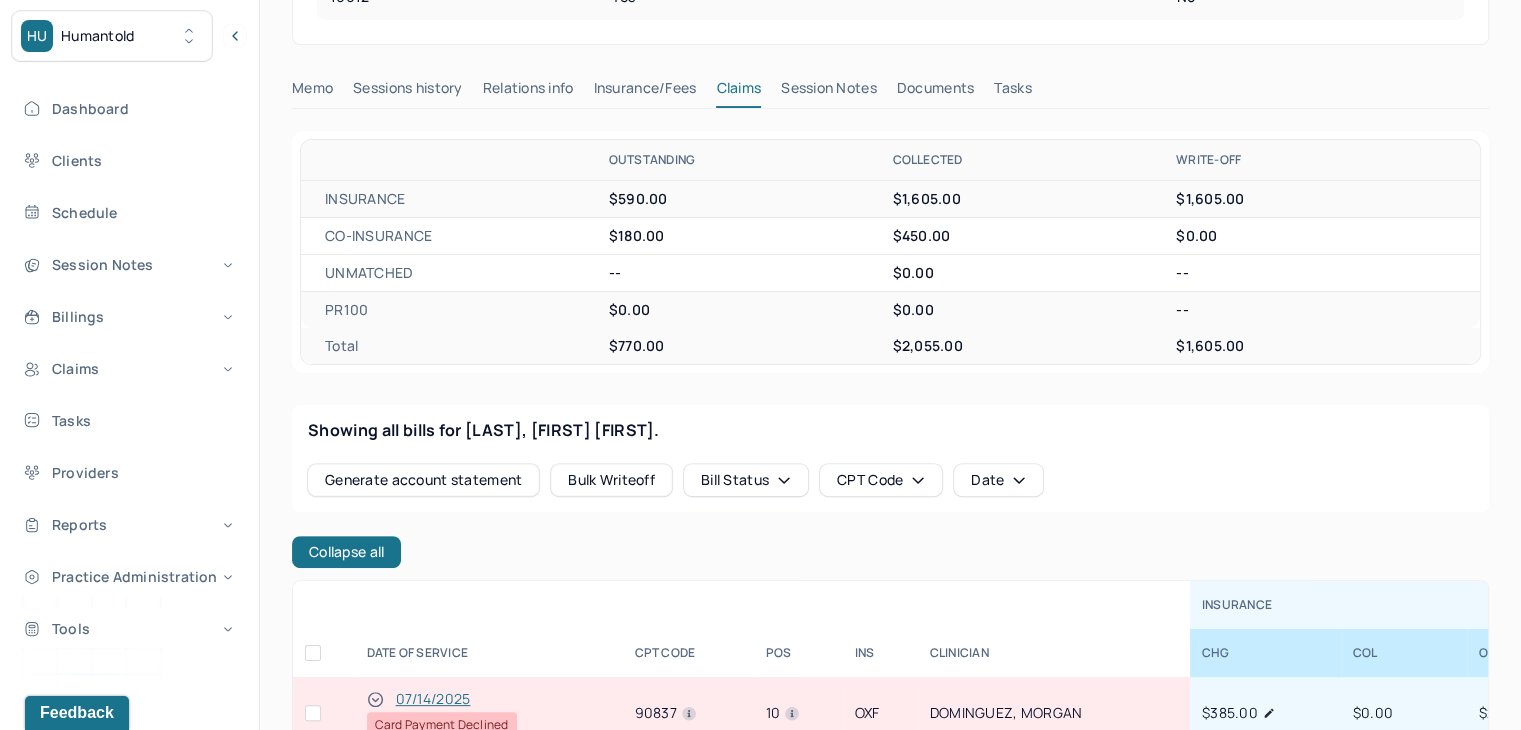 click at bounding box center (313, 713) 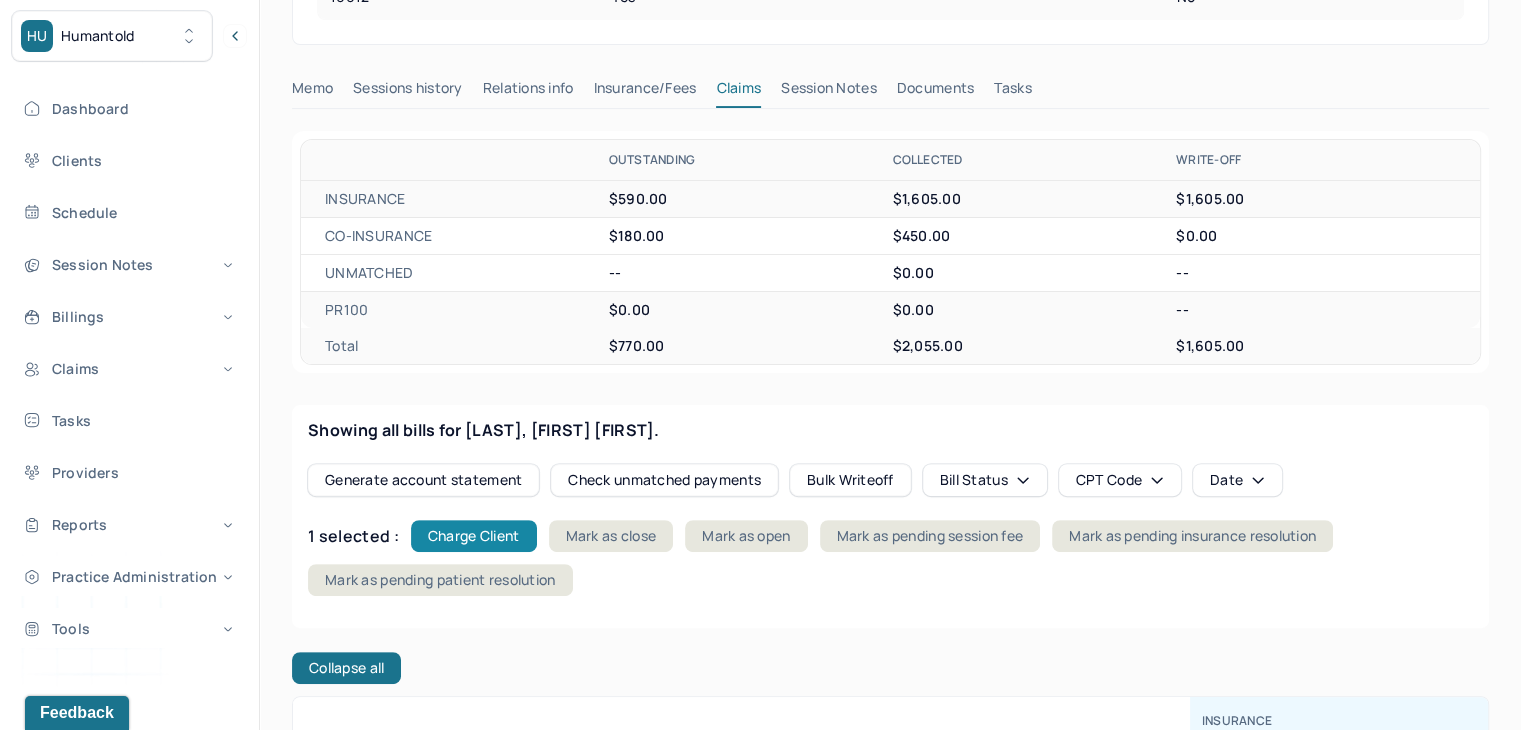 click on "Charge Client" at bounding box center [474, 536] 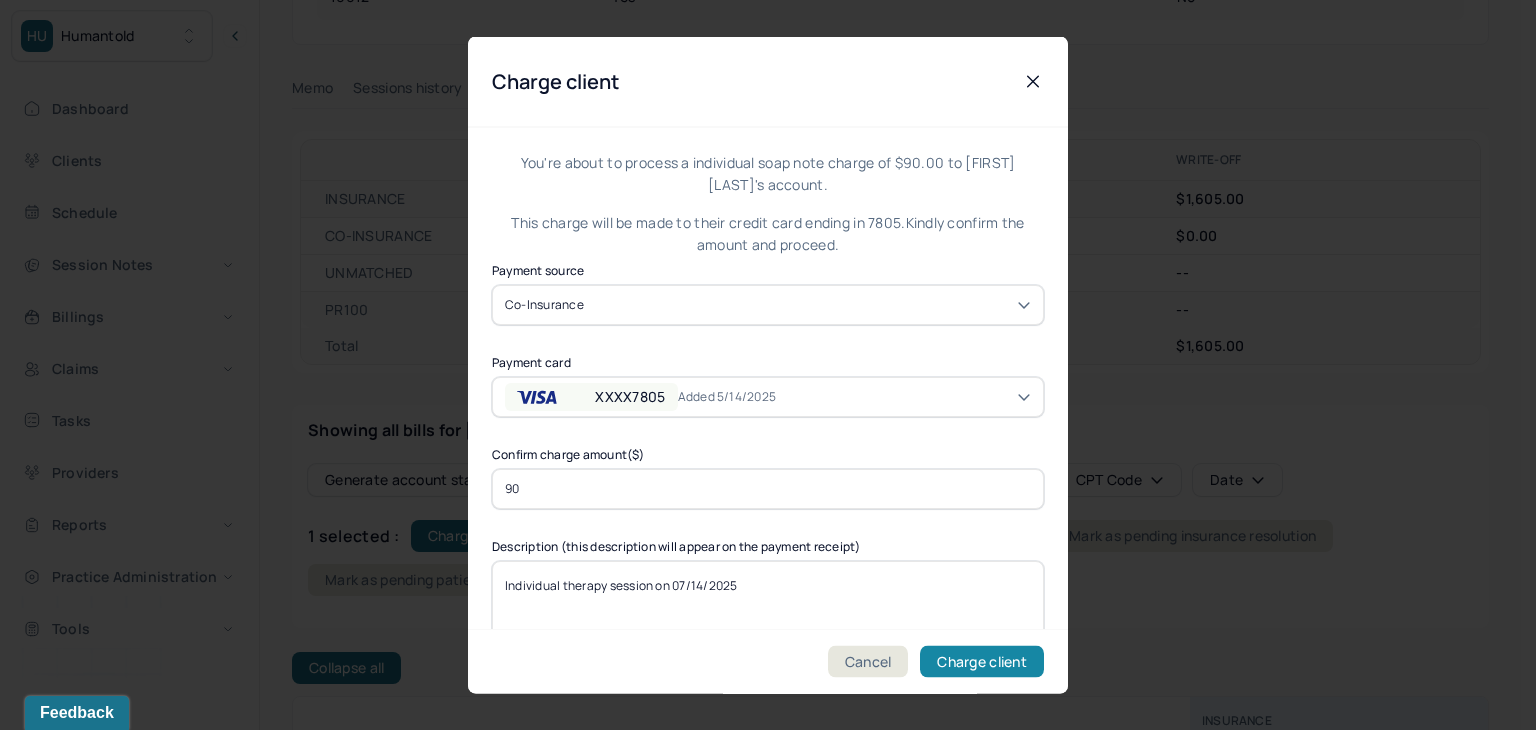 click on "Charge client" at bounding box center (982, 662) 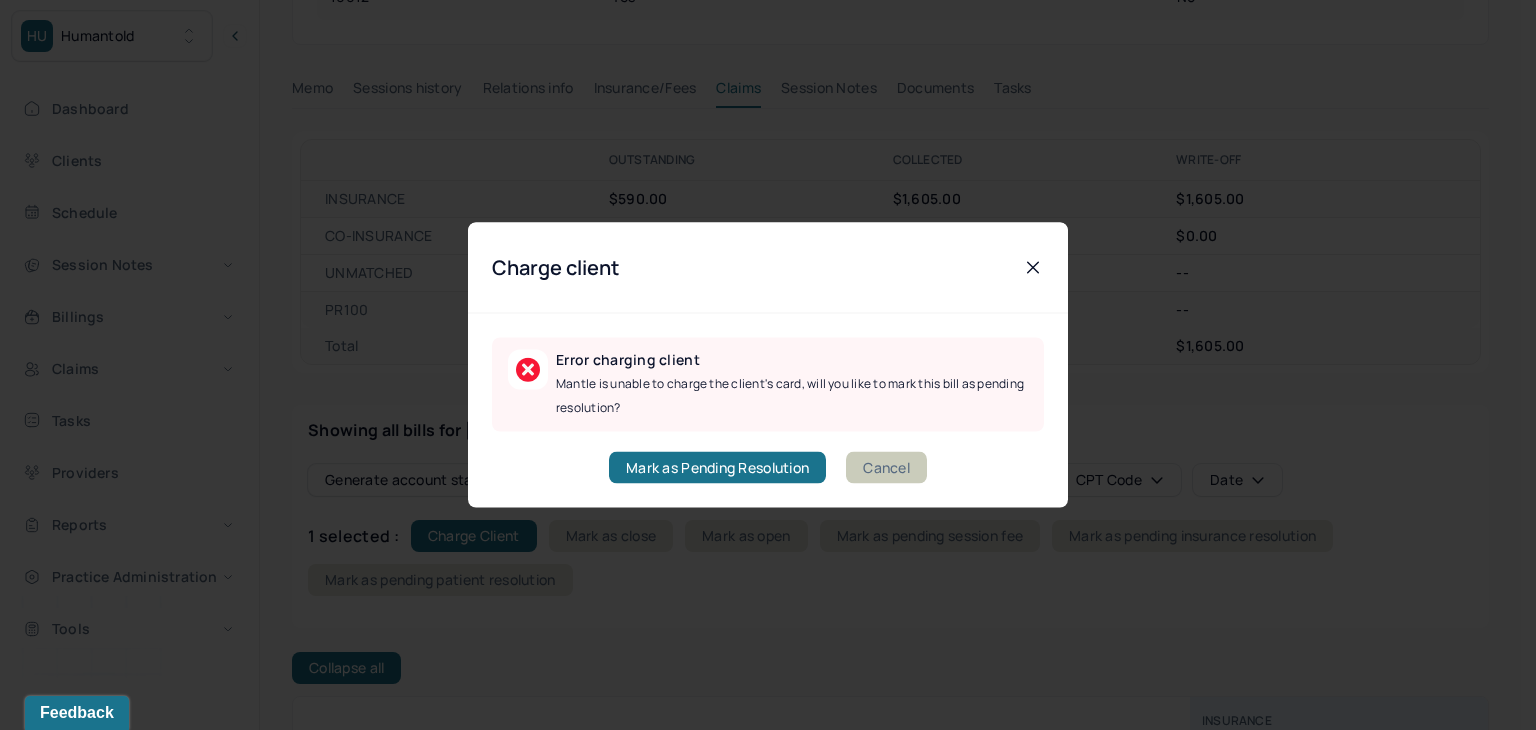 click on "Cancel" at bounding box center [886, 468] 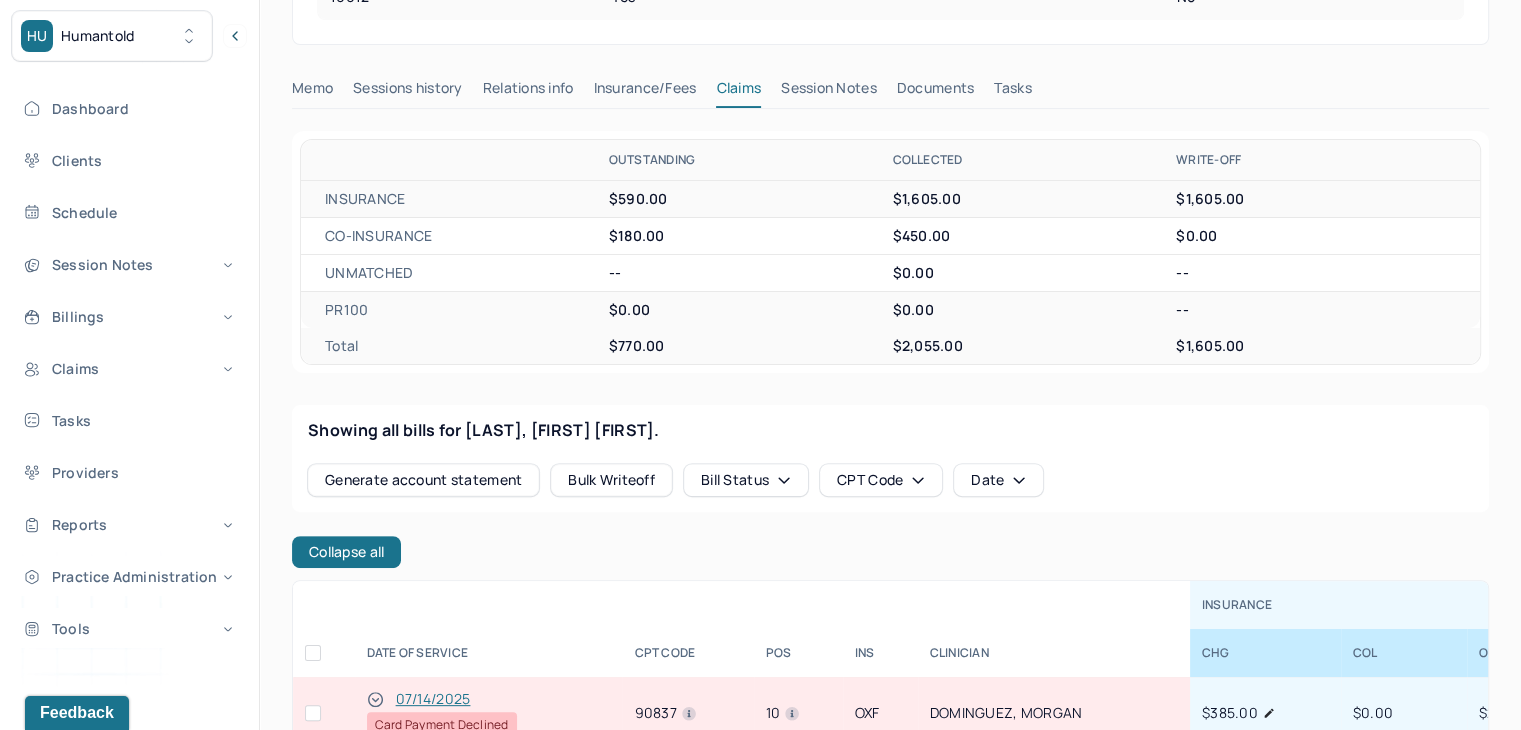 click at bounding box center [313, 713] 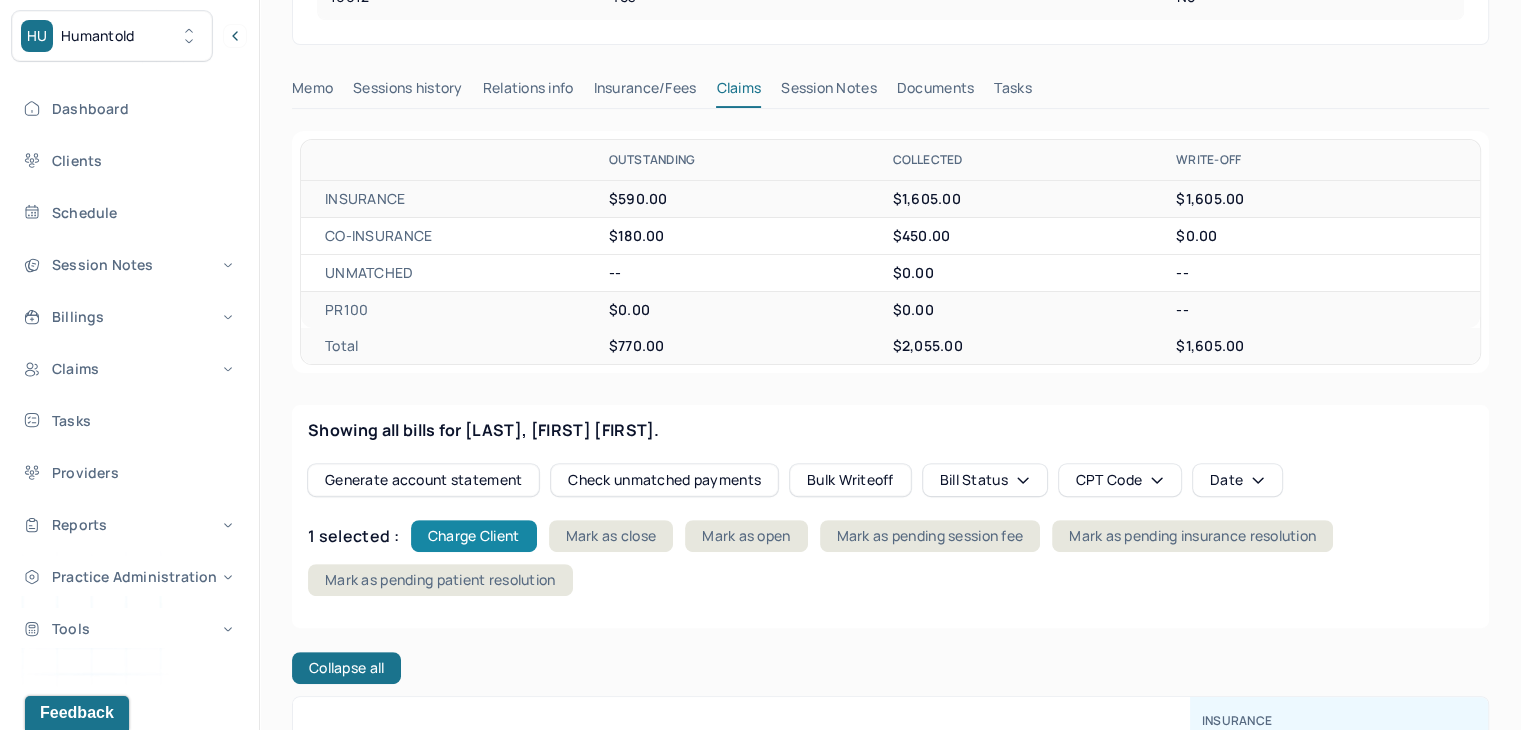 click on "Charge Client" at bounding box center (474, 536) 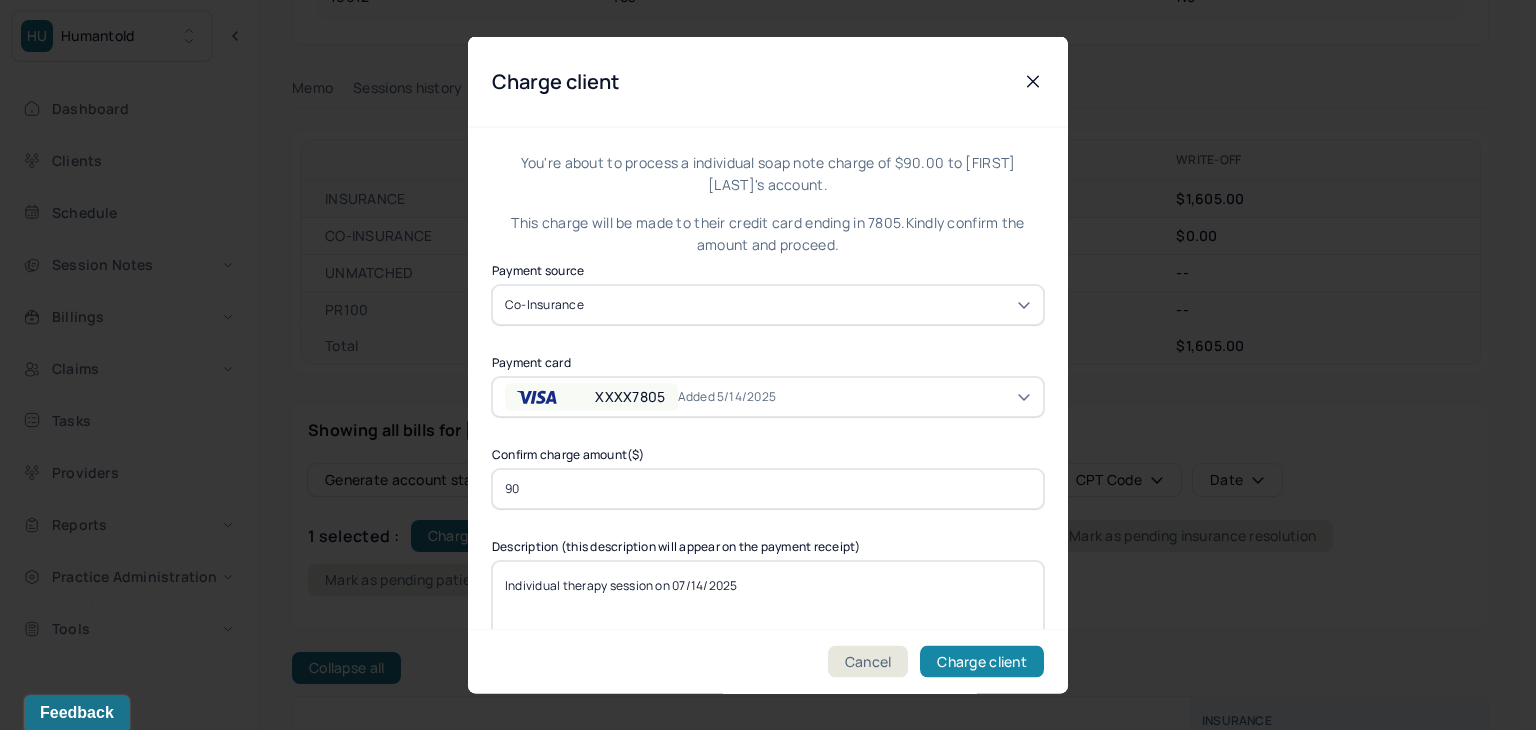 click on "Charge client" at bounding box center (982, 662) 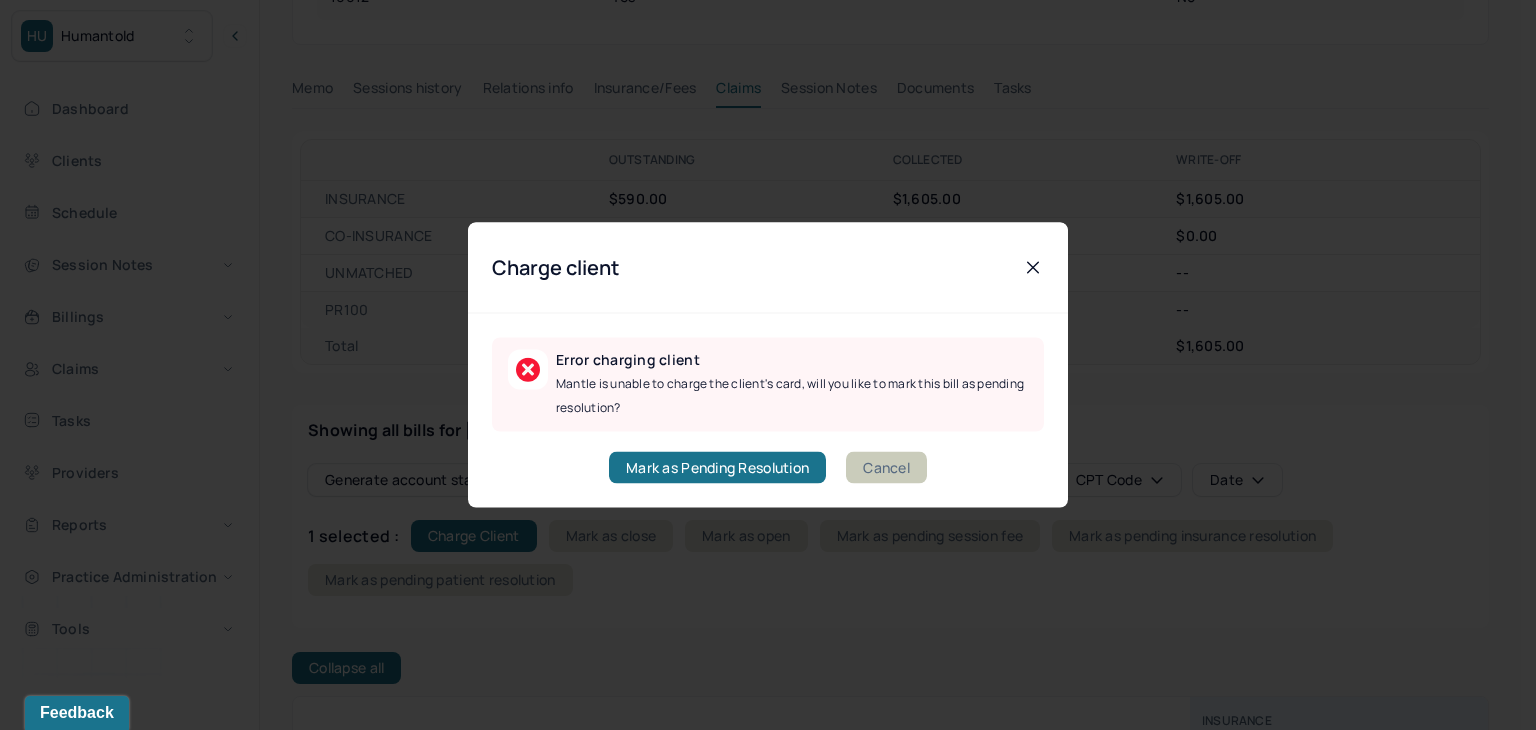 click on "Cancel" at bounding box center [886, 468] 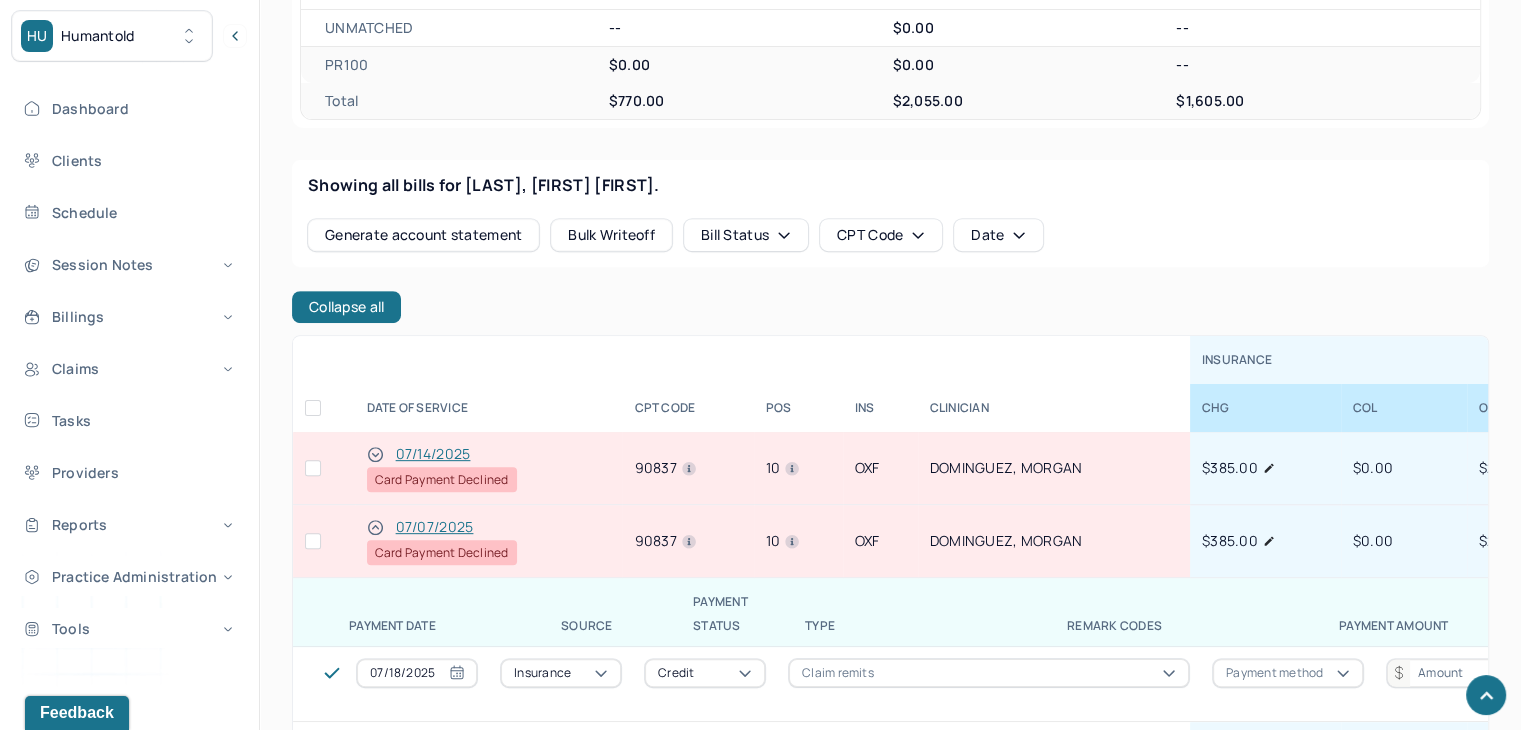 scroll, scrollTop: 800, scrollLeft: 0, axis: vertical 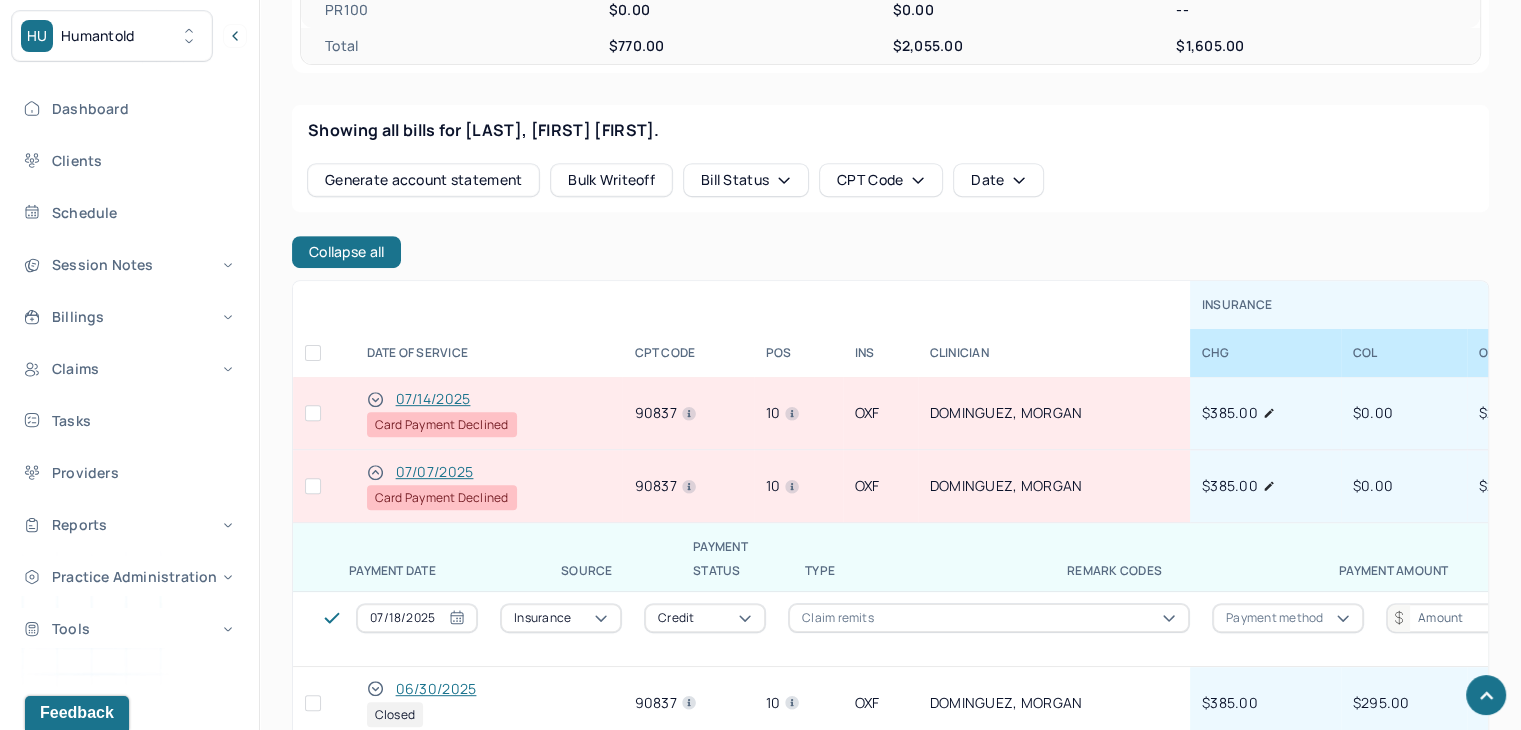 click at bounding box center (313, 486) 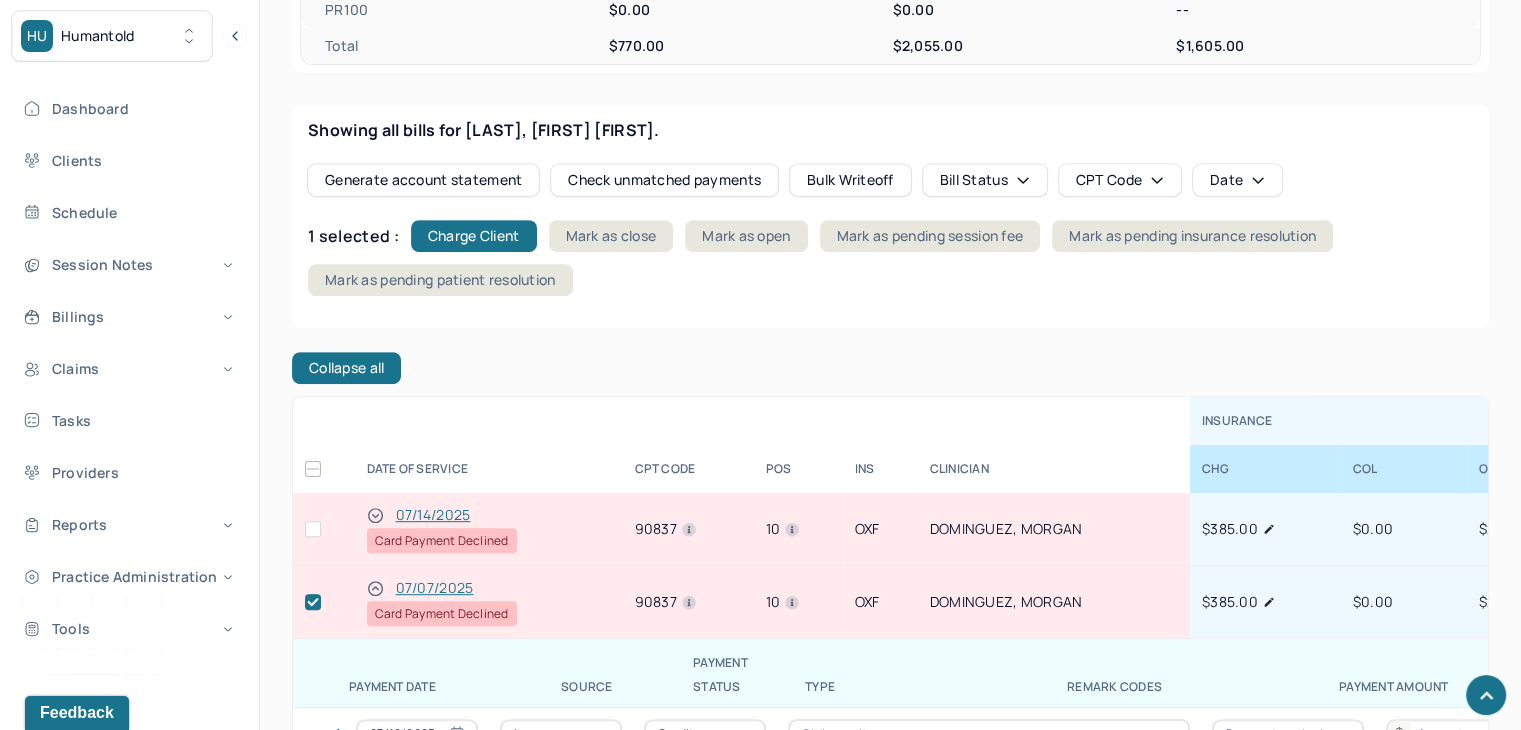 click on "Showing all bills for FLORES, ANNA MARIE.    Generate account statement     Check unmatched payments     Bulk Writeoff     Bill Status     CPT Code     Date   1 selected   :   Charge Client     Mark as close     Mark as open     Mark as pending session fee     Mark as pending insurance resolution     Mark as pending patient resolution" at bounding box center (890, 216) 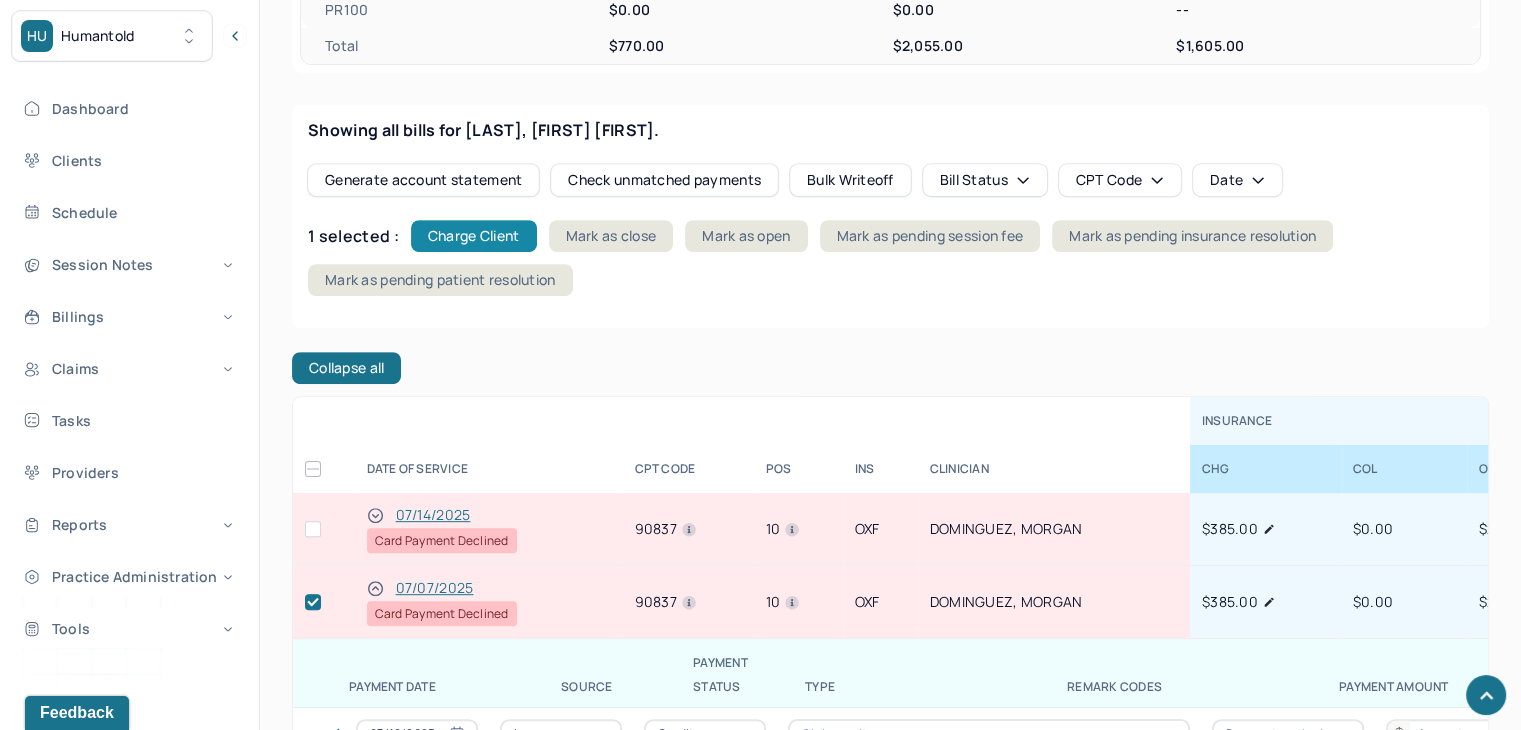 click on "Charge Client" at bounding box center [474, 236] 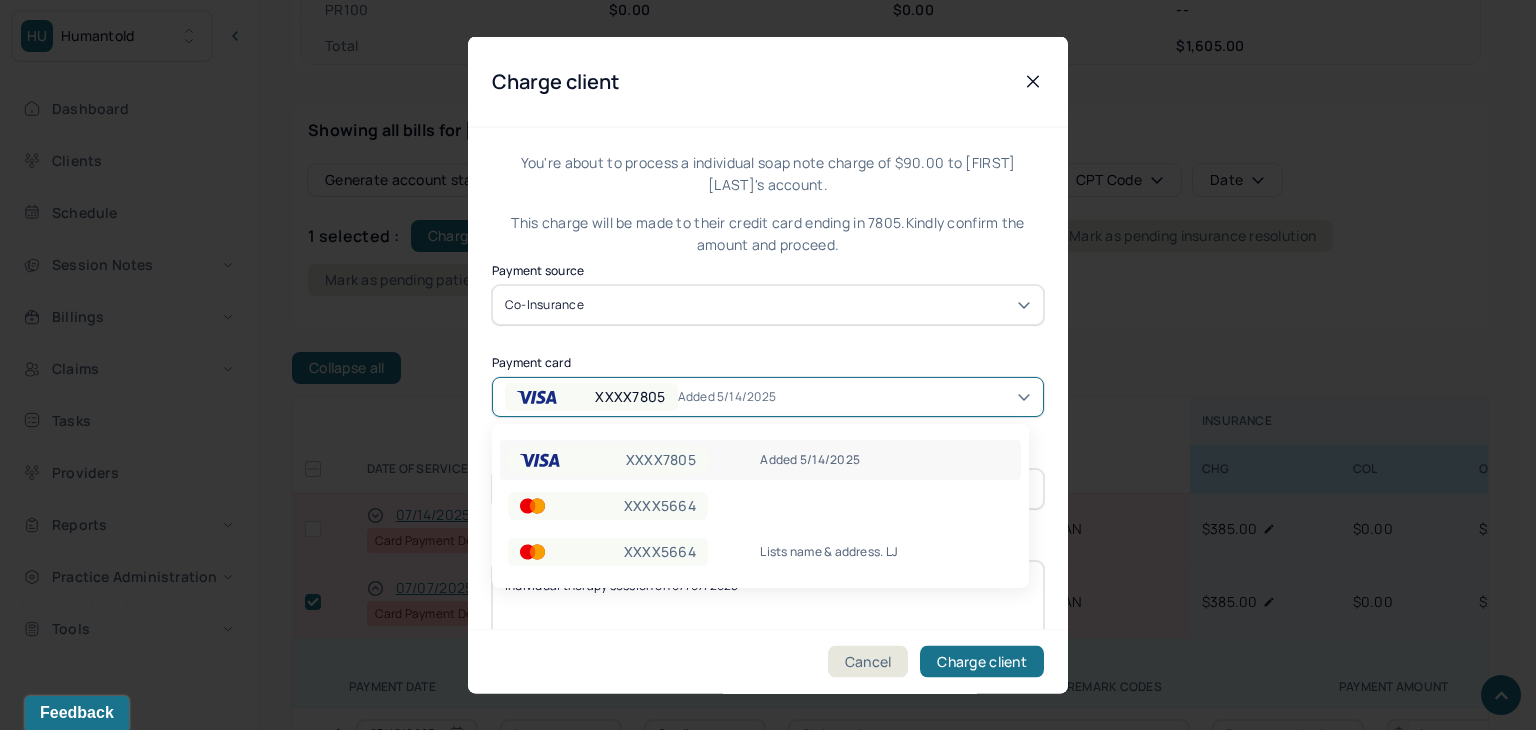 click on "XXXX7805" at bounding box center [630, 396] 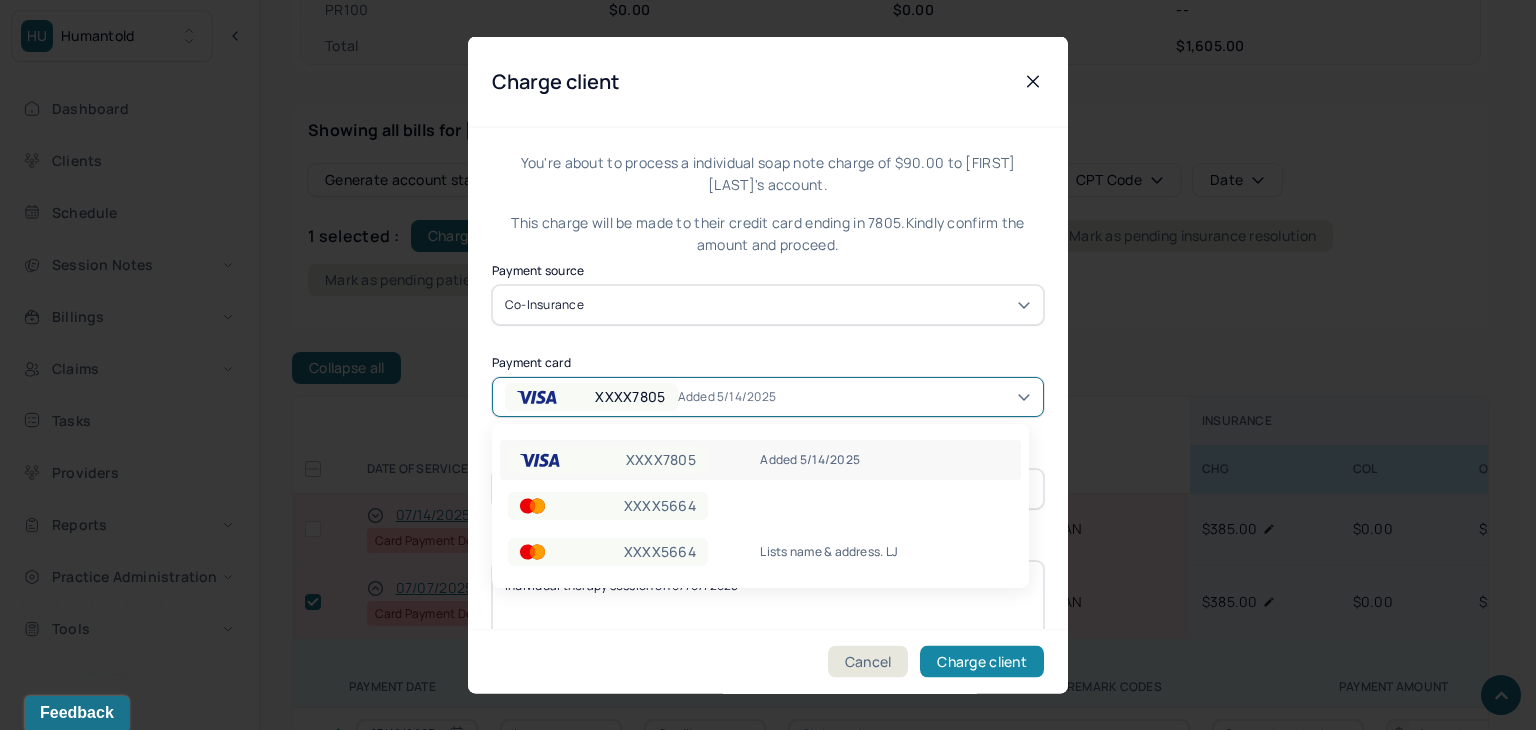 click on "Charge client" at bounding box center (982, 662) 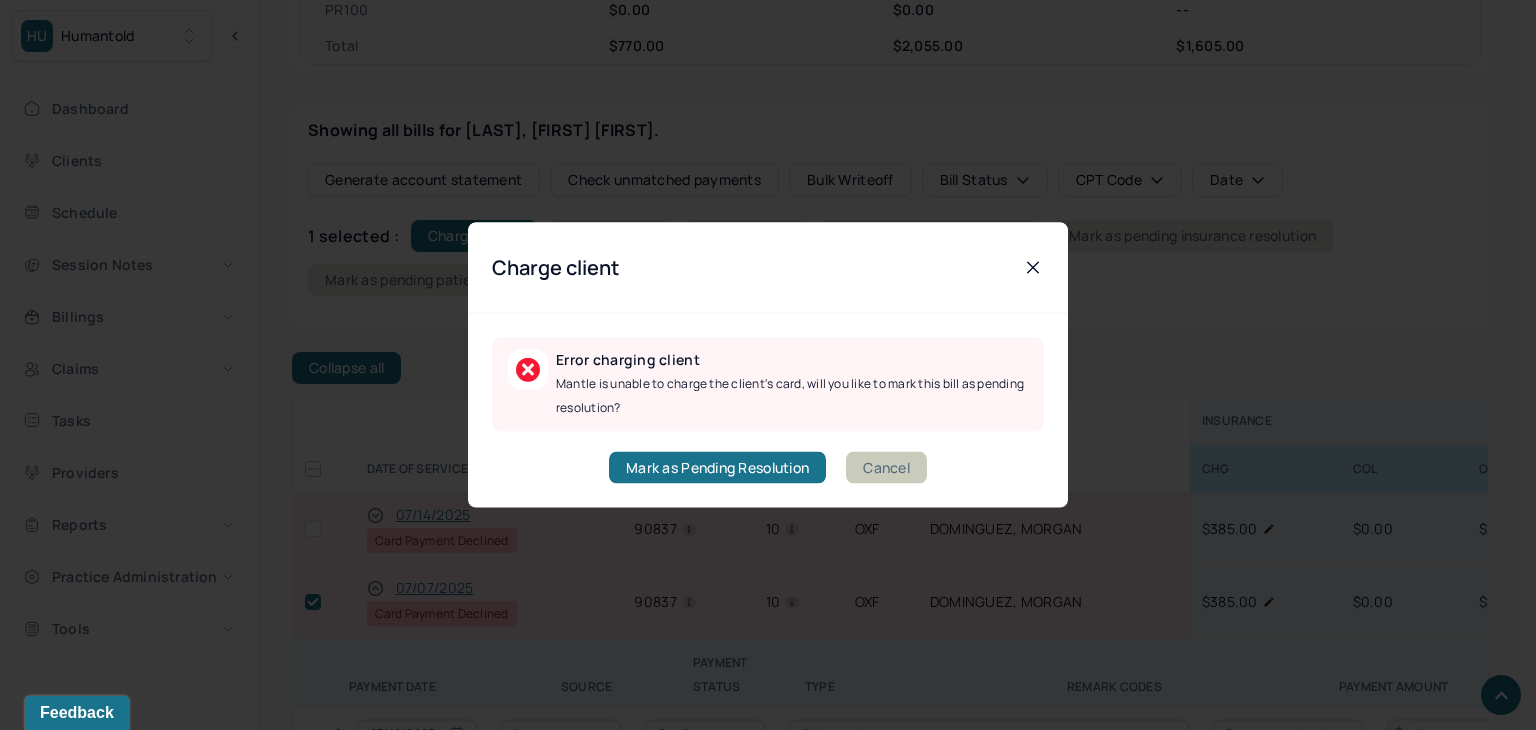 click on "Cancel" at bounding box center [886, 468] 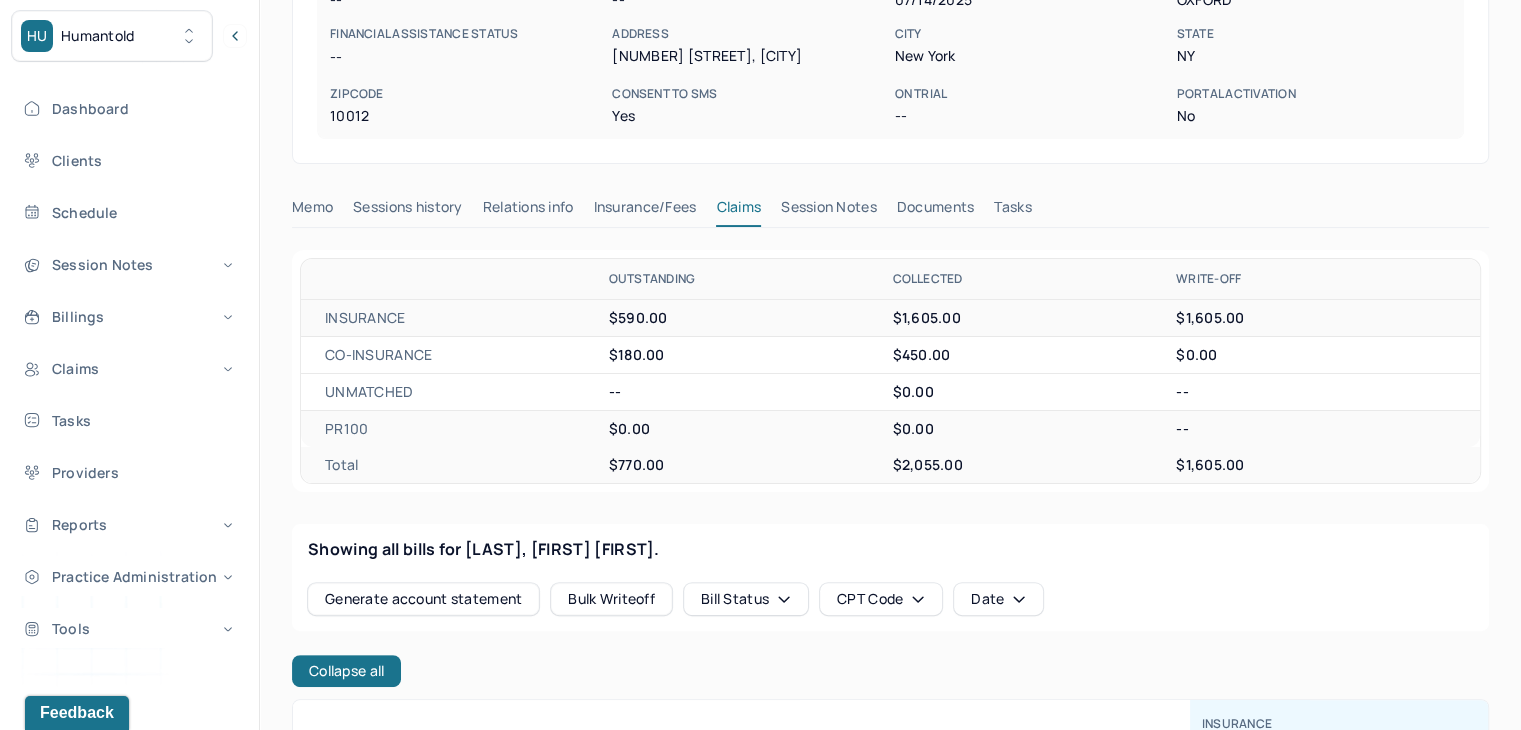 scroll, scrollTop: 0, scrollLeft: 0, axis: both 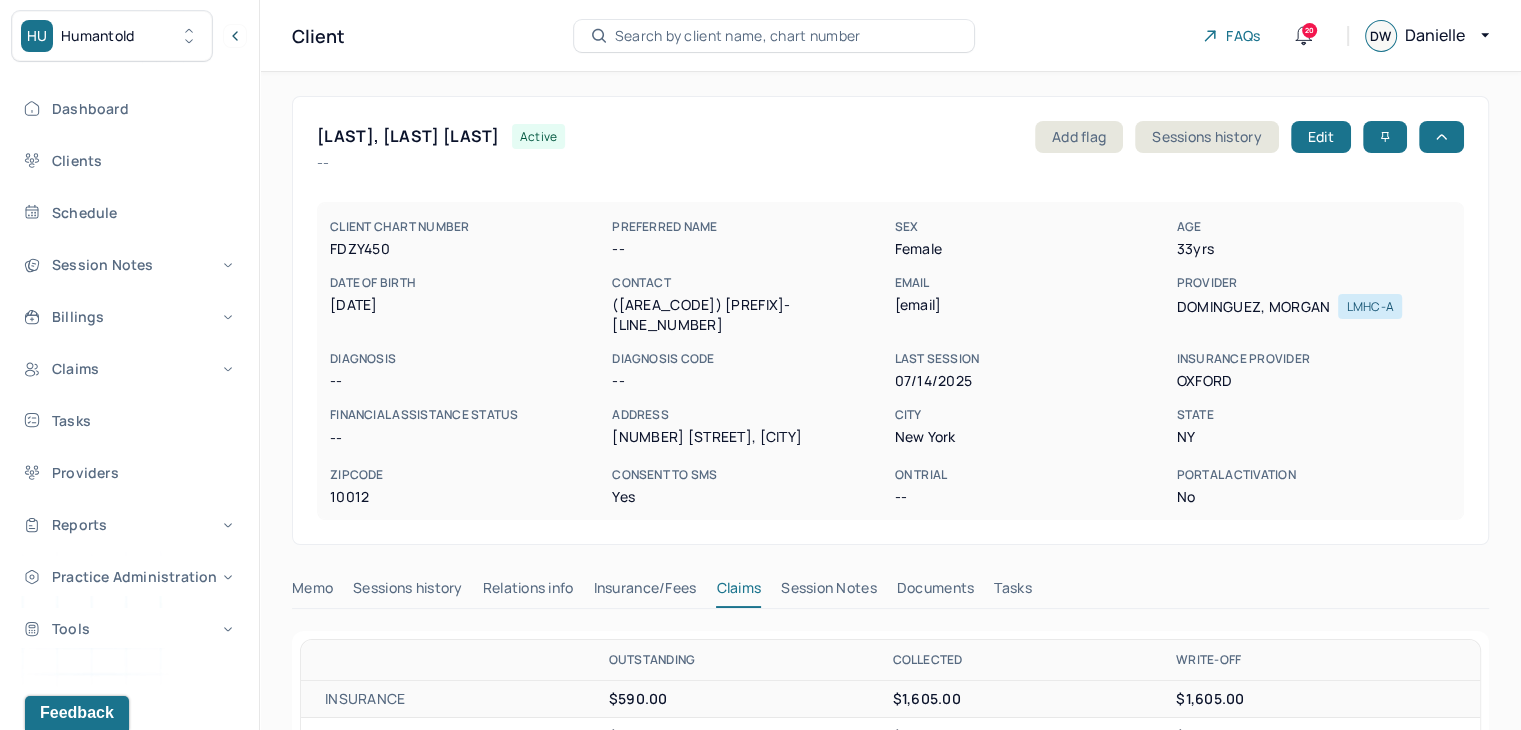 click on "Search by client name, chart number" at bounding box center (738, 36) 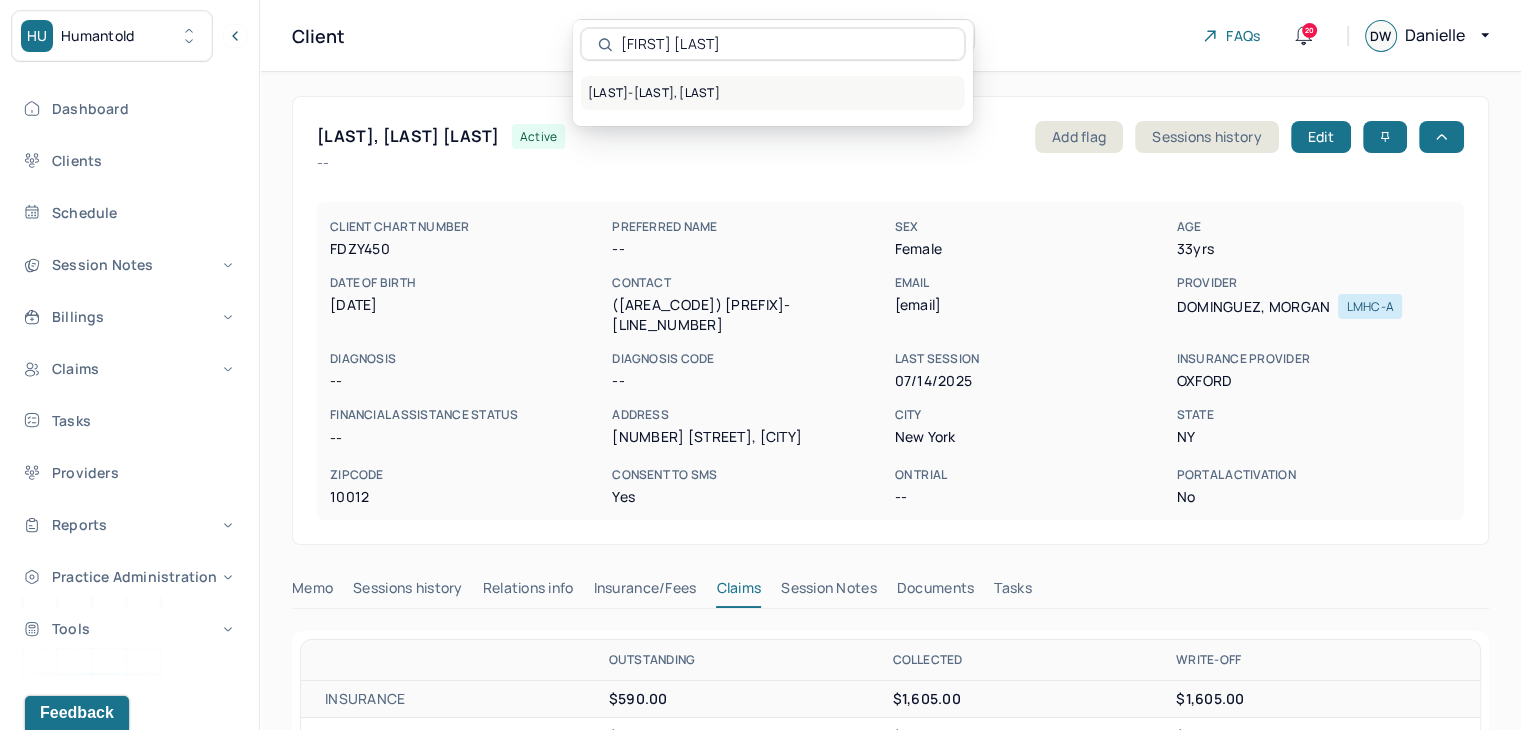 type on "Amannie Reyes-Rodriguez" 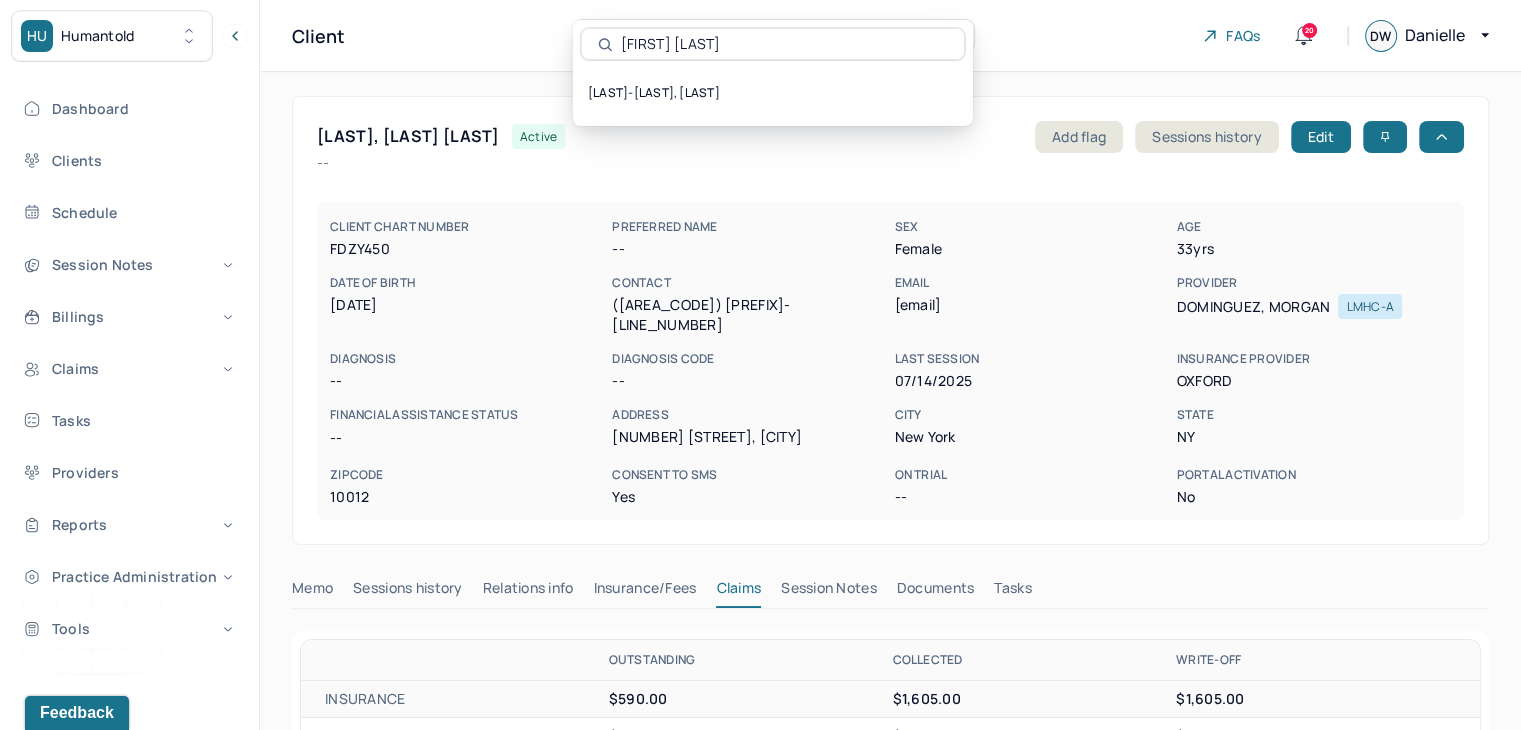 click on "REYES-RODRIGUEZ, AMANNIE" at bounding box center (773, 93) 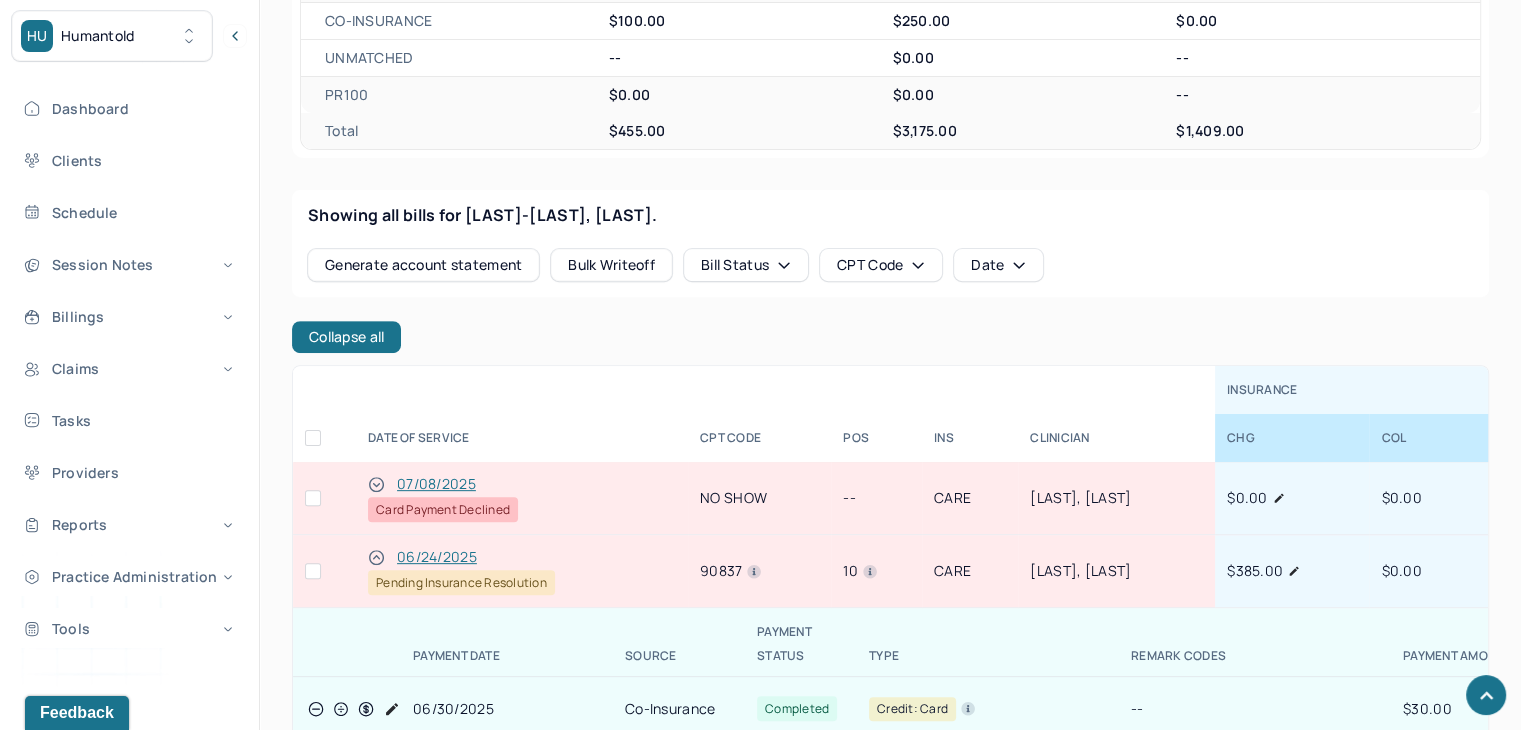 scroll, scrollTop: 700, scrollLeft: 0, axis: vertical 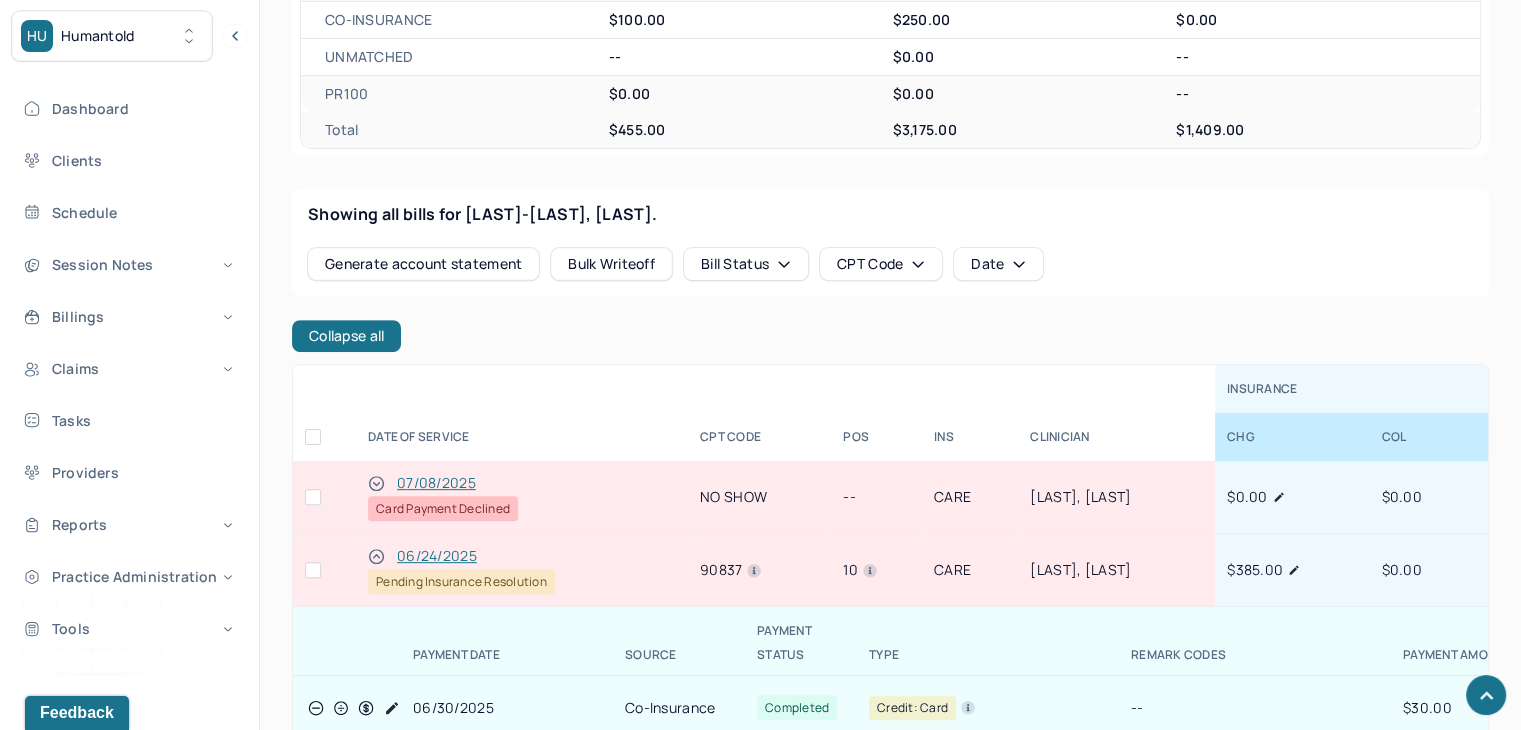 click at bounding box center [313, 497] 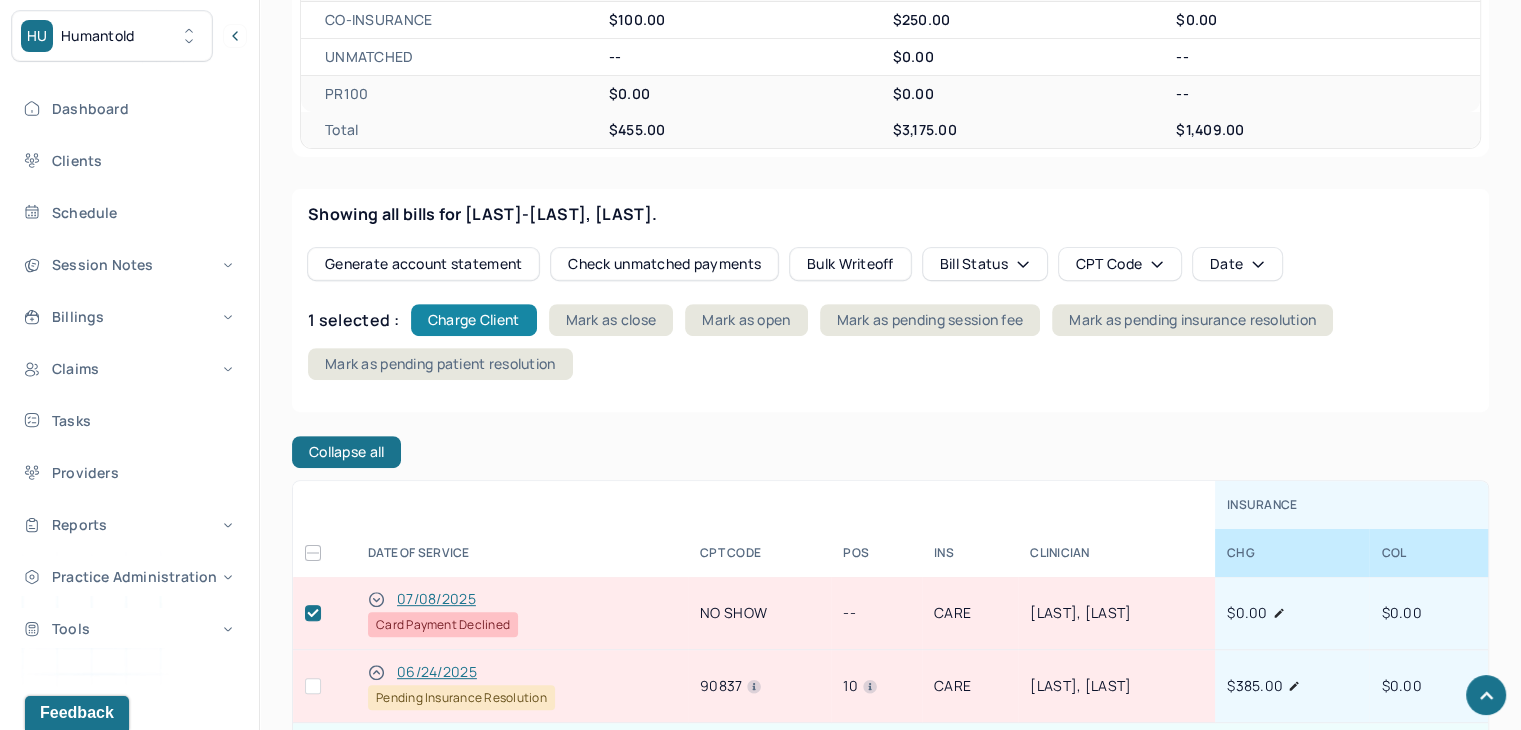 click on "Charge Client" at bounding box center (474, 320) 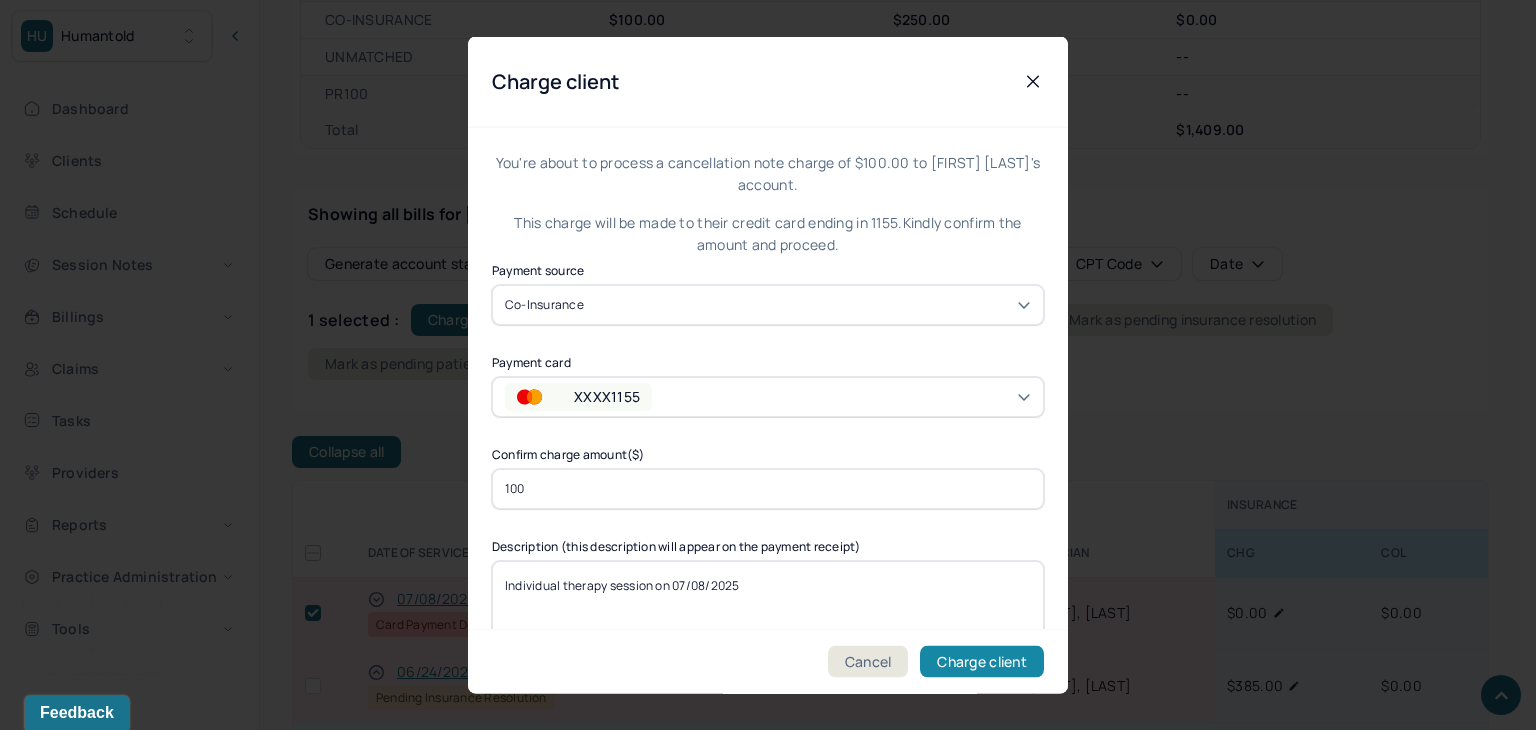 click on "Charge client" at bounding box center (982, 662) 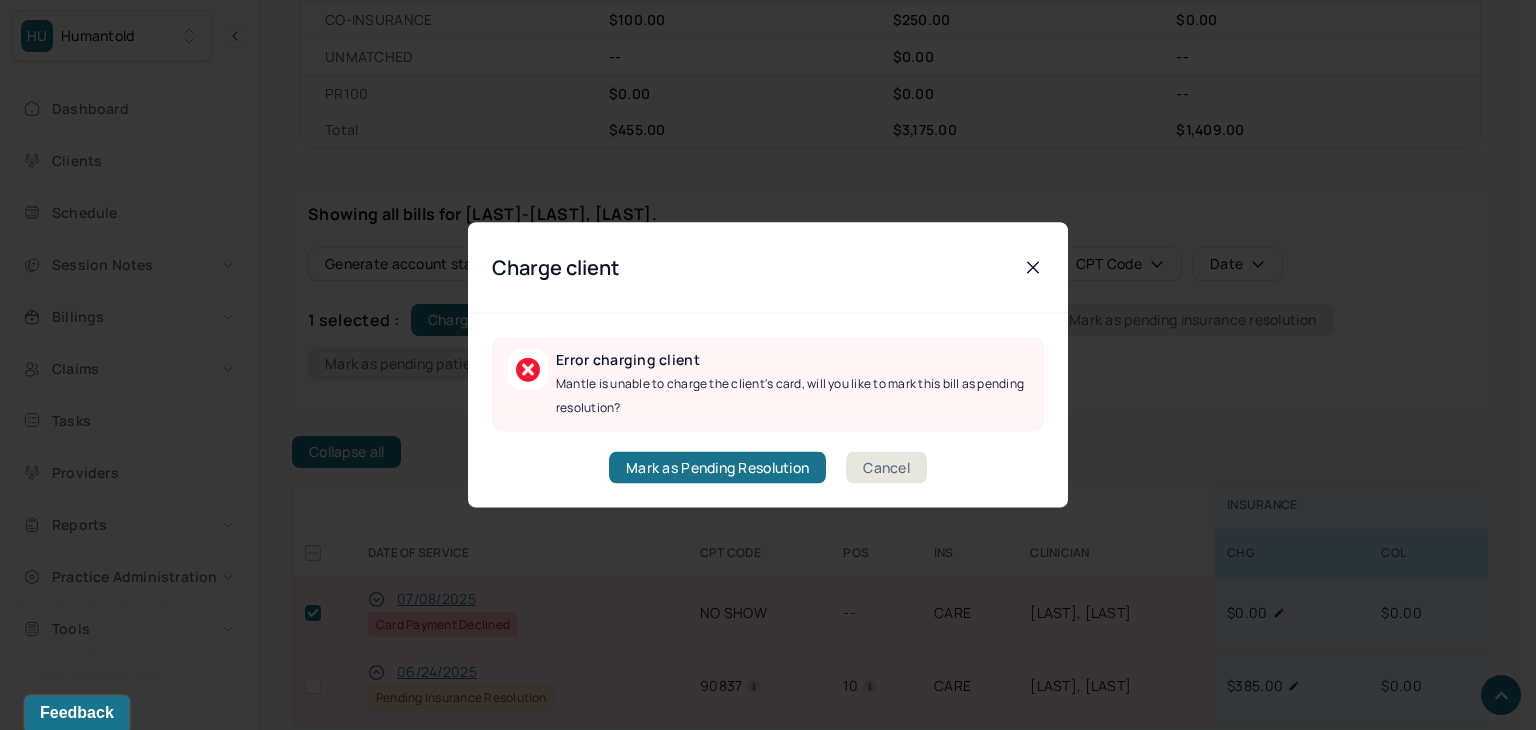 click on "Mark as Pending Resolution     Cancel" at bounding box center (768, 468) 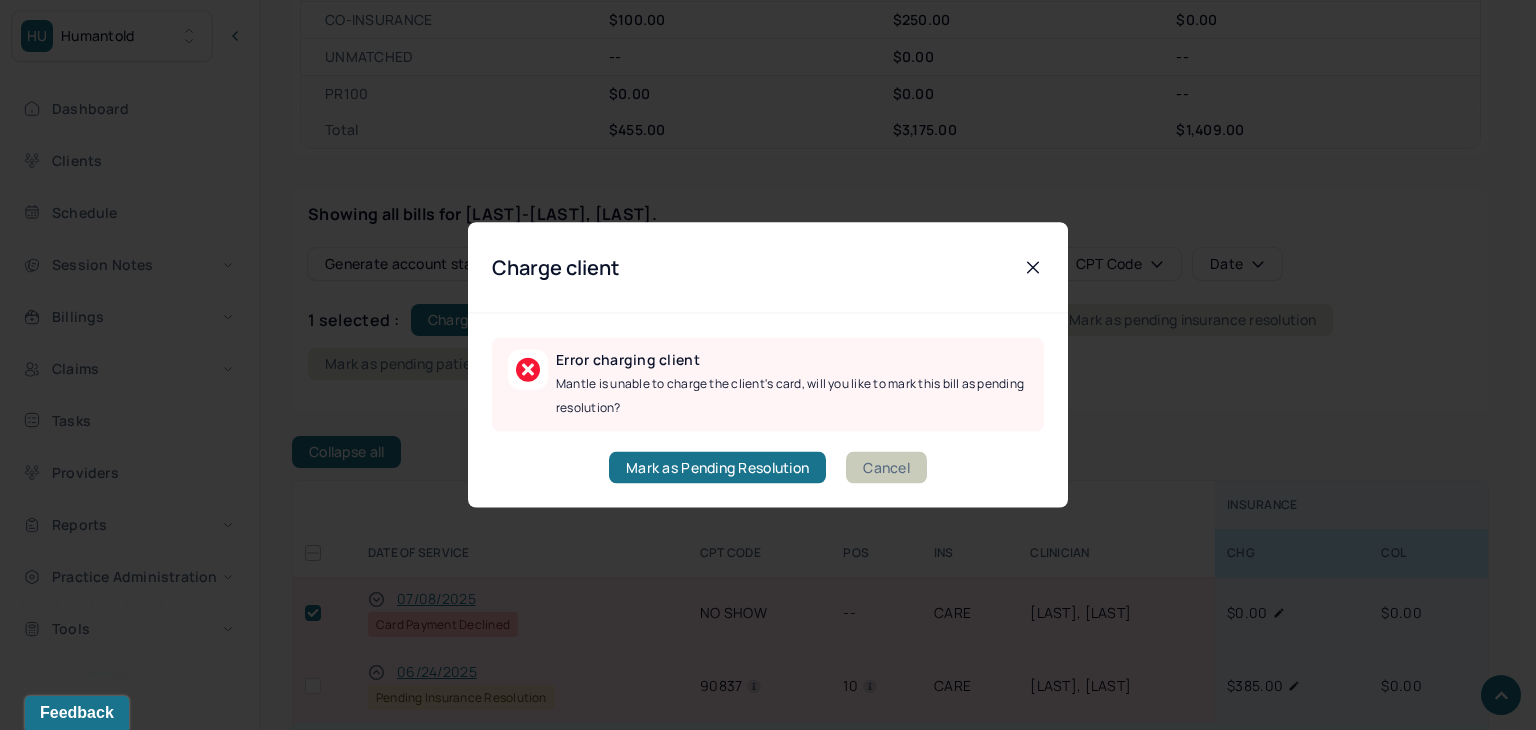 click on "Cancel" at bounding box center (886, 468) 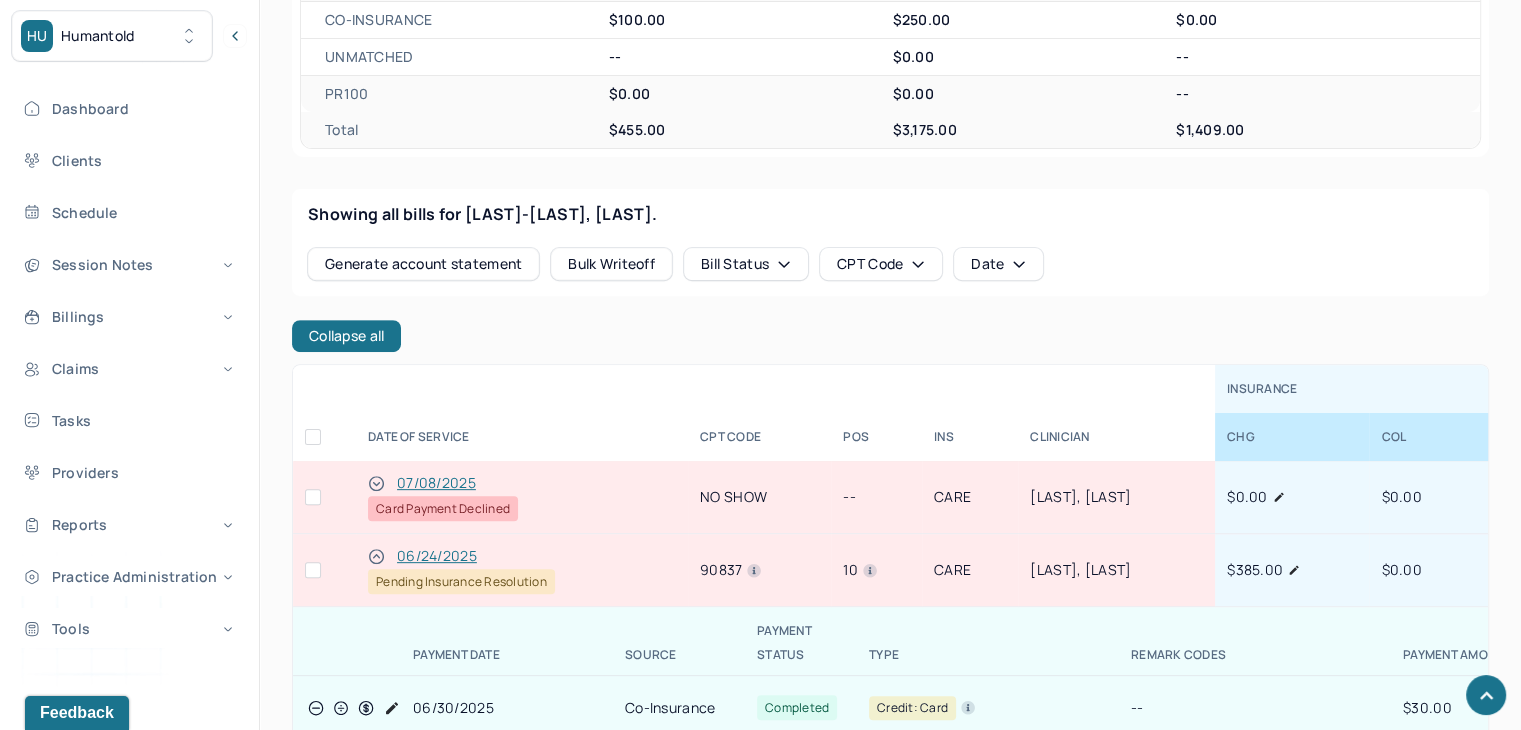 click at bounding box center [313, 497] 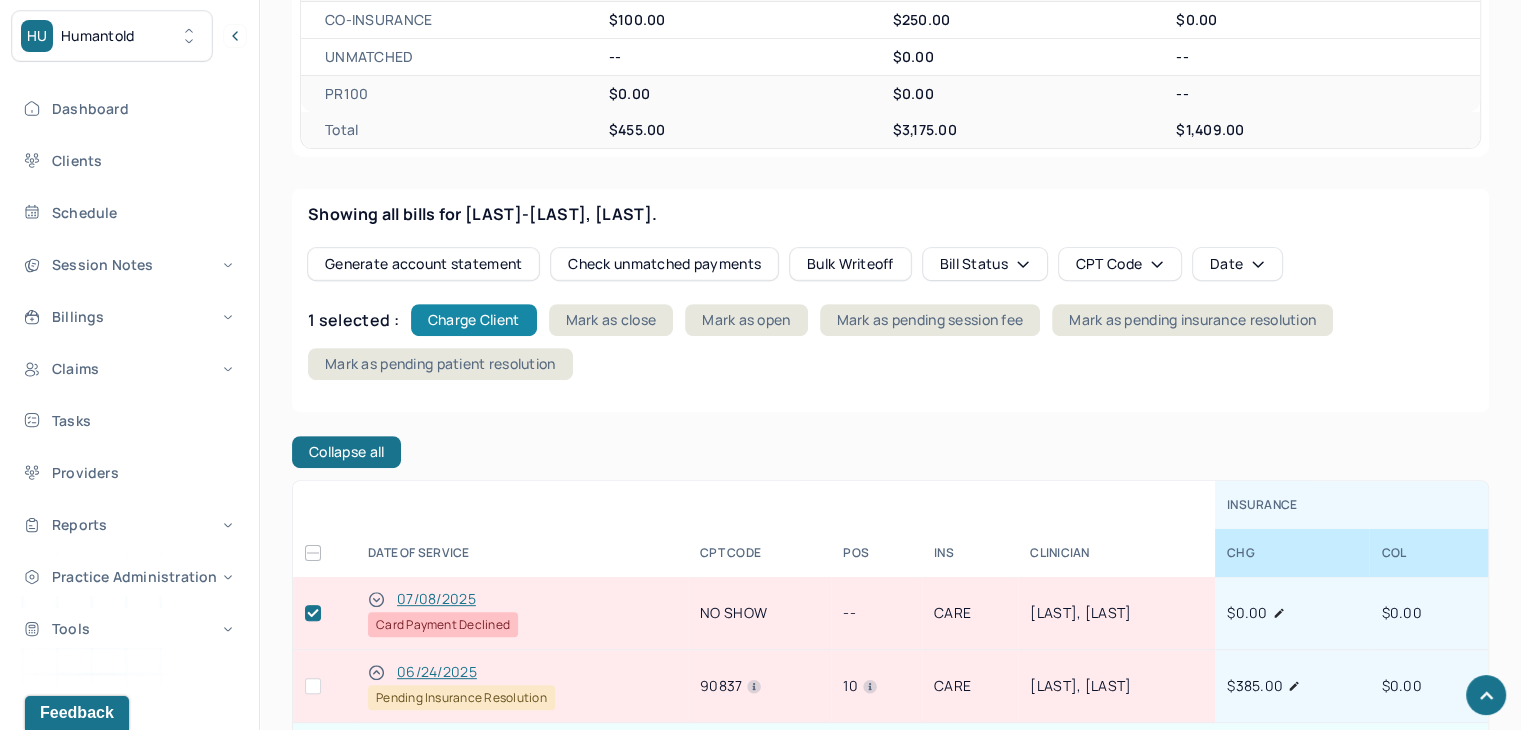 click on "Charge Client" at bounding box center [474, 320] 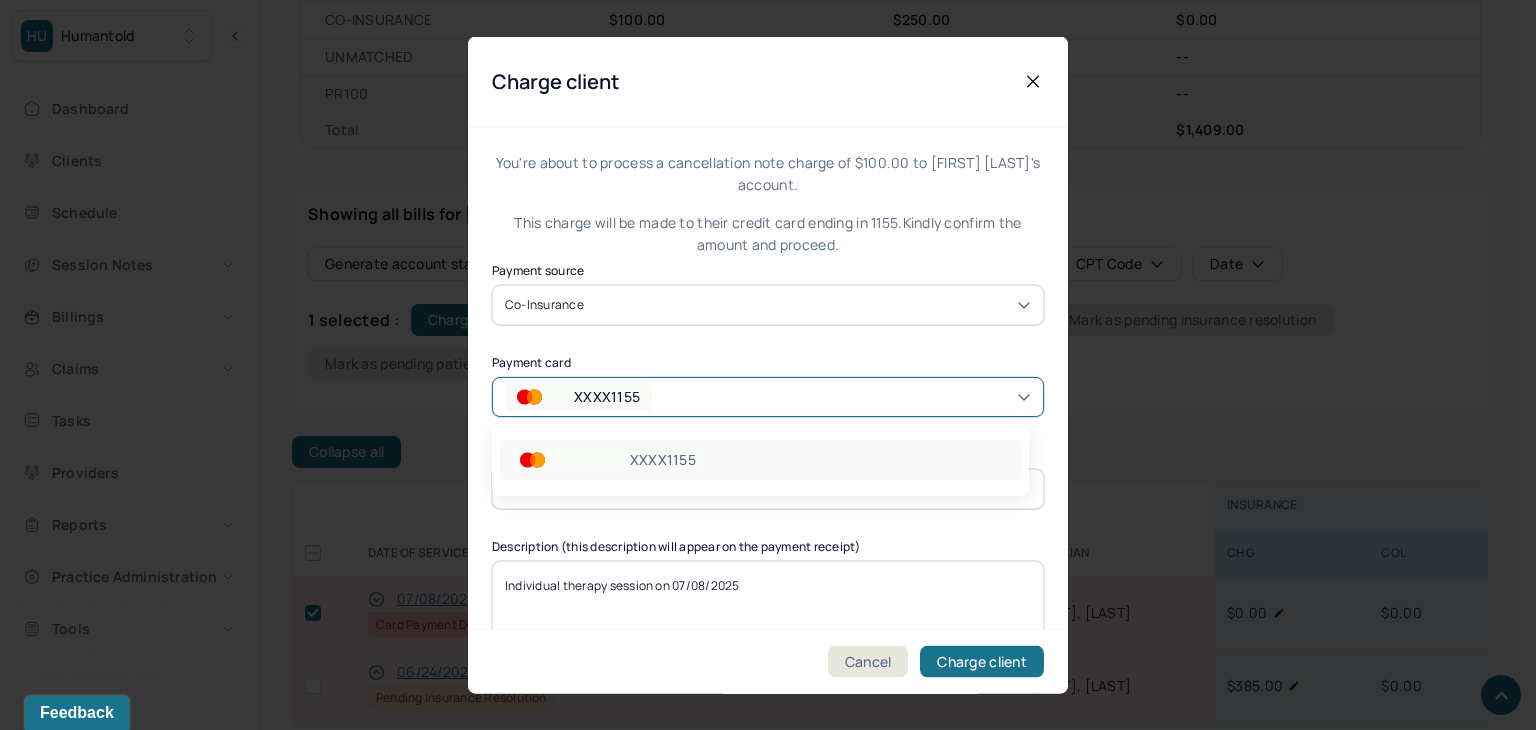 click on "XXXX1155" at bounding box center (607, 396) 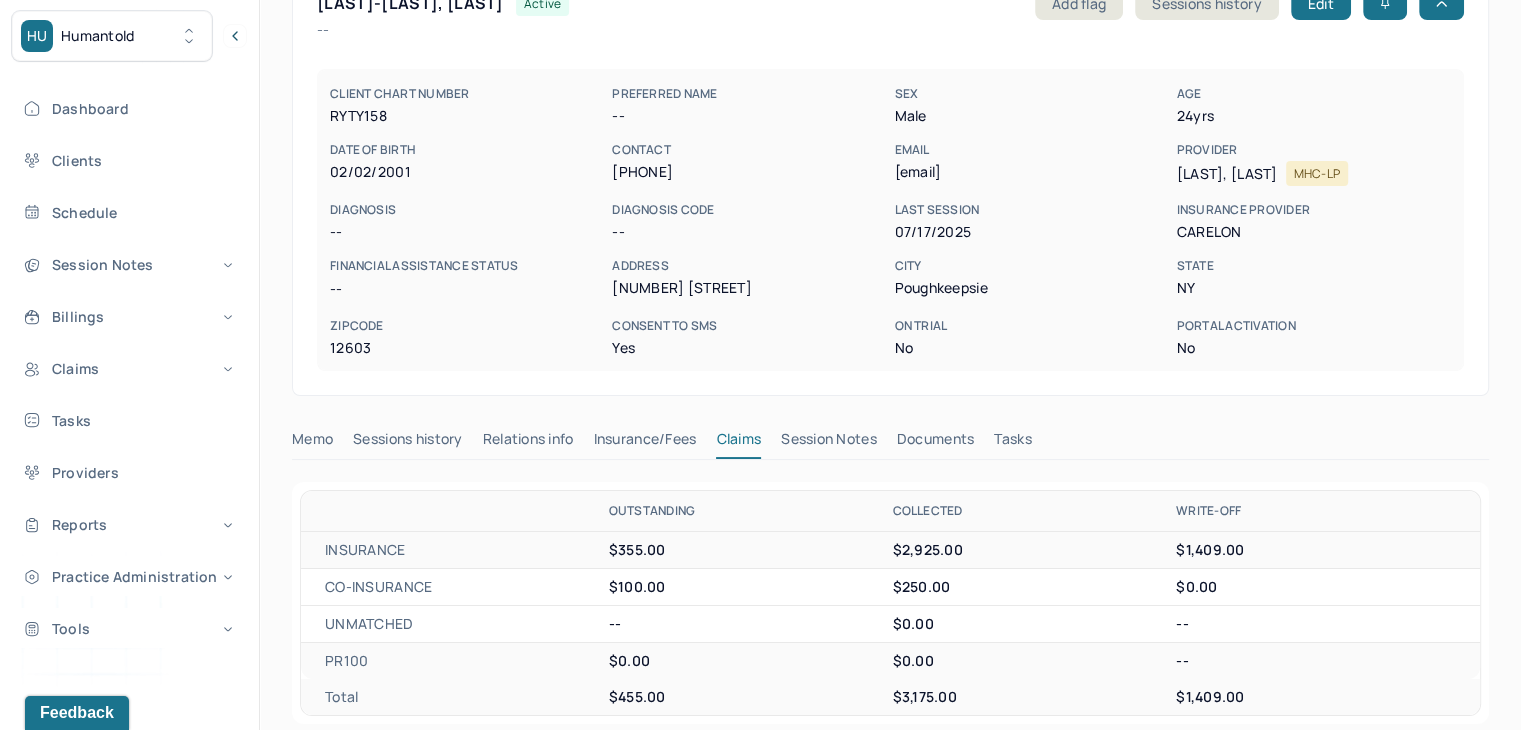 scroll, scrollTop: 0, scrollLeft: 0, axis: both 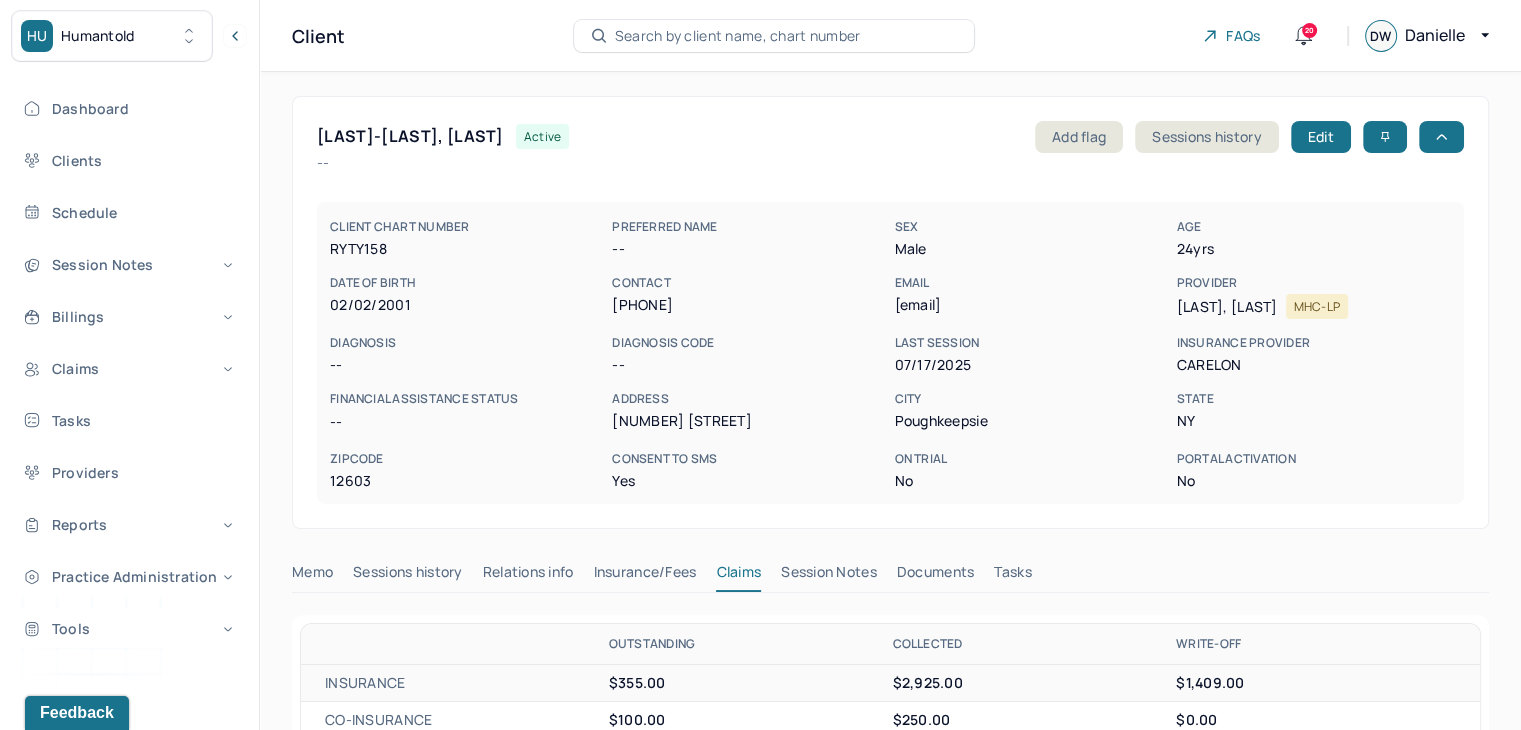 click on "Search by client name, chart number" at bounding box center (738, 36) 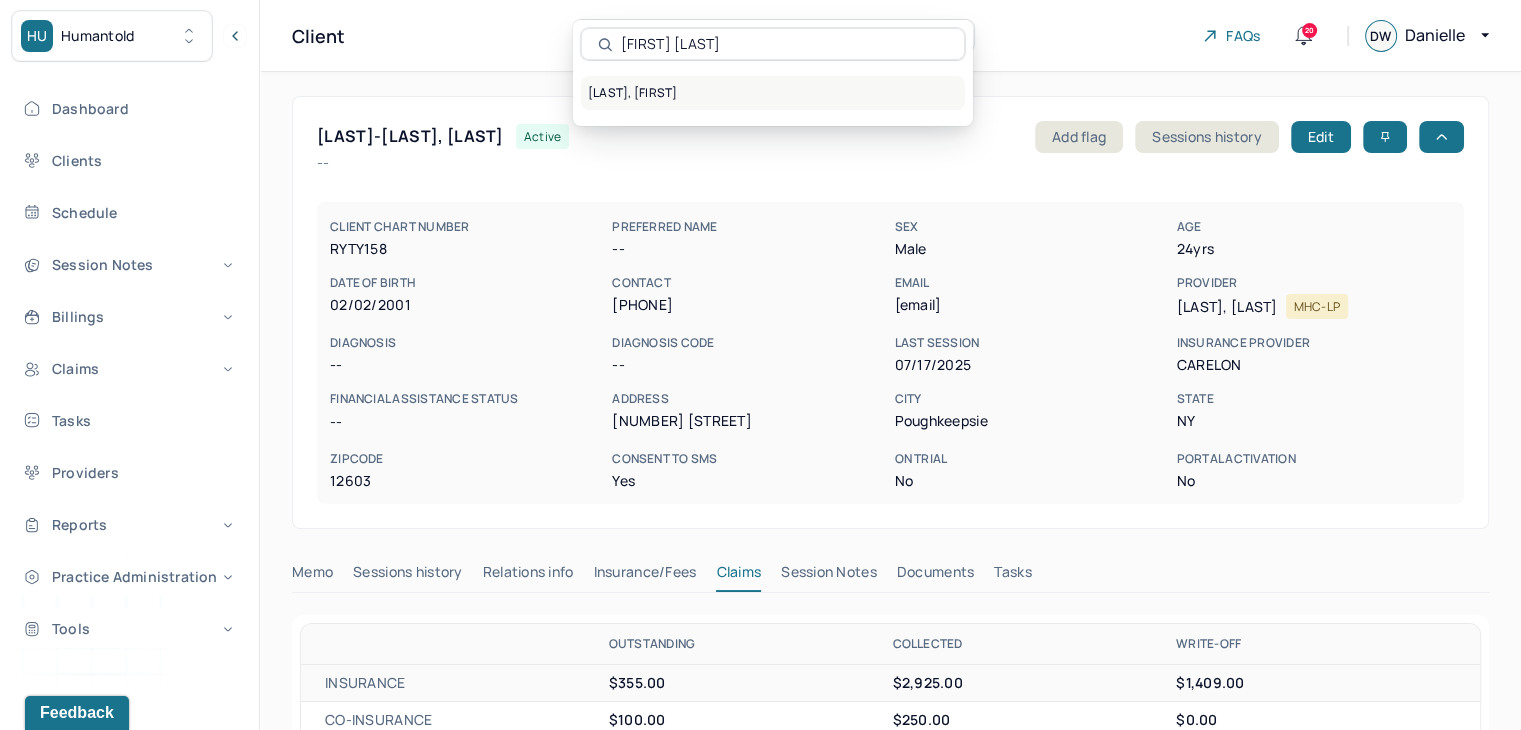 type on "Isabella Bavaro" 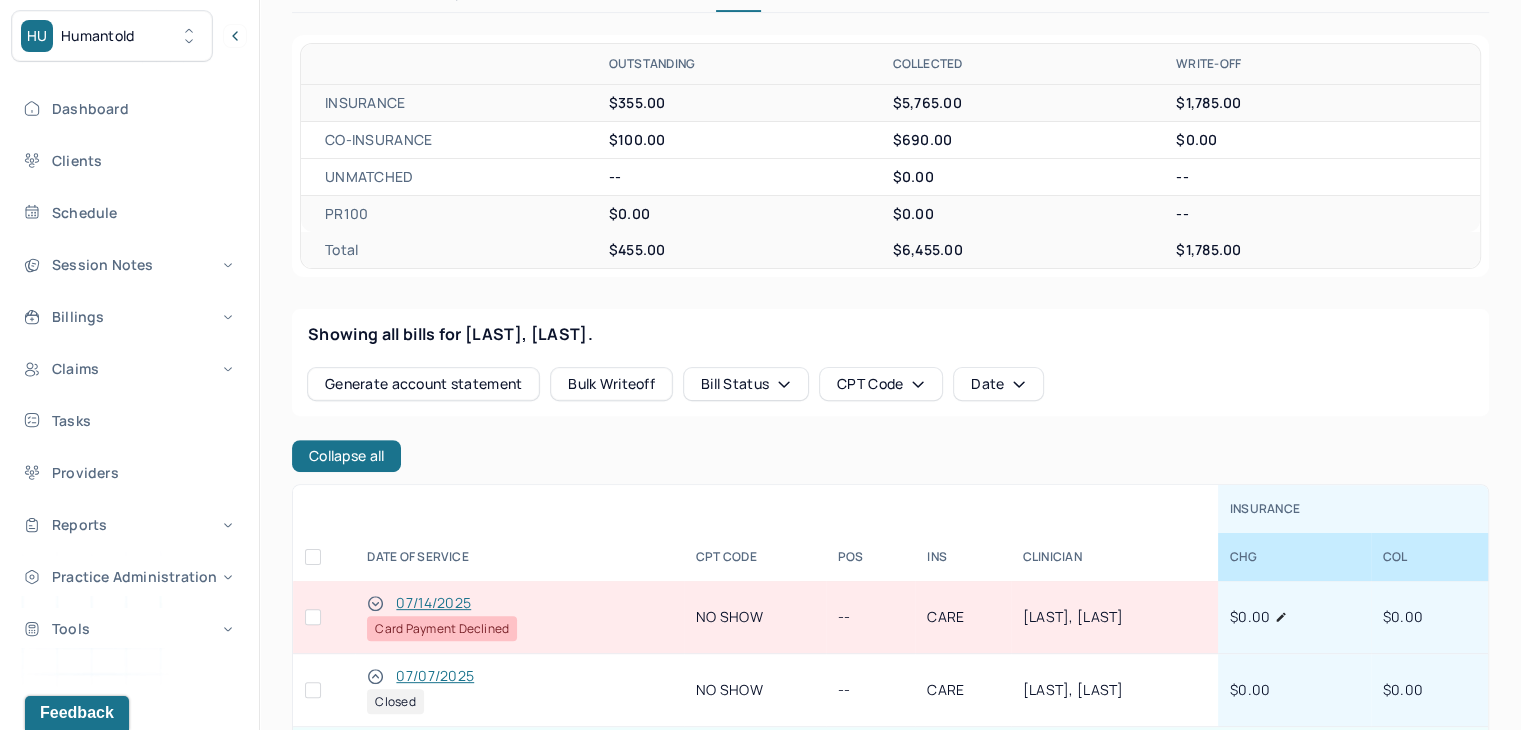 scroll, scrollTop: 700, scrollLeft: 0, axis: vertical 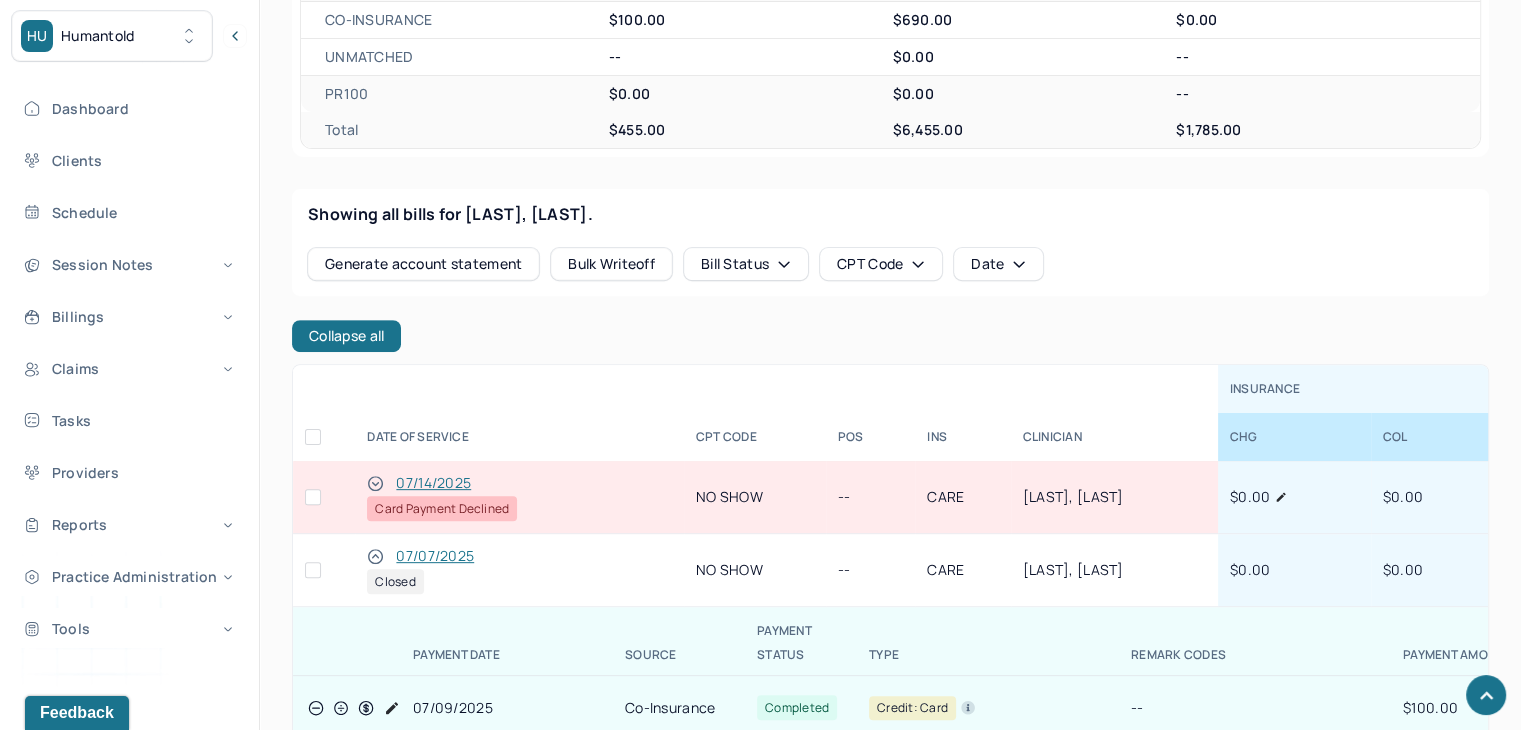 click at bounding box center [313, 497] 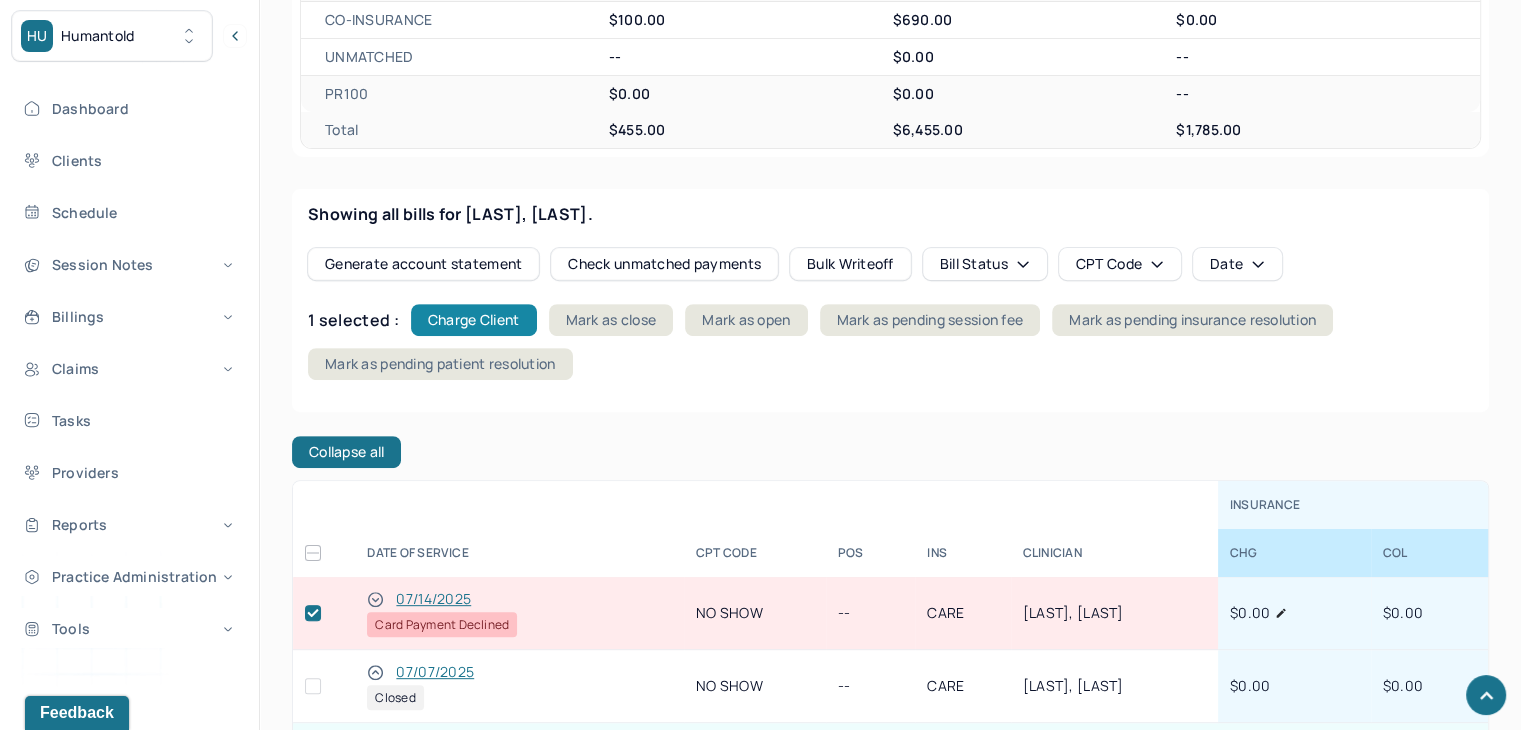 click on "Charge Client" at bounding box center [474, 320] 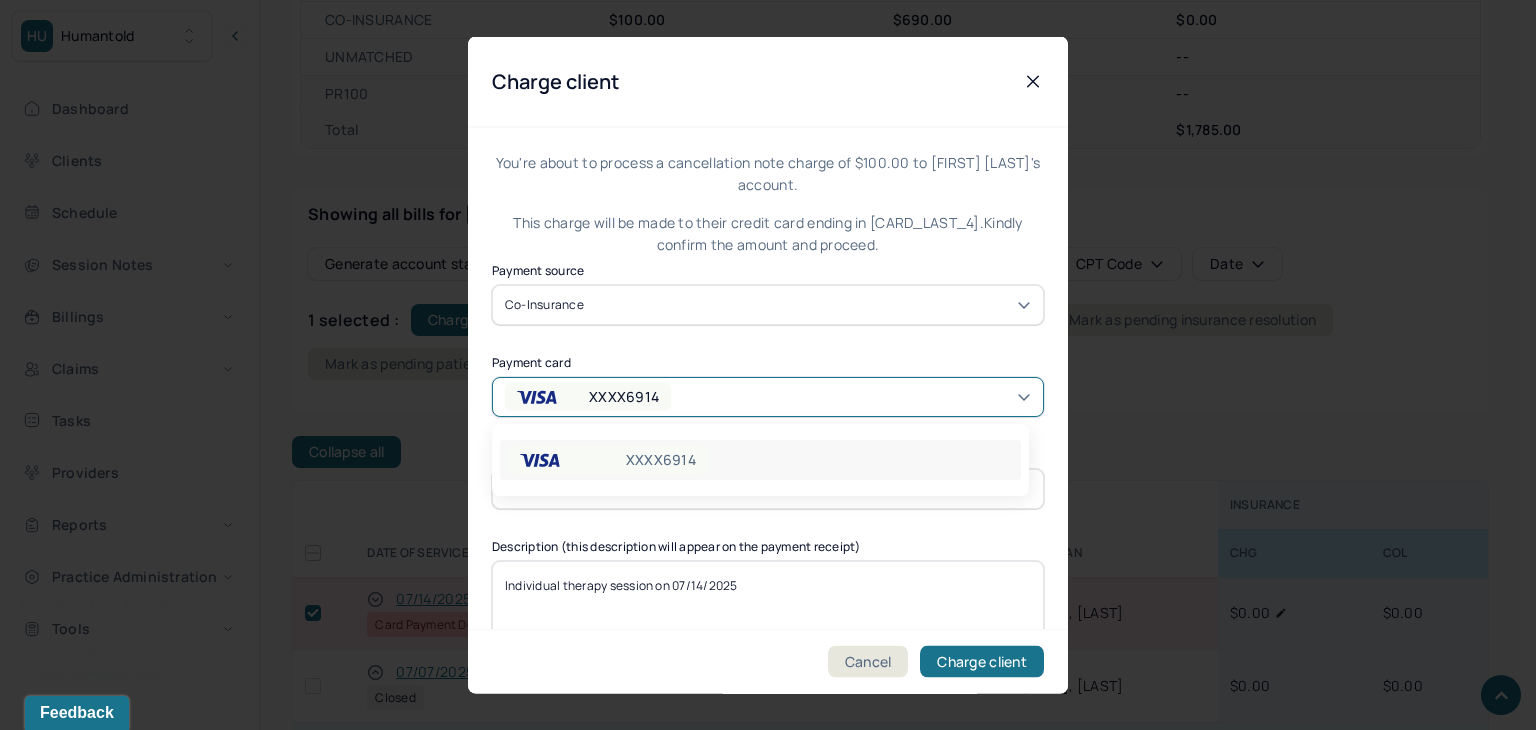 click on "XXXX6914" at bounding box center [588, 396] 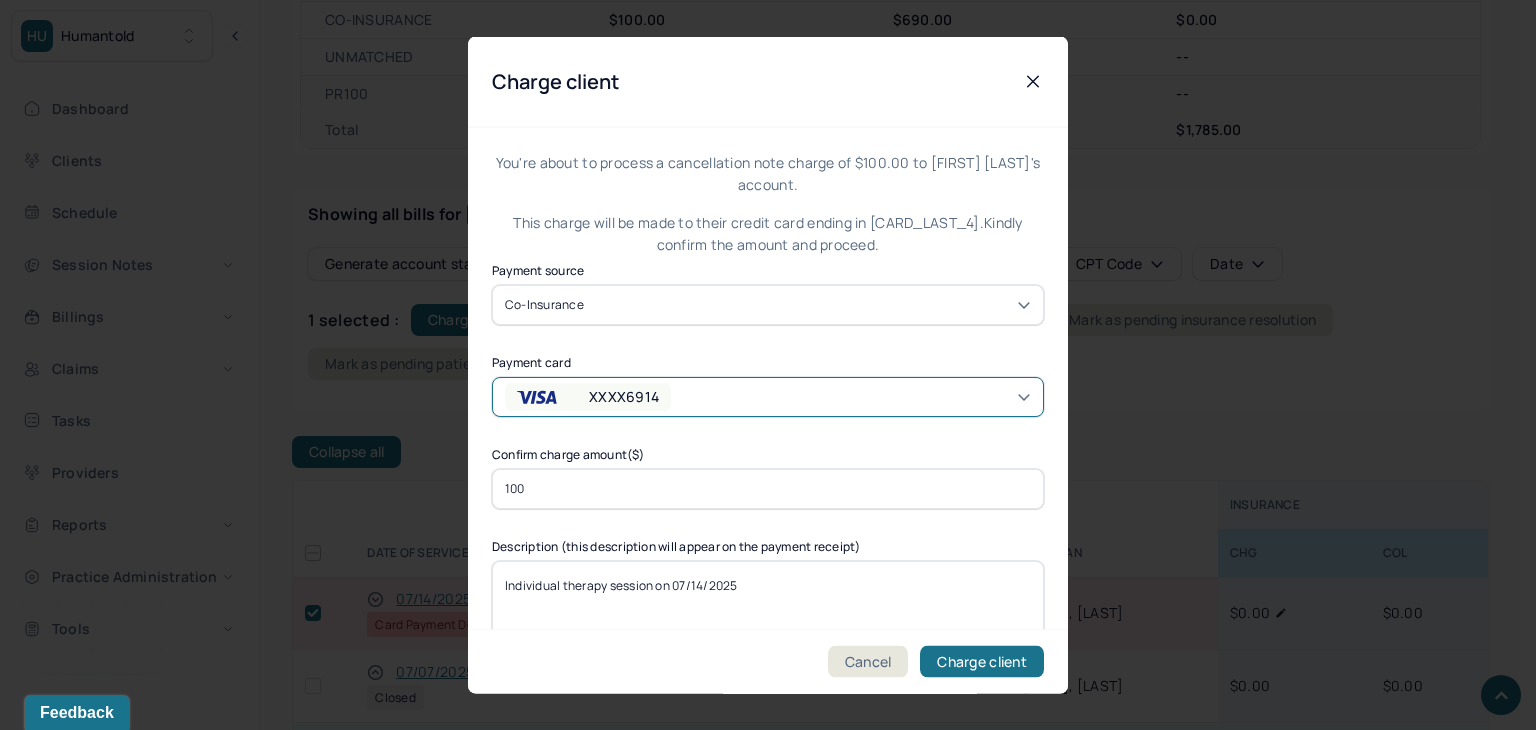 click on "XXXX6914" at bounding box center [588, 396] 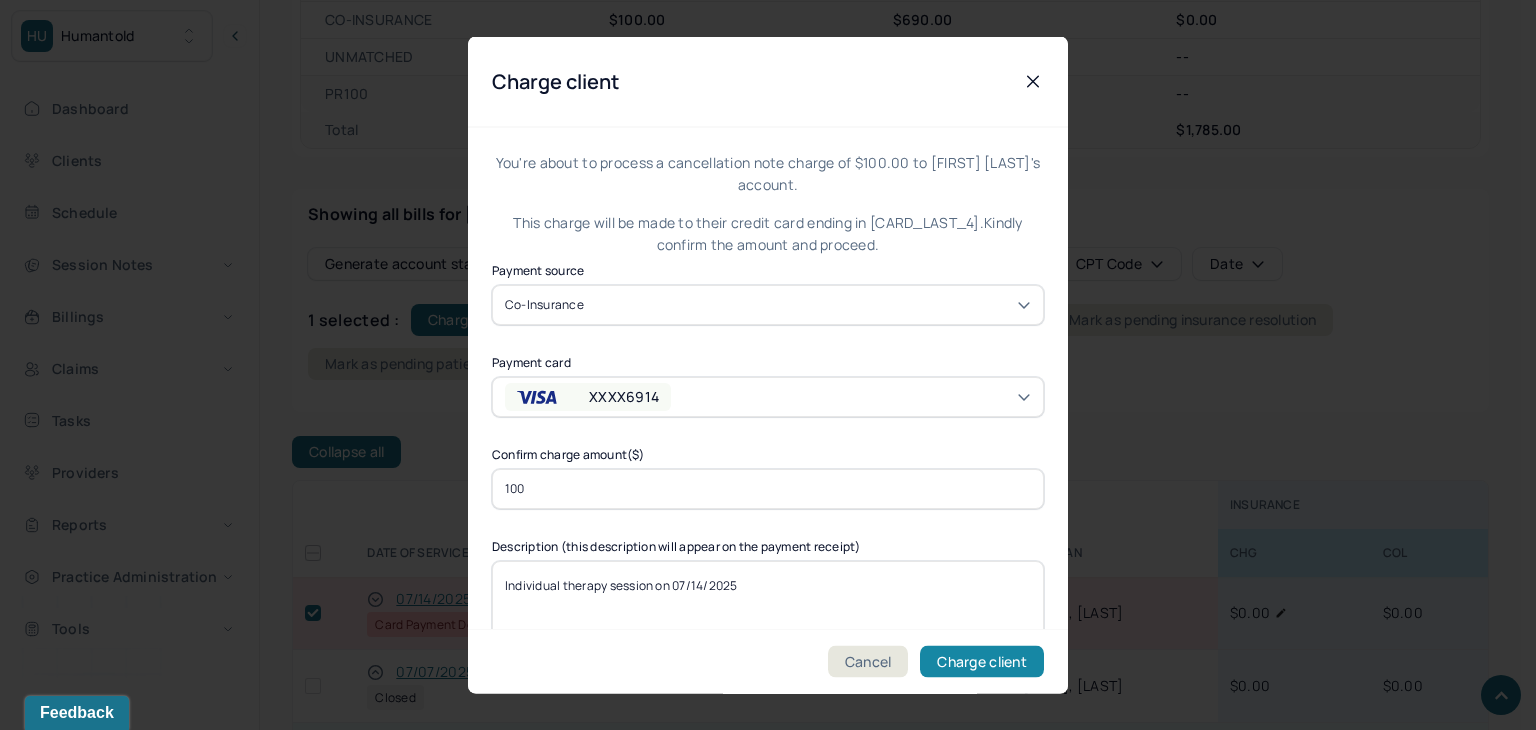 click on "Charge client" at bounding box center (982, 662) 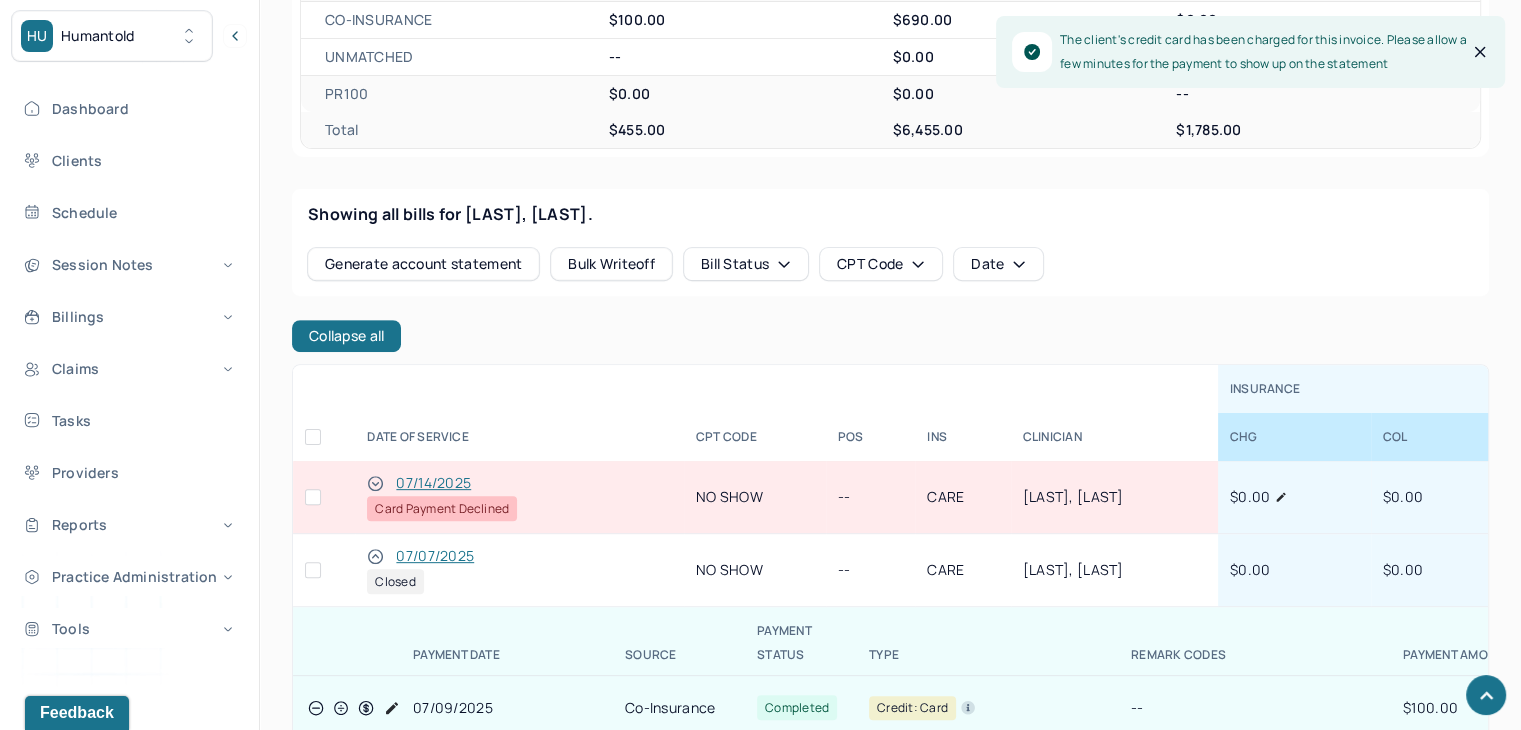 click at bounding box center (313, 497) 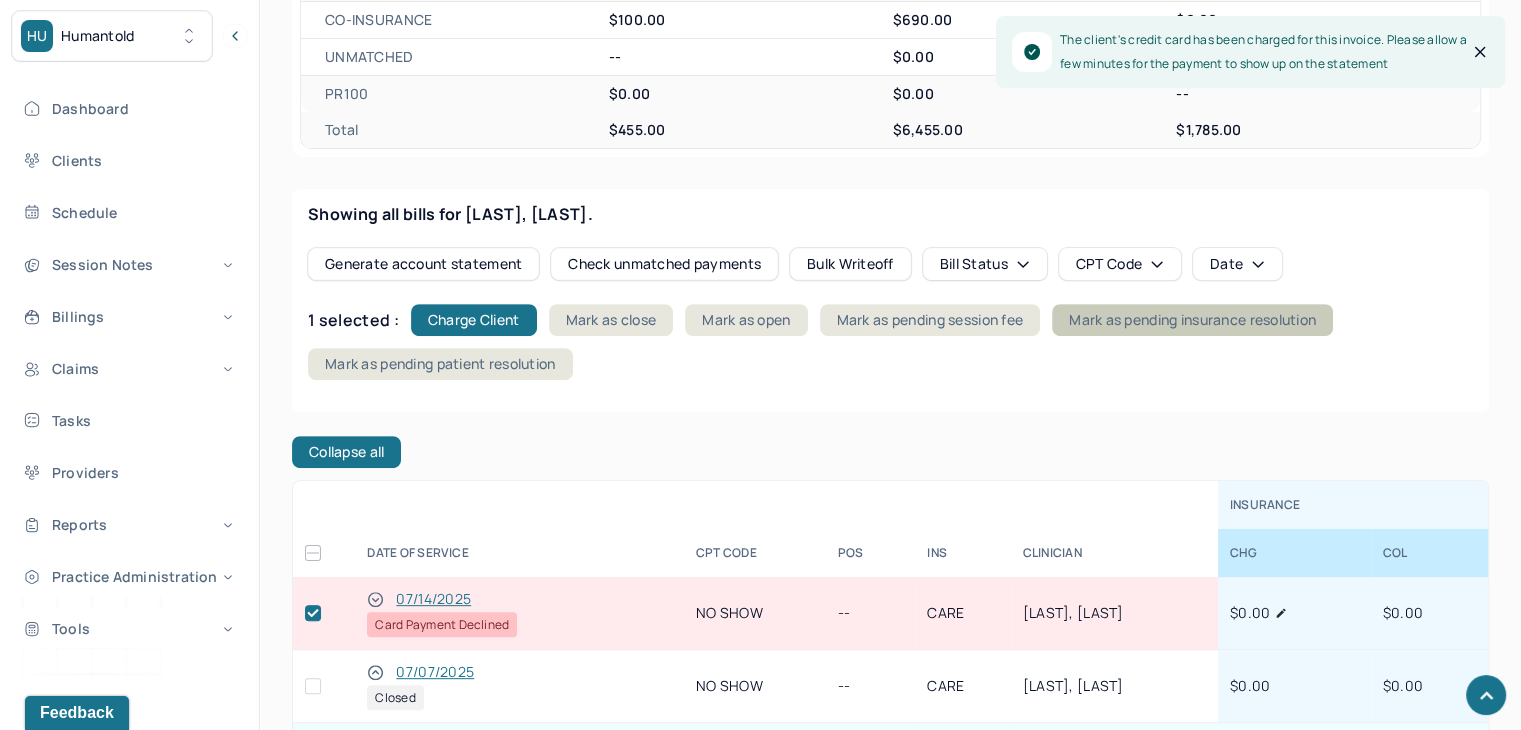 click on "Mark as pending insurance resolution" at bounding box center [1192, 320] 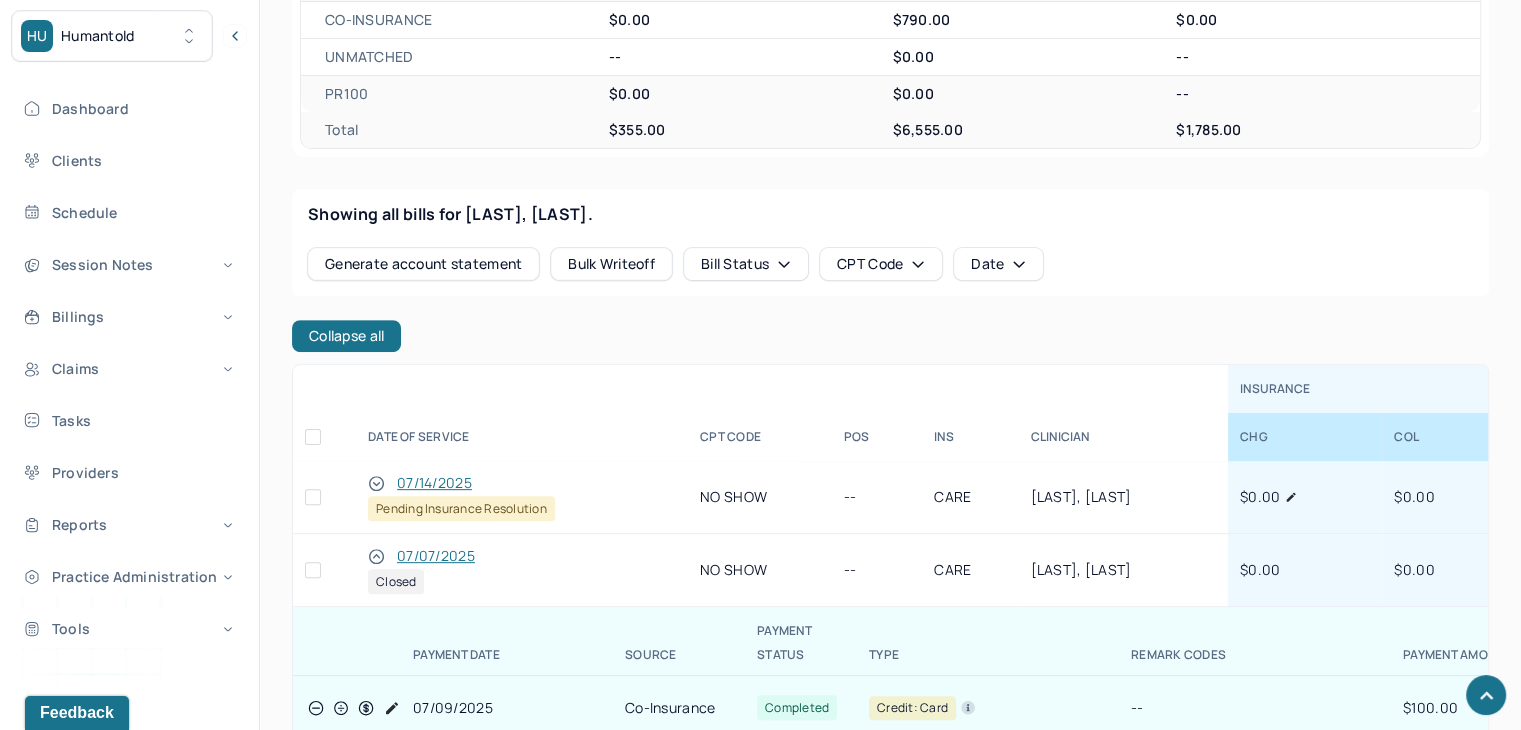 click at bounding box center [313, 497] 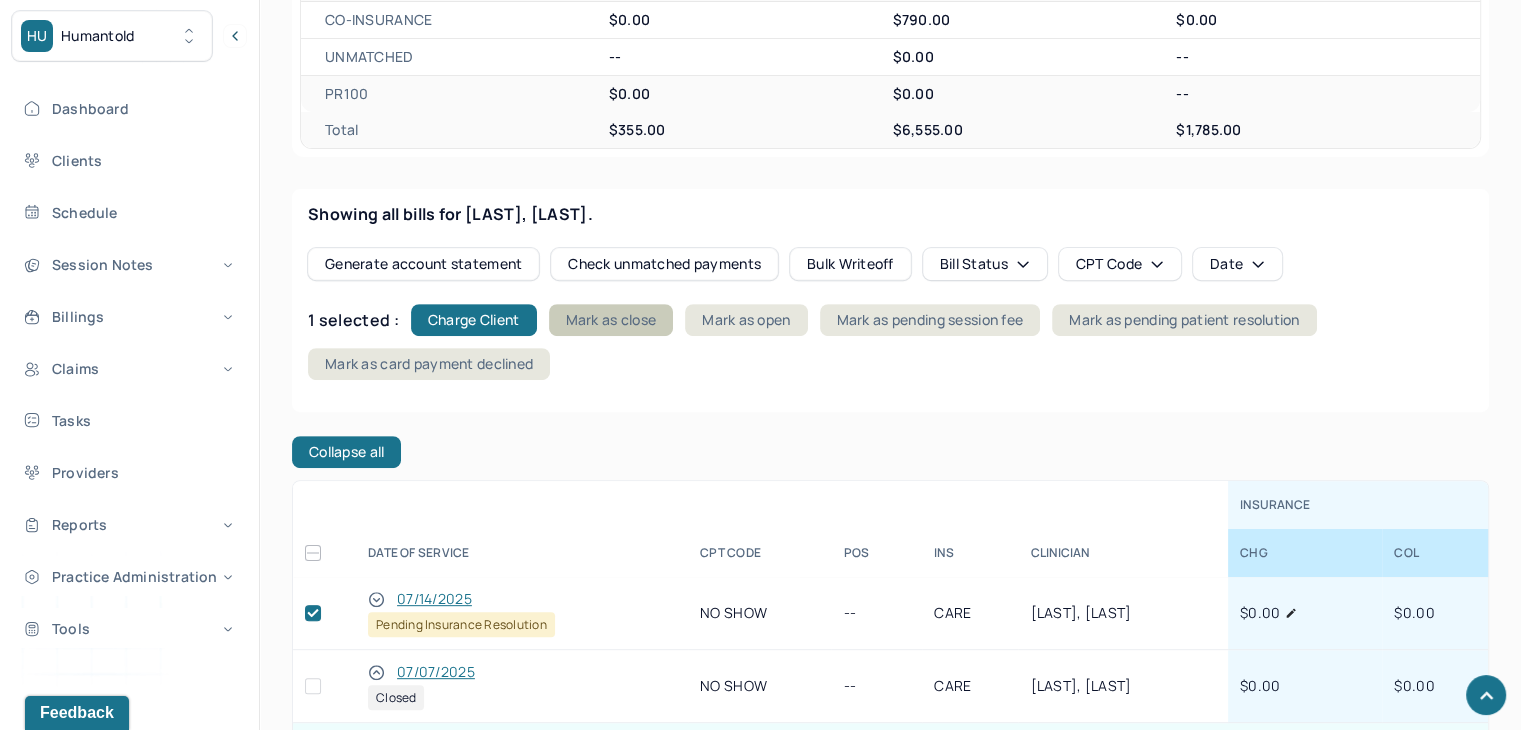 click on "Mark as close" at bounding box center (611, 320) 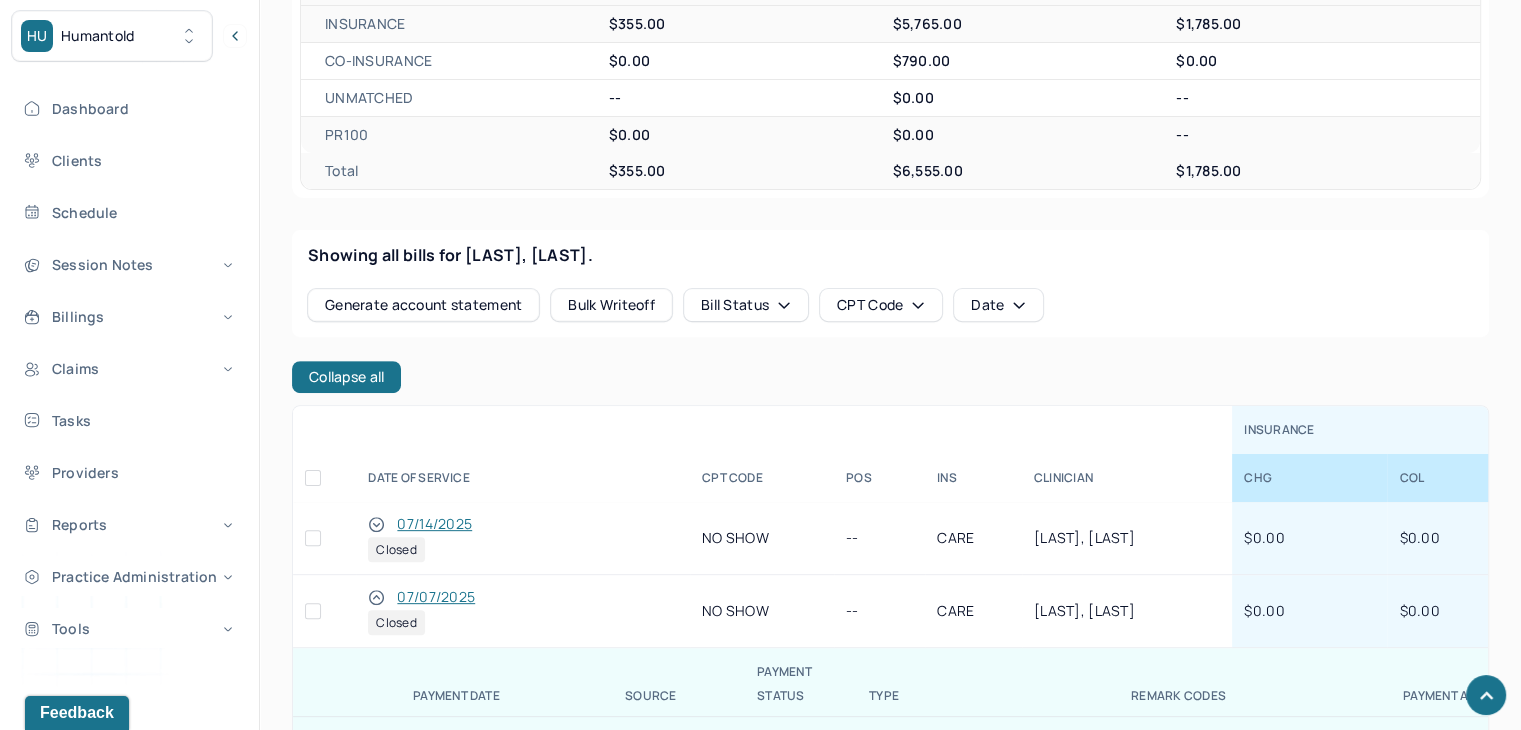 scroll, scrollTop: 0, scrollLeft: 0, axis: both 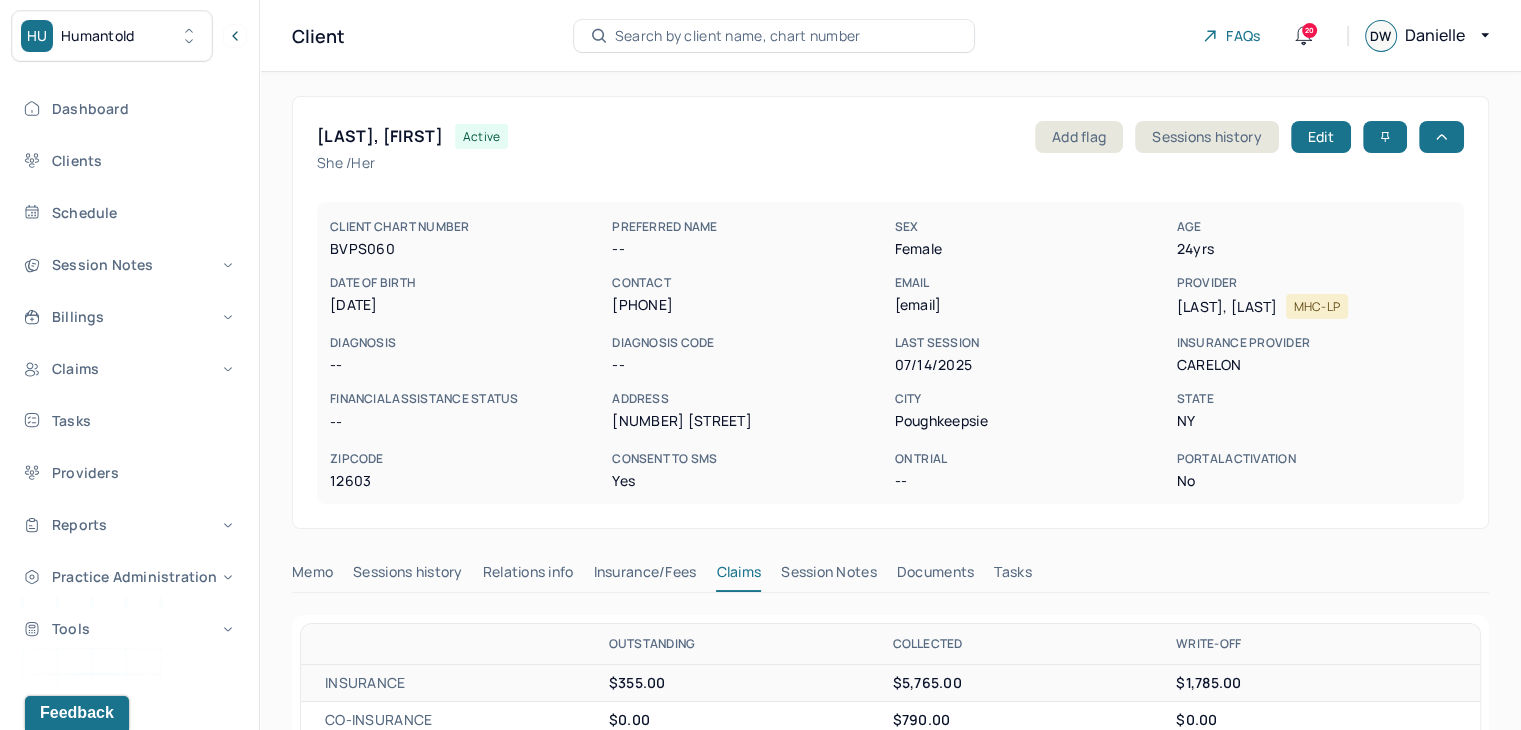 click on "Search by client name, chart number" at bounding box center [738, 36] 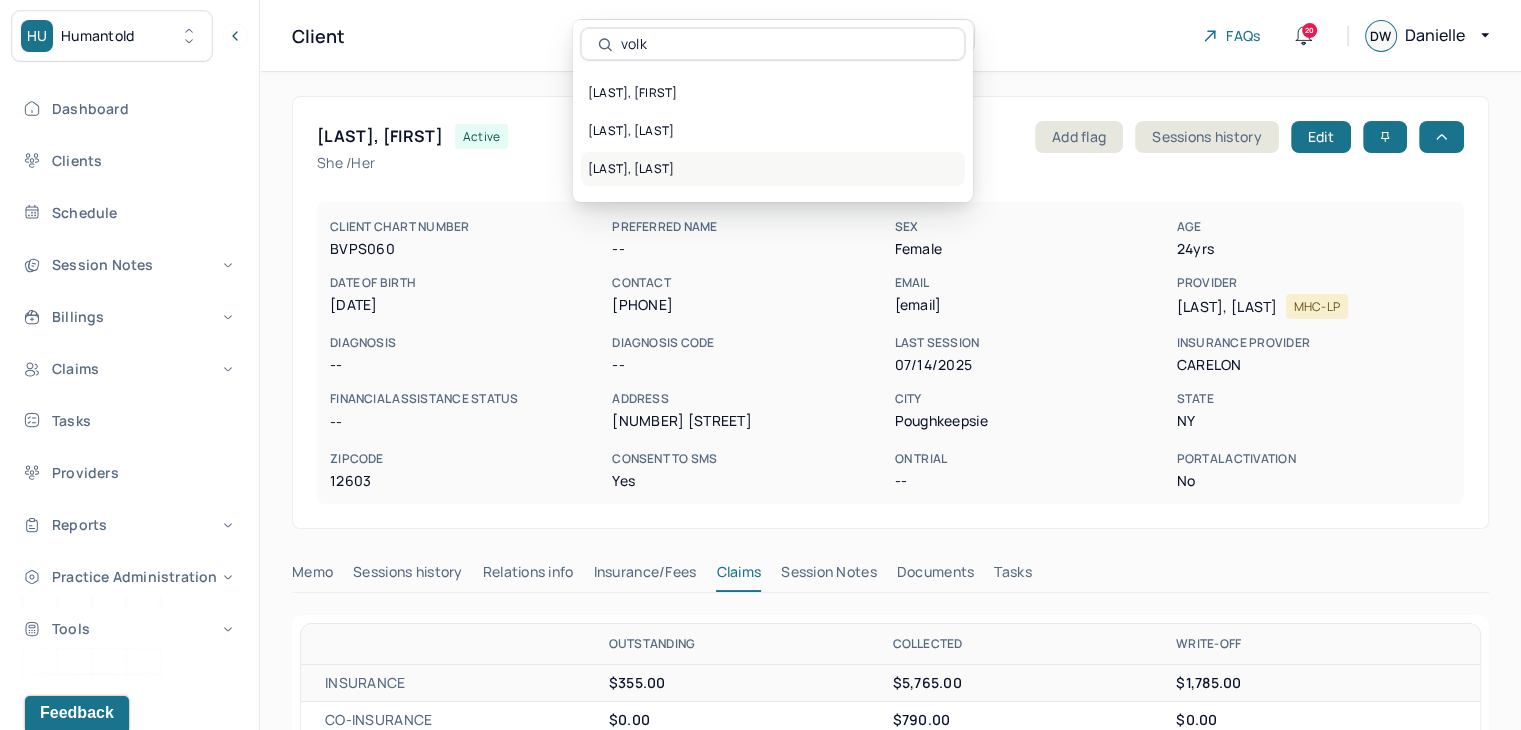 type on "volk" 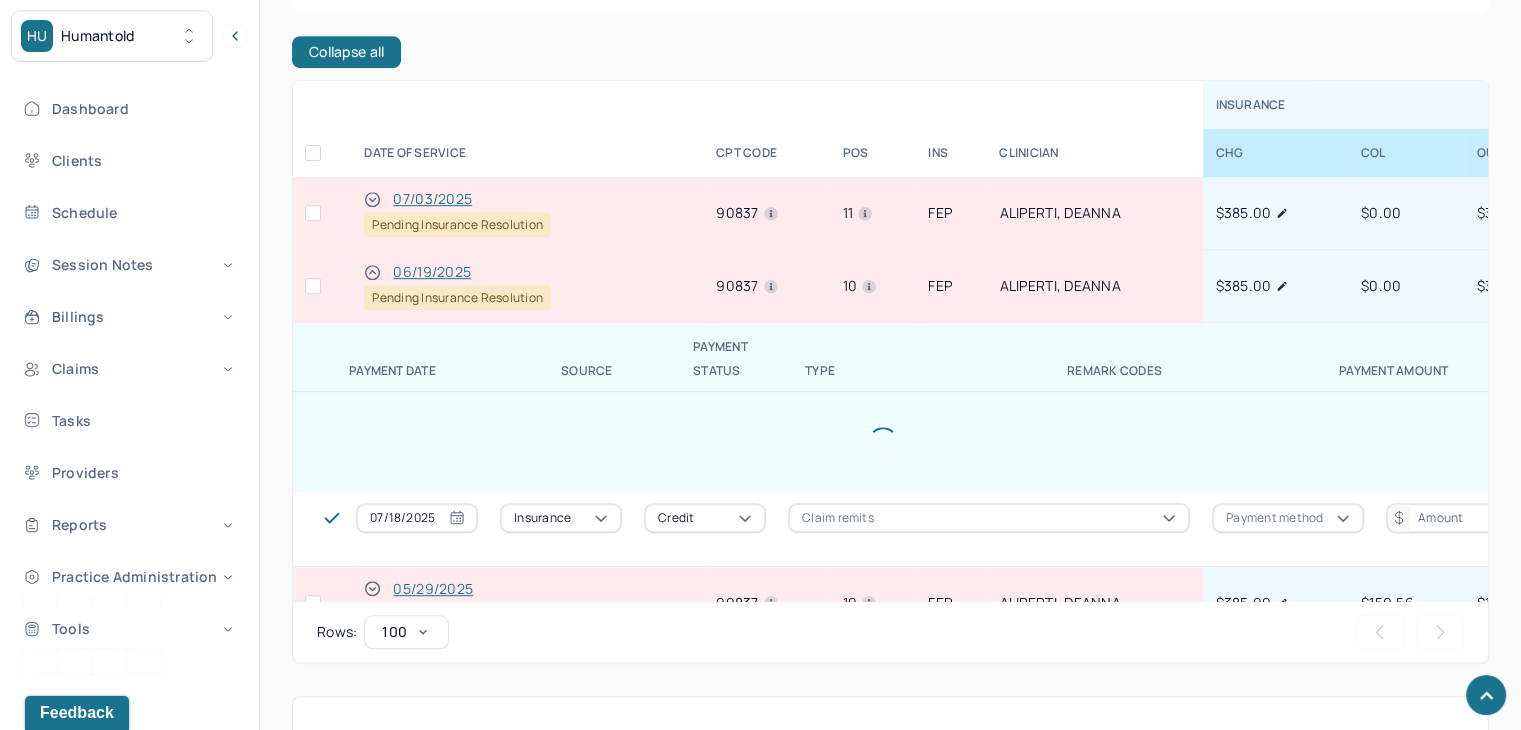 scroll, scrollTop: 1041, scrollLeft: 0, axis: vertical 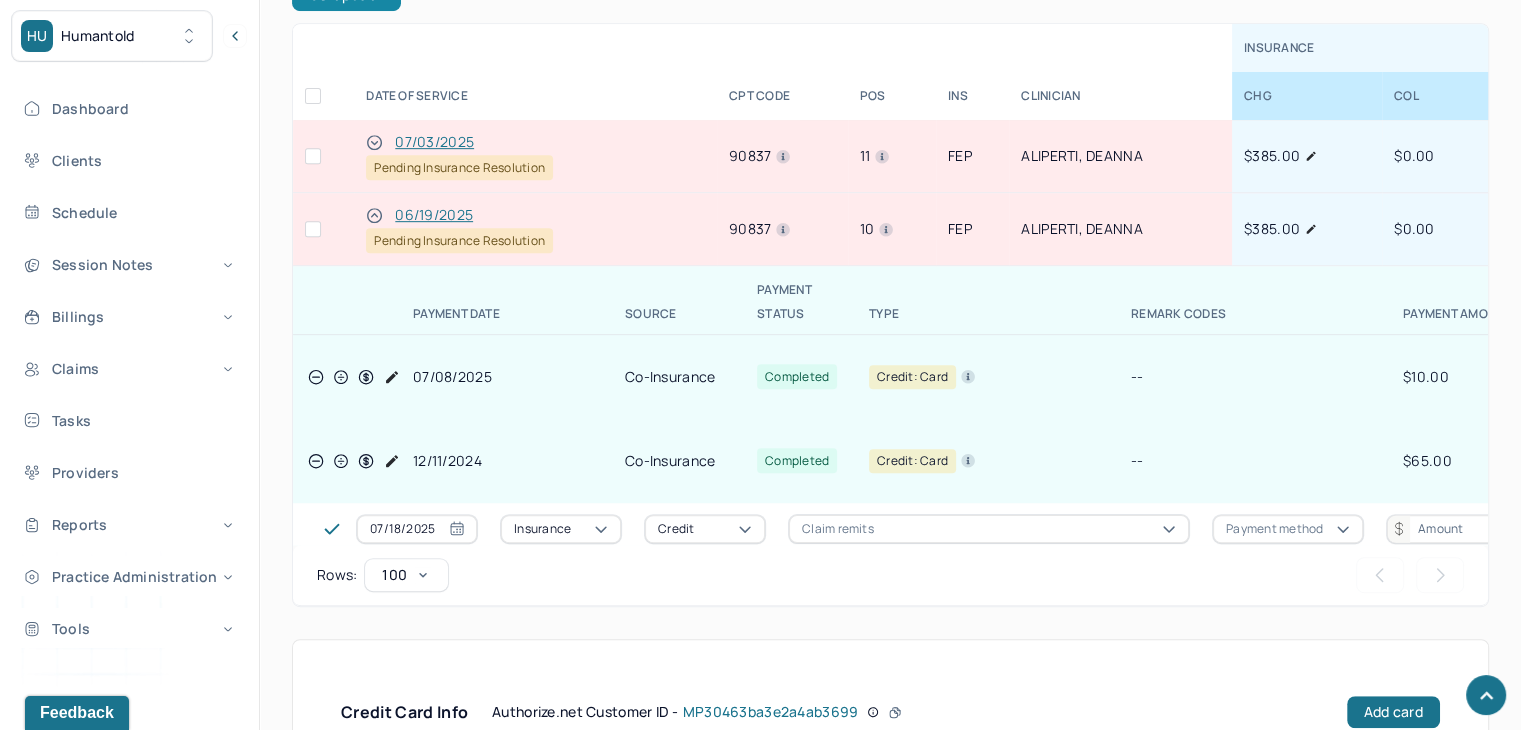 click on "Collapse all" at bounding box center (346, -5) 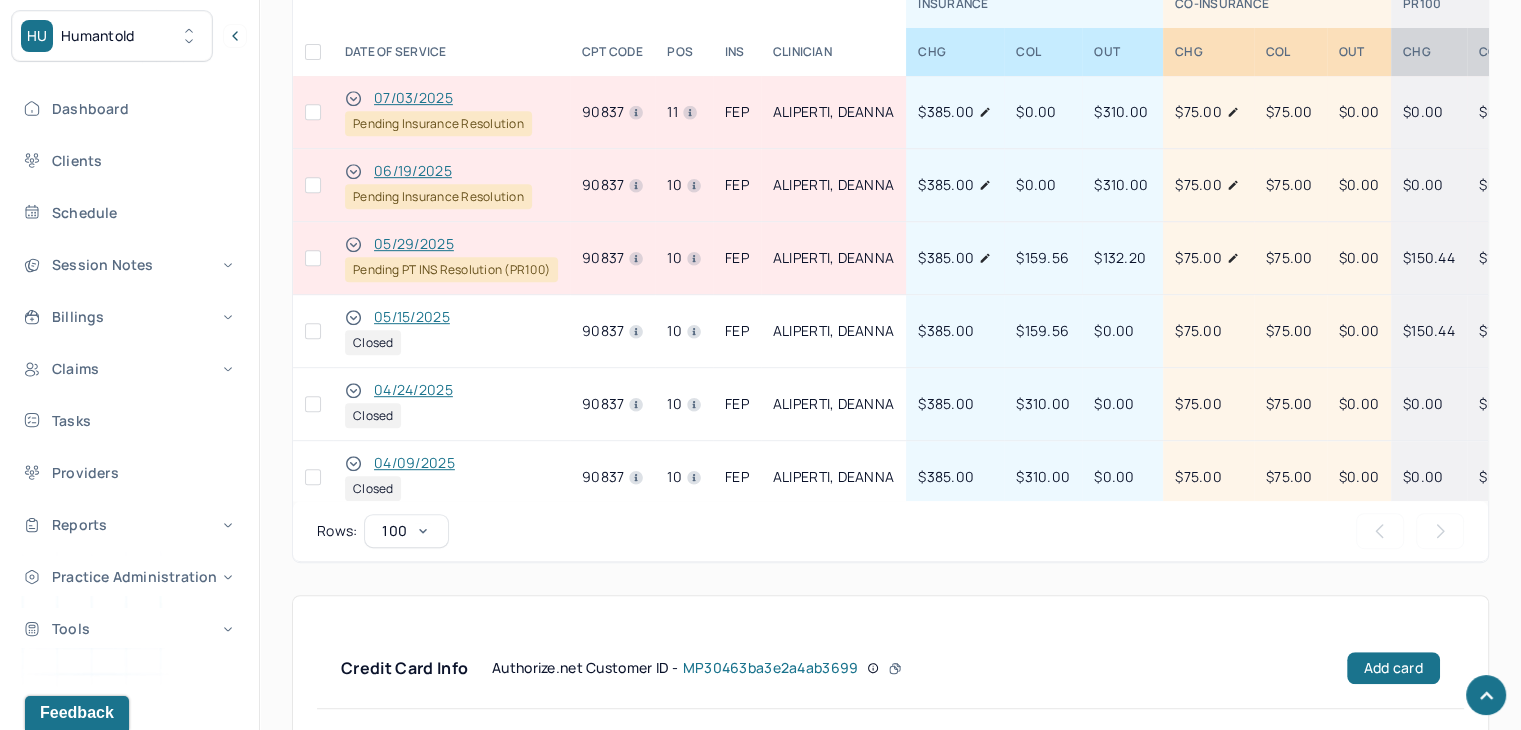 scroll, scrollTop: 997, scrollLeft: 0, axis: vertical 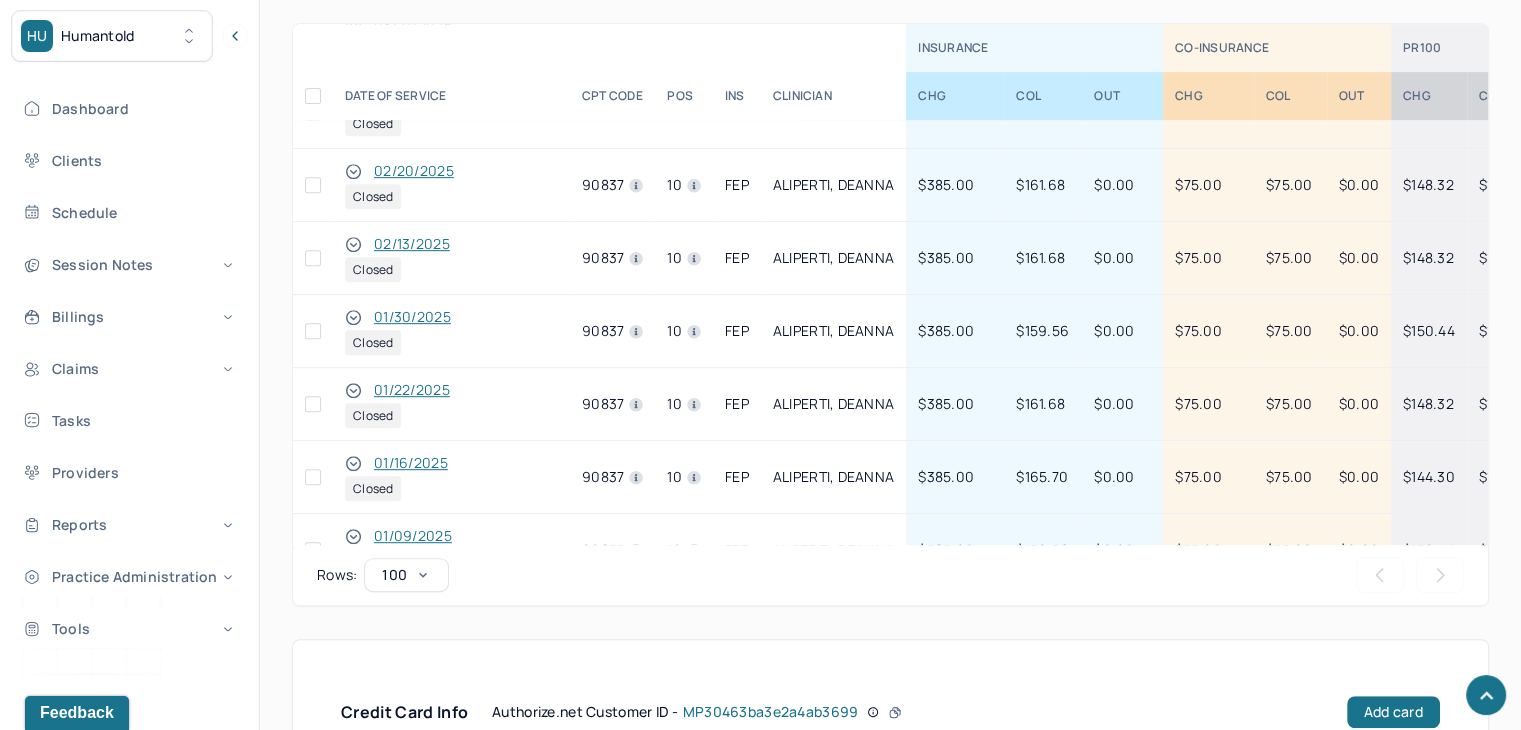 click 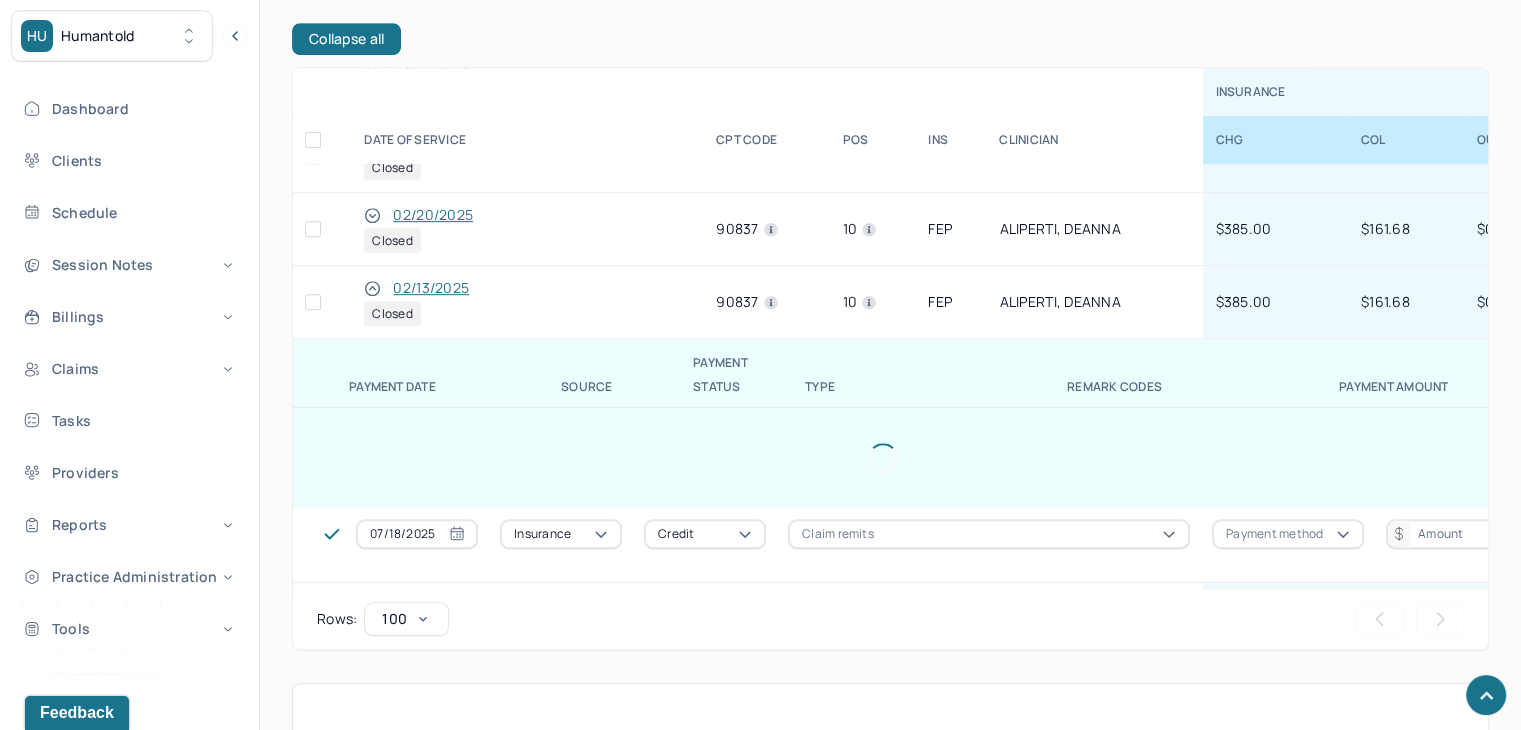 scroll, scrollTop: 1041, scrollLeft: 0, axis: vertical 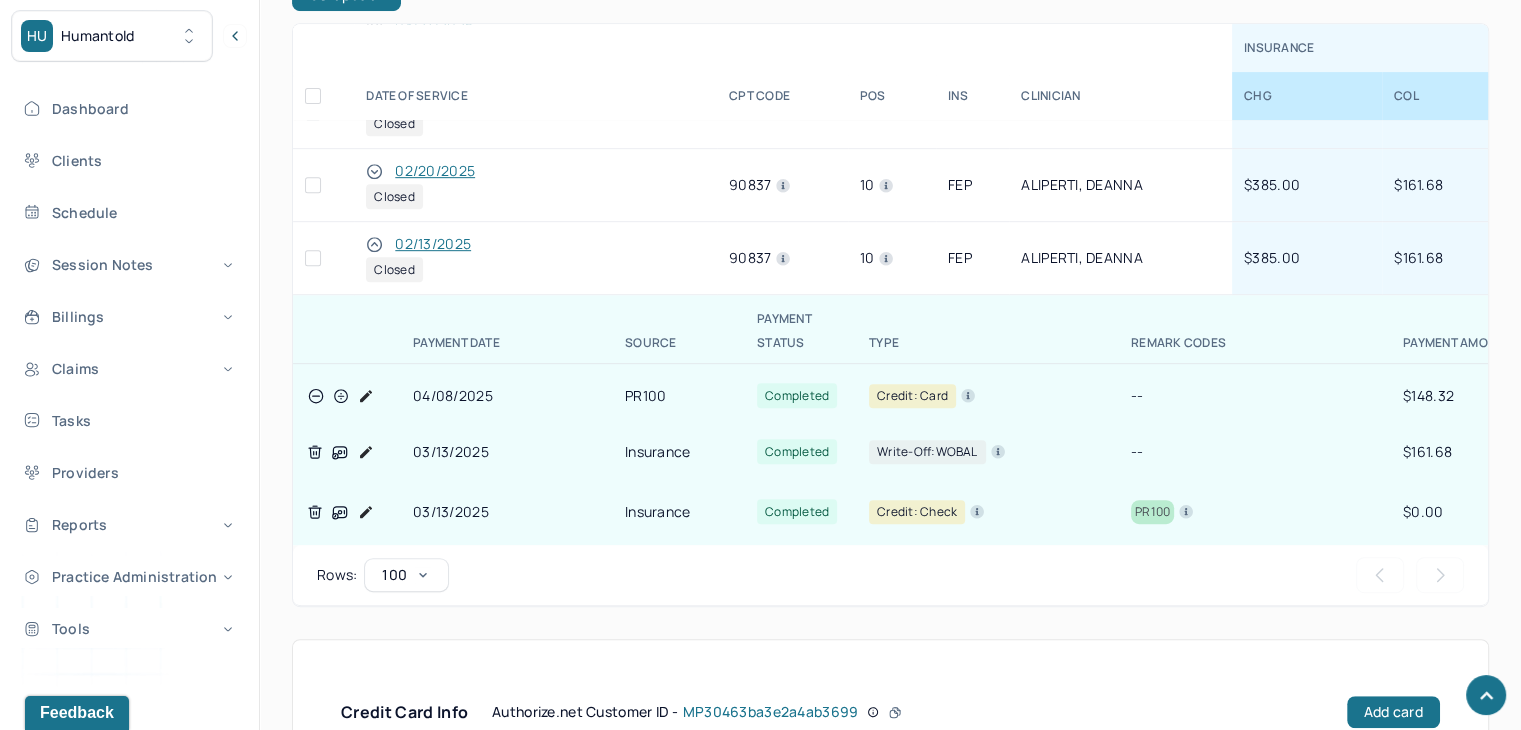 click 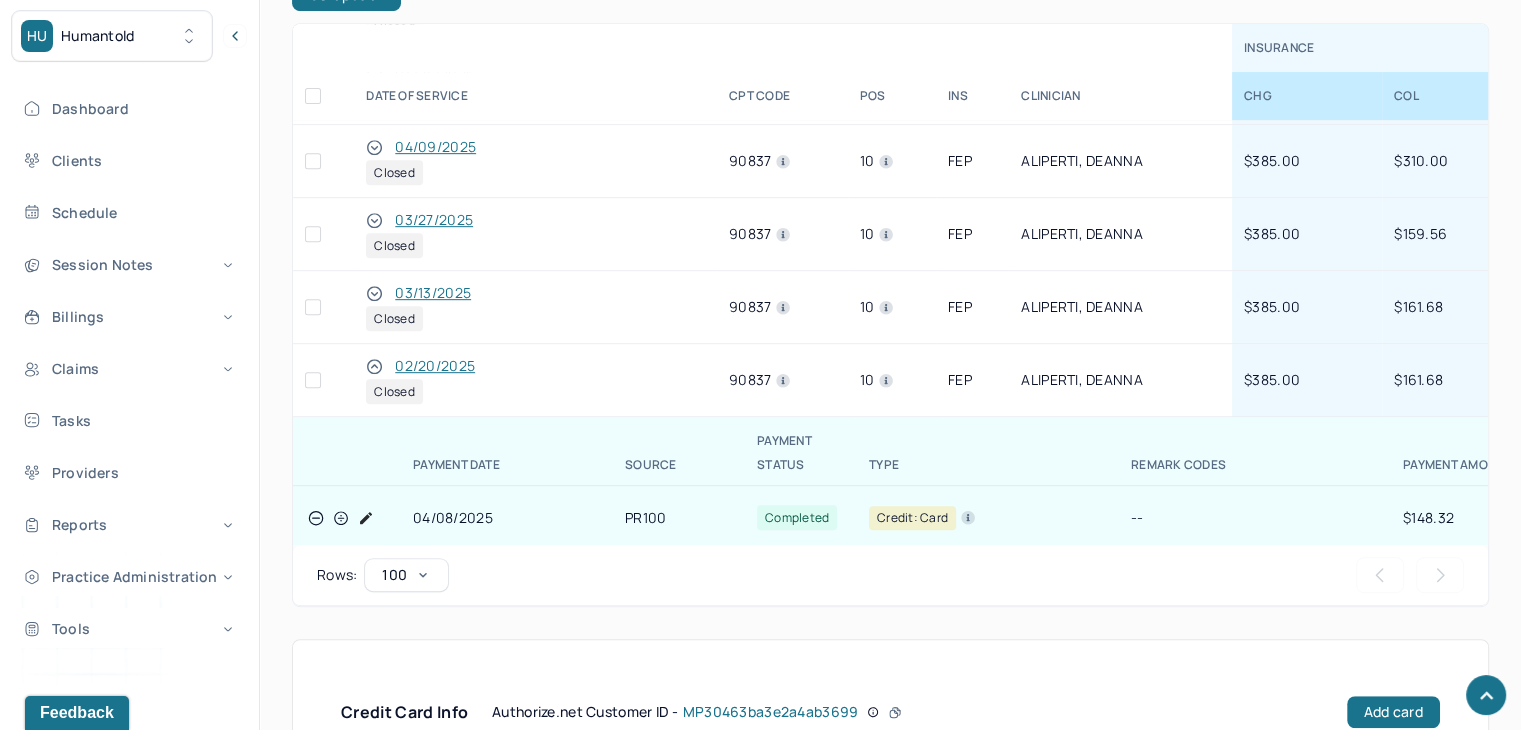 scroll, scrollTop: 355, scrollLeft: 0, axis: vertical 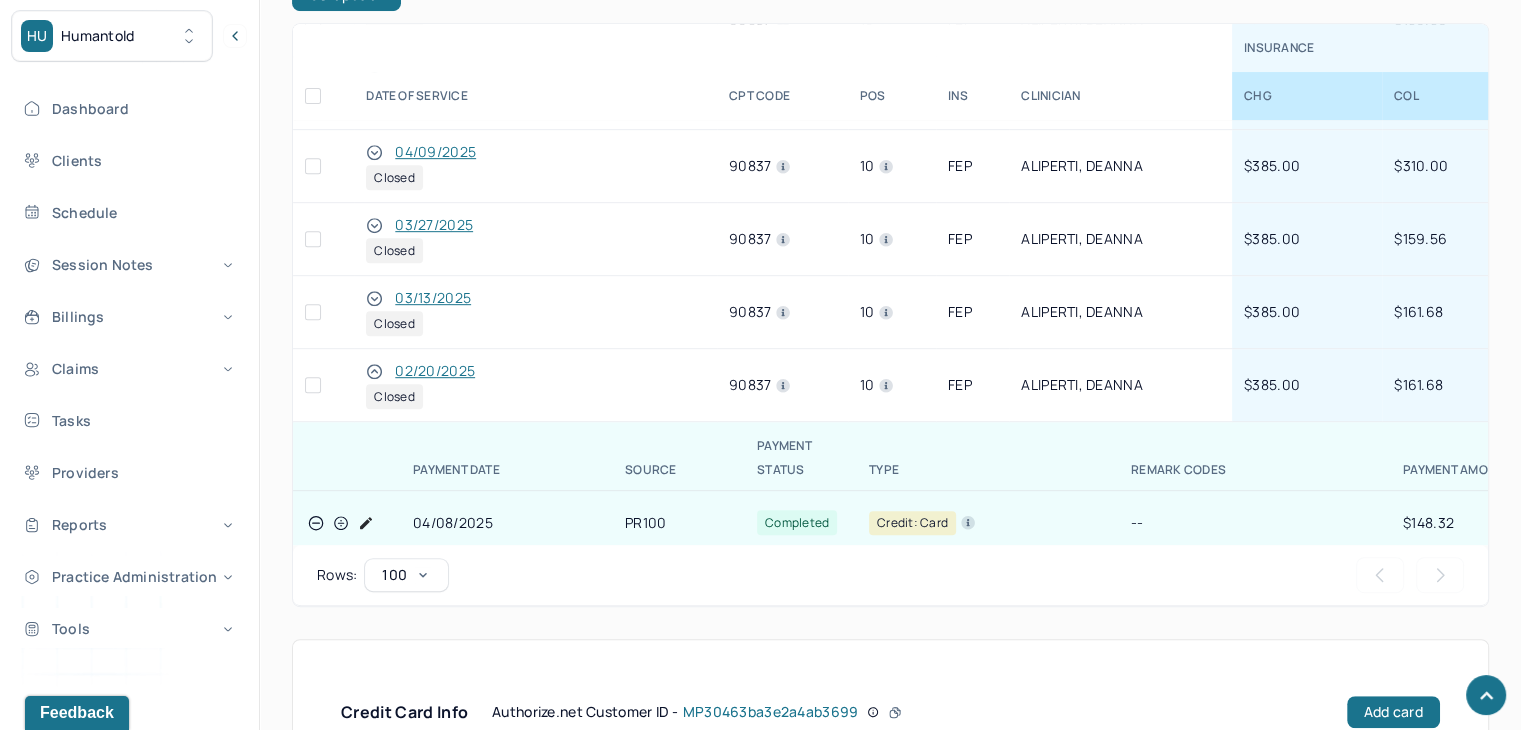 click 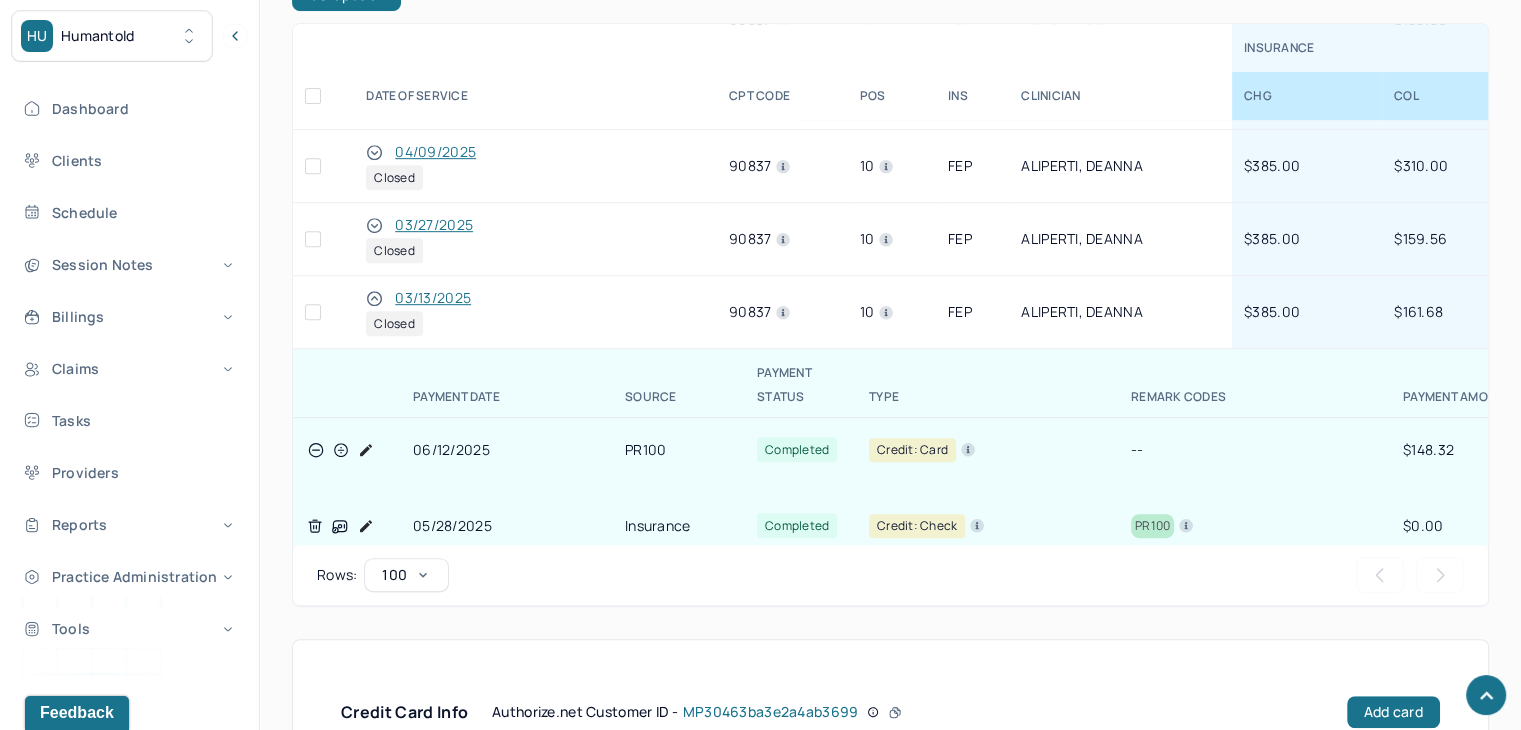 scroll, scrollTop: 255, scrollLeft: 0, axis: vertical 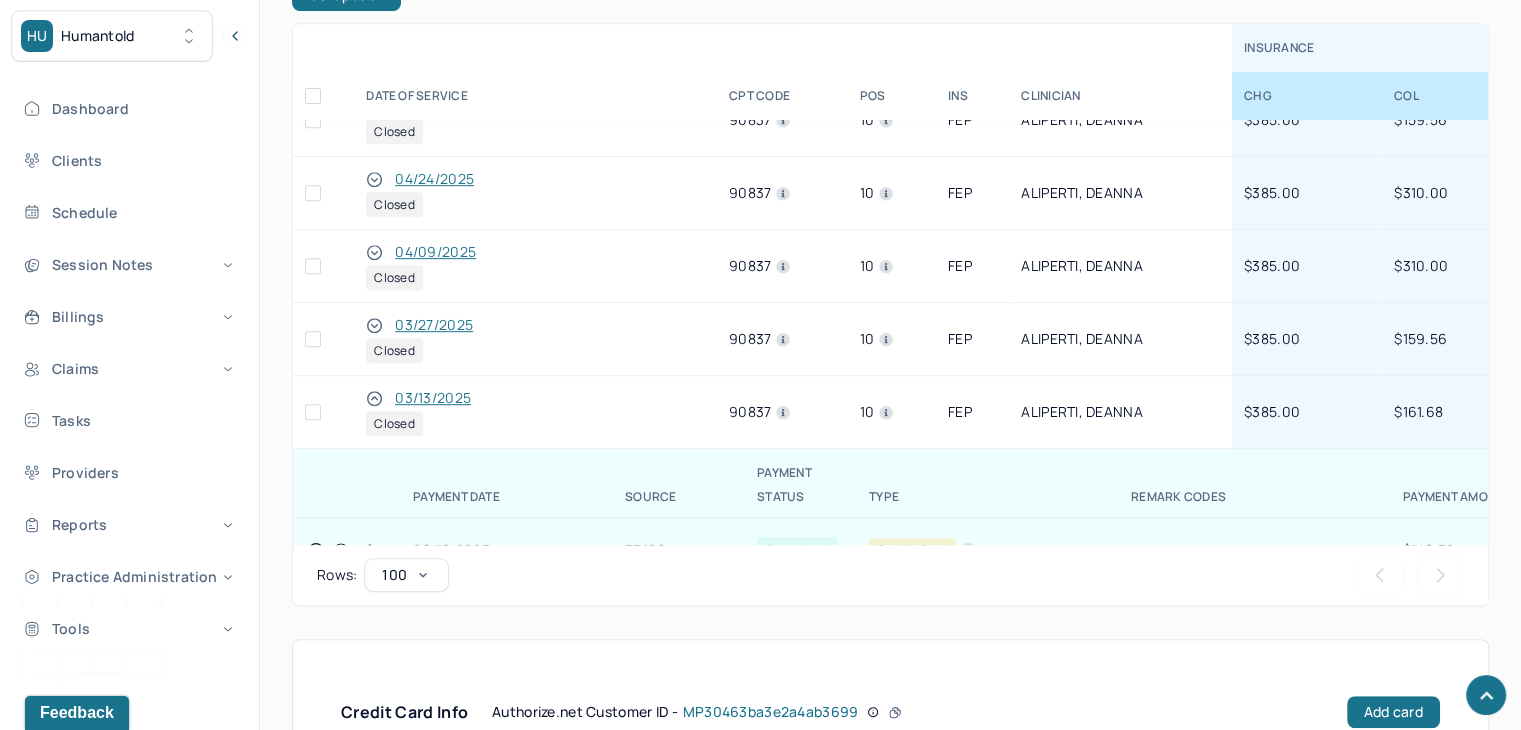 click 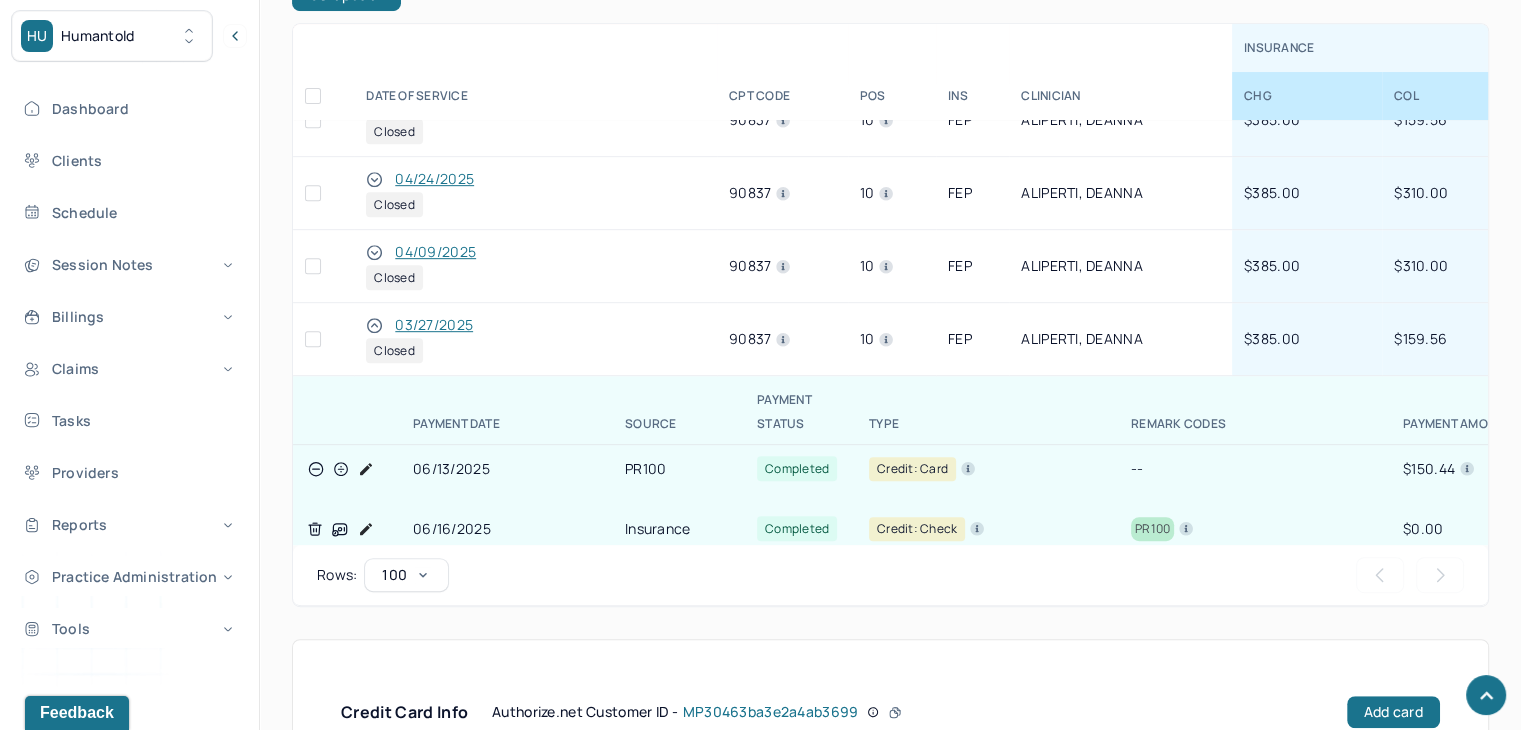 click 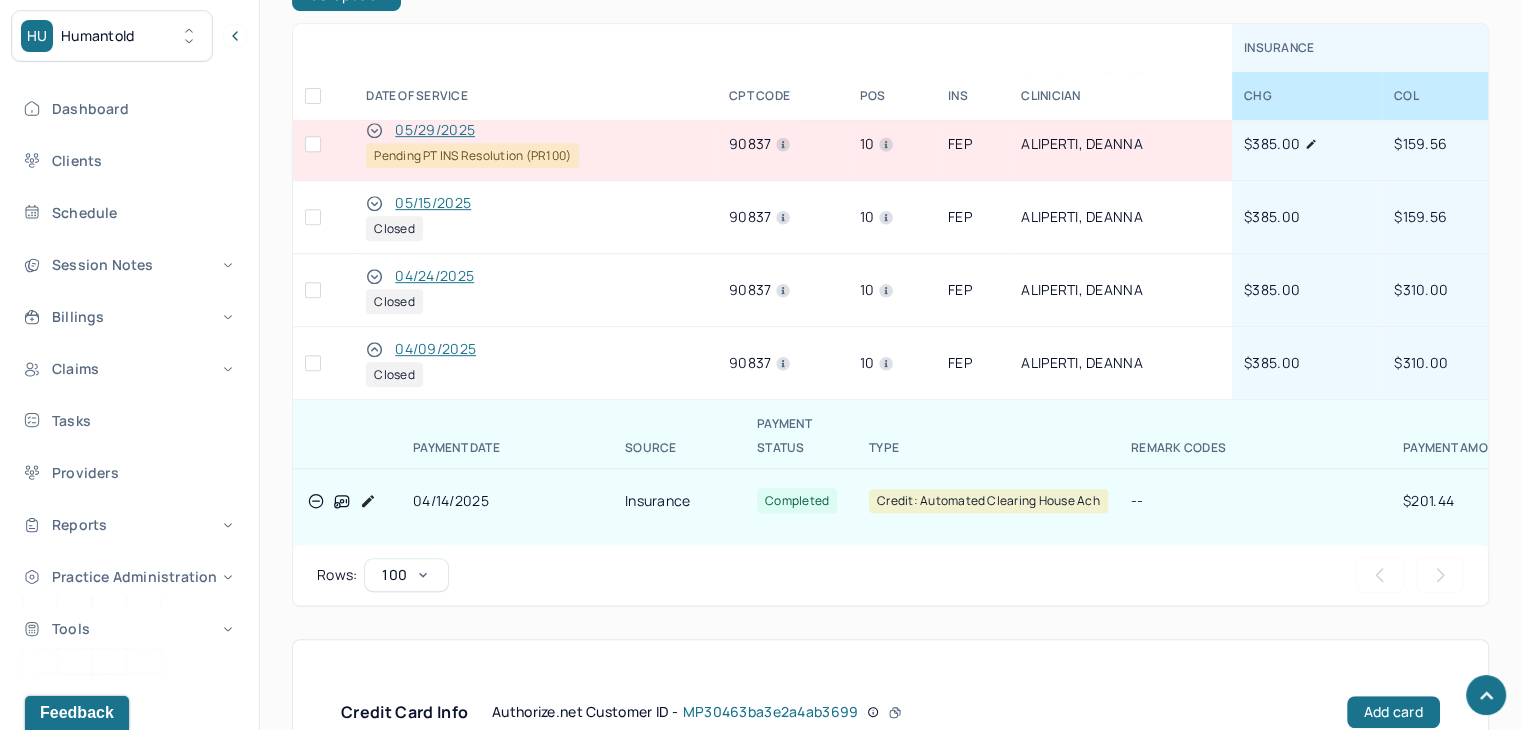 scroll, scrollTop: 155, scrollLeft: 0, axis: vertical 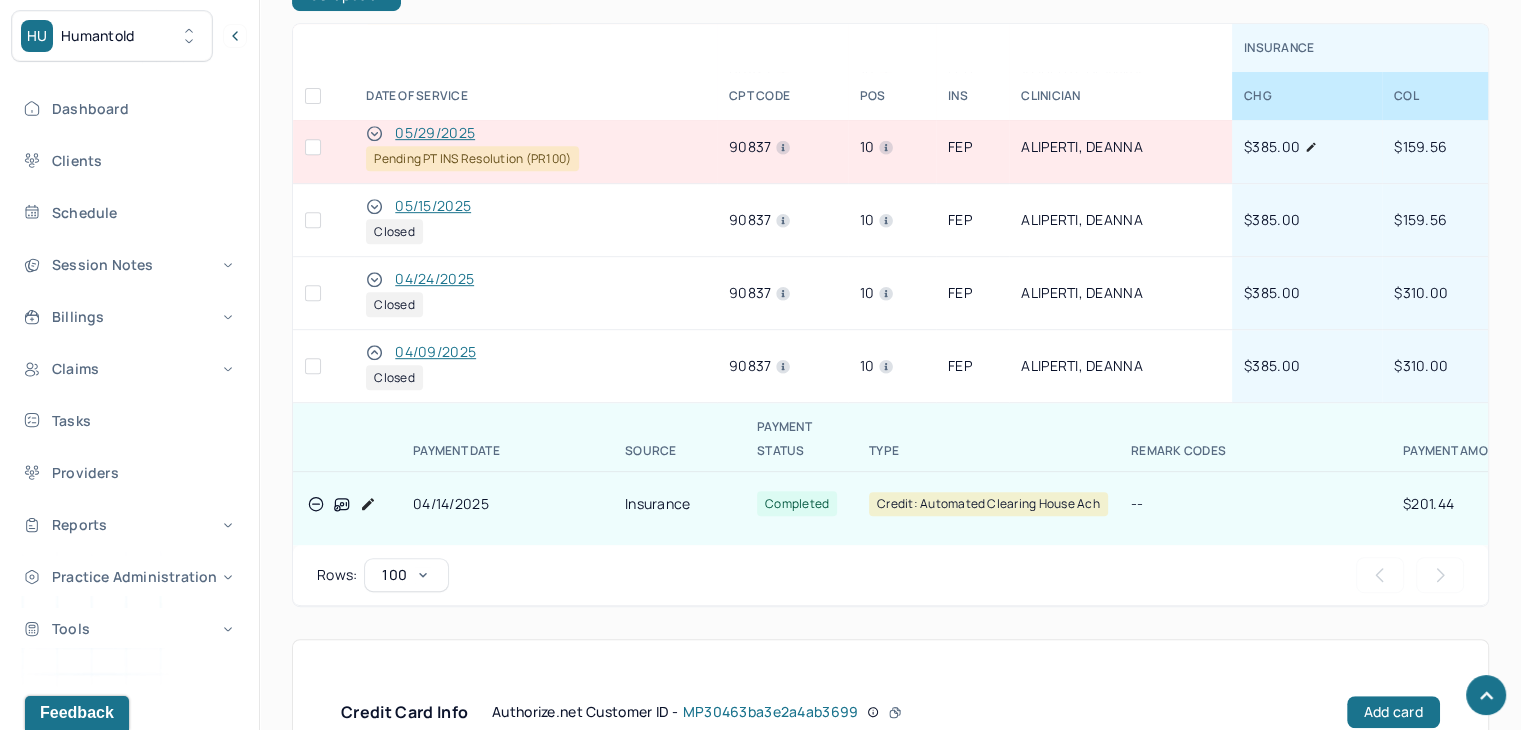 click 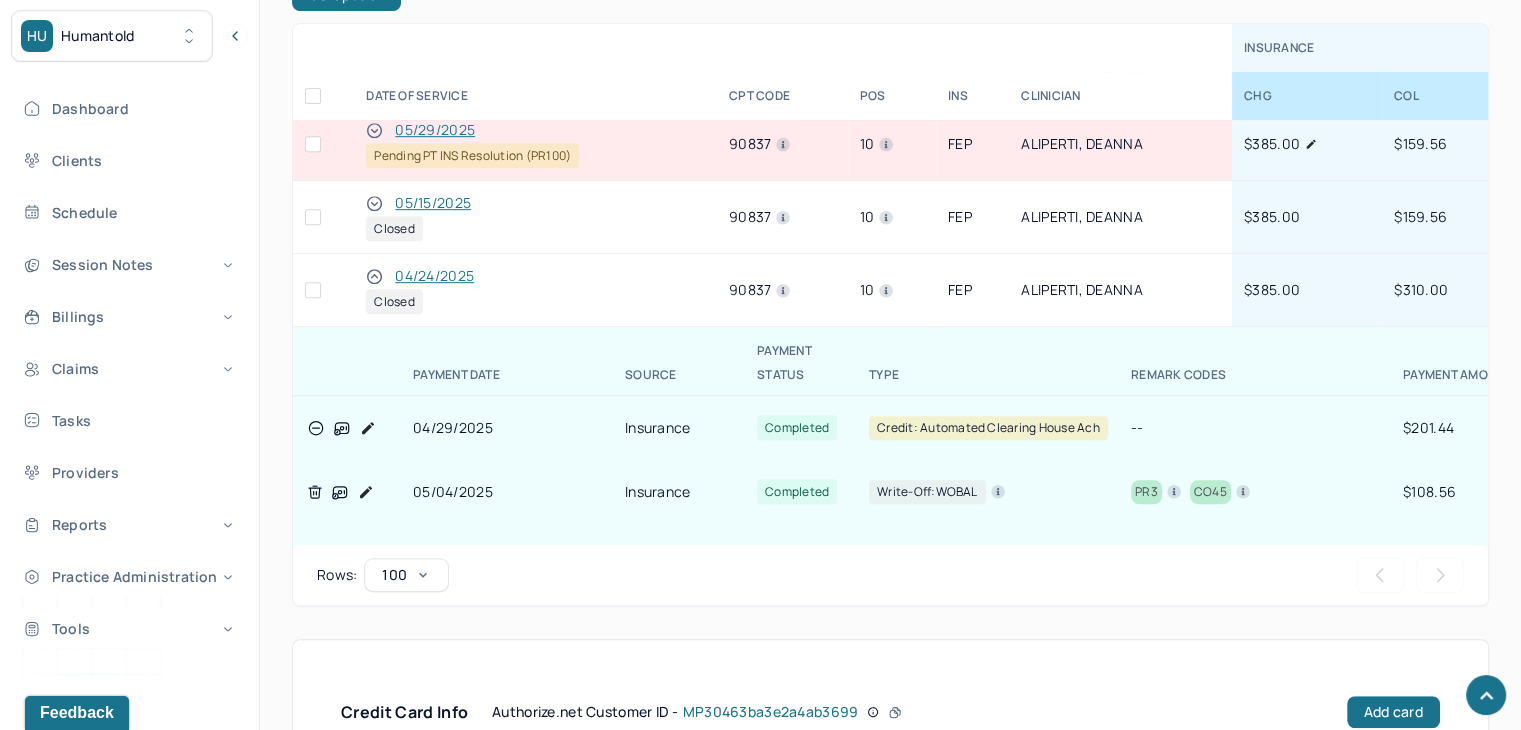scroll, scrollTop: 155, scrollLeft: 0, axis: vertical 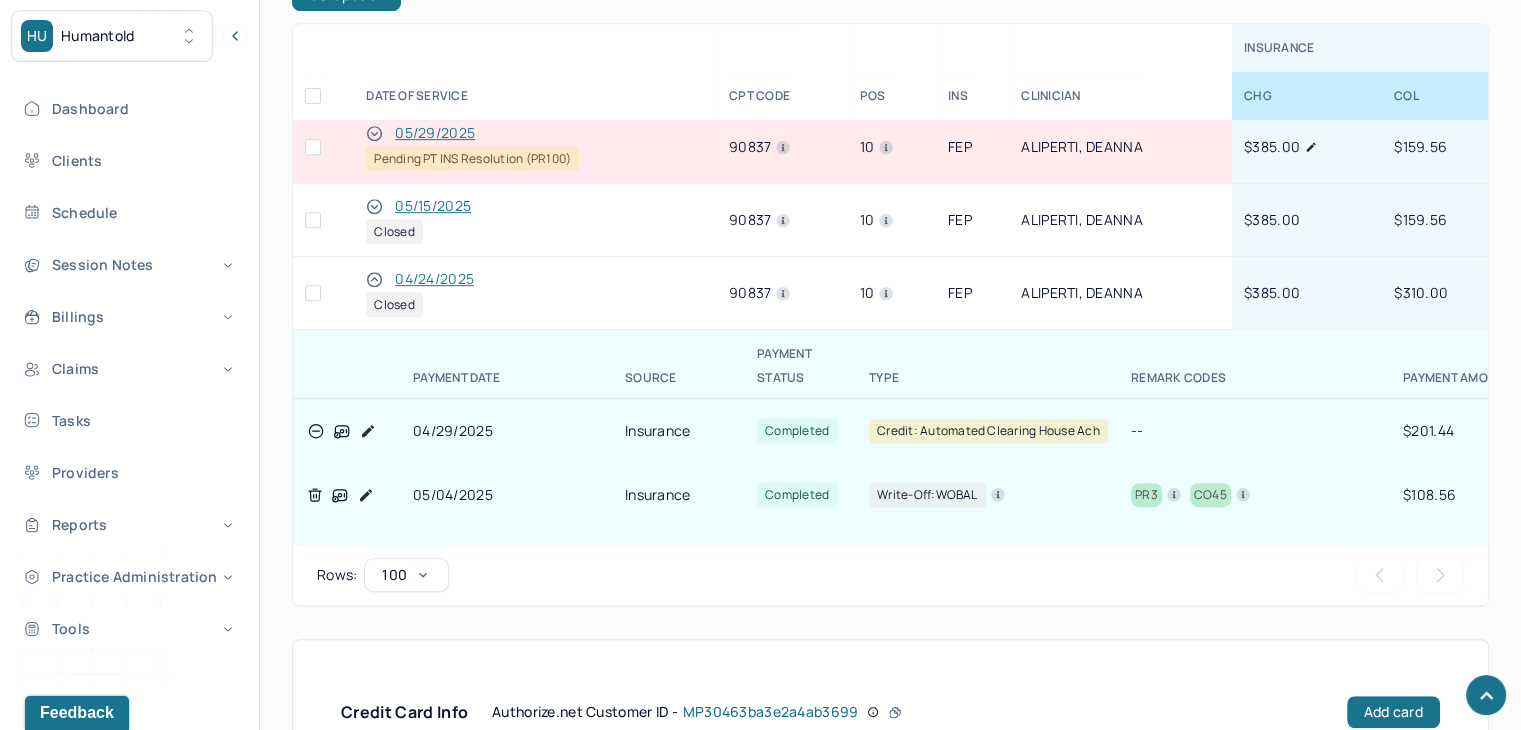 click 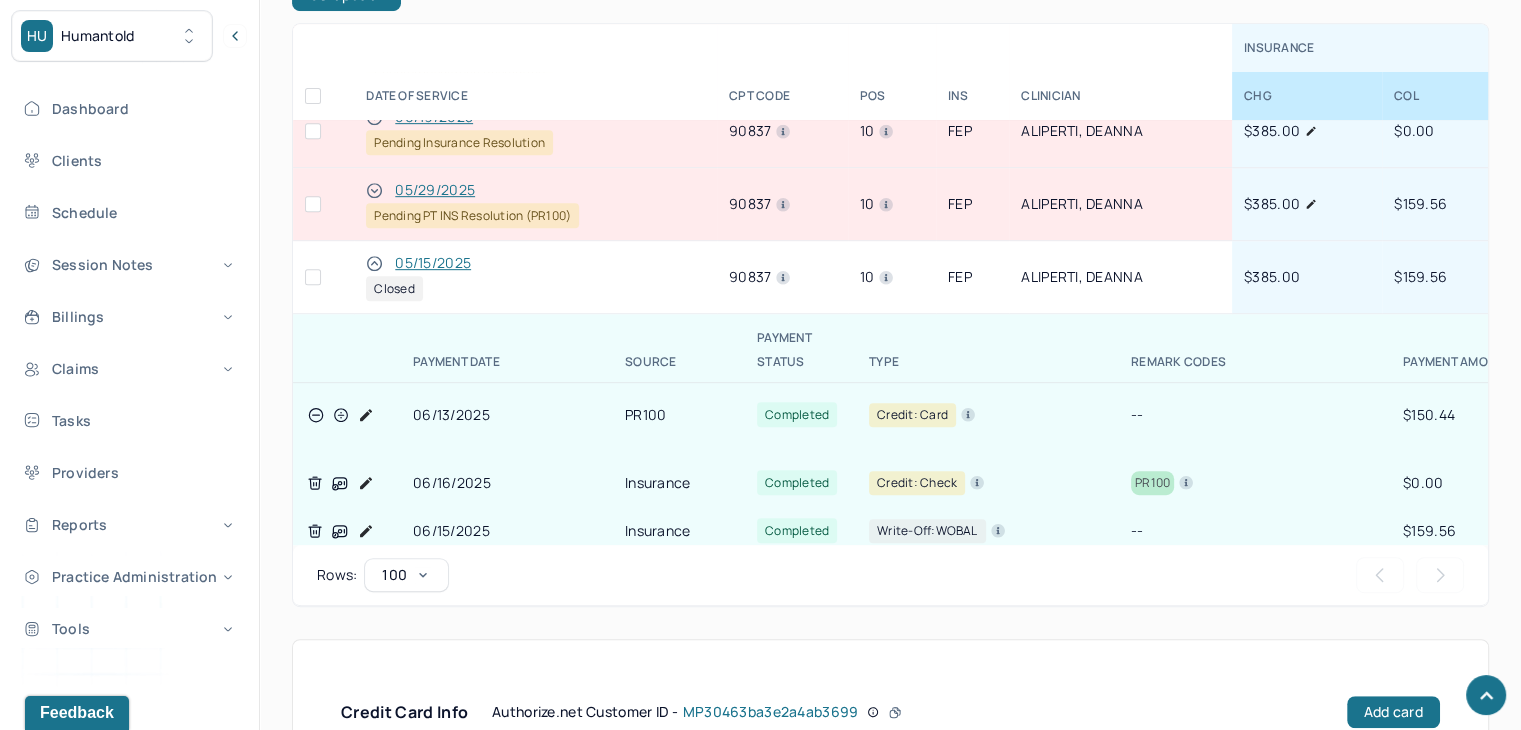 scroll, scrollTop: 0, scrollLeft: 0, axis: both 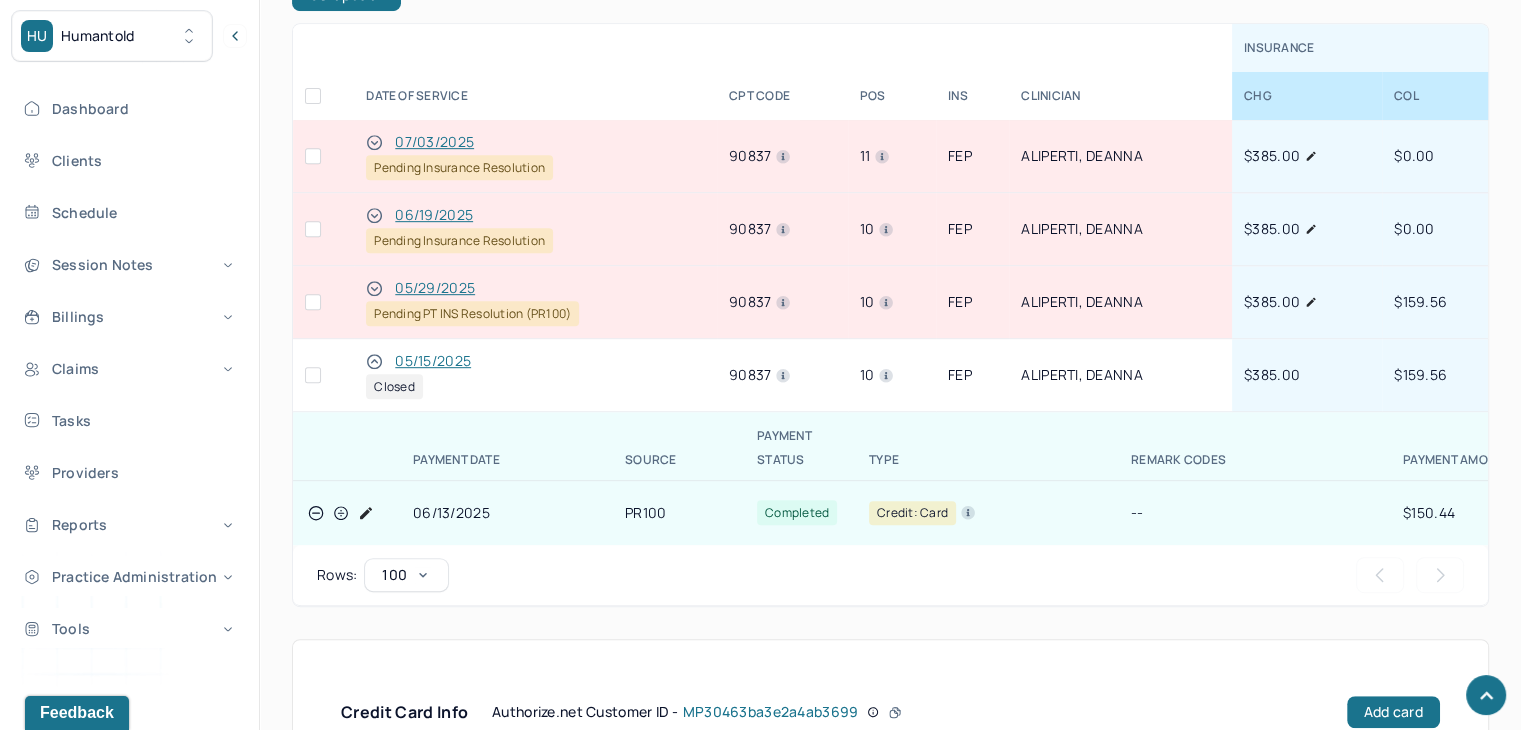 click 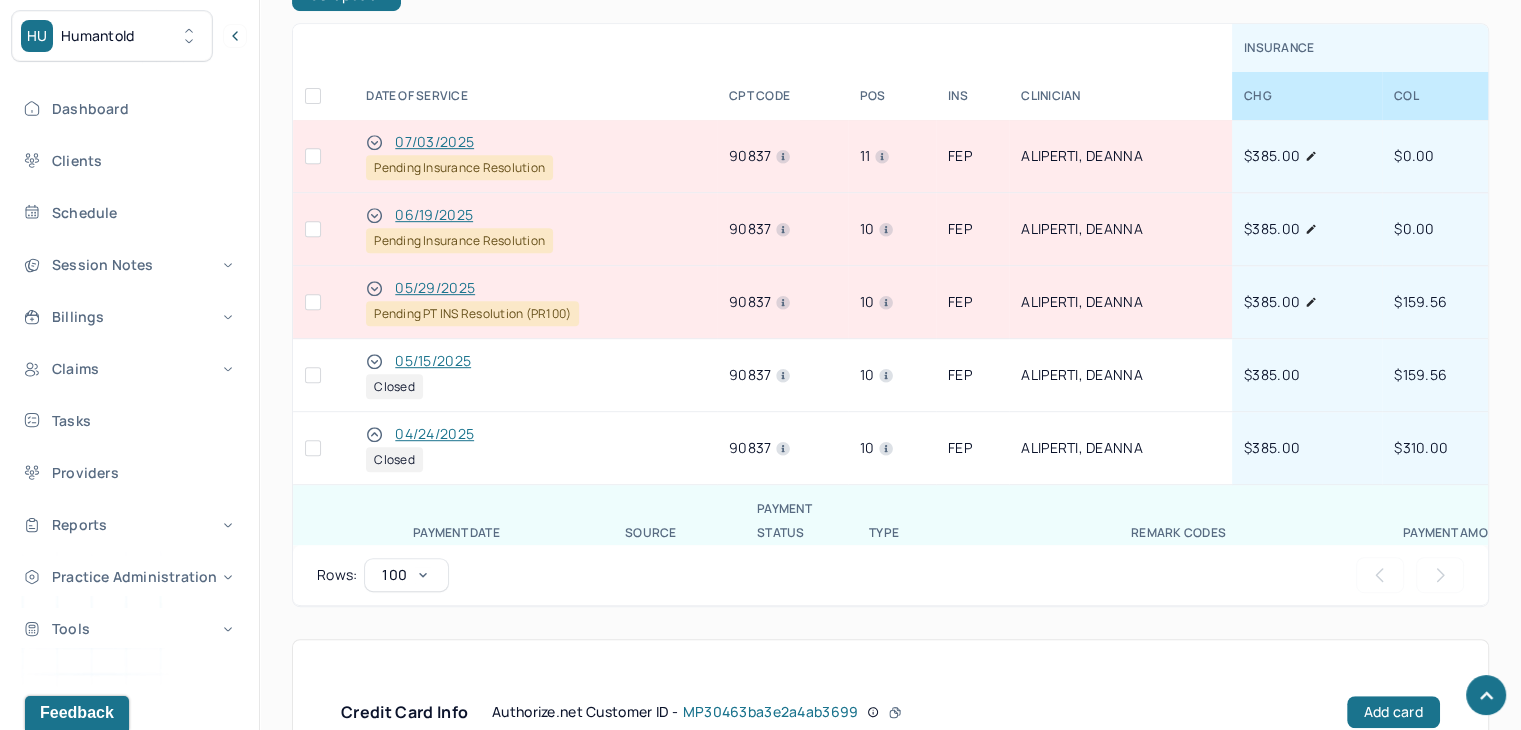 click 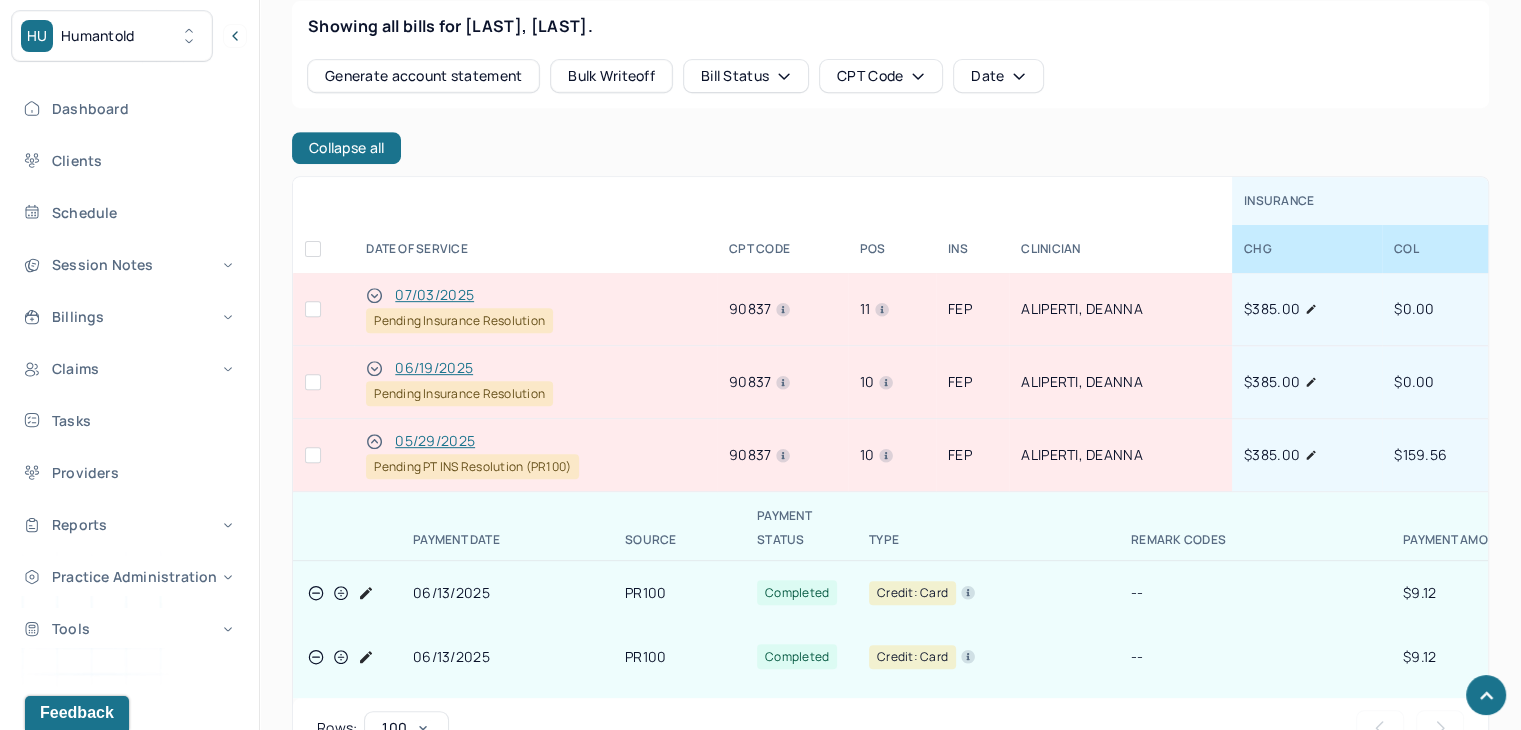 scroll, scrollTop: 841, scrollLeft: 0, axis: vertical 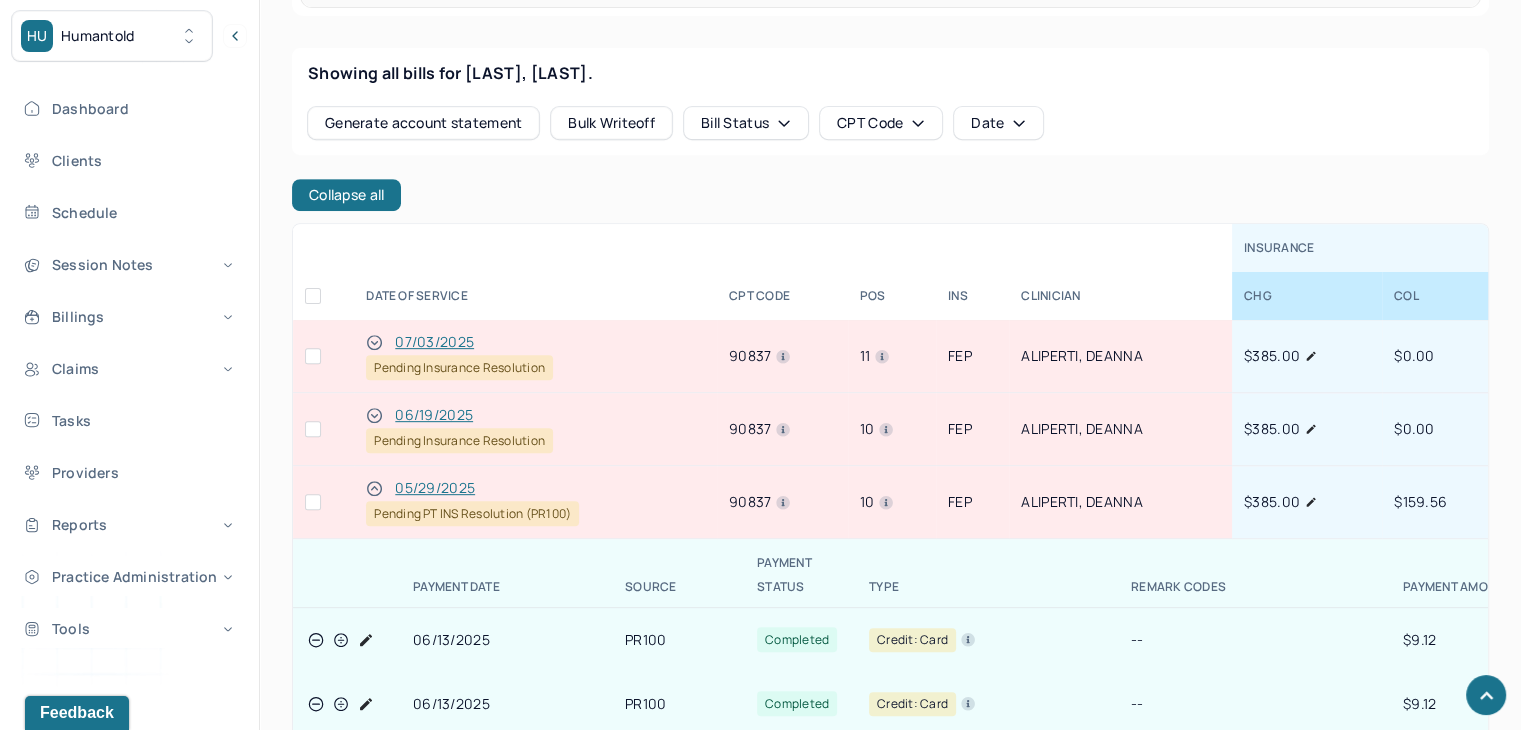 click 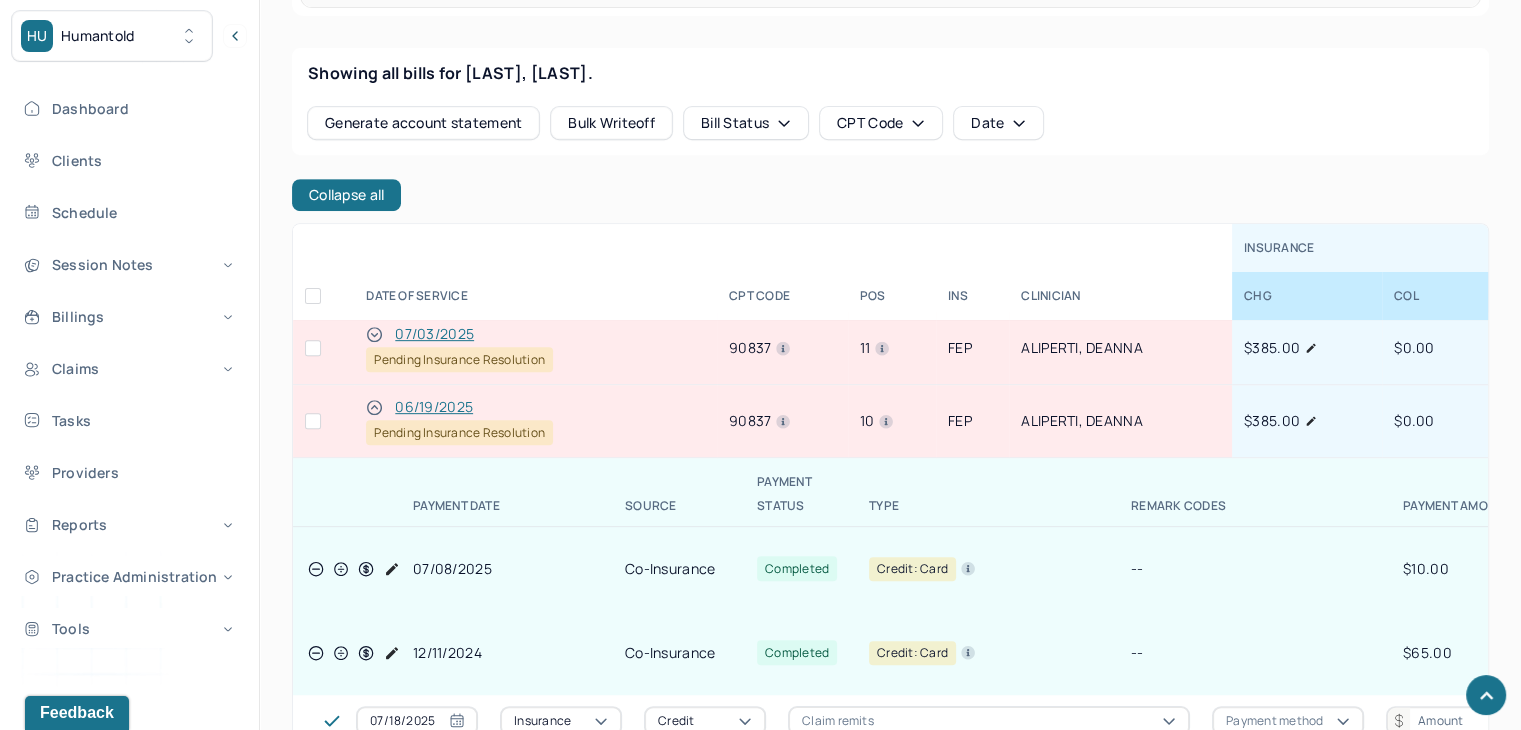 scroll, scrollTop: 0, scrollLeft: 0, axis: both 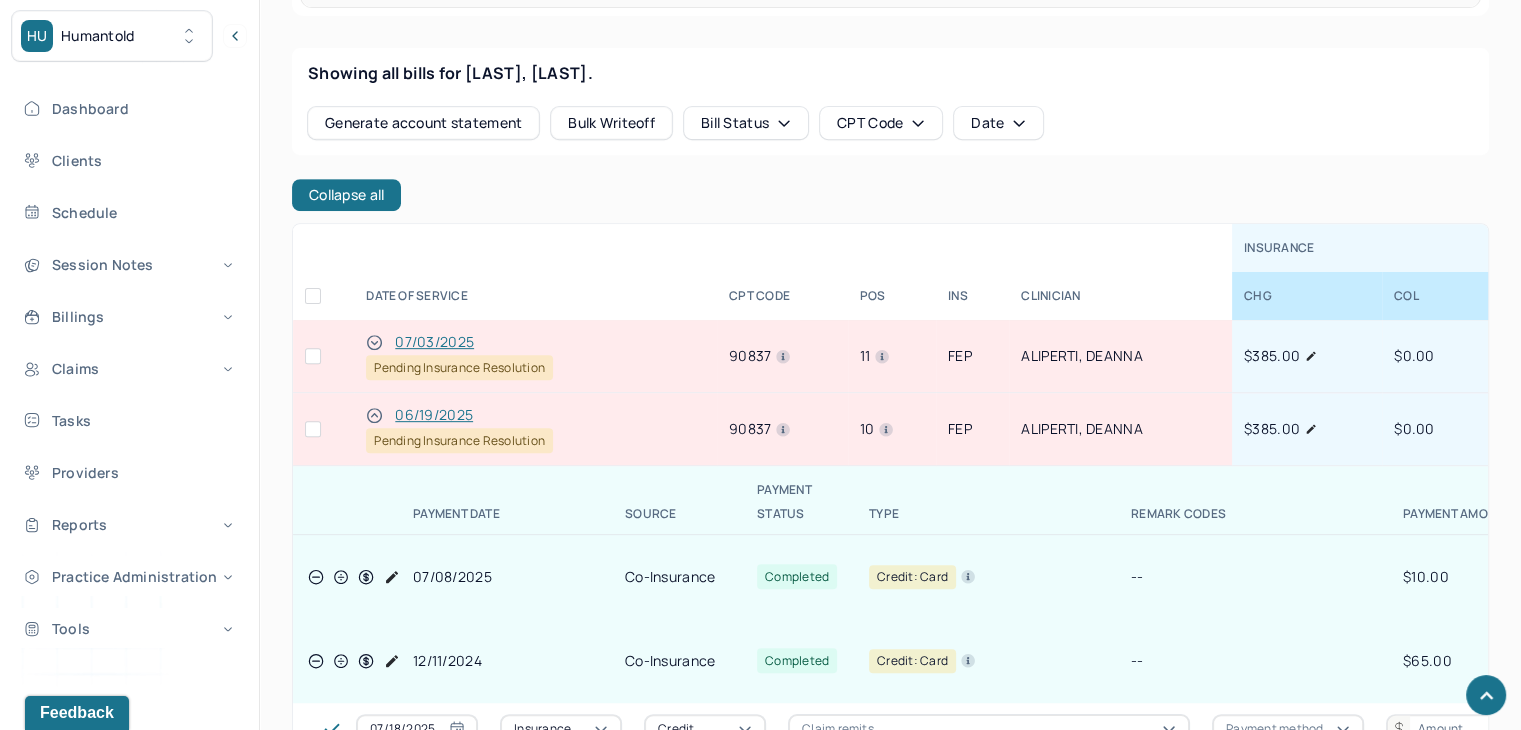 click 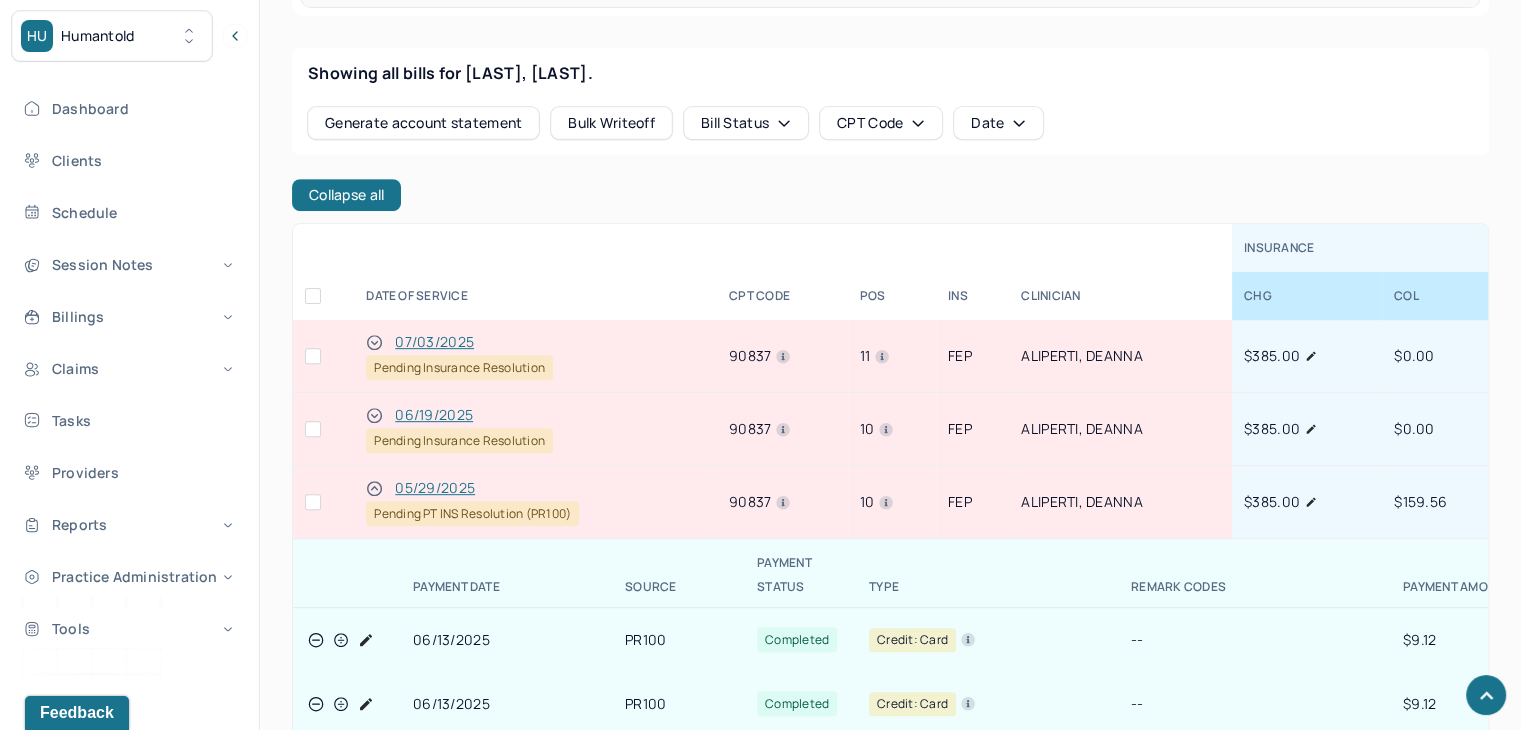 click 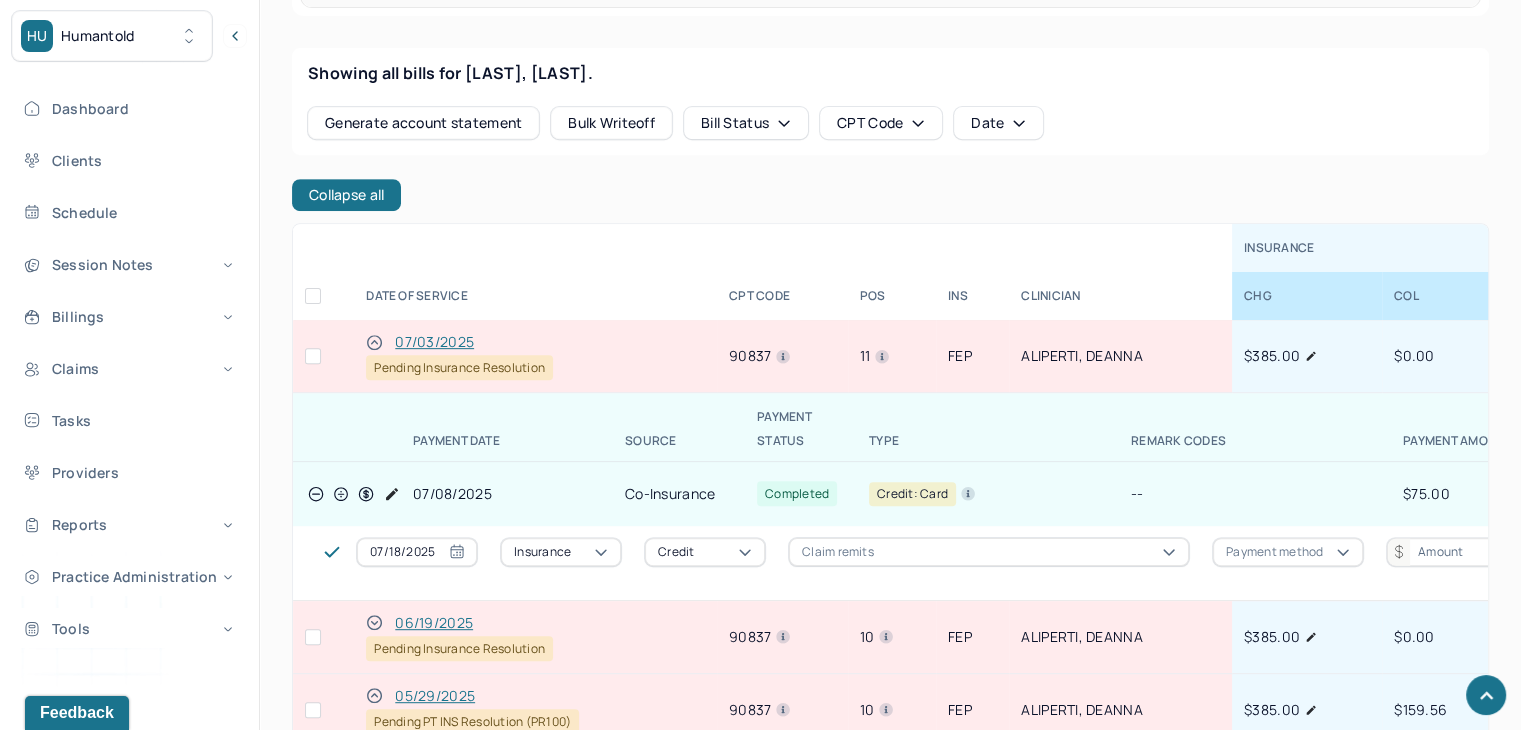 click 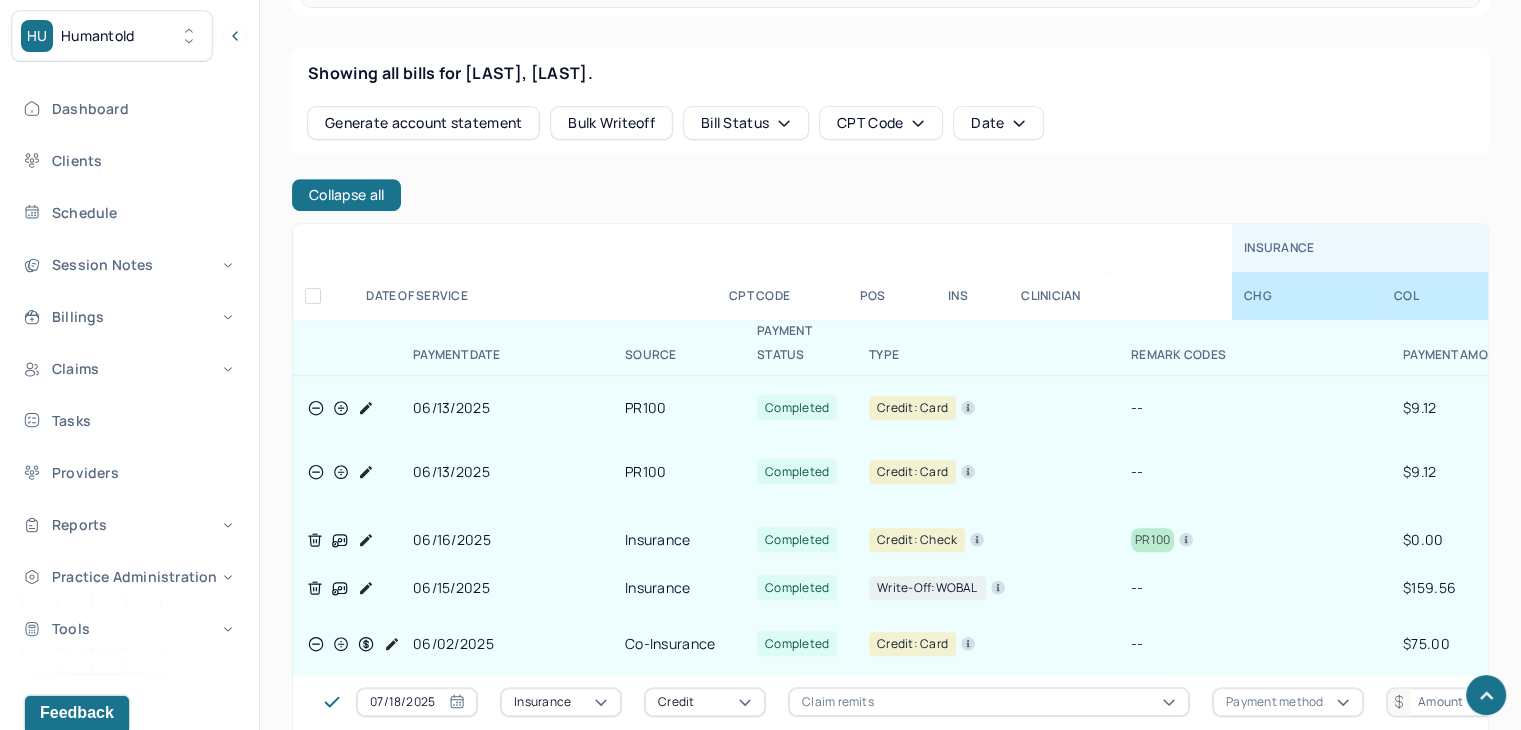 scroll, scrollTop: 100, scrollLeft: 0, axis: vertical 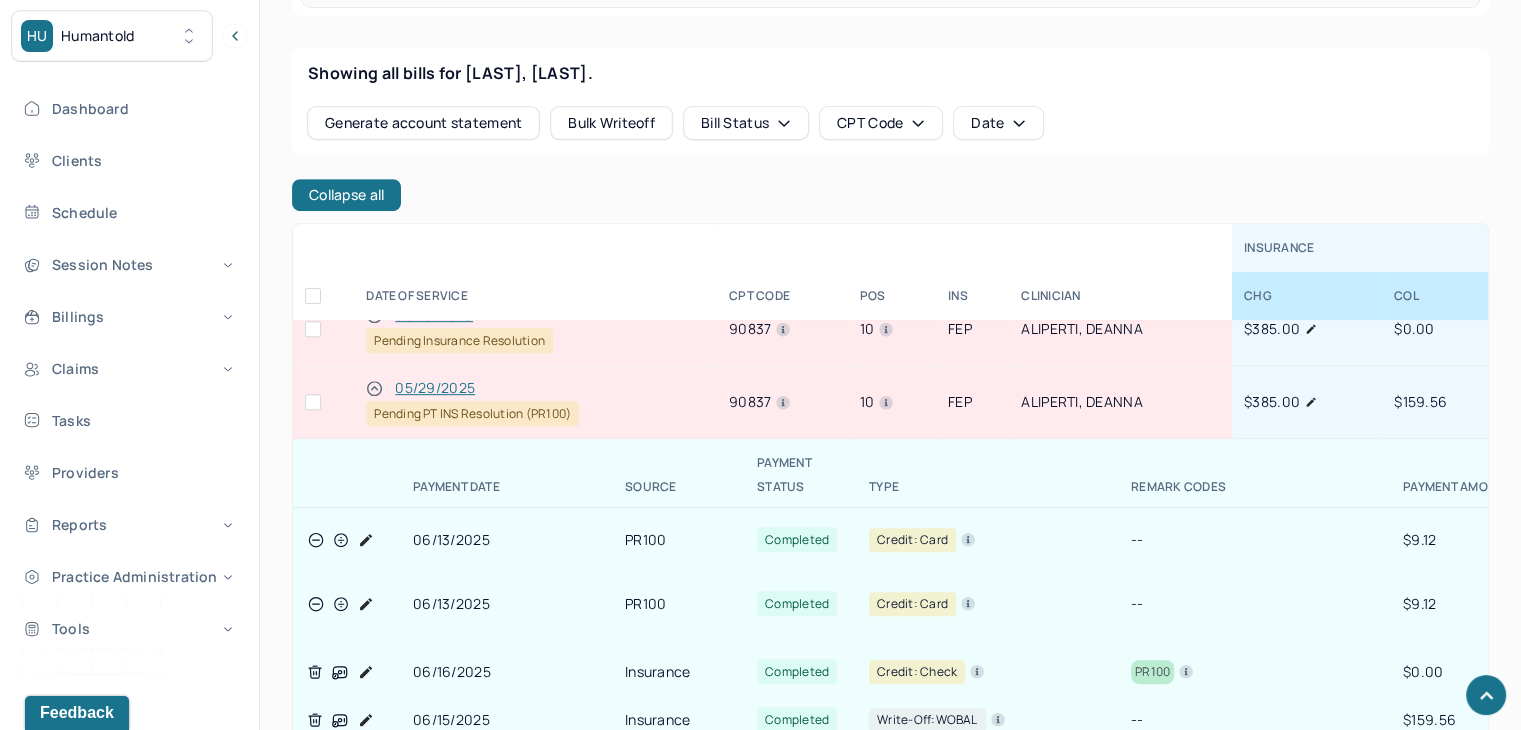 click 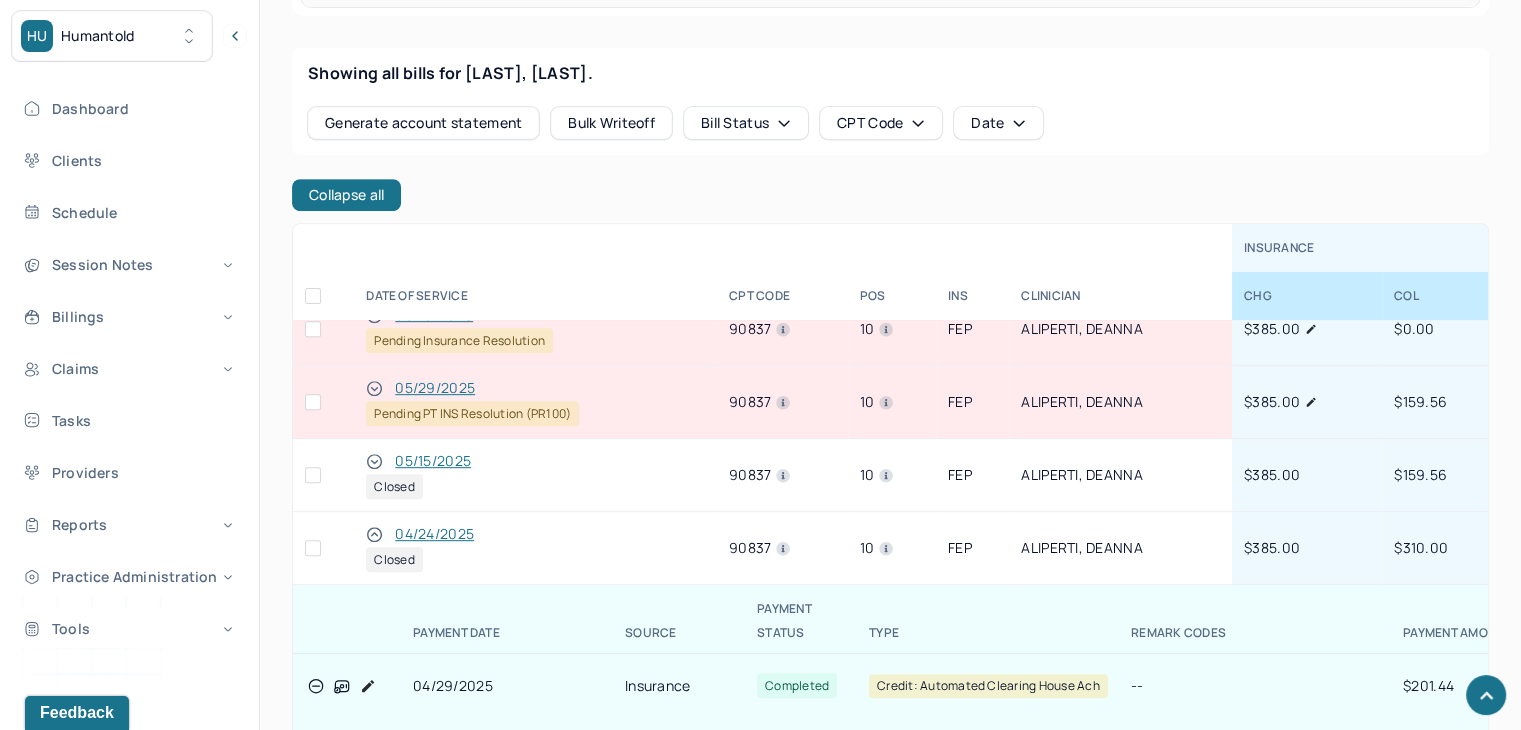 click 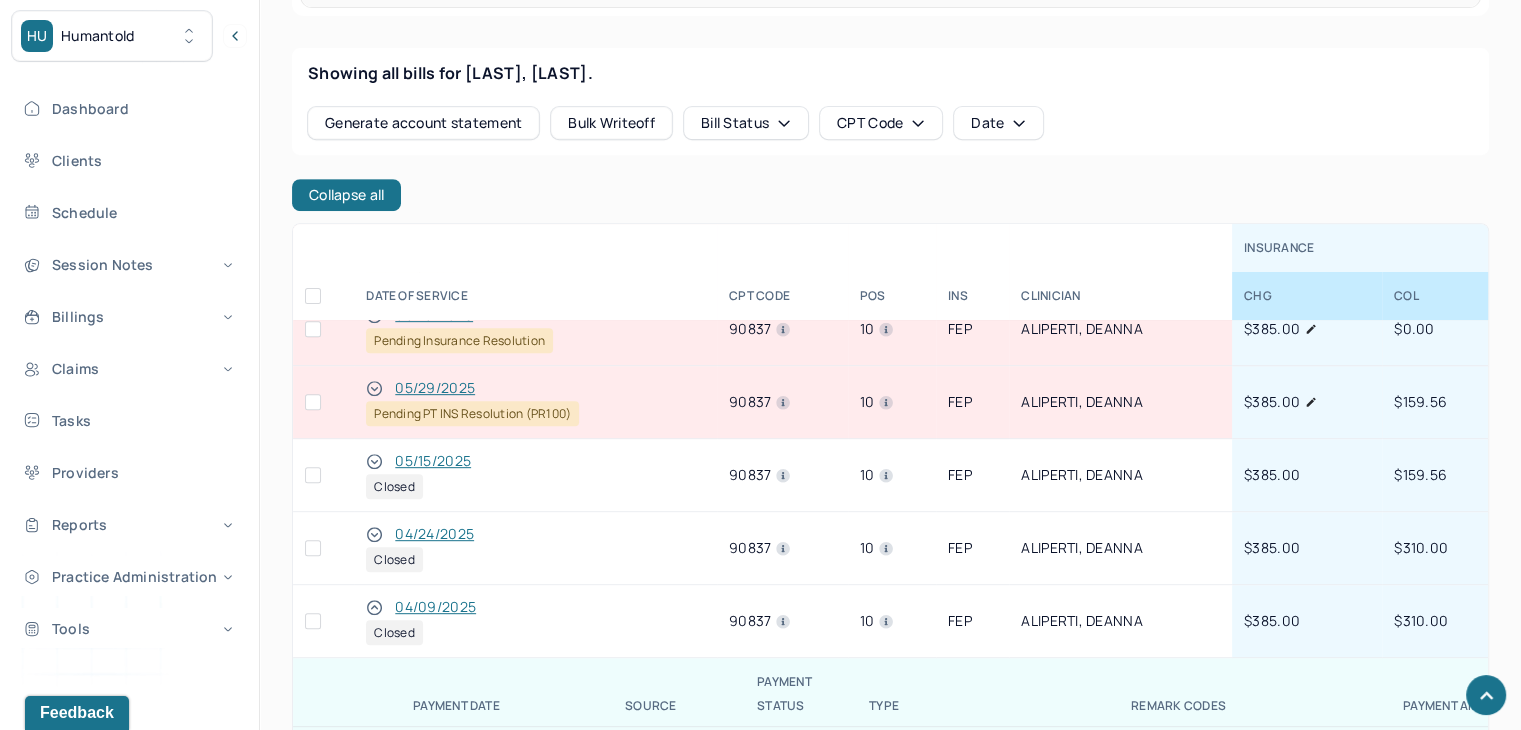 click 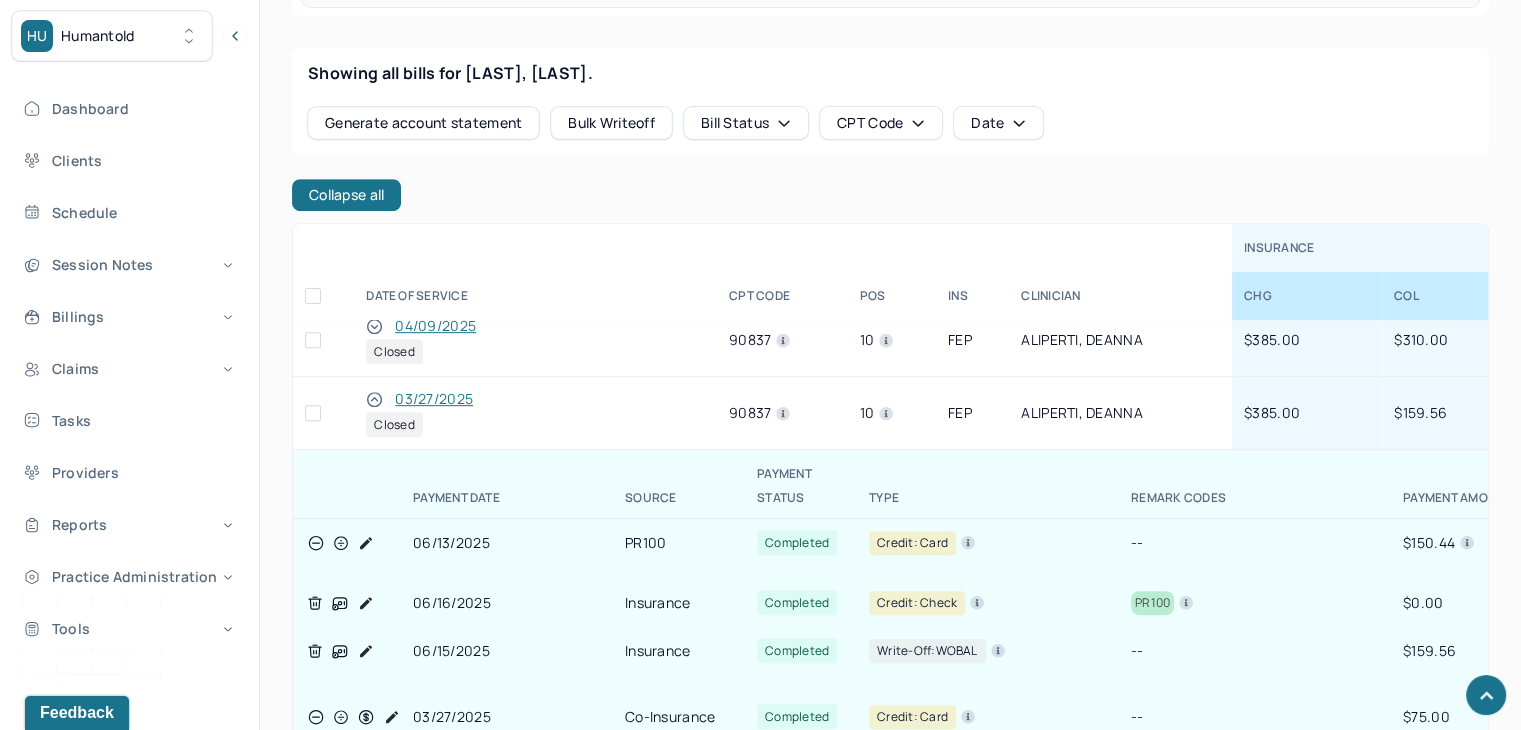 scroll, scrollTop: 400, scrollLeft: 0, axis: vertical 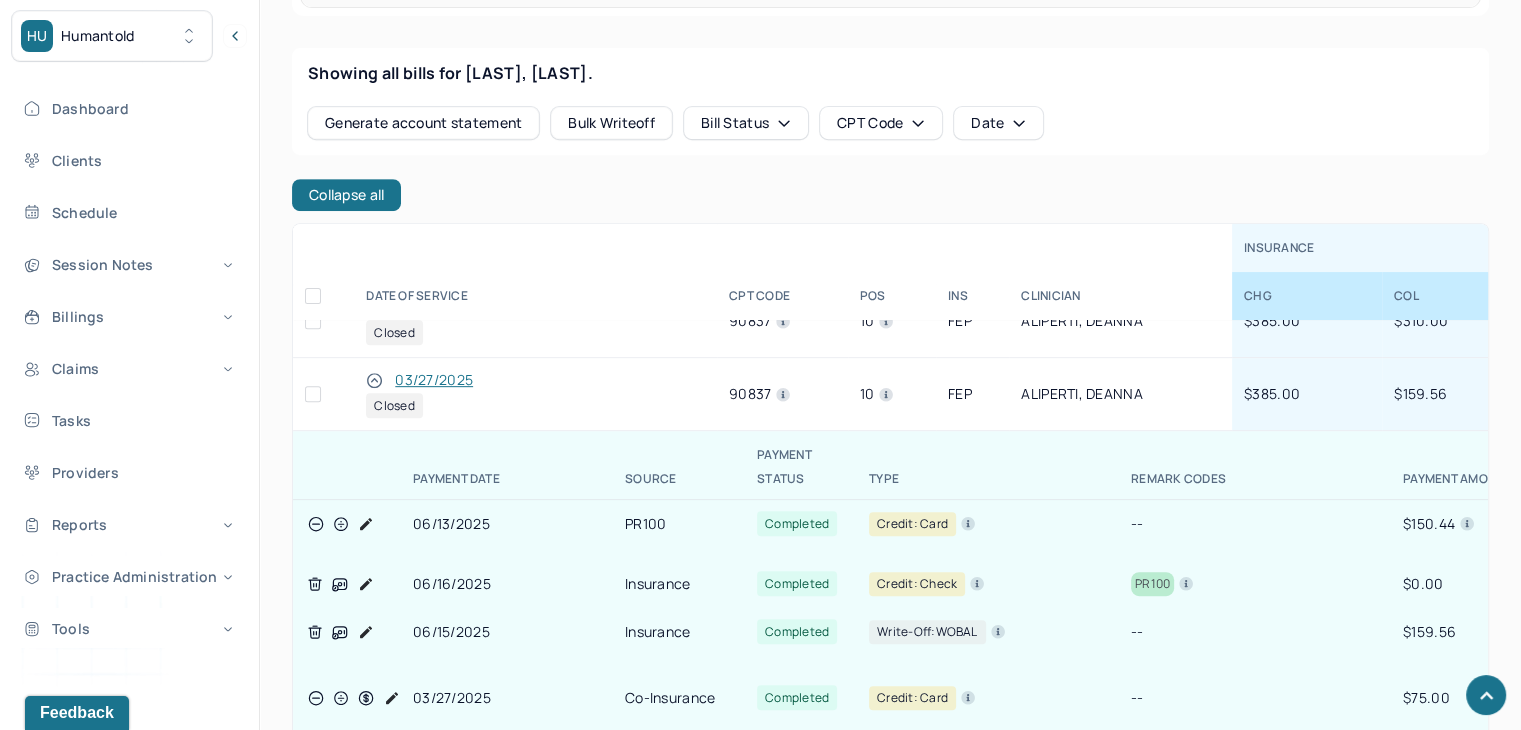 click 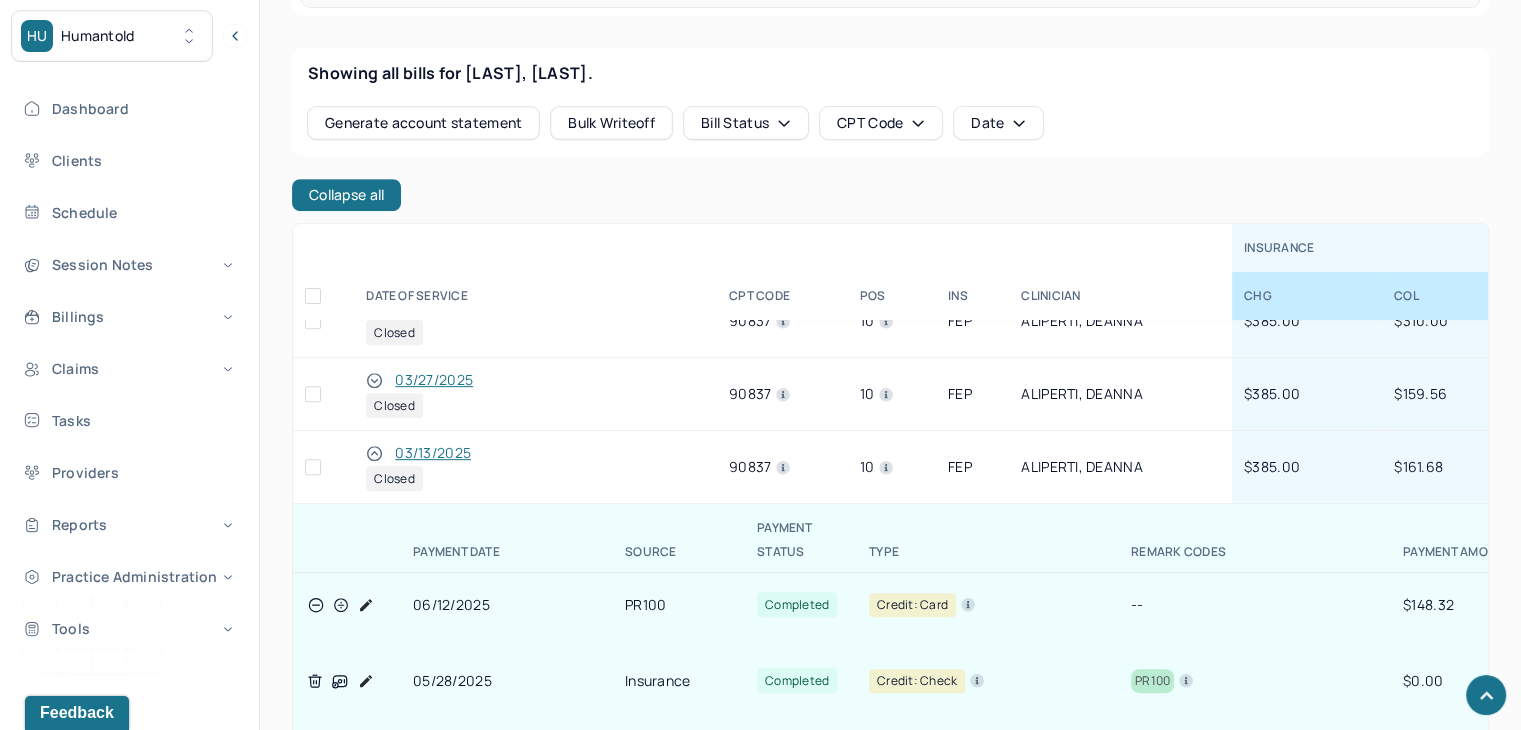 click 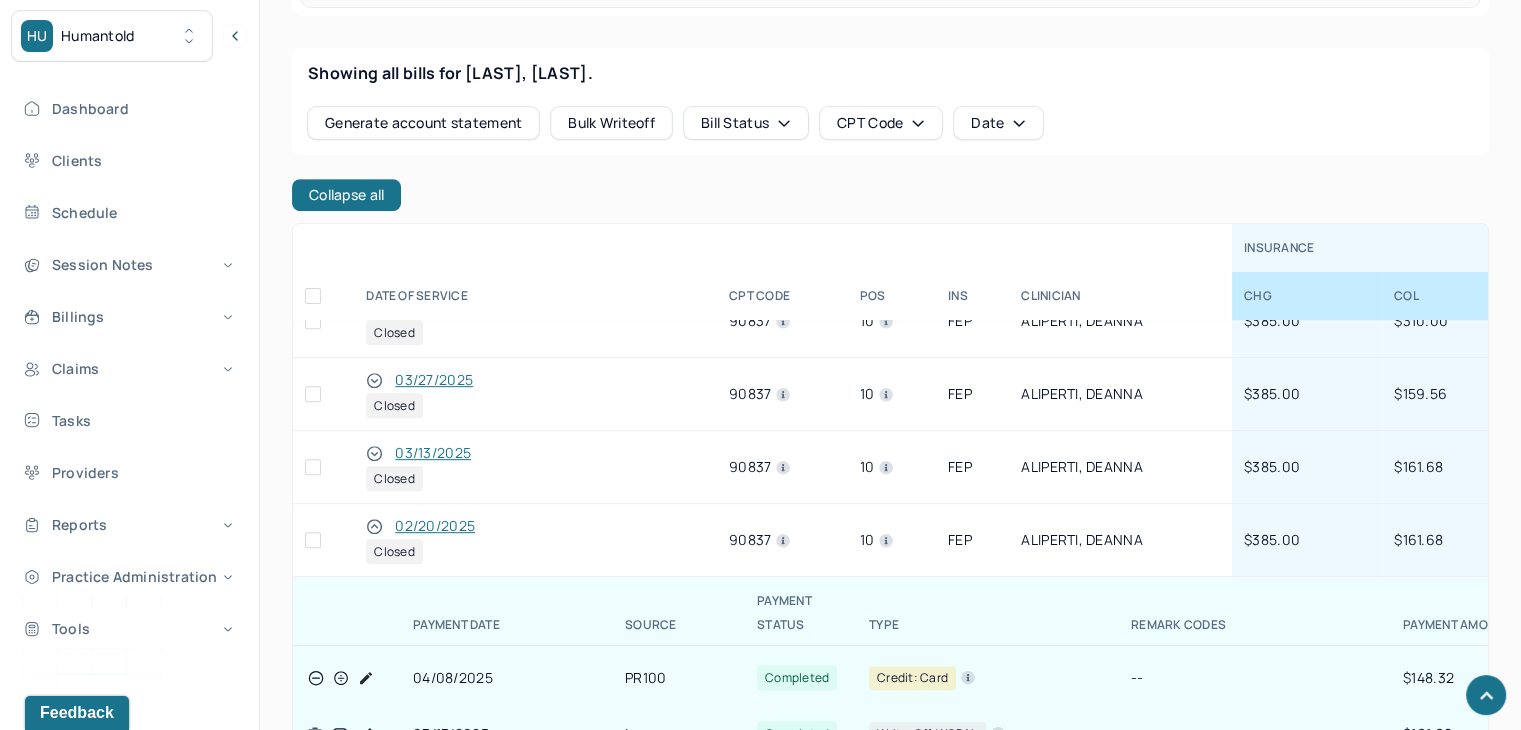 click 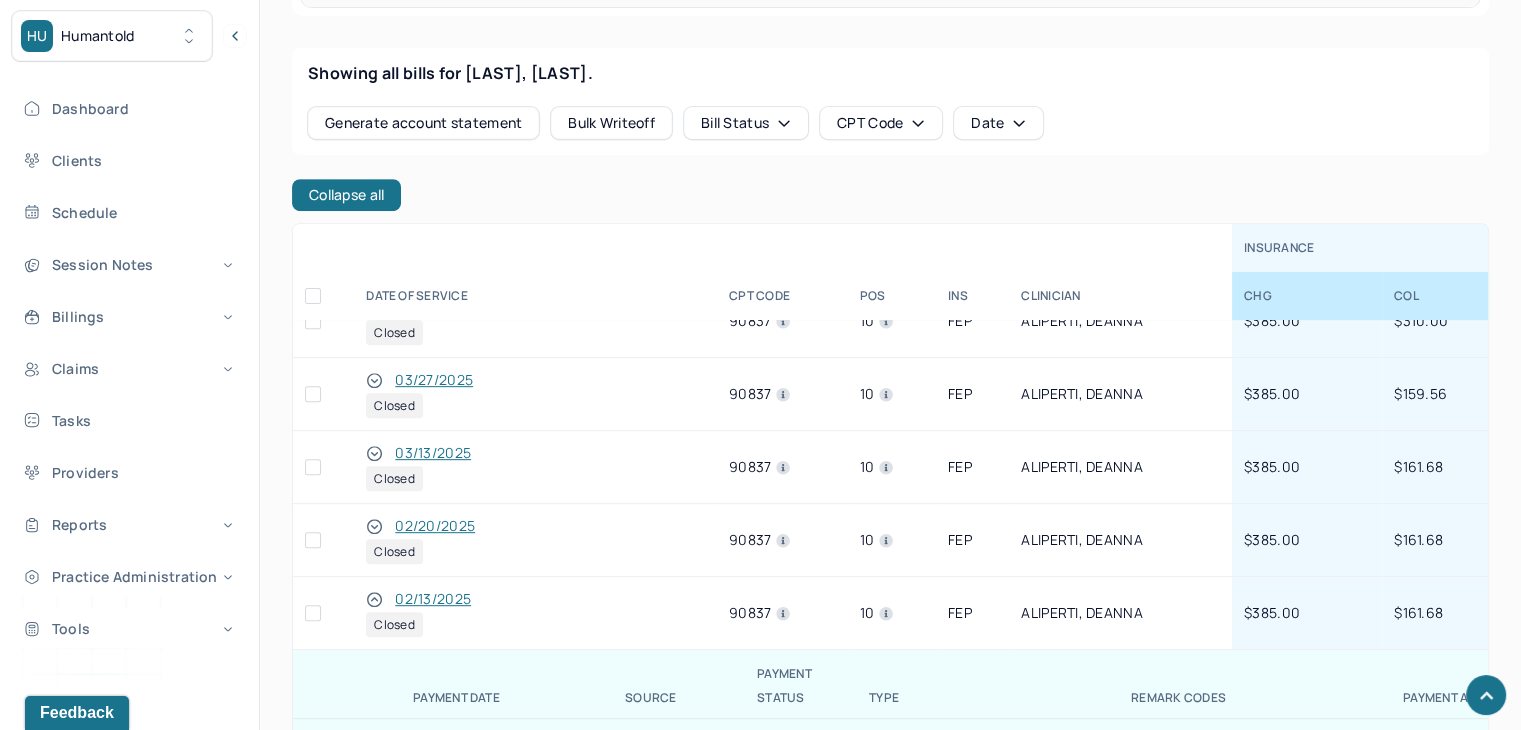 click 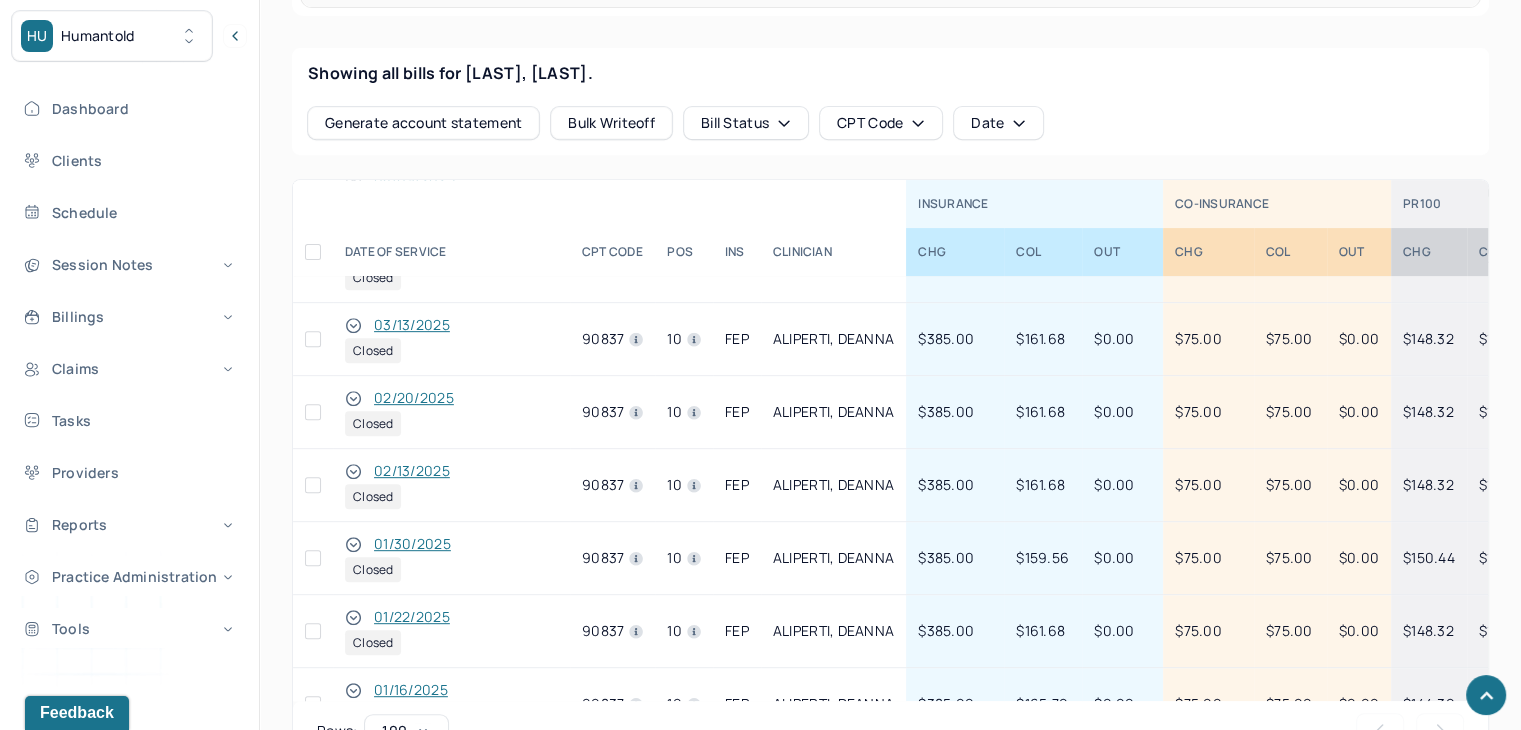 scroll, scrollTop: 600, scrollLeft: 0, axis: vertical 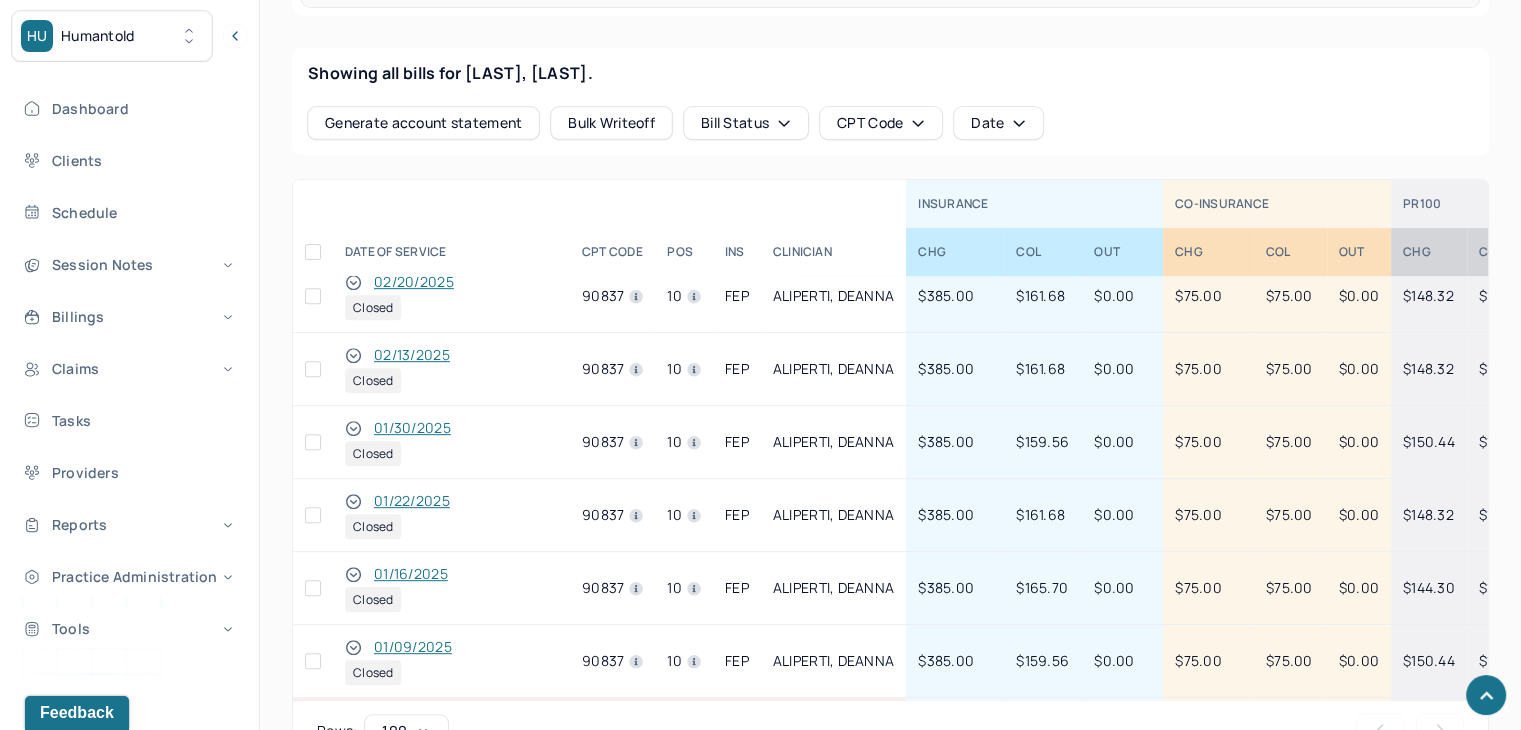 click 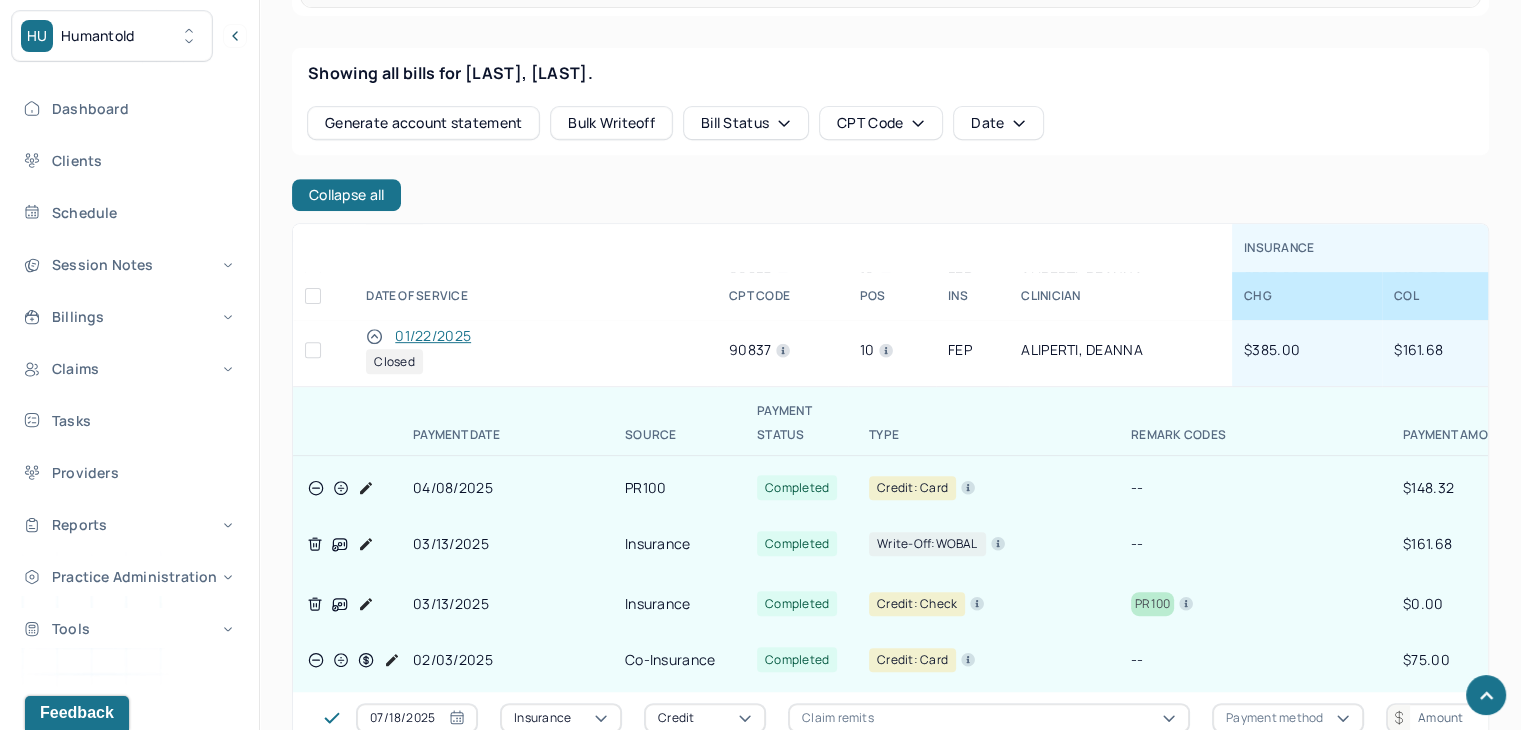 scroll, scrollTop: 800, scrollLeft: 0, axis: vertical 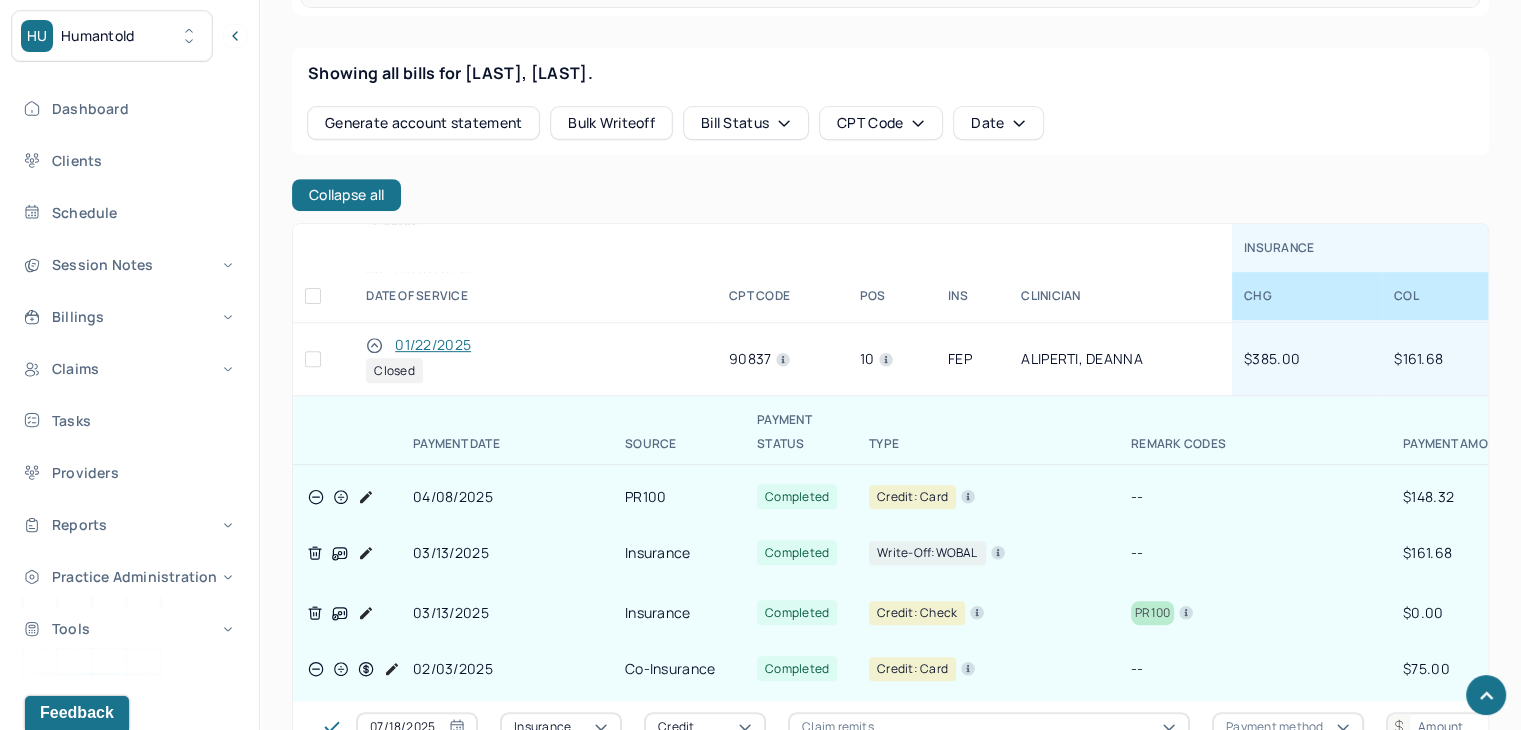 click 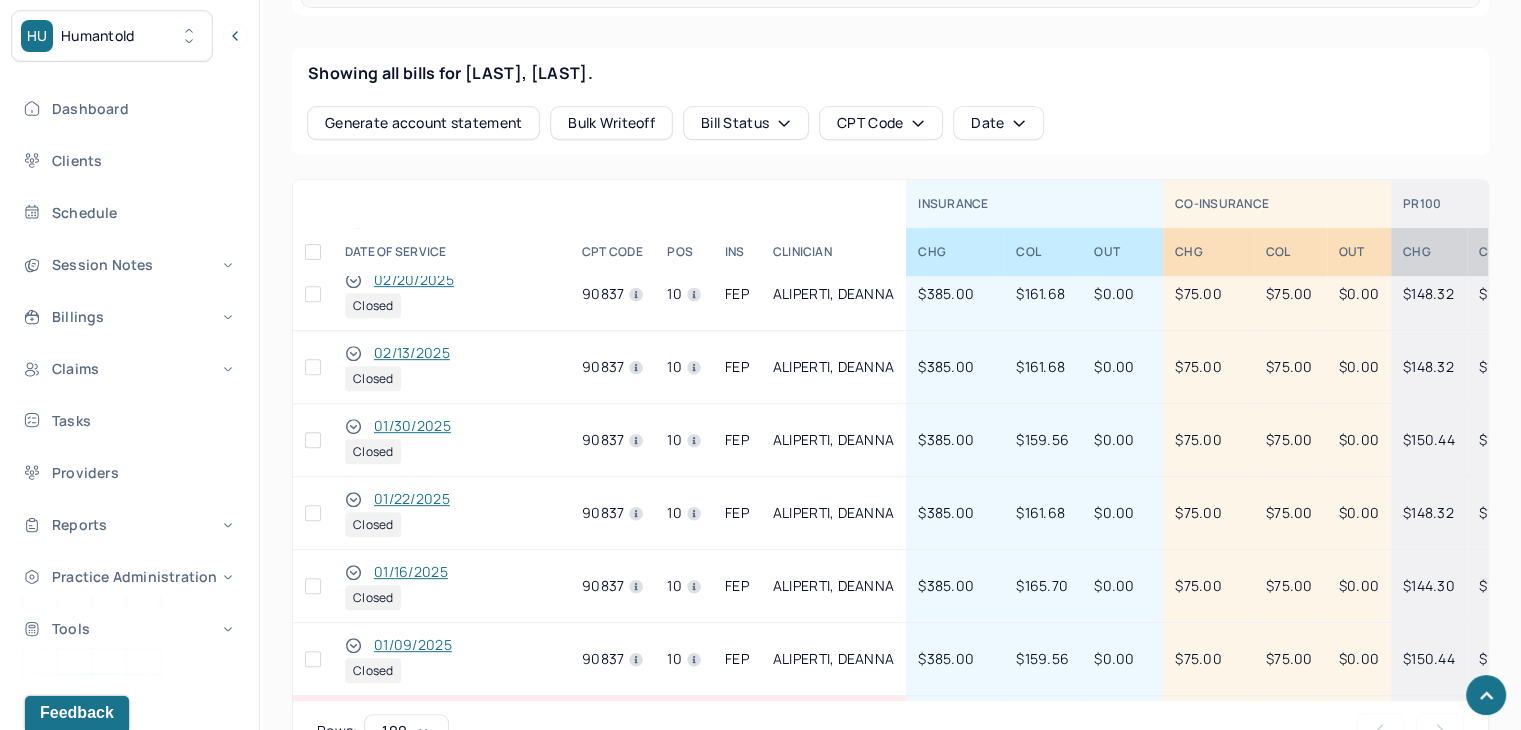 scroll, scrollTop: 554, scrollLeft: 0, axis: vertical 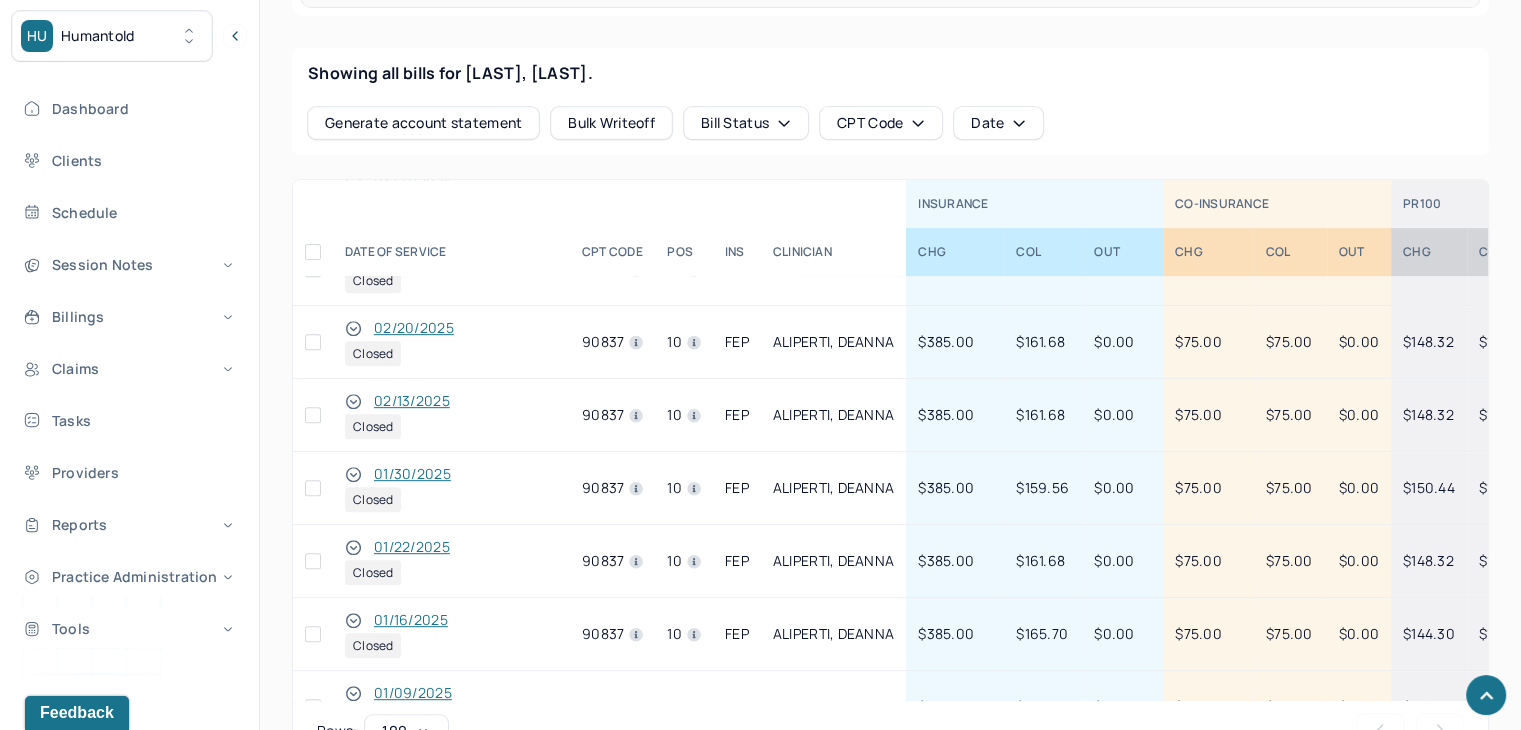 click 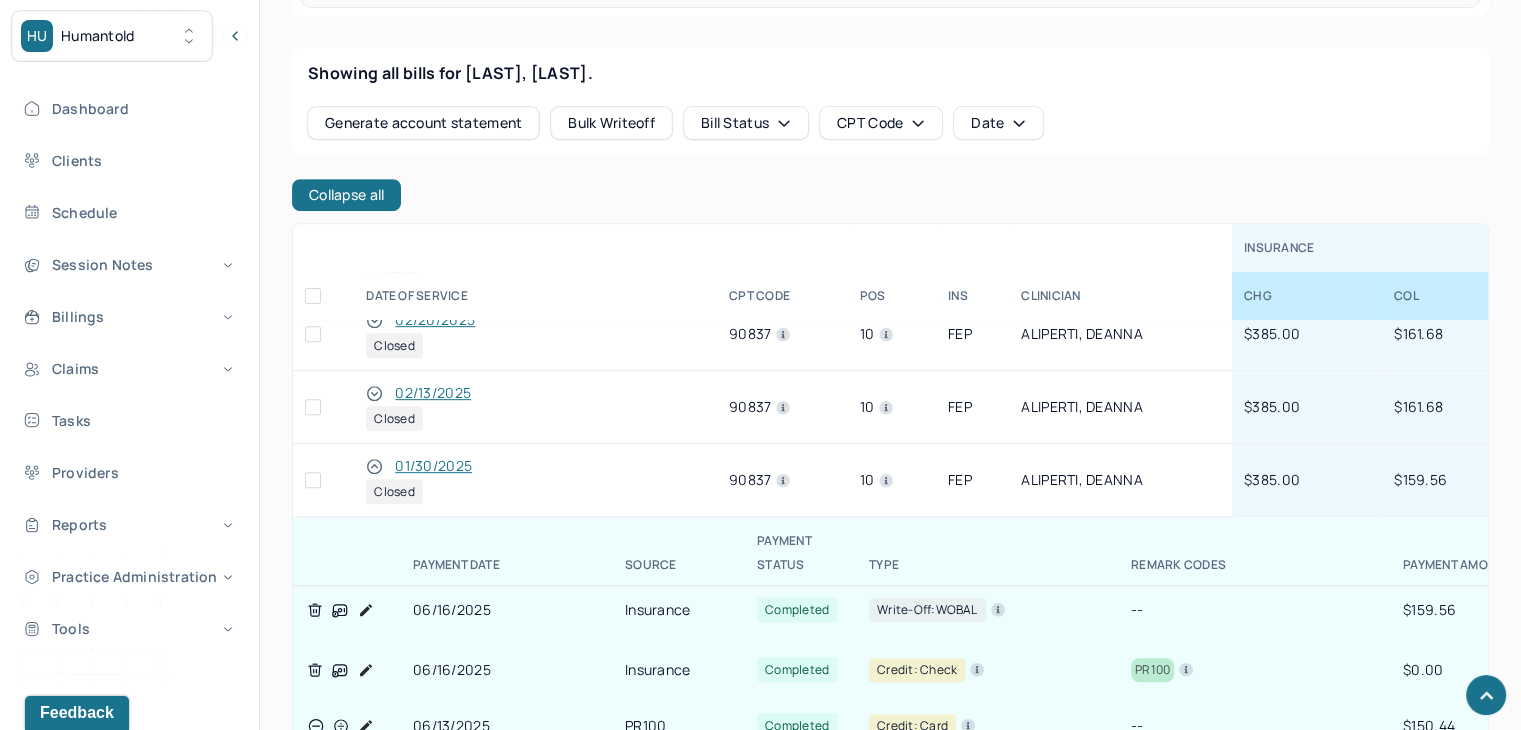 scroll, scrollTop: 654, scrollLeft: 0, axis: vertical 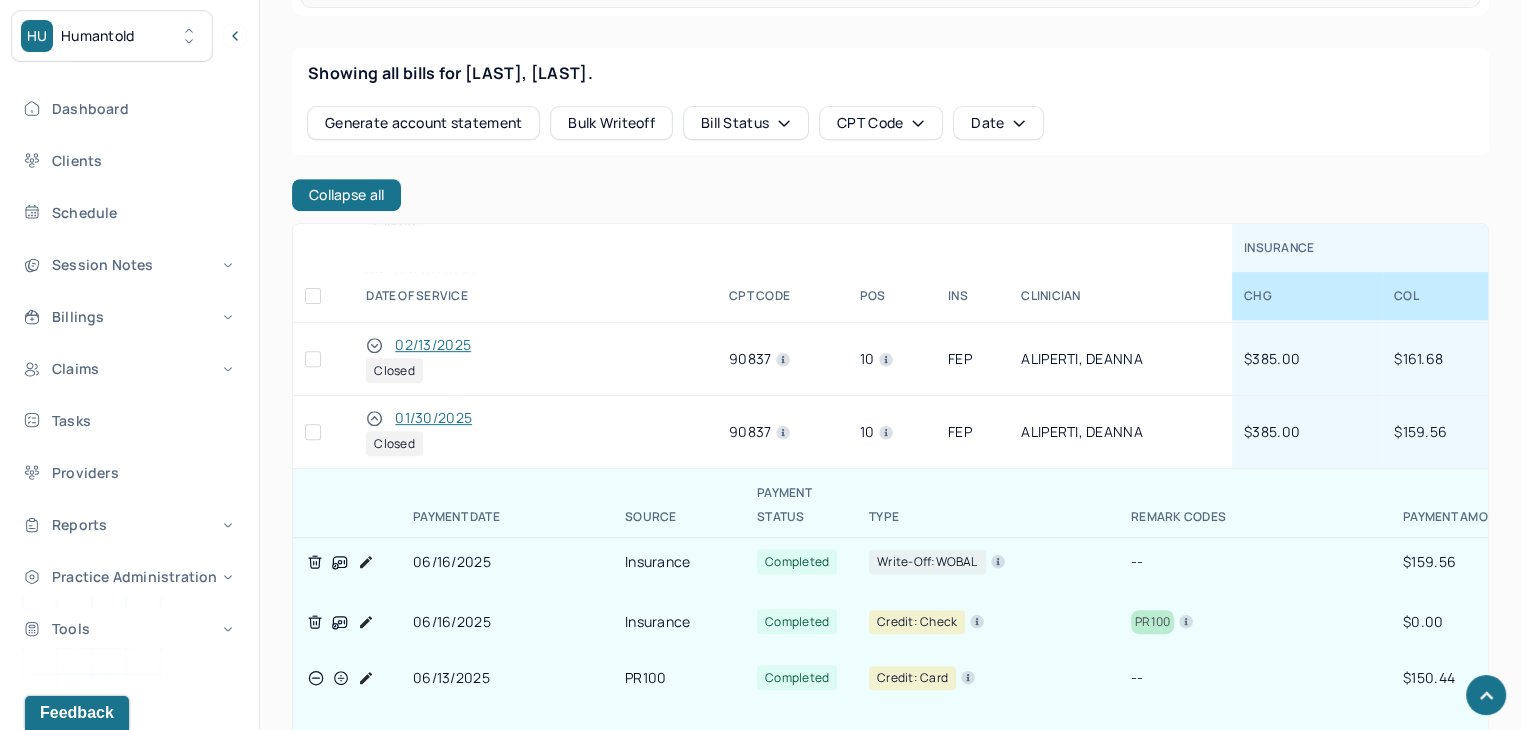 click 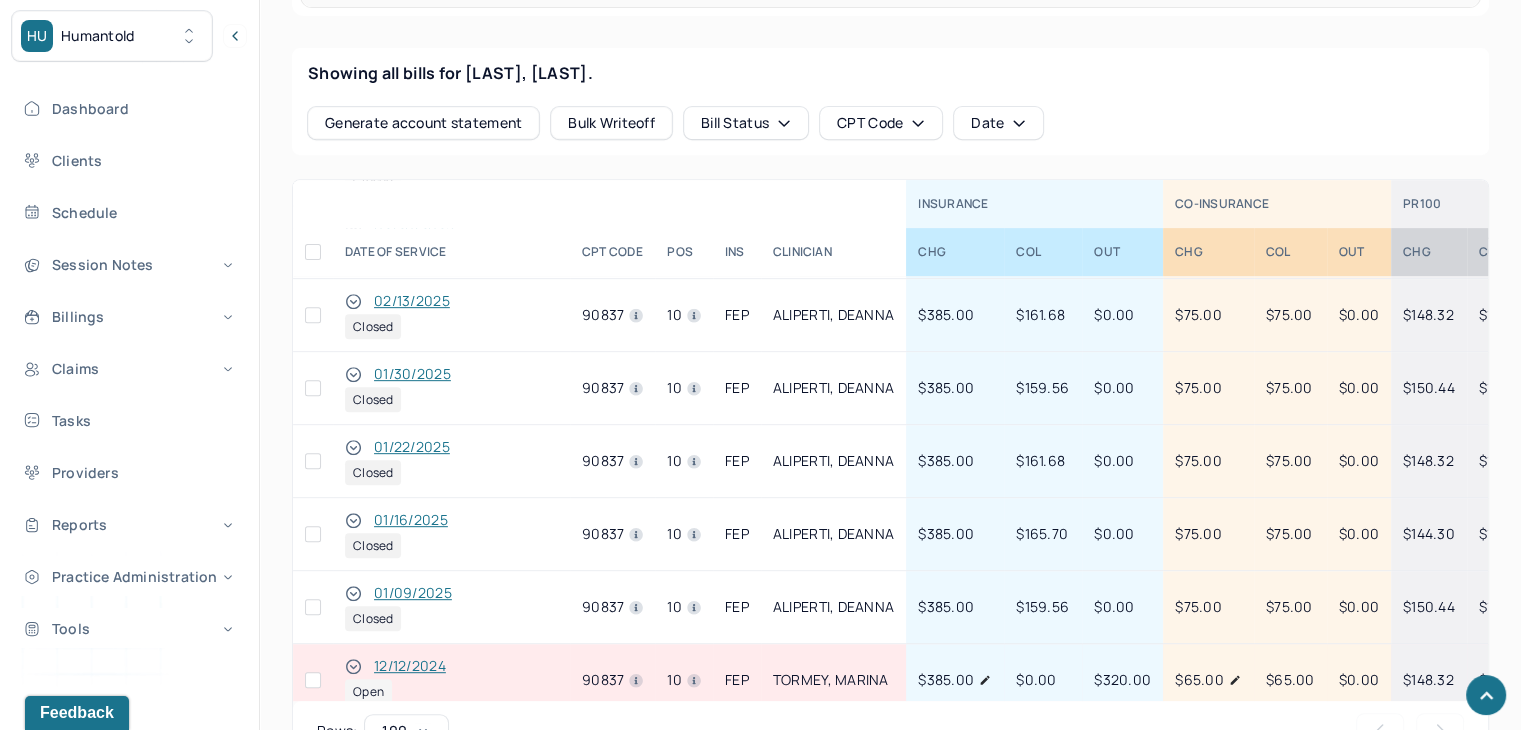 click 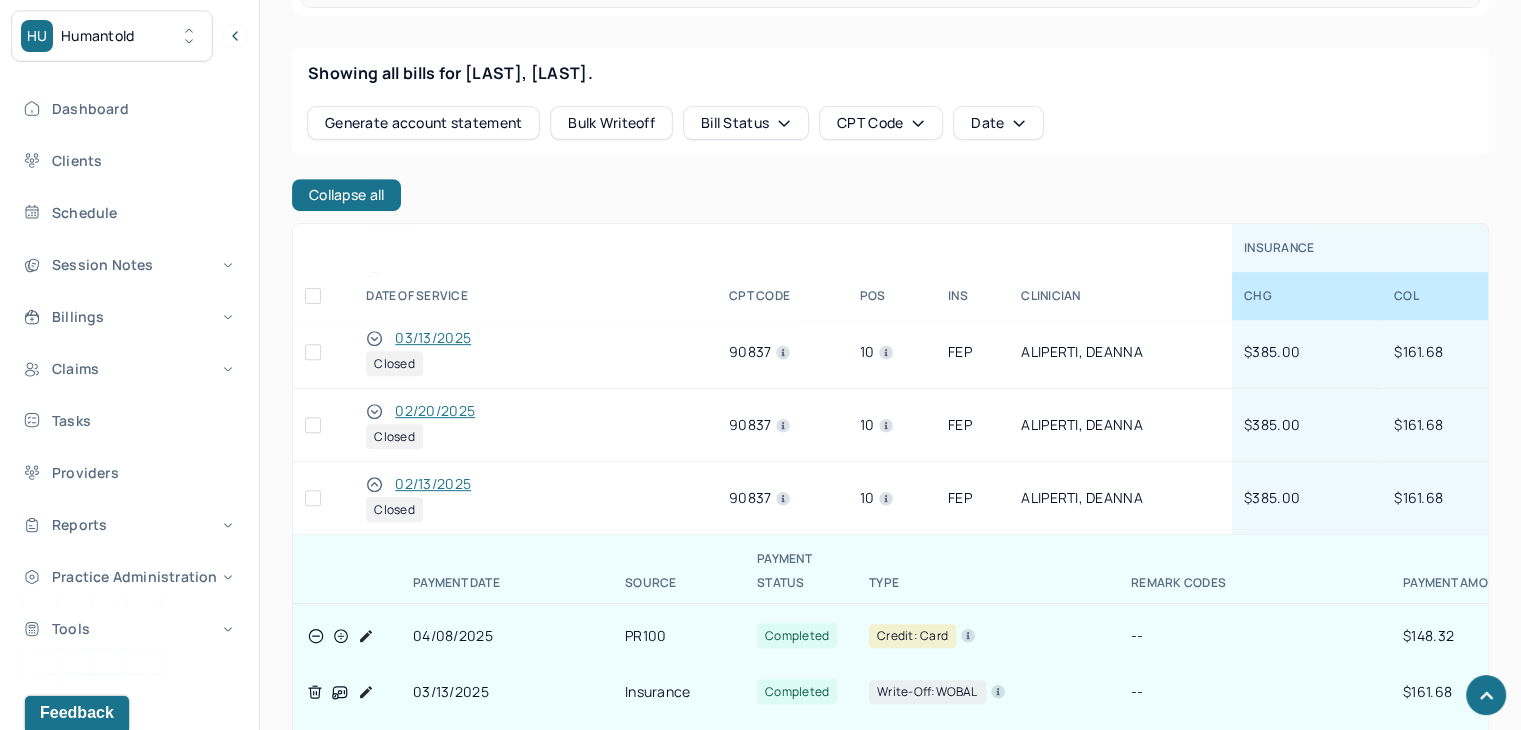 scroll, scrollTop: 454, scrollLeft: 0, axis: vertical 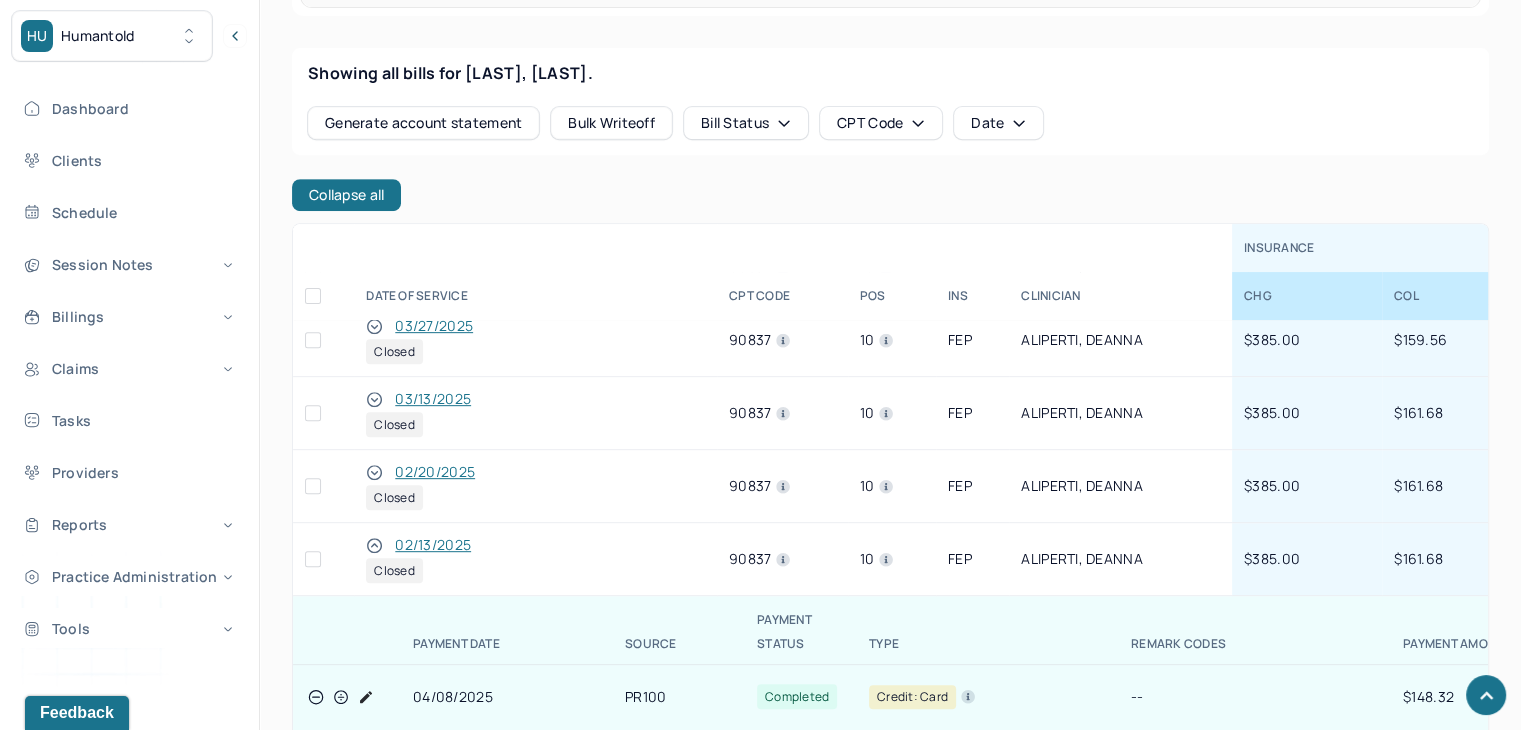 click 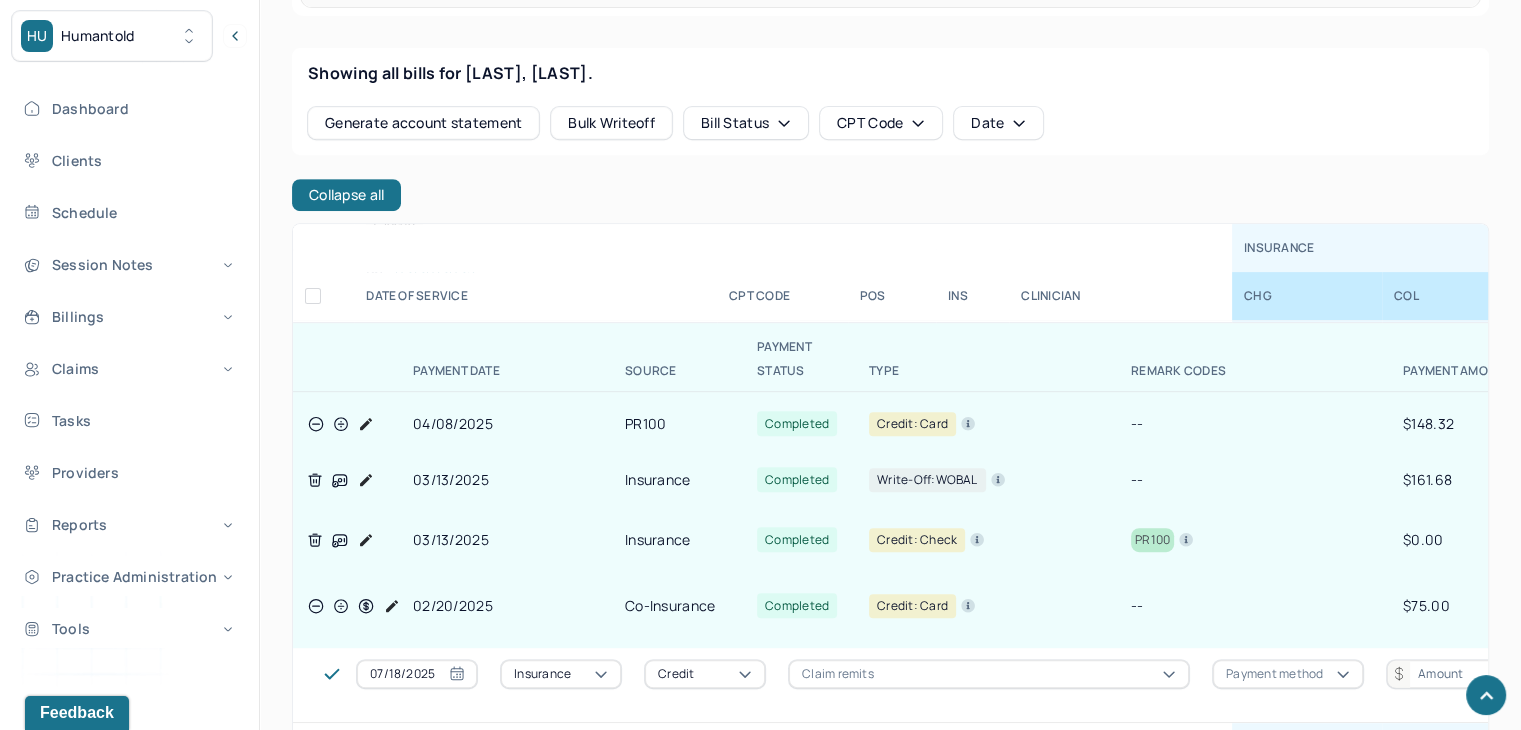 scroll, scrollTop: 354, scrollLeft: 0, axis: vertical 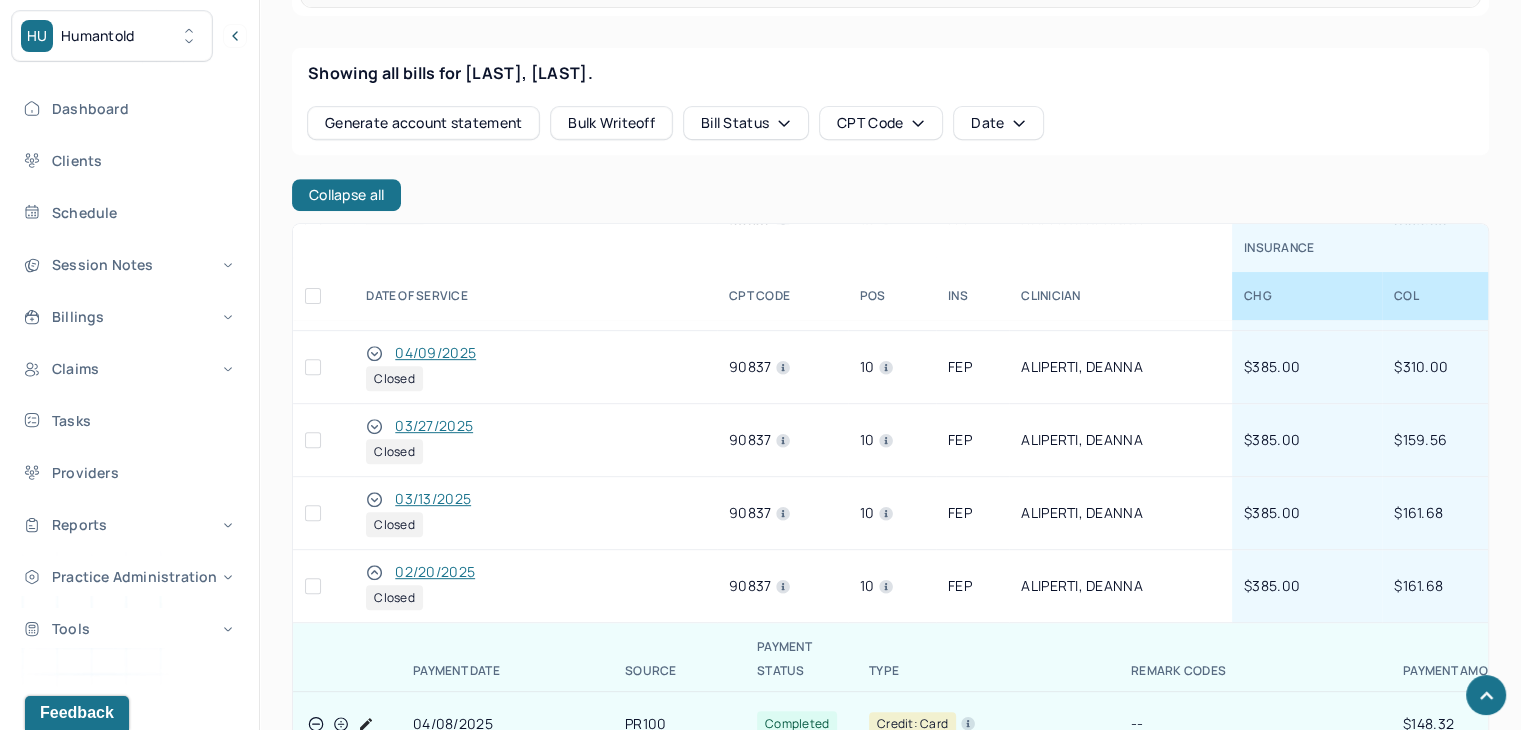 click 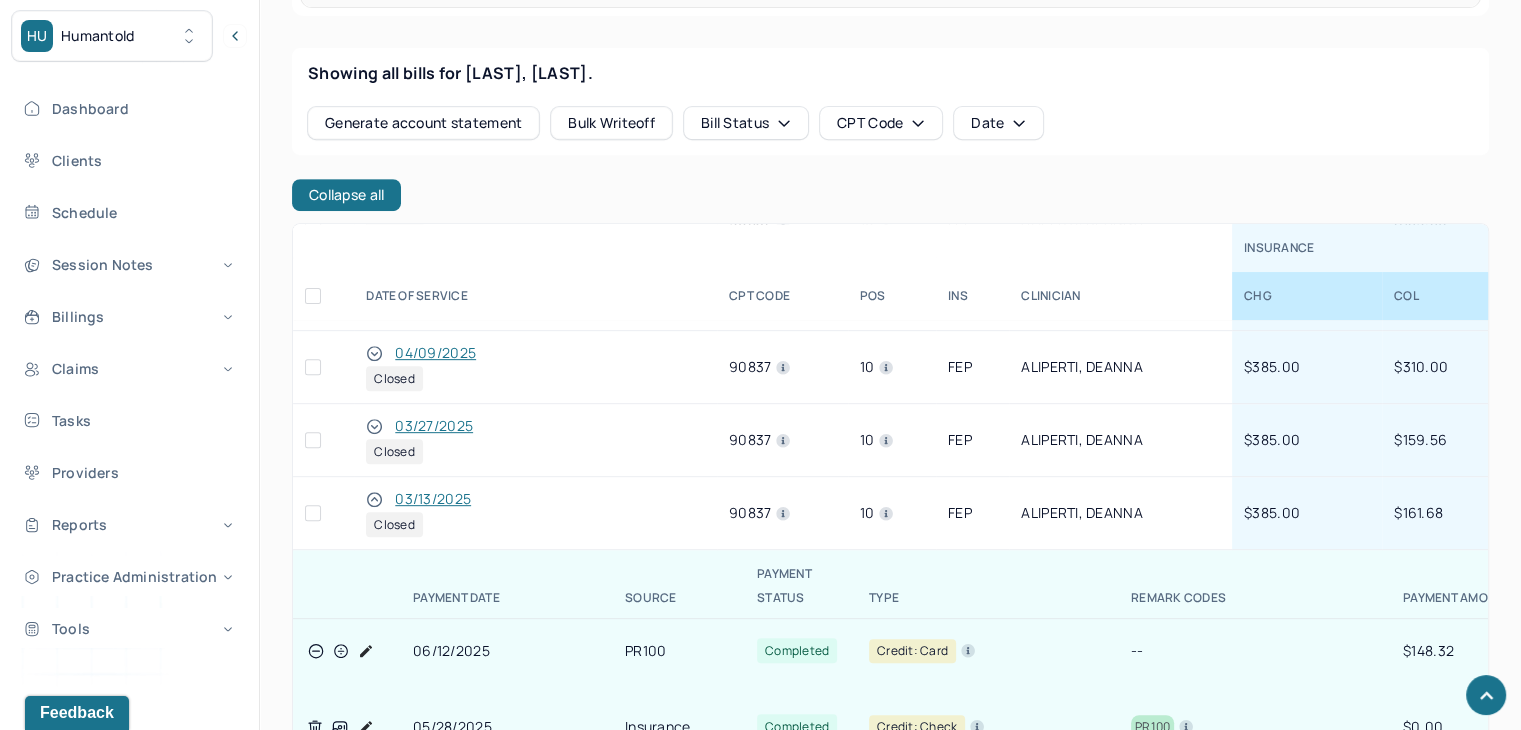 click 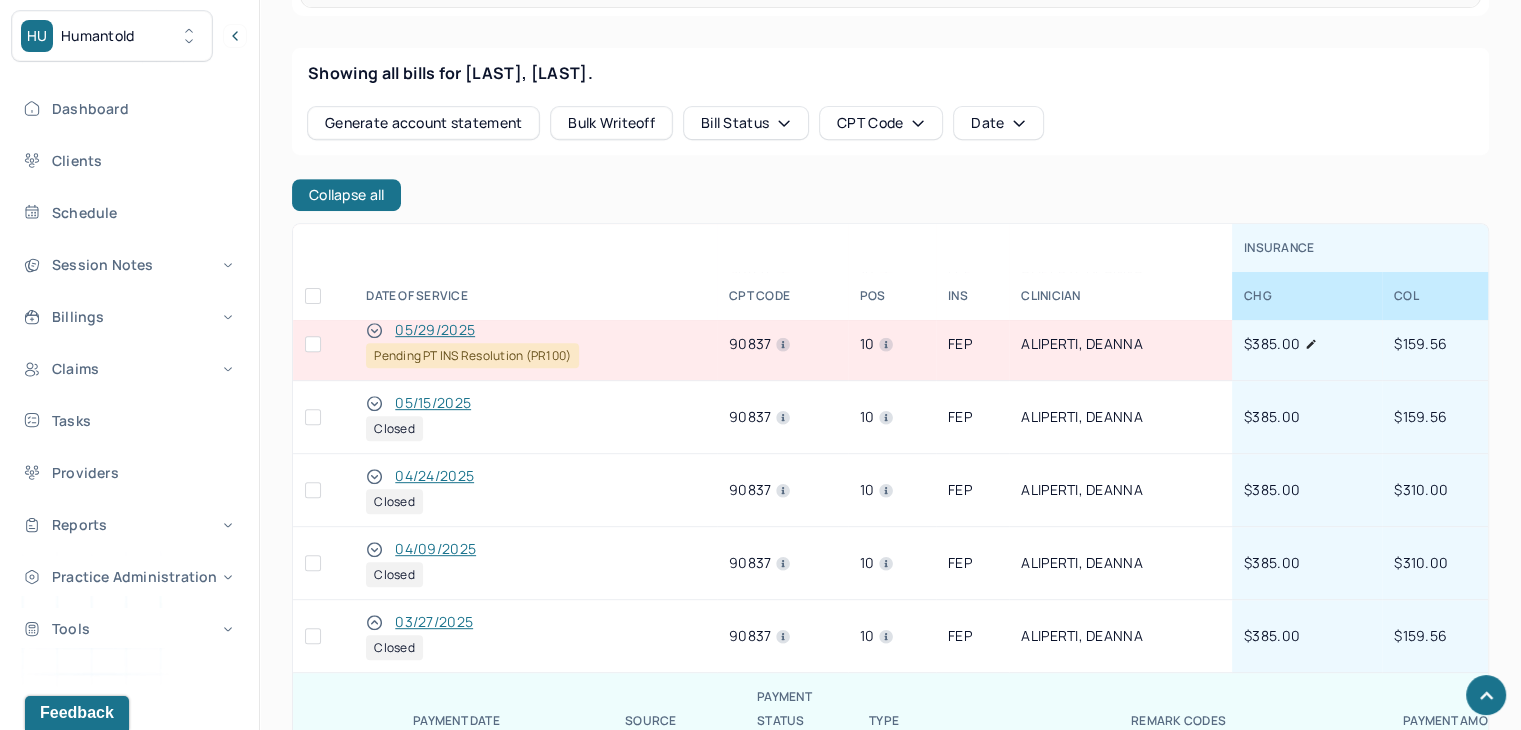 scroll, scrollTop: 154, scrollLeft: 0, axis: vertical 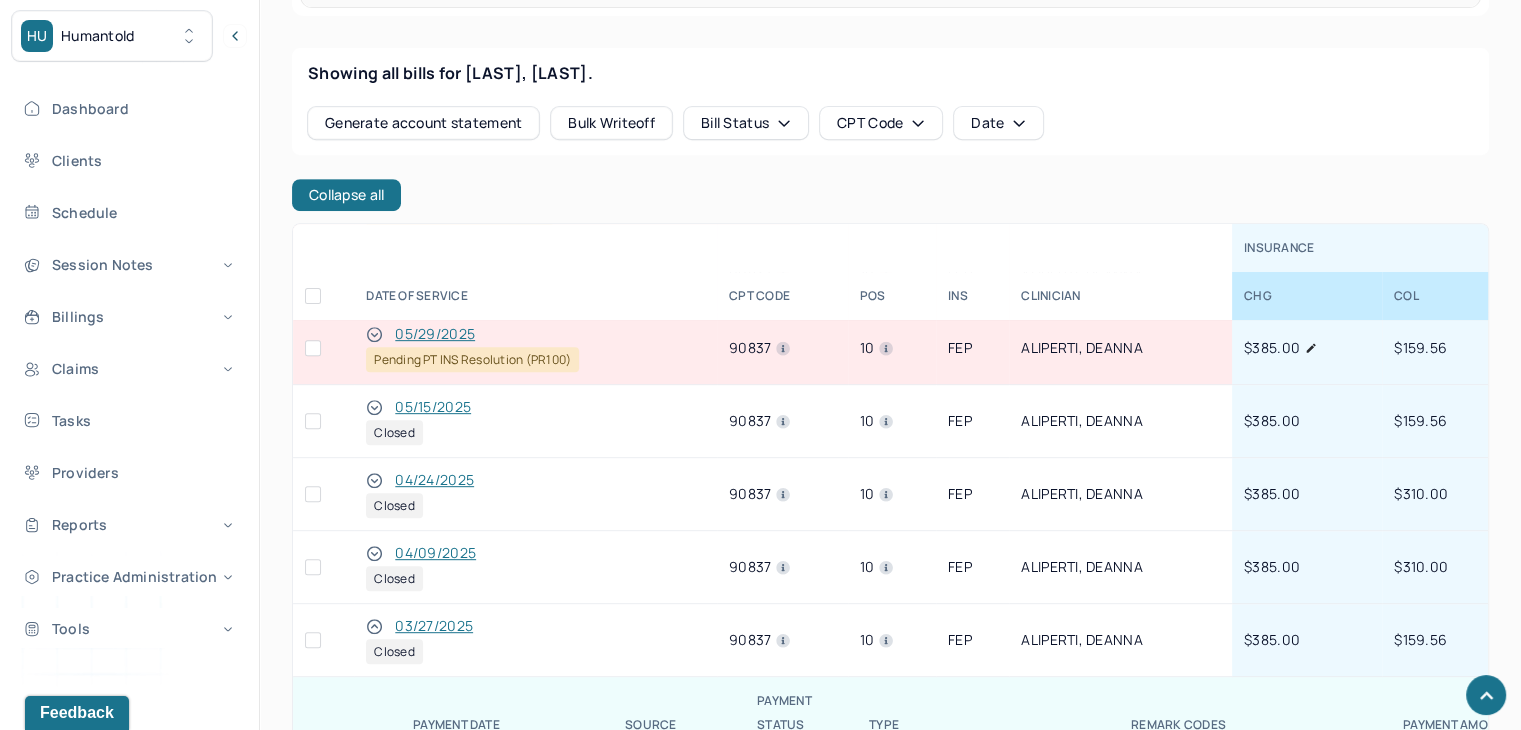 click 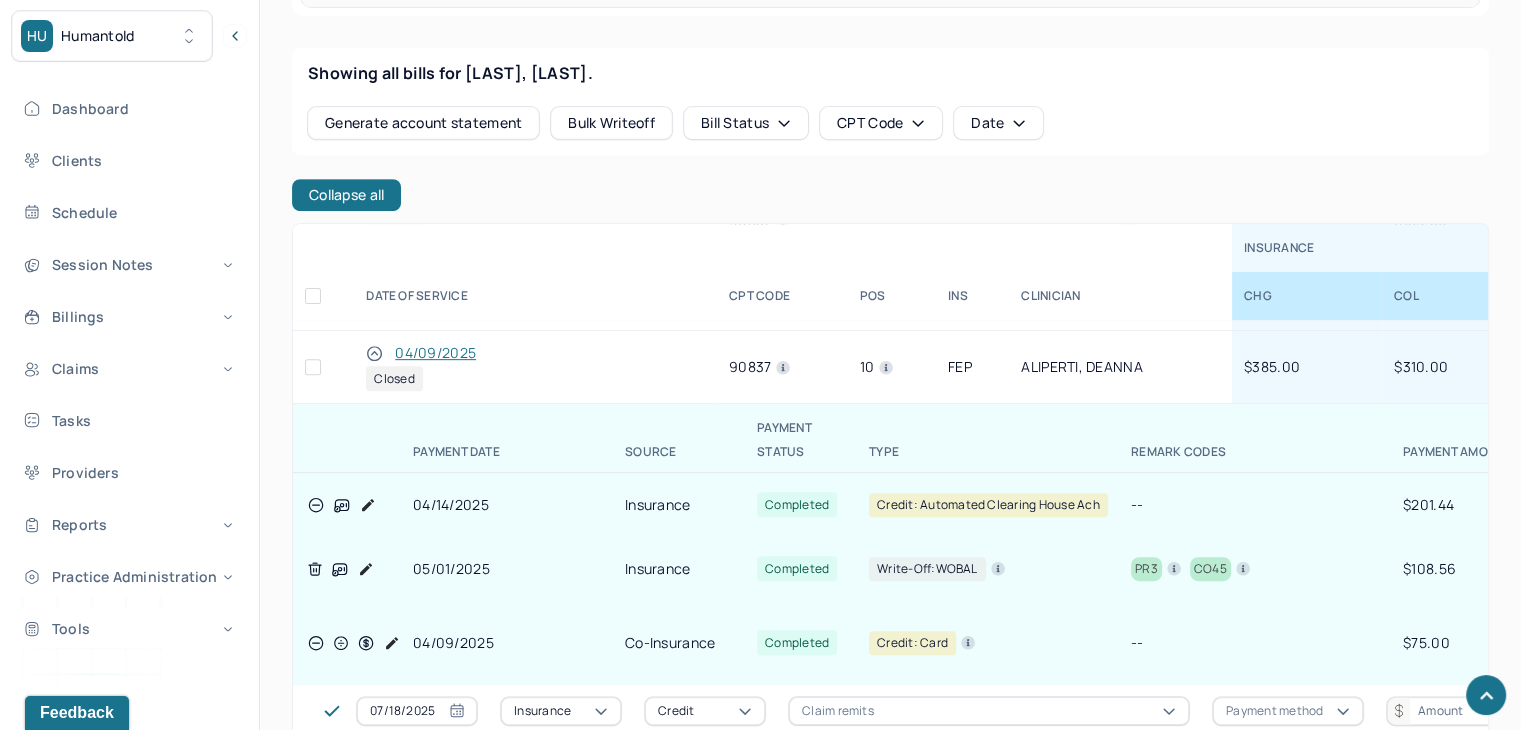 scroll, scrollTop: 154, scrollLeft: 0, axis: vertical 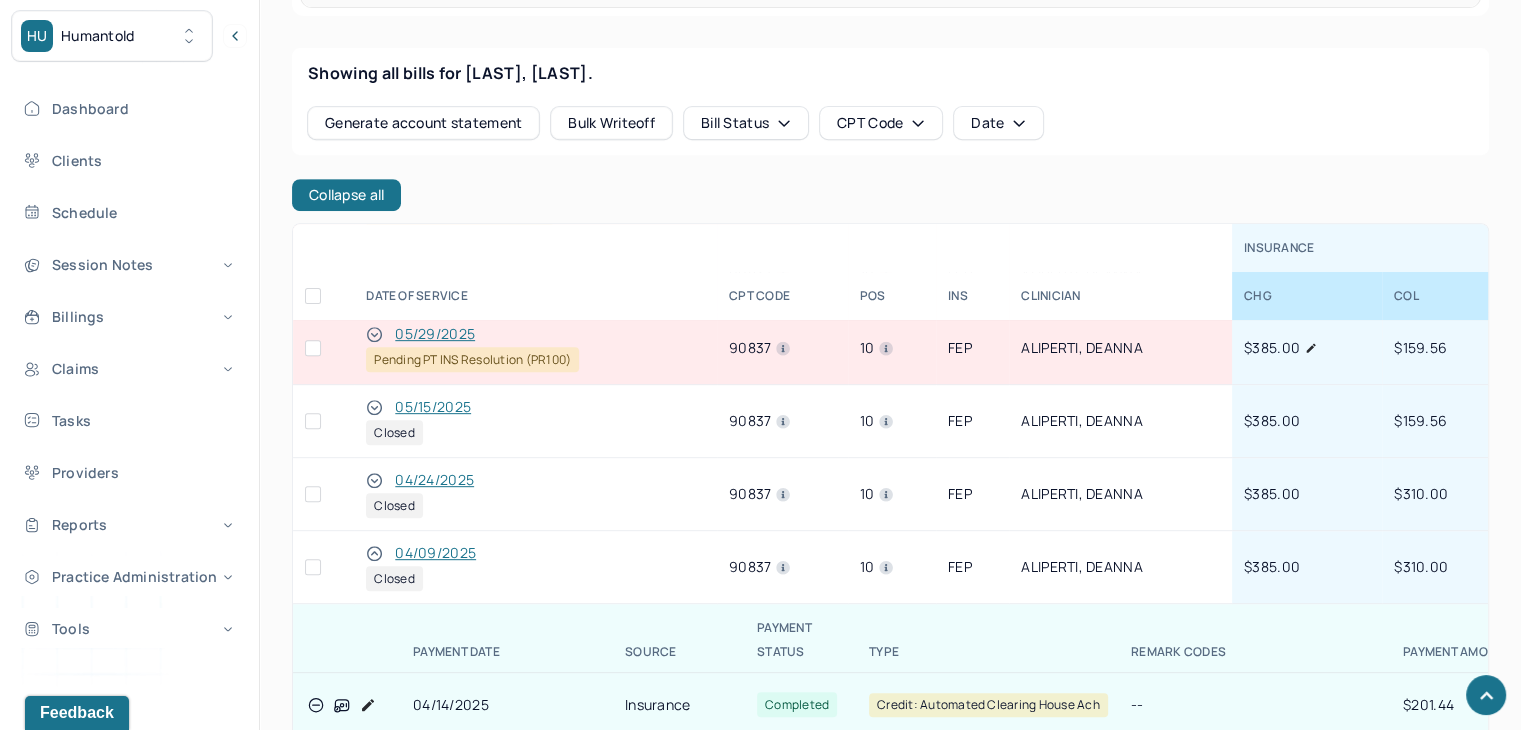 click 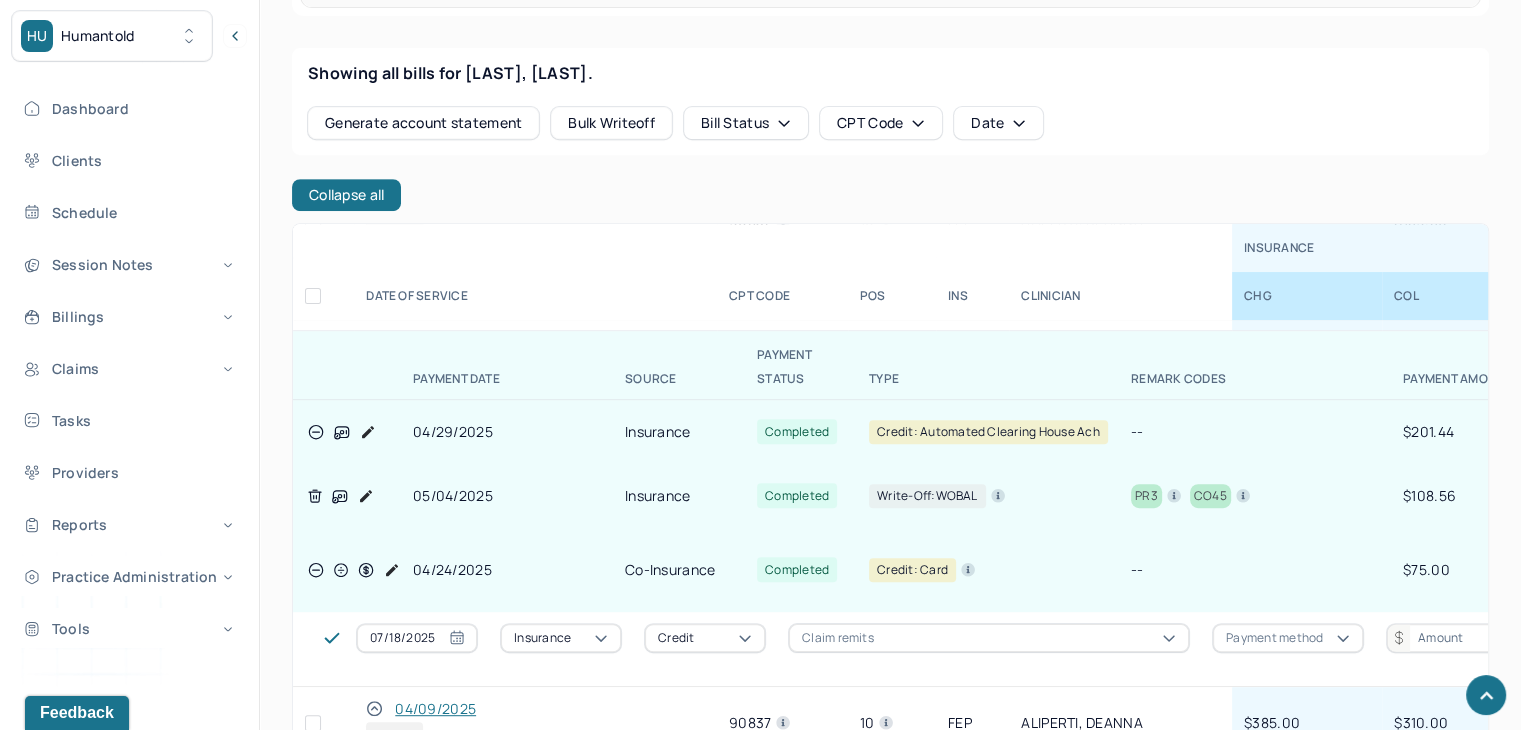 scroll, scrollTop: 54, scrollLeft: 0, axis: vertical 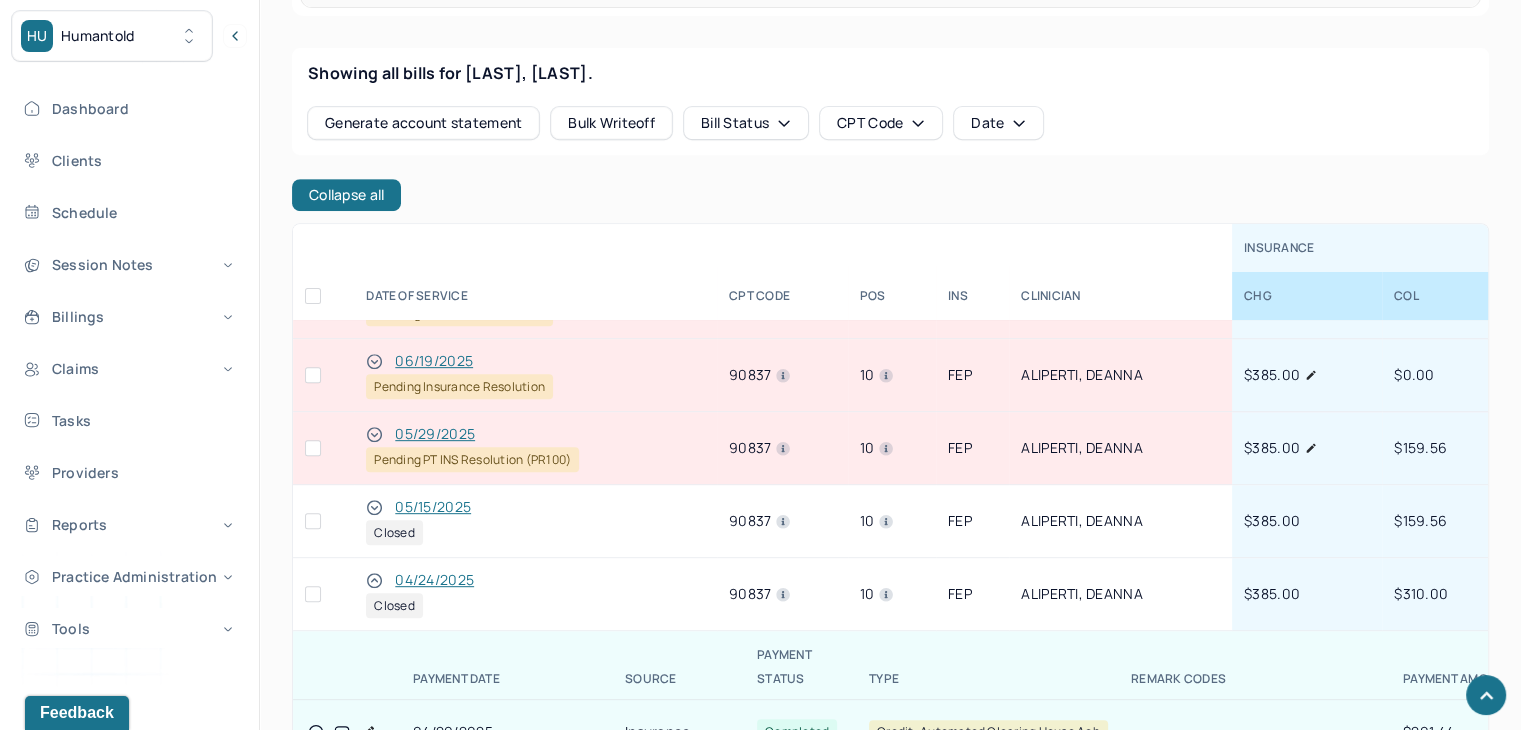 click 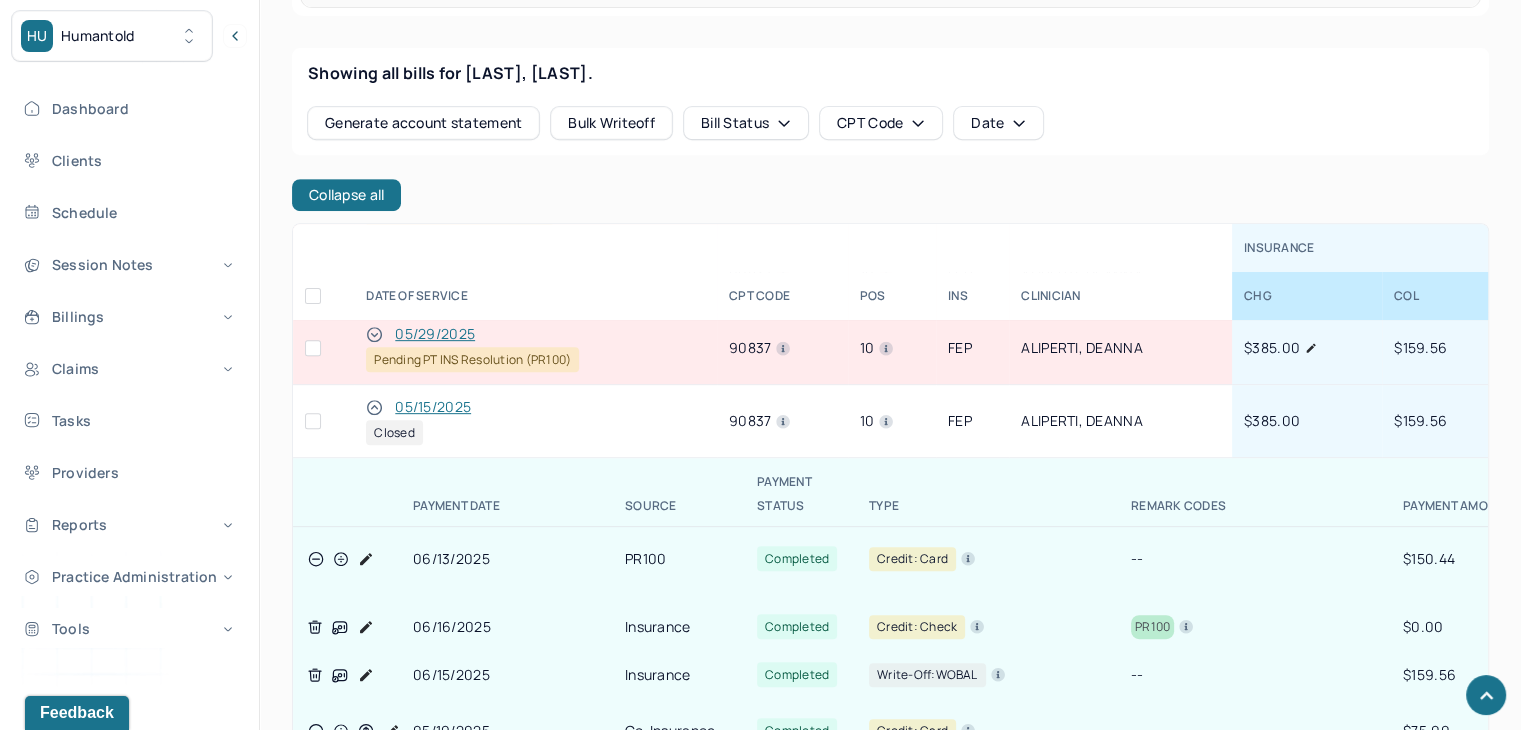 scroll, scrollTop: 54, scrollLeft: 0, axis: vertical 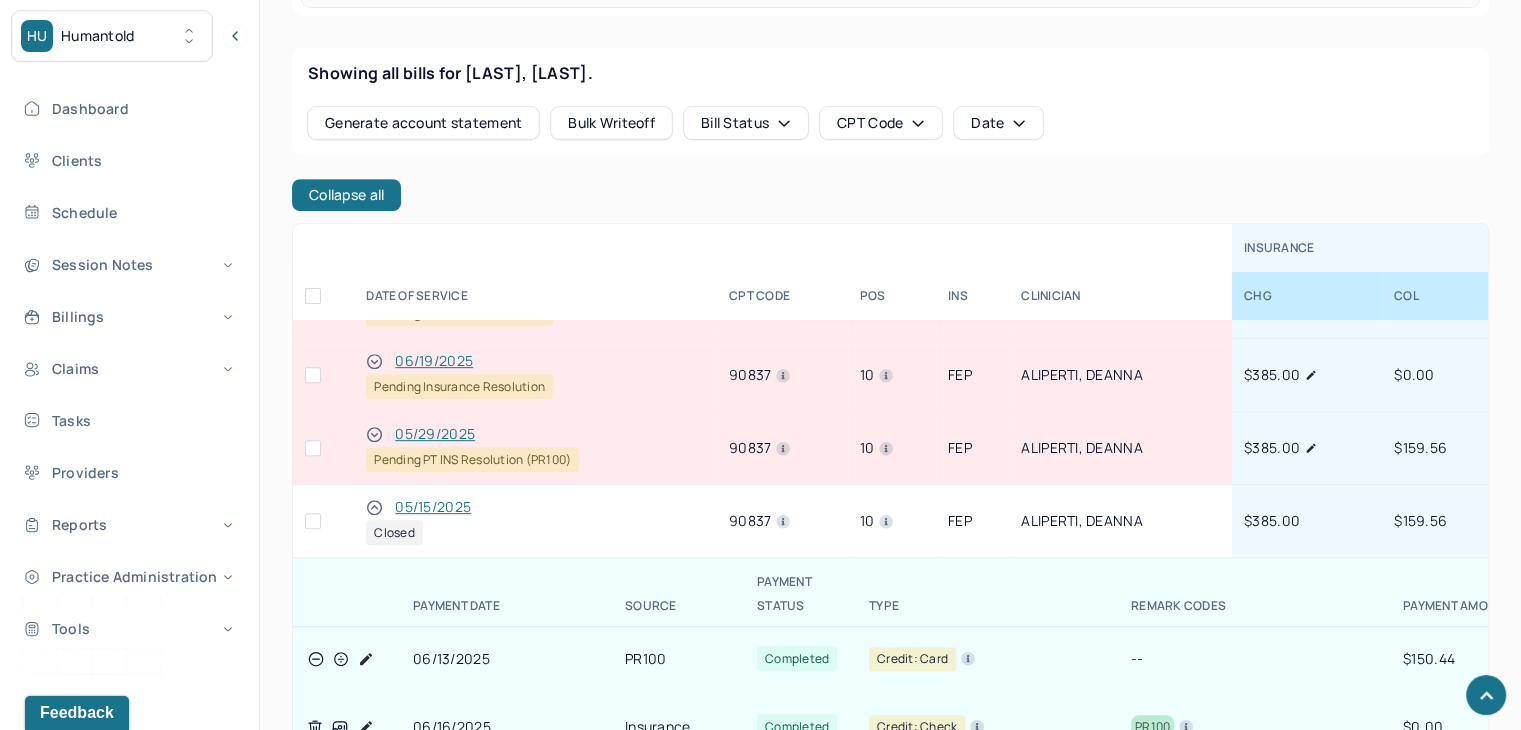 click 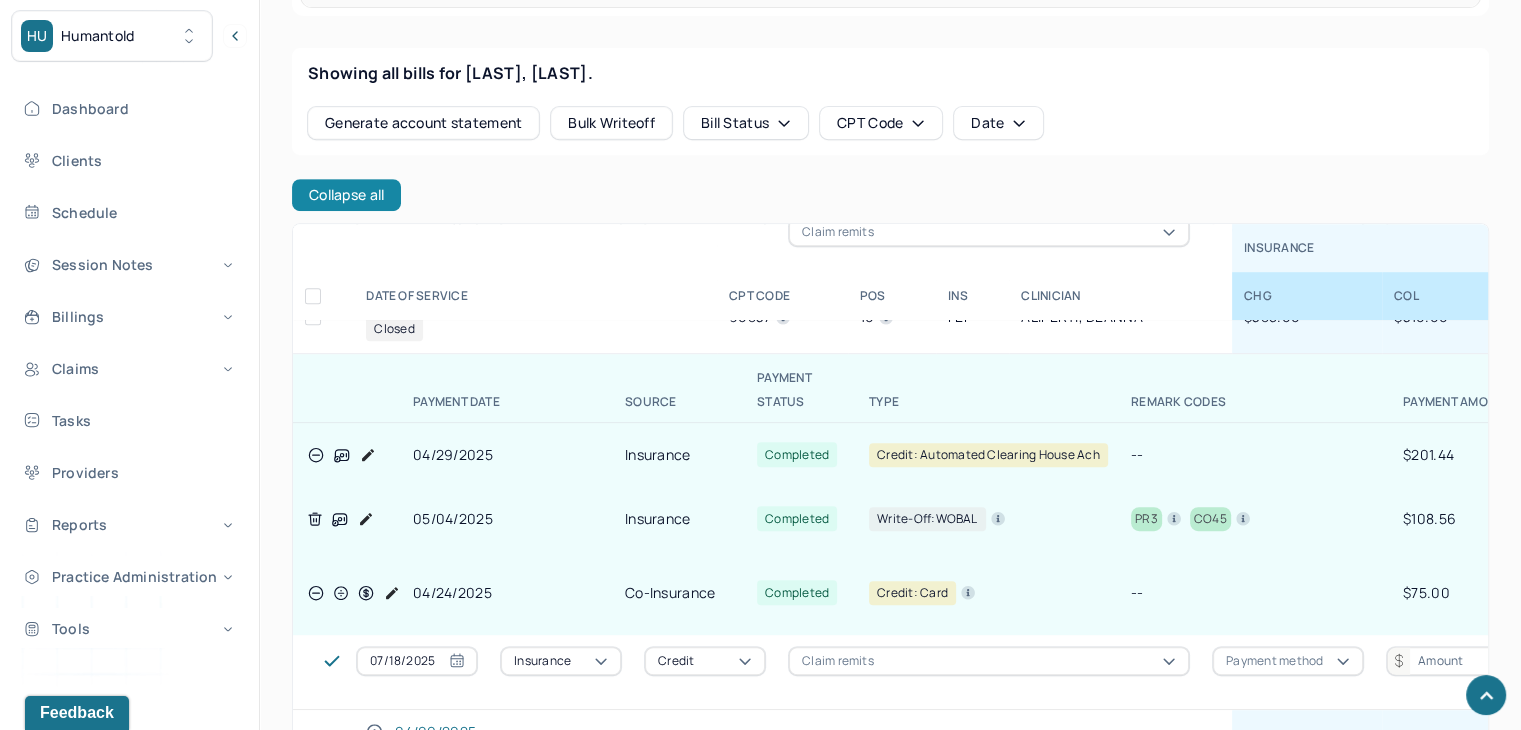 click on "Collapse all" at bounding box center (346, 195) 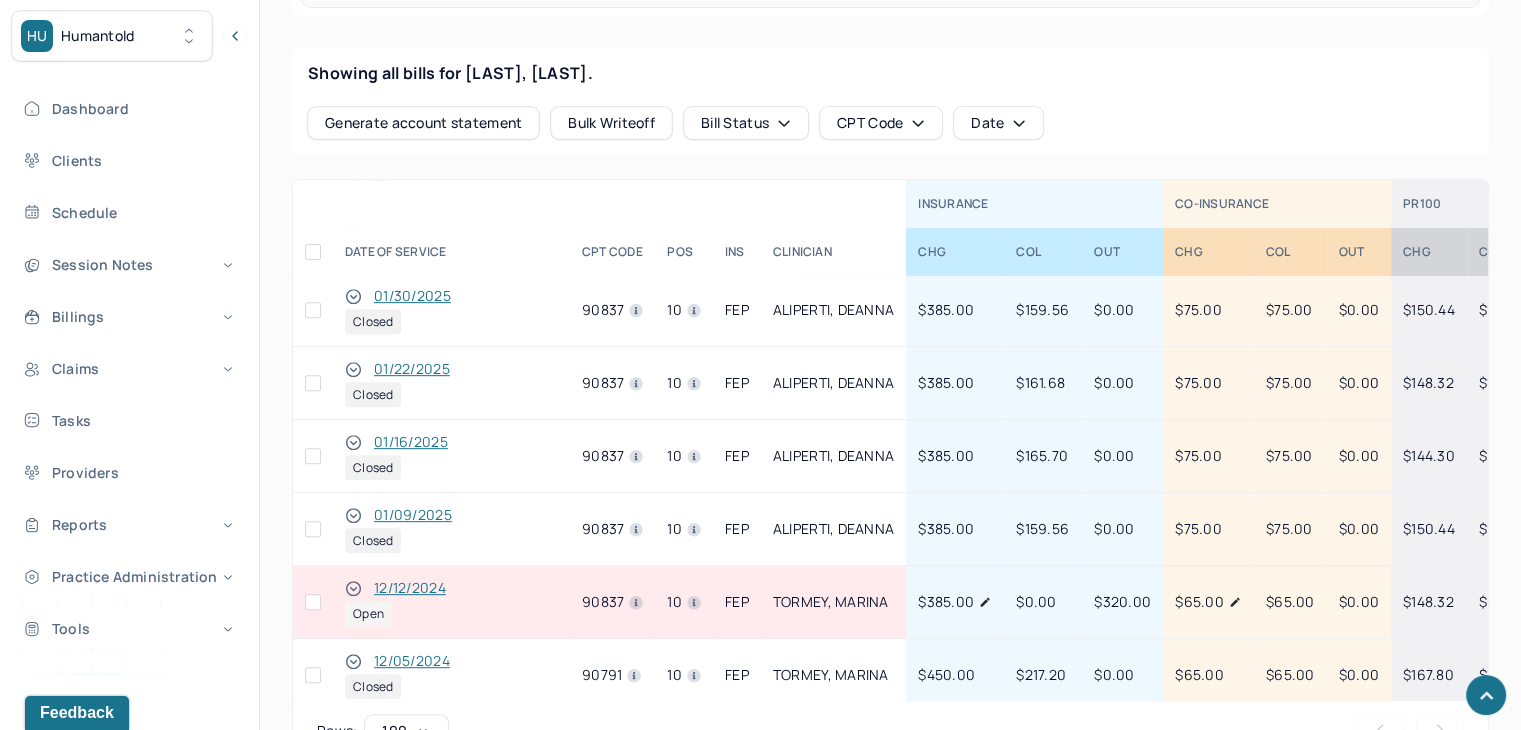 scroll, scrollTop: 754, scrollLeft: 0, axis: vertical 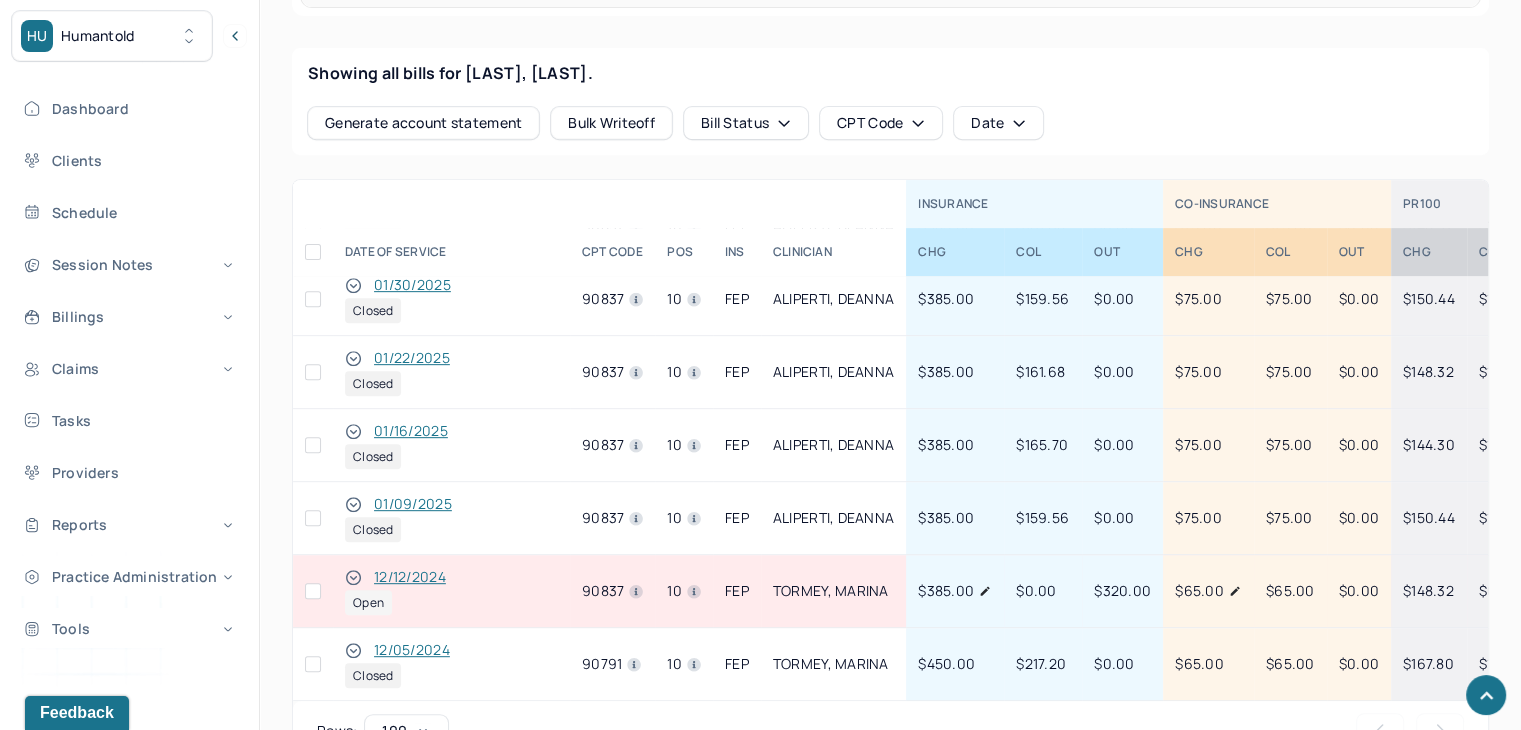 click 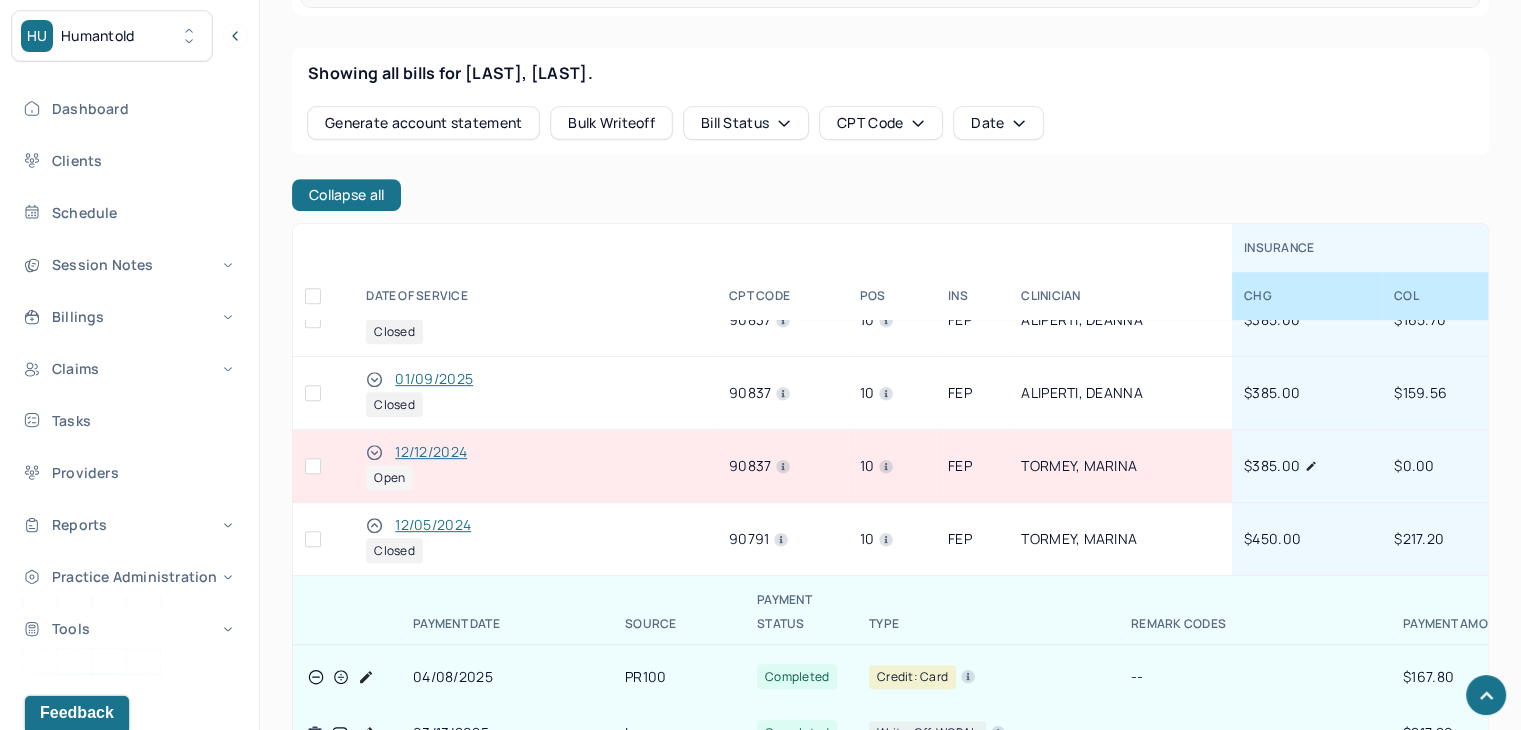 scroll, scrollTop: 853, scrollLeft: 0, axis: vertical 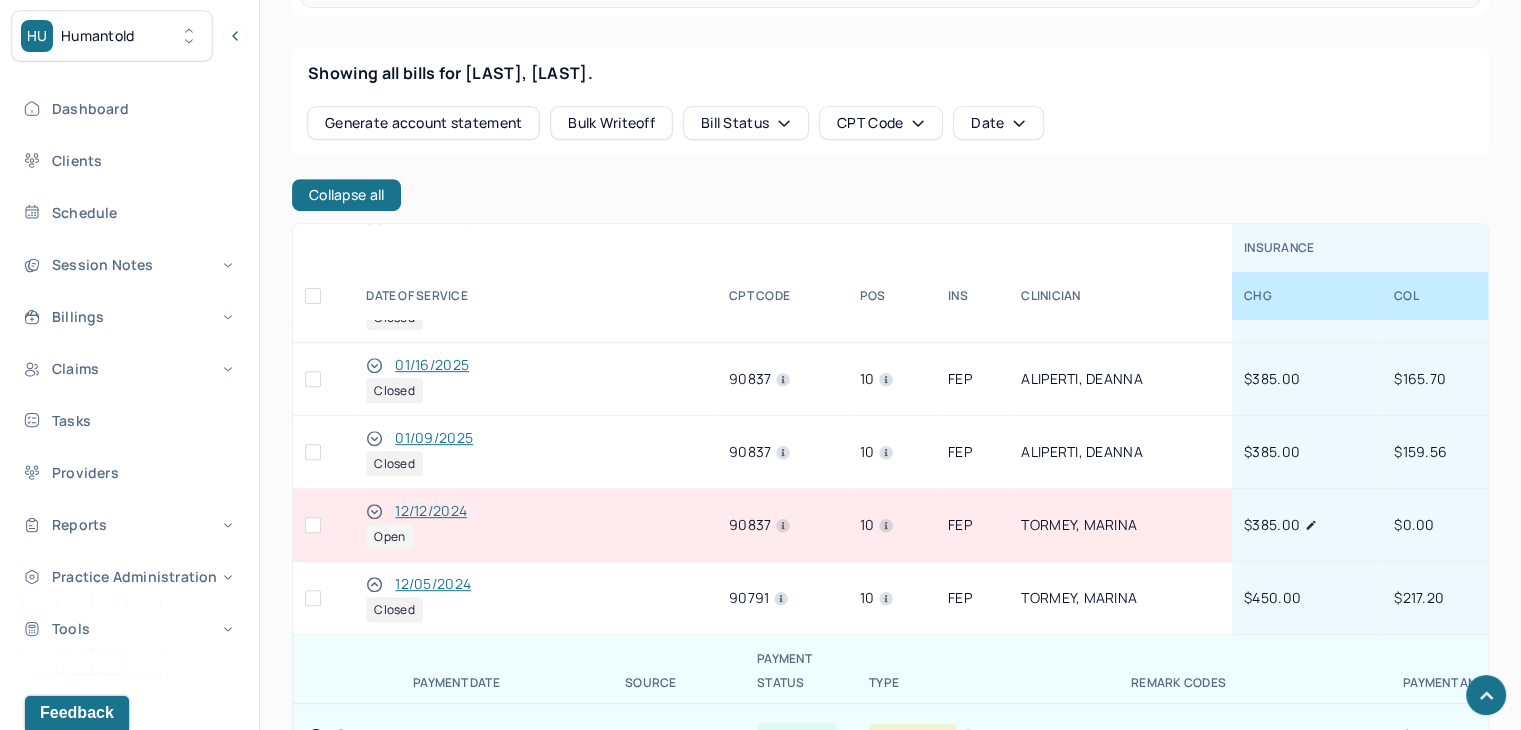 click 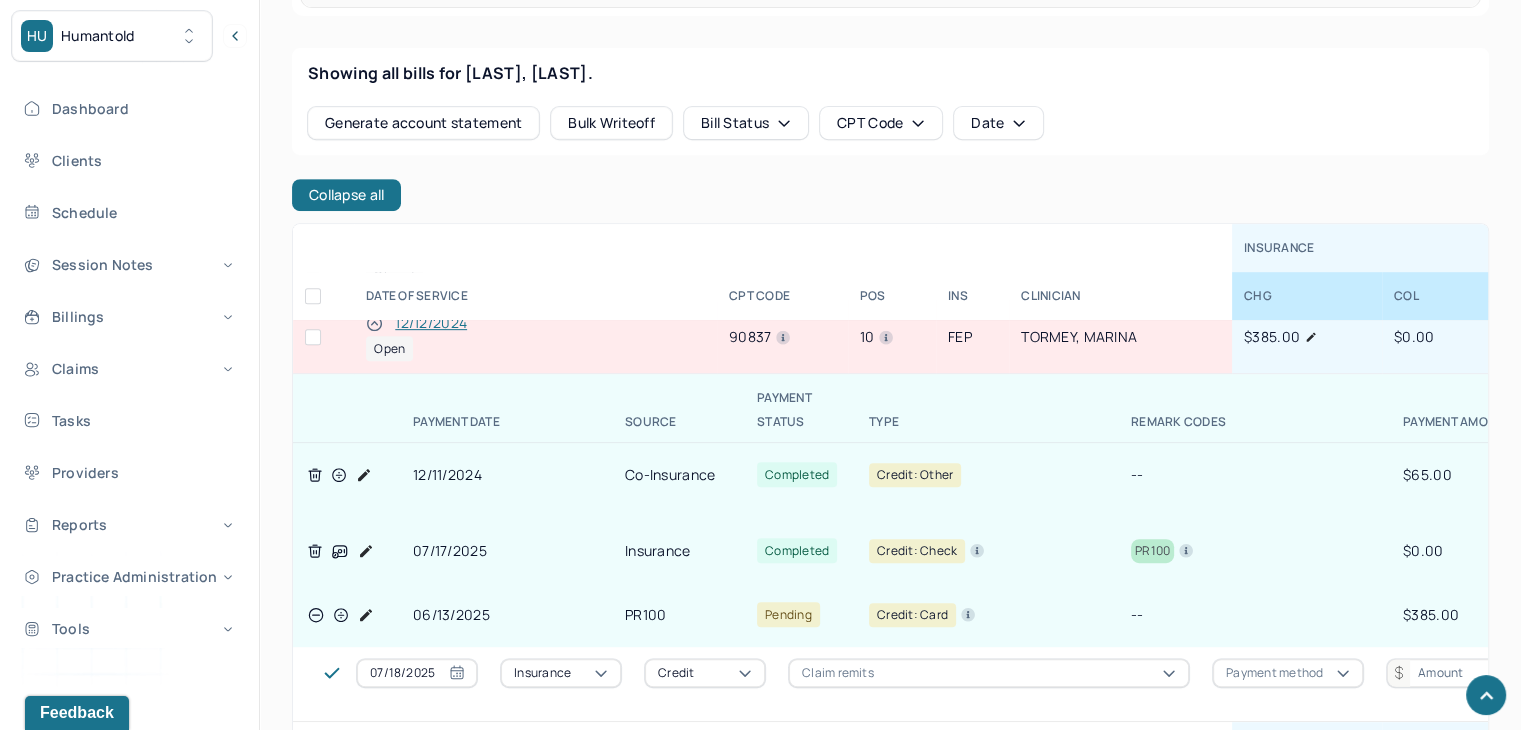 scroll, scrollTop: 1053, scrollLeft: 0, axis: vertical 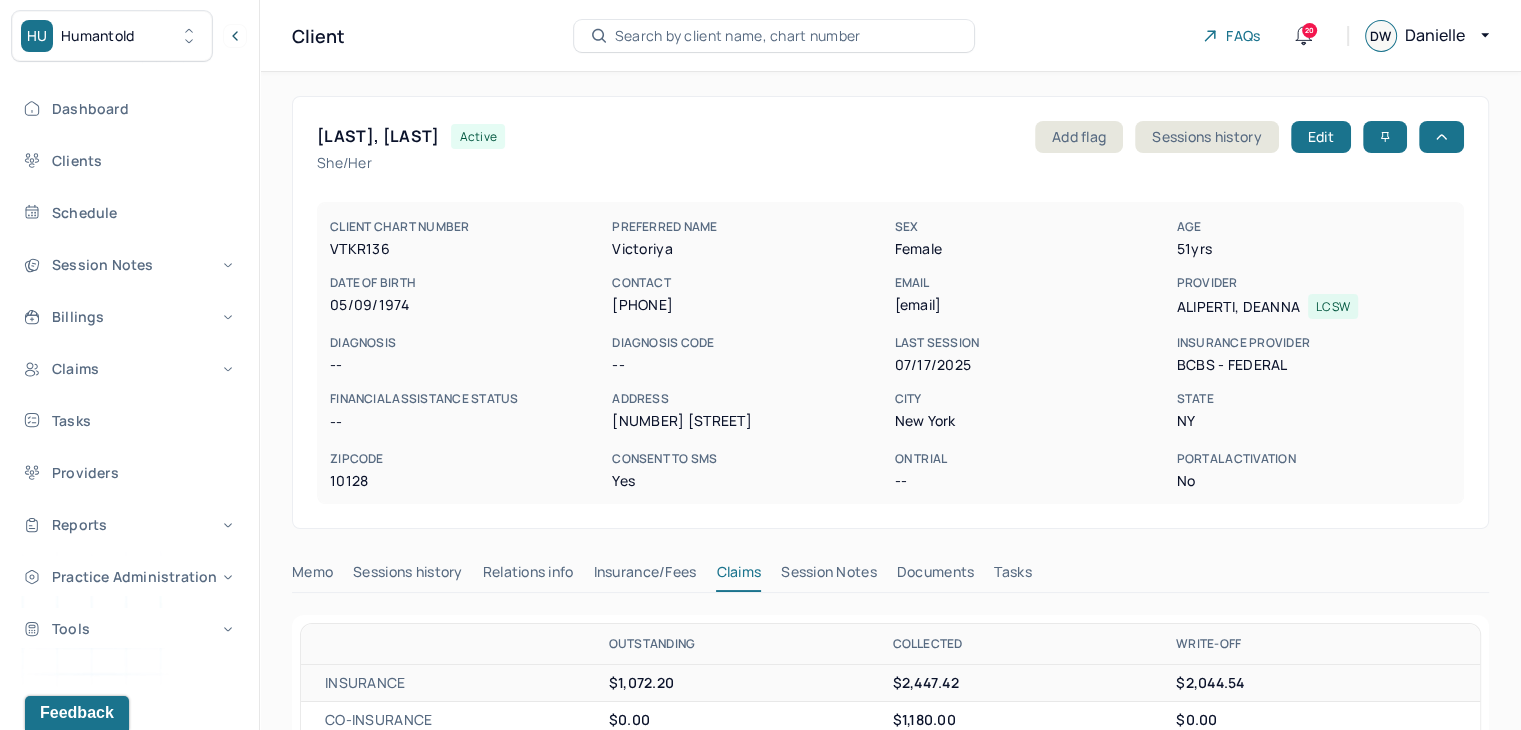 click on "Search by client name, chart number" at bounding box center (738, 36) 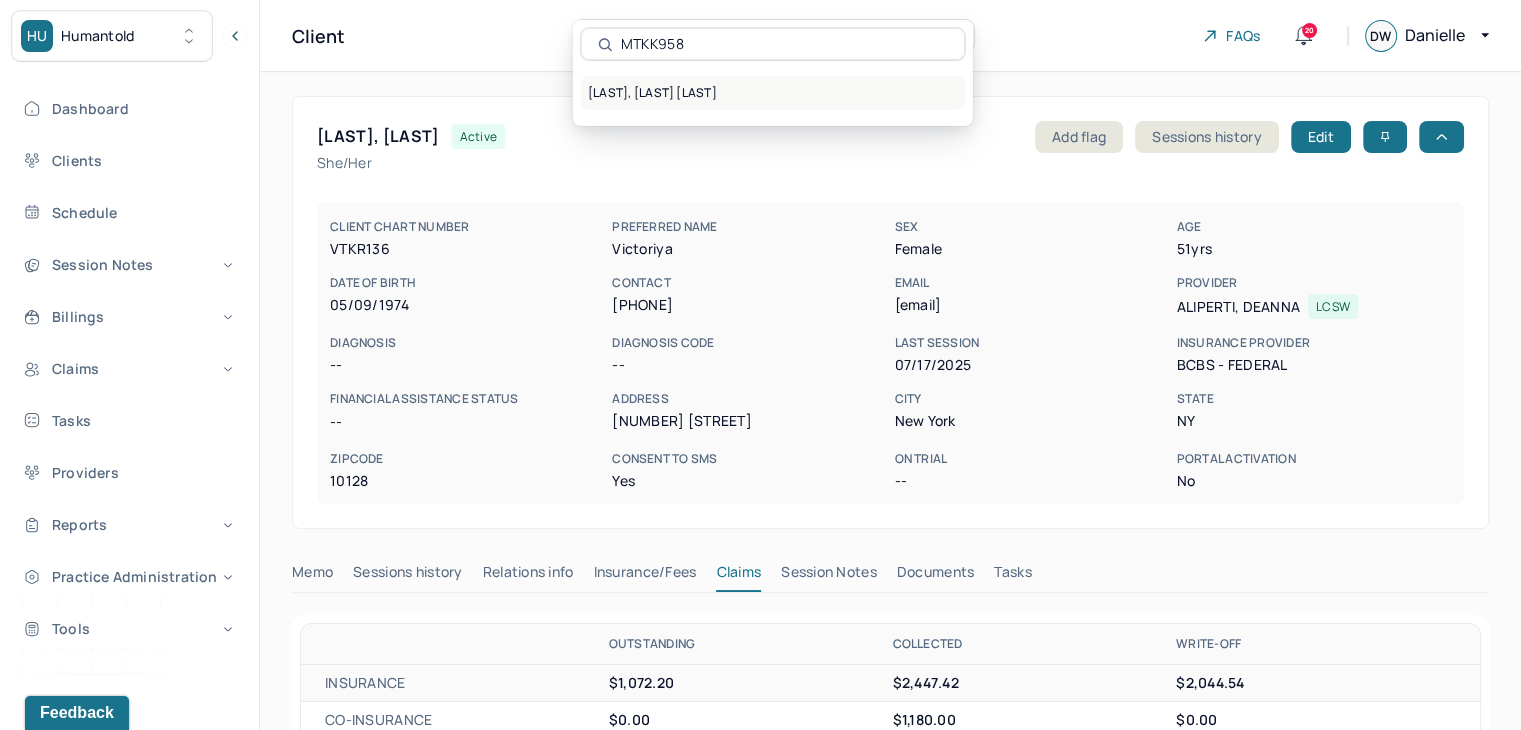 type on "MTKK958" 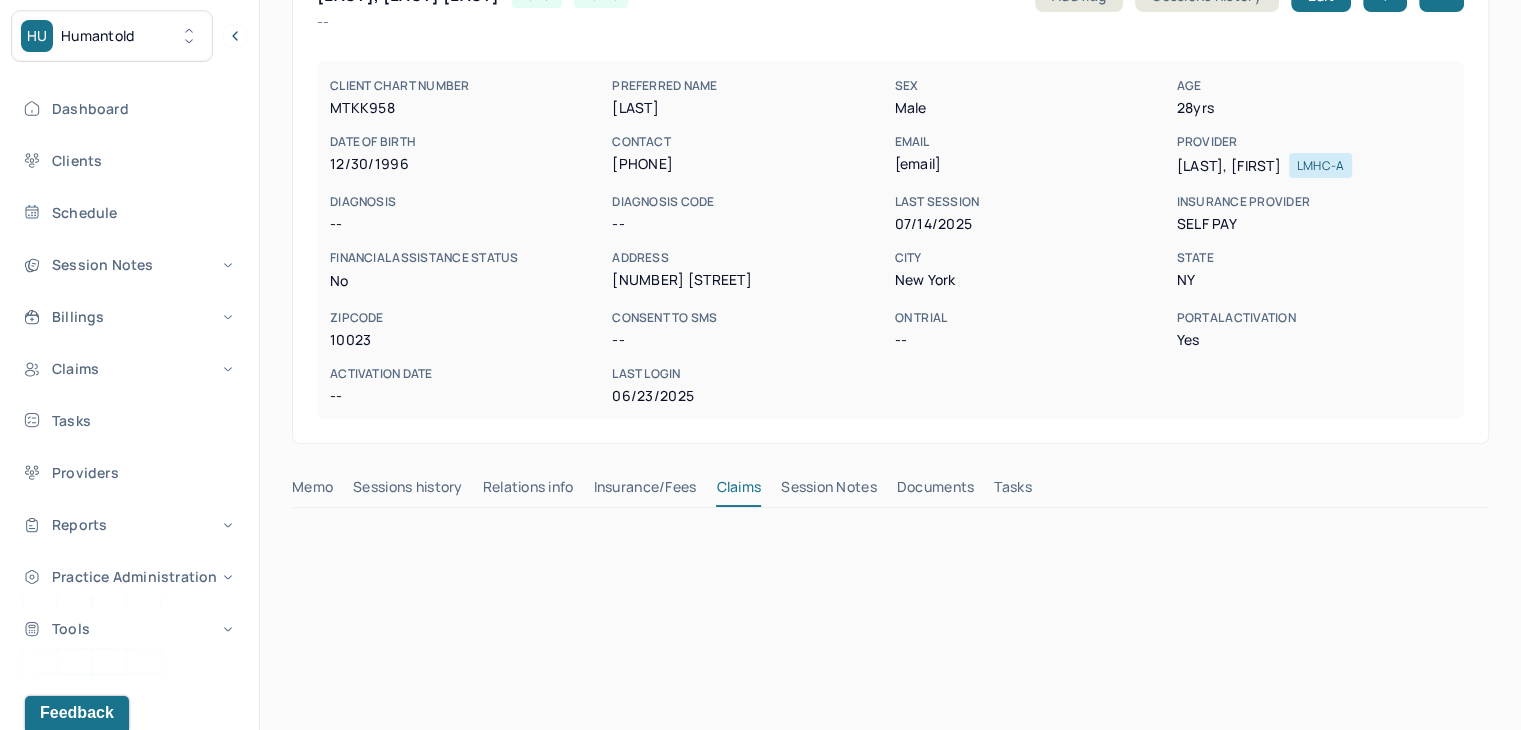scroll, scrollTop: 300, scrollLeft: 0, axis: vertical 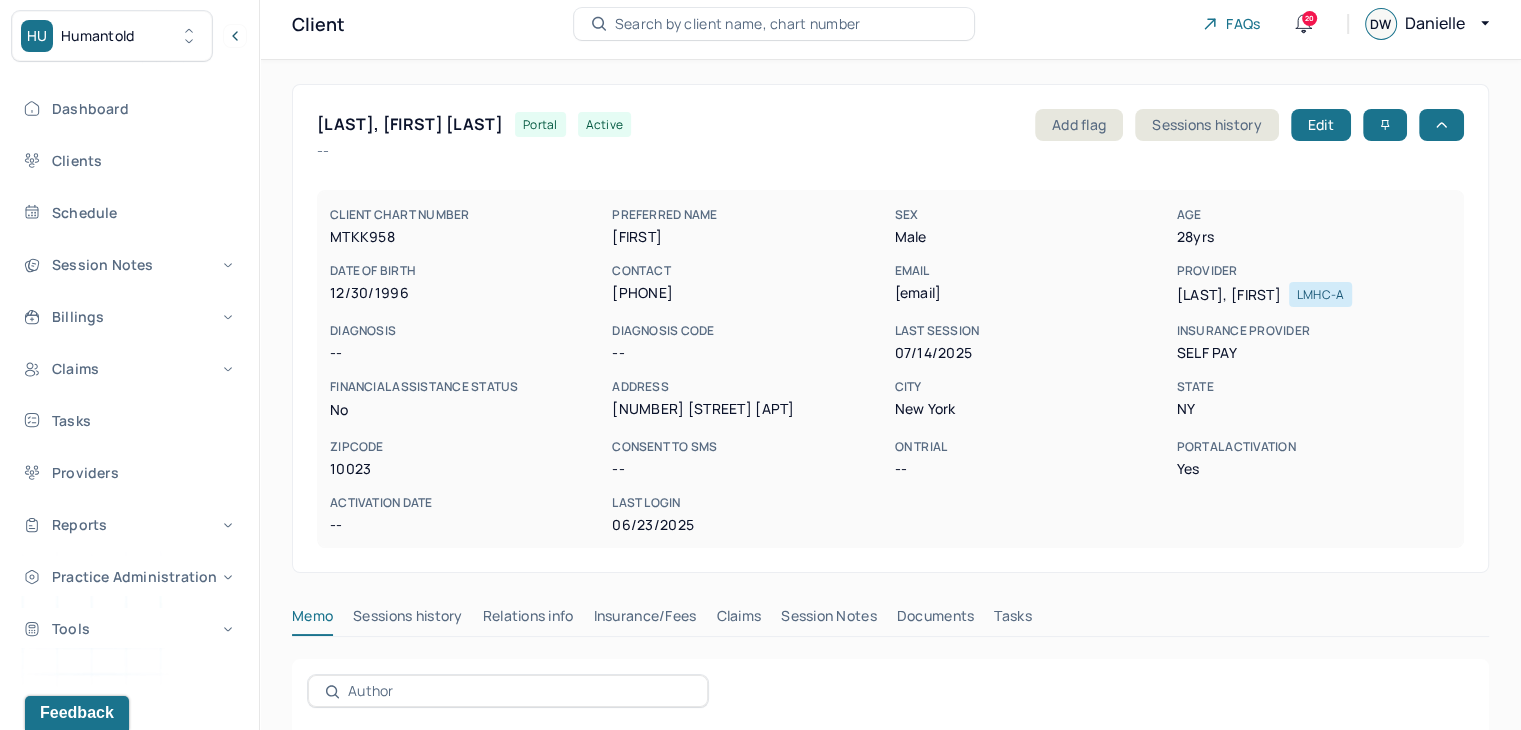 click on "Search by client name, chart number" at bounding box center [738, 24] 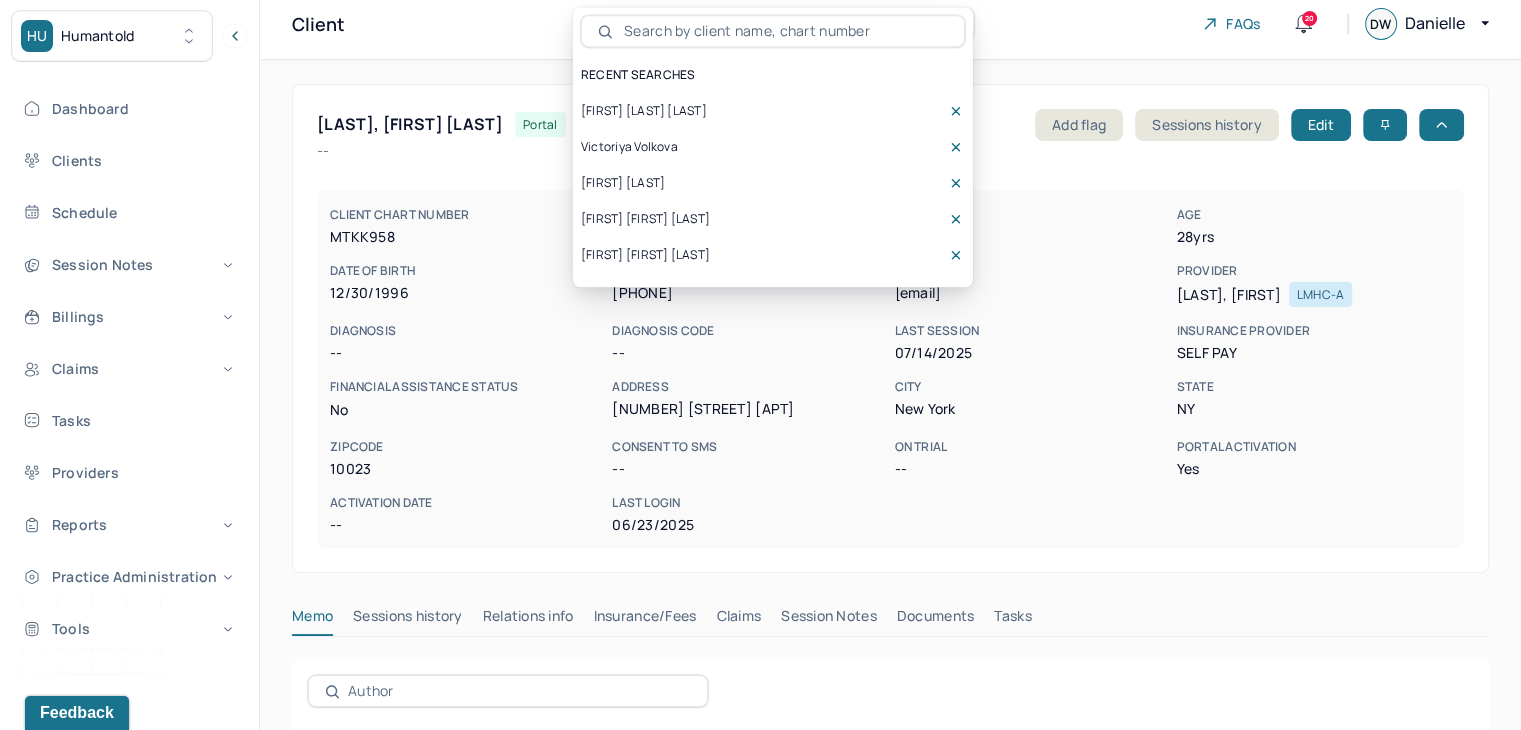 click on "Victoriya Volkova" at bounding box center (629, 147) 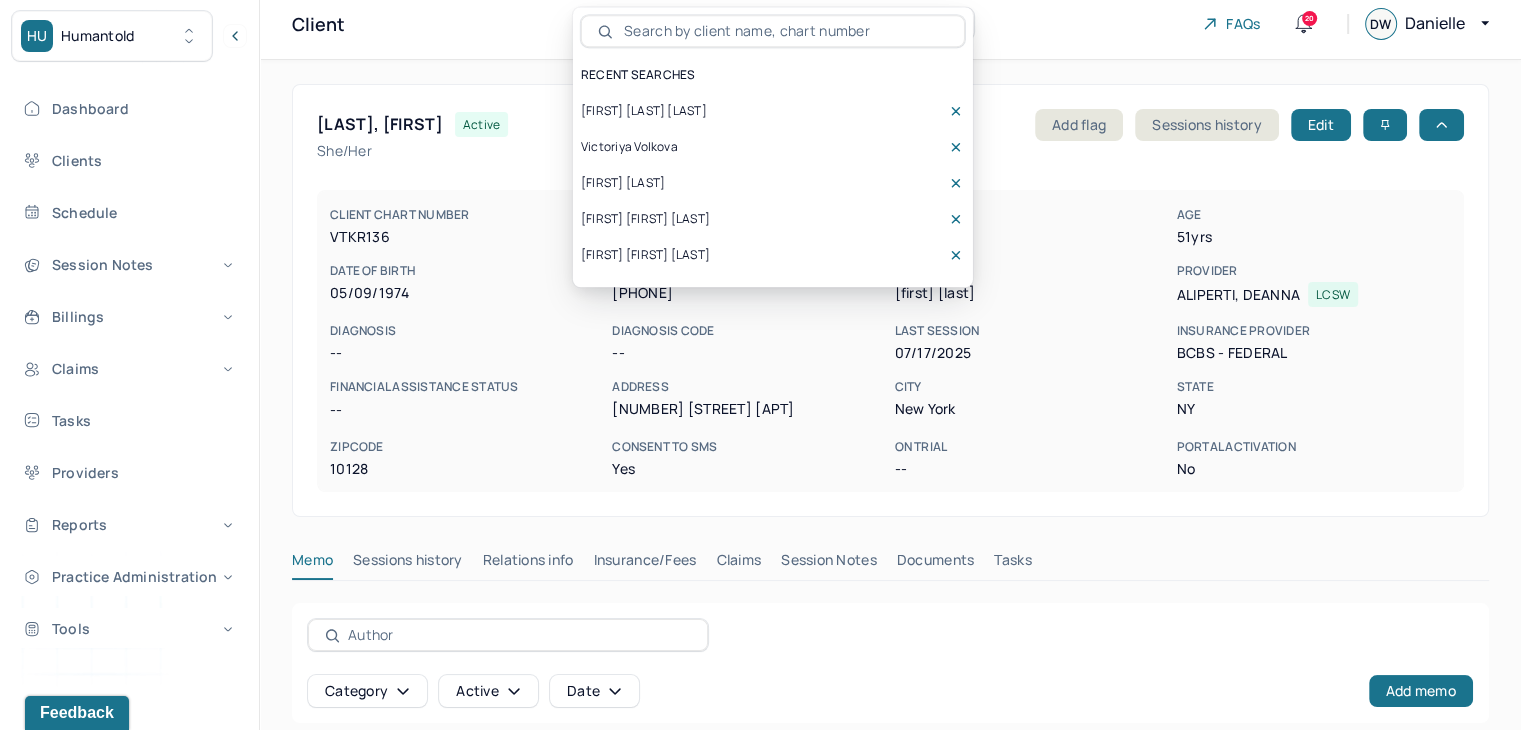 click on "[LAST], [FIRST] active Add flag Sessions history Edit She/her CLIENT CHART NUMBER [ID] PREFERRED NAME [FIRST] SEX female AGE 51 yrs DATE OF BIRTH [DATE] CONTACT [PHONE] EMAIL [EMAIL] PROVIDER ALIPERTI, DEANNA LCSW DIAGNOSIS -- DIAGNOSIS CODE -- LAST SESSION [DATE] insurance provider BCBS - FEDERAL FINANCIAL ASSISTANCE STATUS -- Address [NUMBER] [STREET] [APT] City [CITY] State [STATE] Zipcode [ZIP] Consent to Sms Yes On Trial -- Portal Activation No Memo Sessions history Relations info Insurance/Fees Claims Session Notes Documents Tasks Category active Date Add memo client services billing notes intake reports phone notes Date created Type Status Author Description [DATE] user active [LAST], [FIRST] In Intake: 1/8/25- NP negotiated fees with VV for $75/session. LJ [DATE] user active [LAST], [FIRST] Alt email sent 1/8/25 [DATE] type User Author [LAST], [FIRST]" at bounding box center [890, 508] 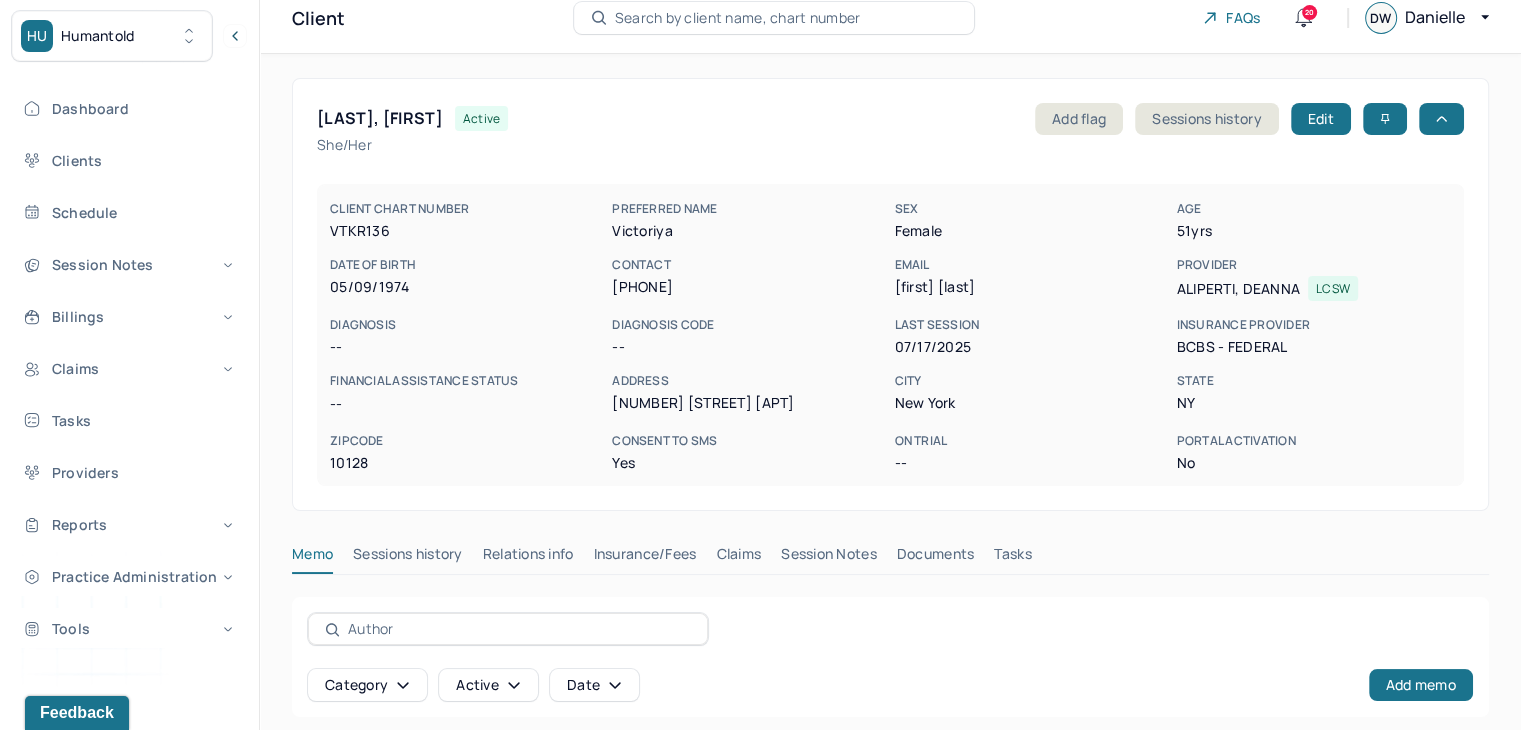 scroll, scrollTop: 237, scrollLeft: 0, axis: vertical 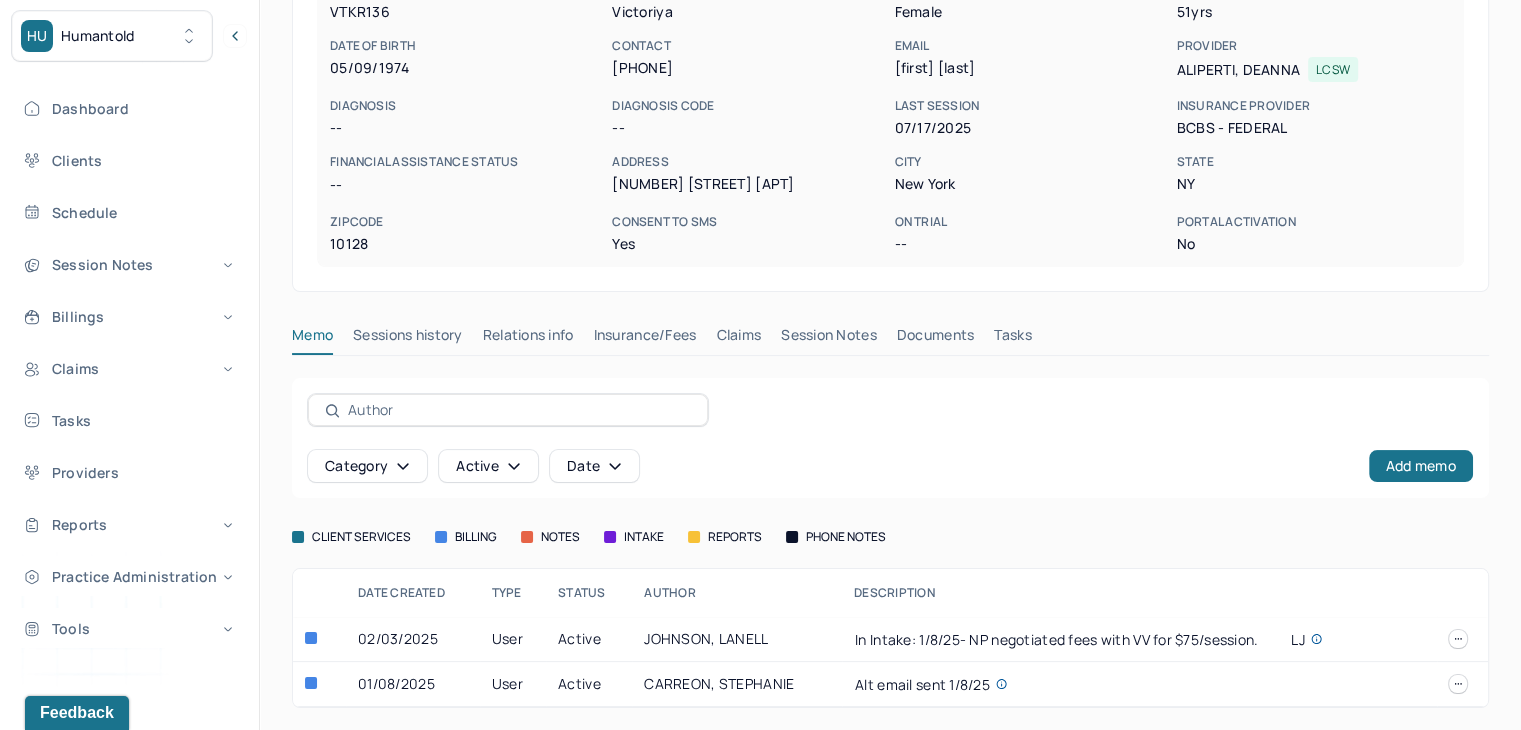 click on "Claims" at bounding box center (738, 339) 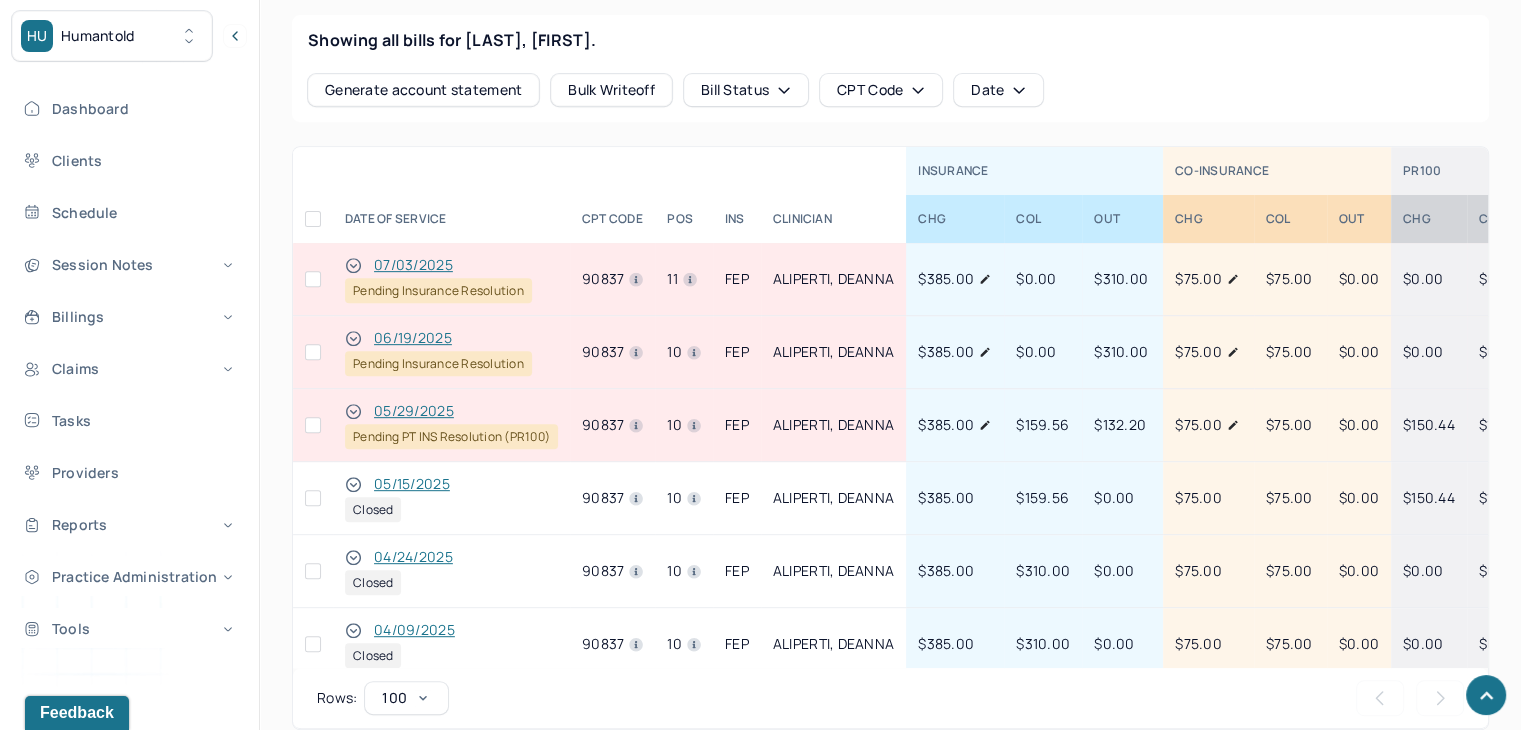scroll, scrollTop: 872, scrollLeft: 0, axis: vertical 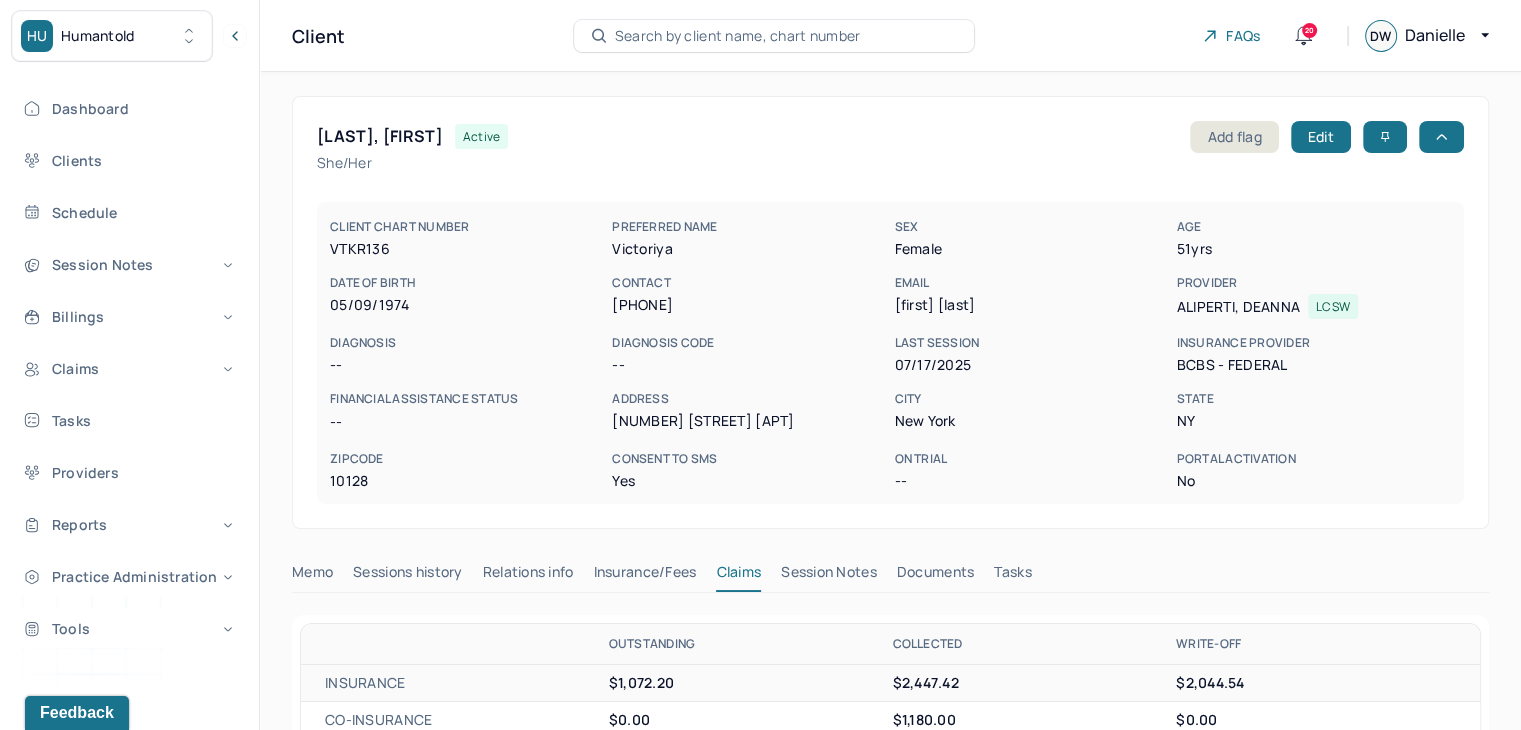 click on "Search by client name, chart number" at bounding box center [738, 36] 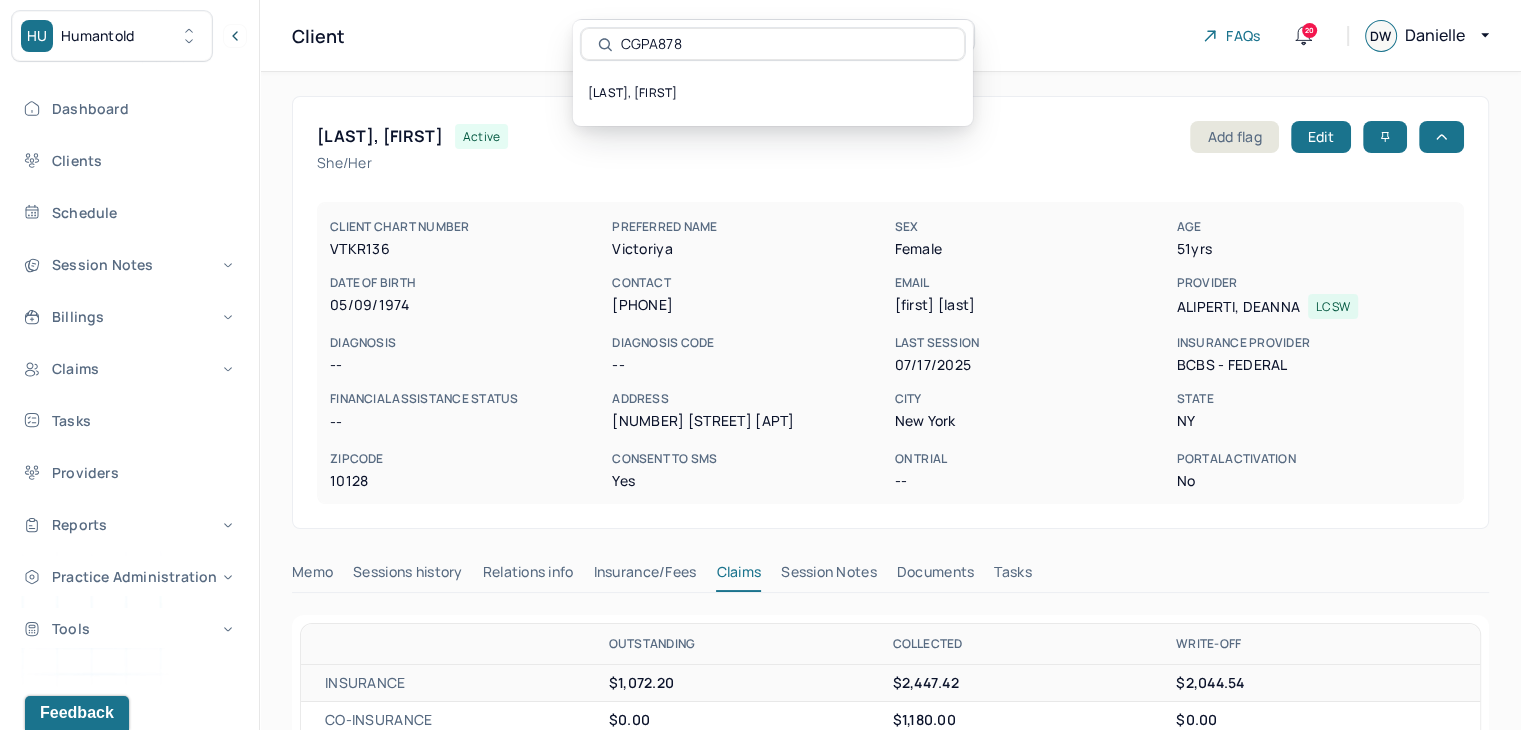 type on "CGPA878" 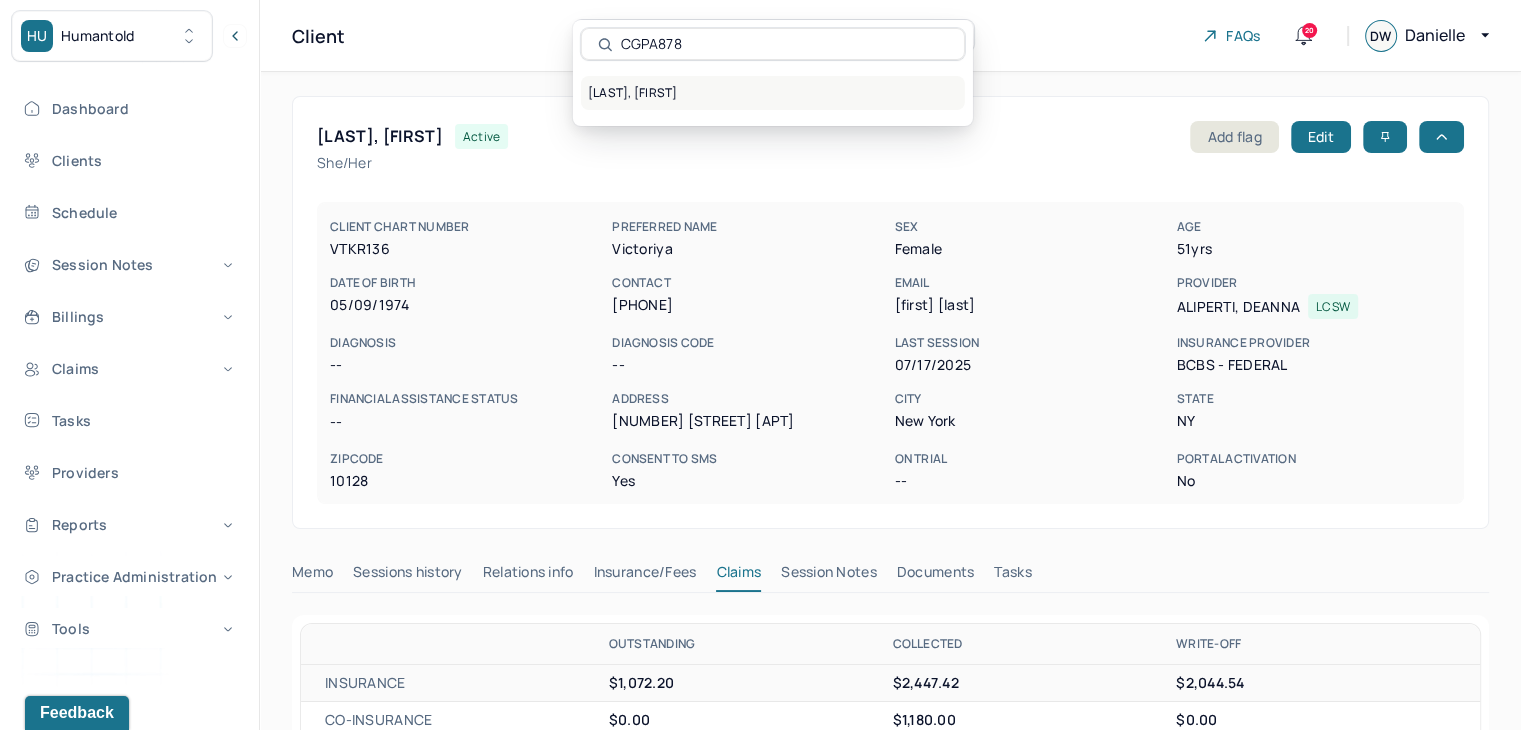 click on "CAMPBELL, ALANA" at bounding box center [773, 93] 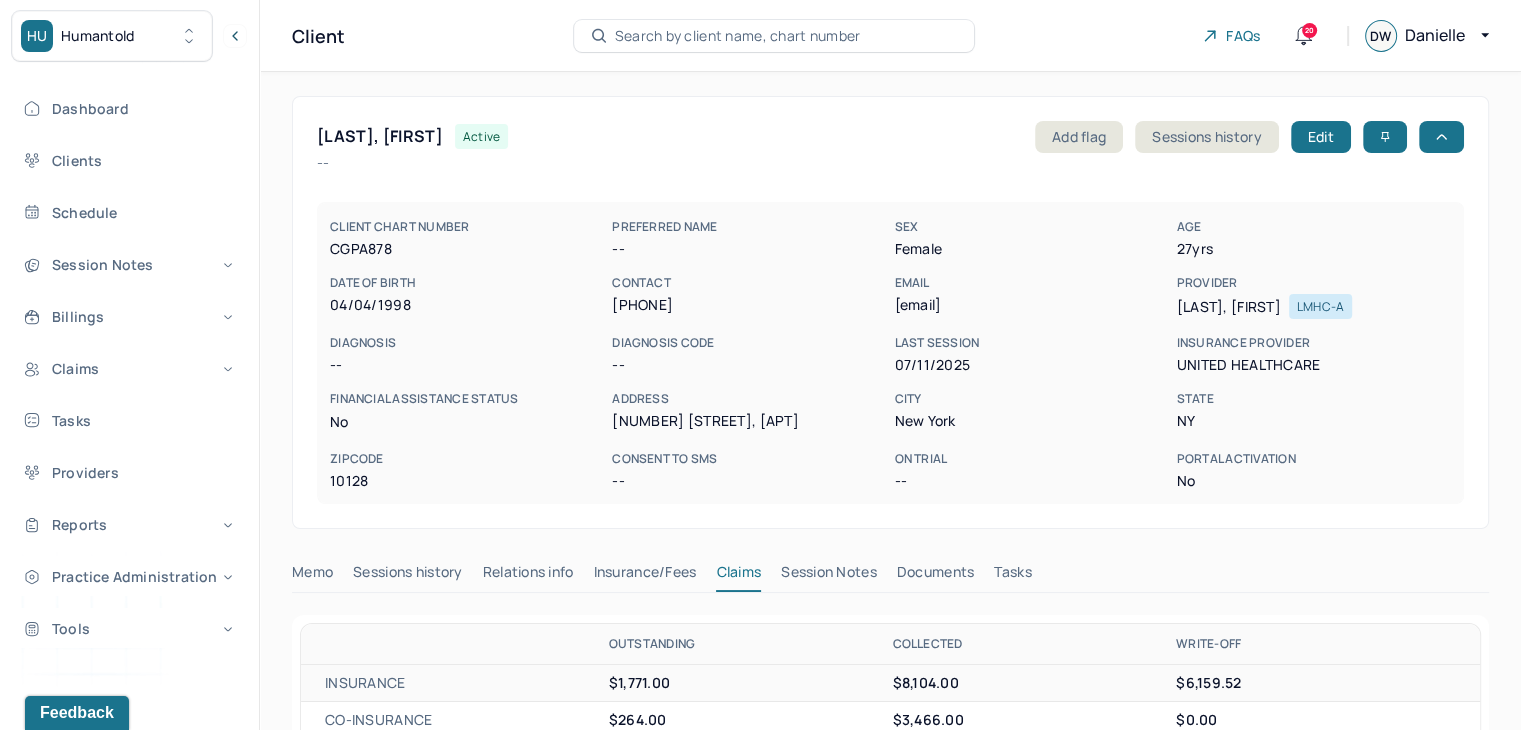 click on "Search by client name, chart number" at bounding box center [774, 36] 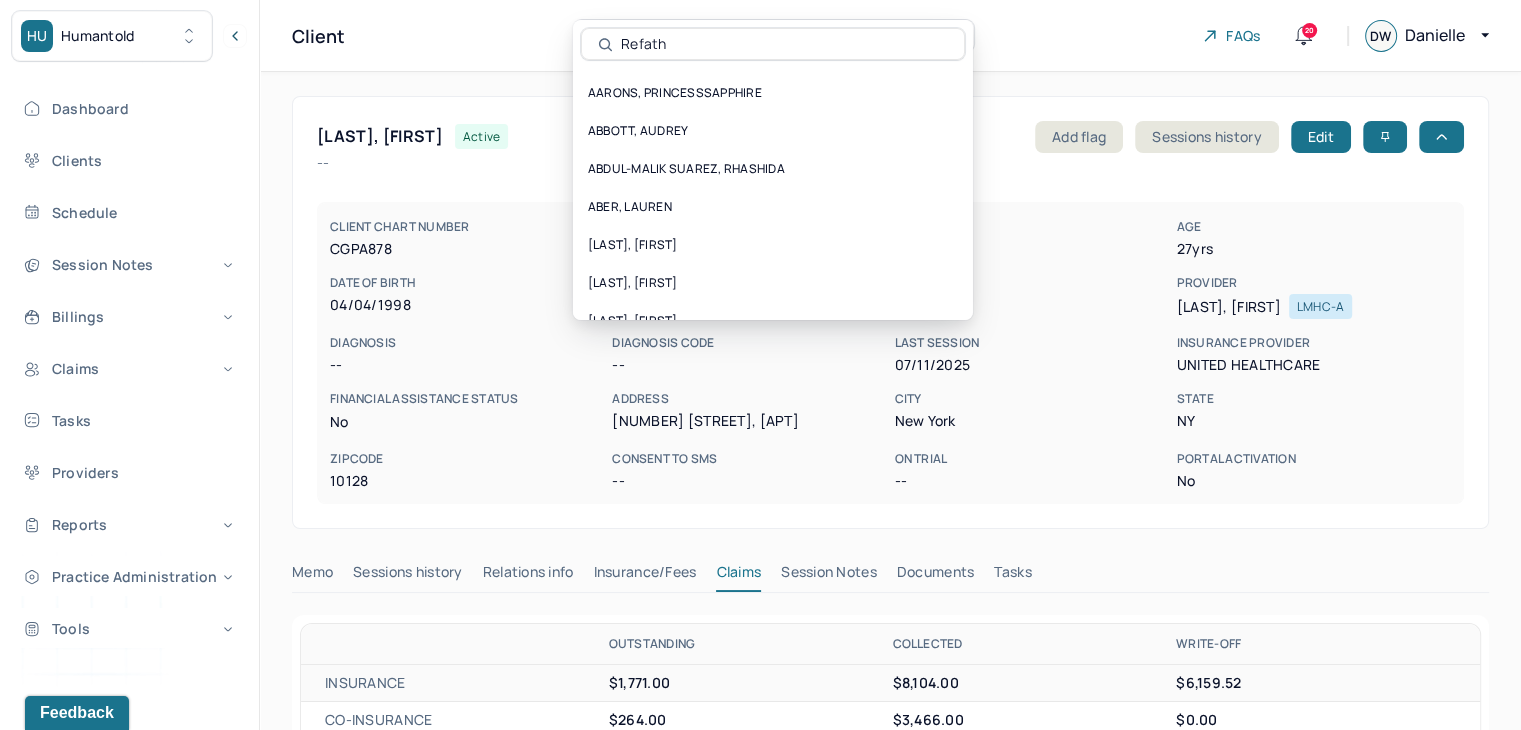 type on "Refath" 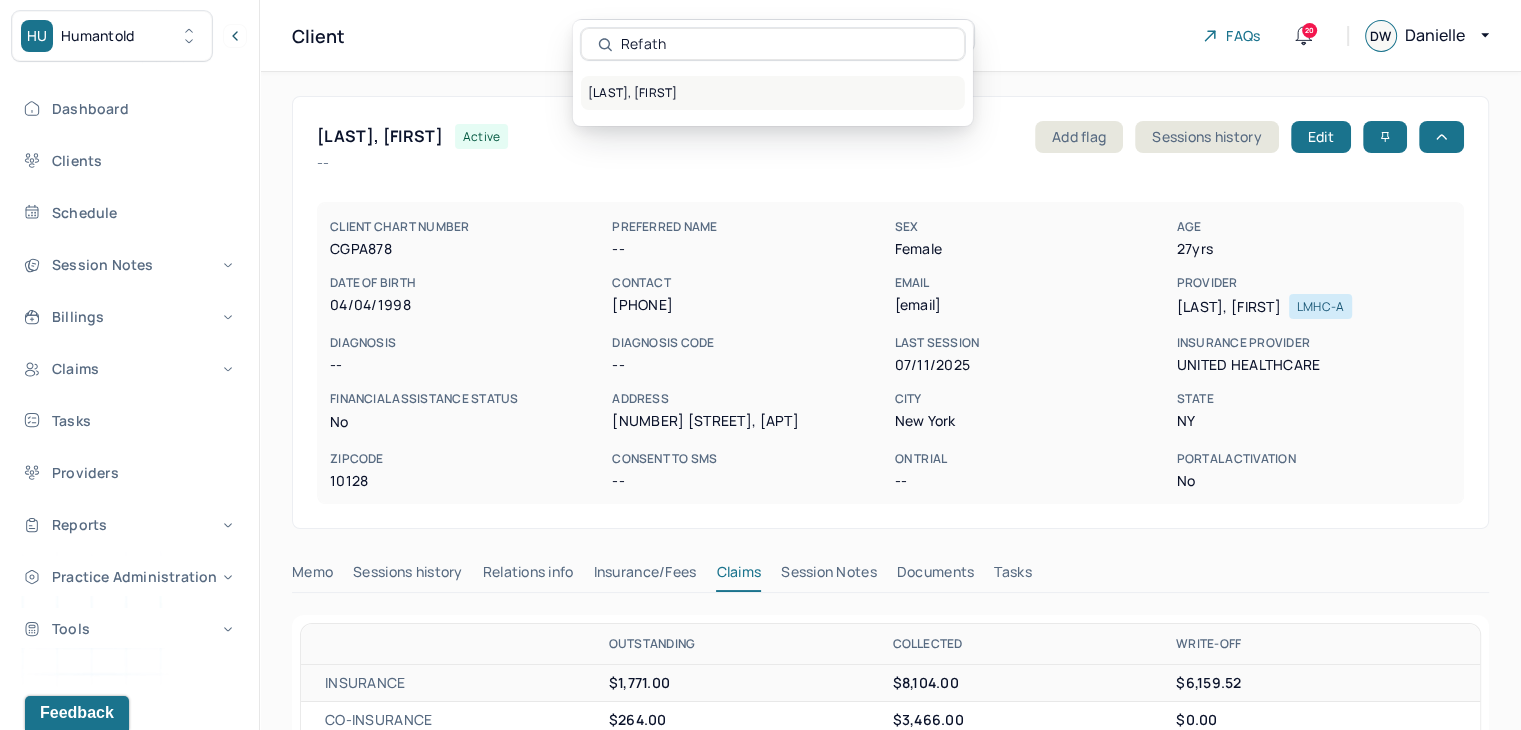 click on "HOSSAN, REFATH" at bounding box center (773, 93) 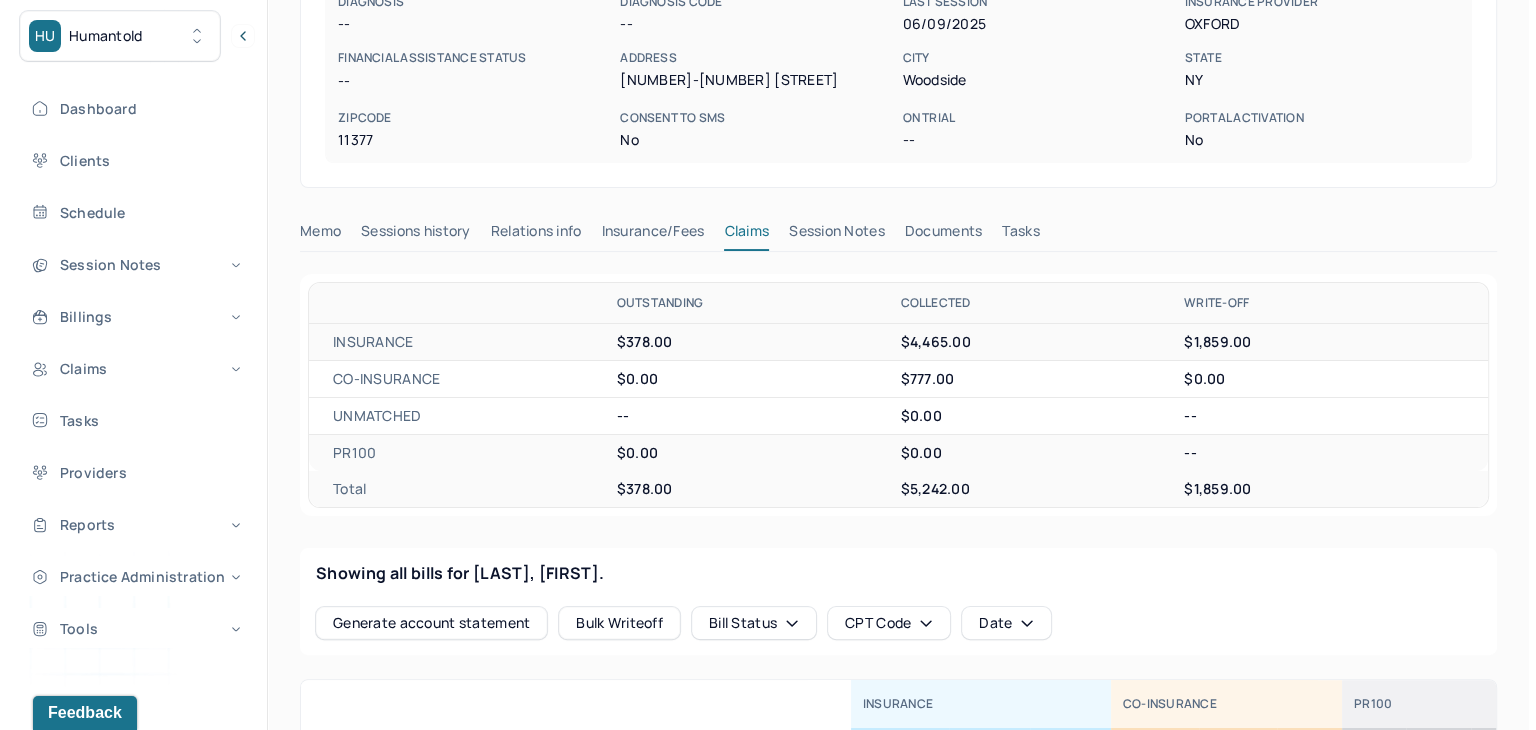 scroll, scrollTop: 0, scrollLeft: 0, axis: both 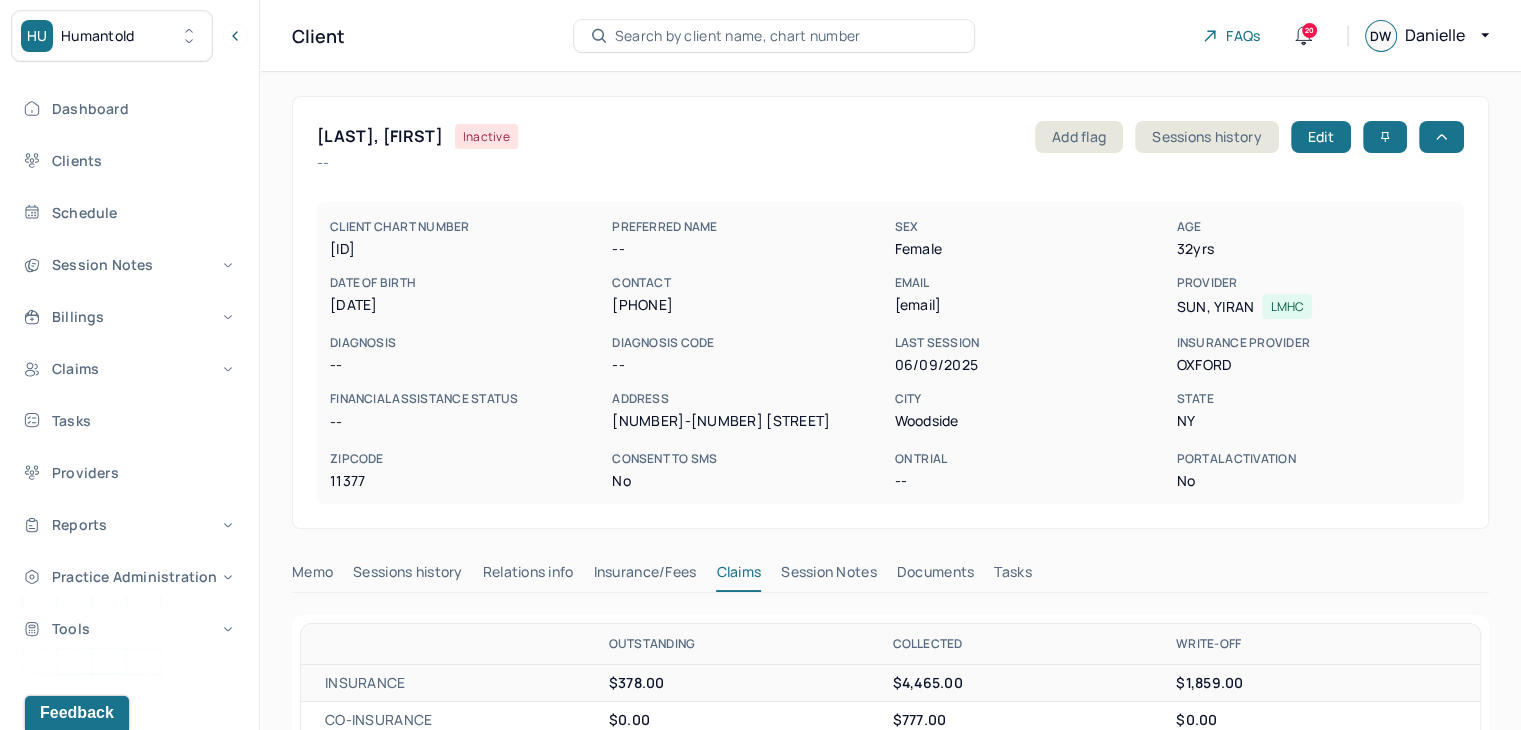 drag, startPoint x: 1057, startPoint y: 308, endPoint x: 894, endPoint y: 324, distance: 163.78339 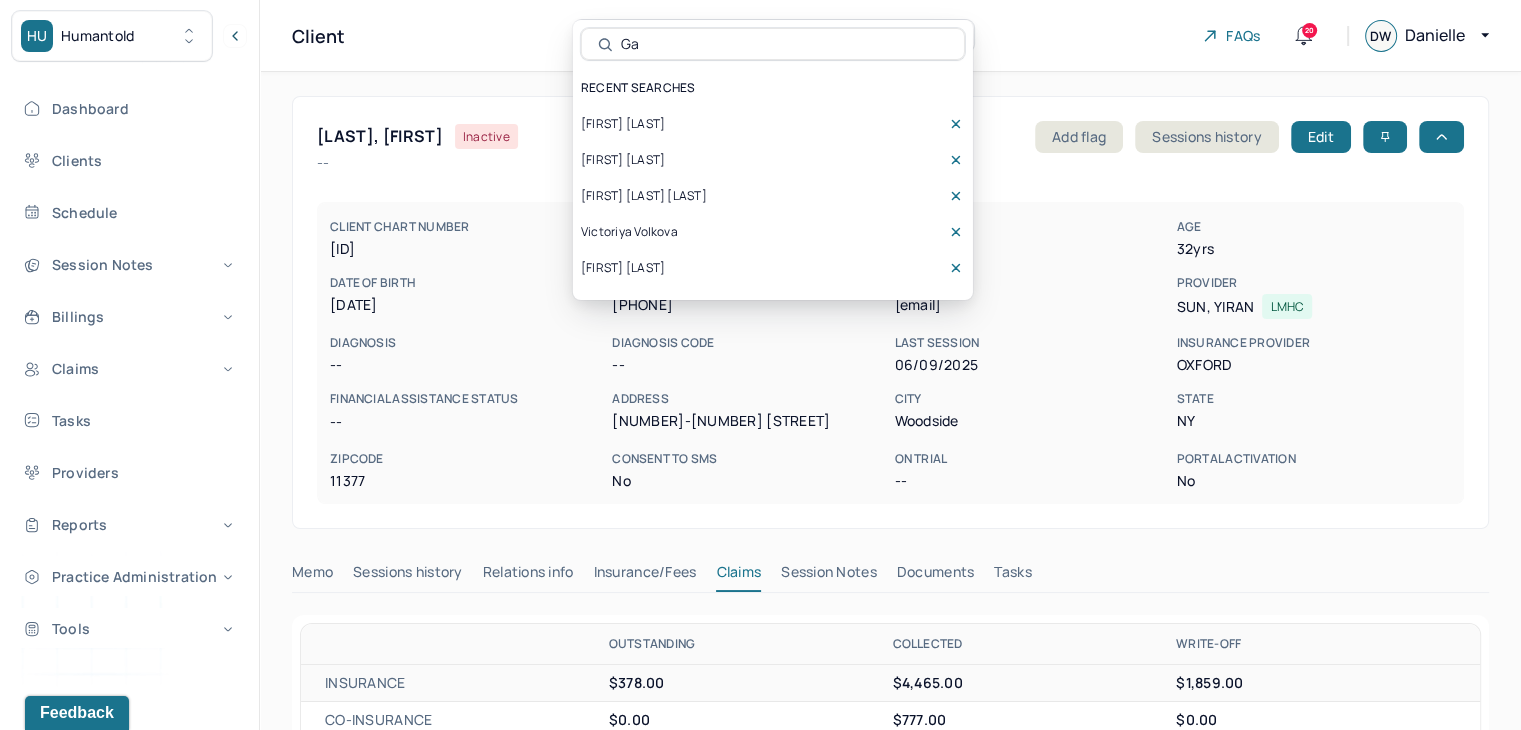 type on "G" 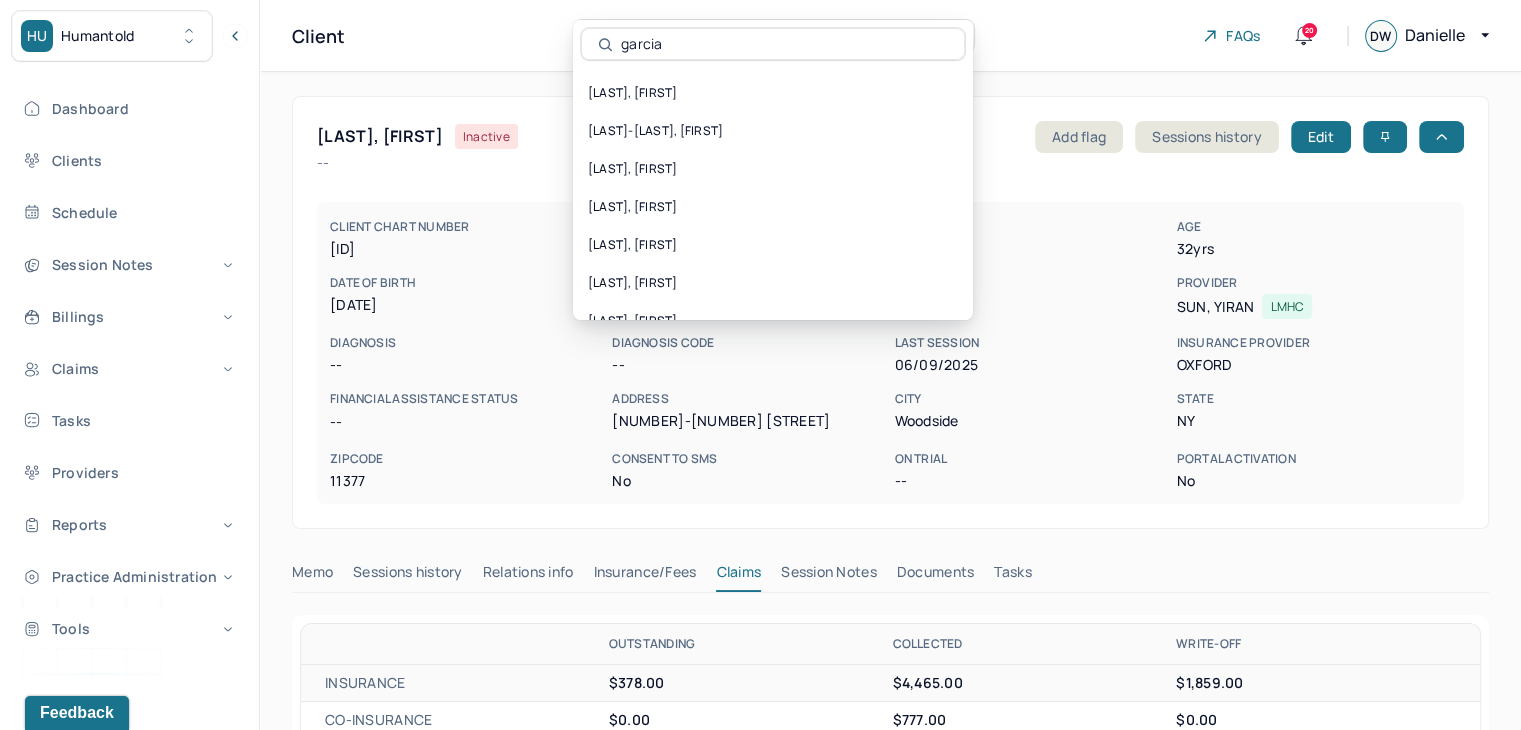 type on "garcia l" 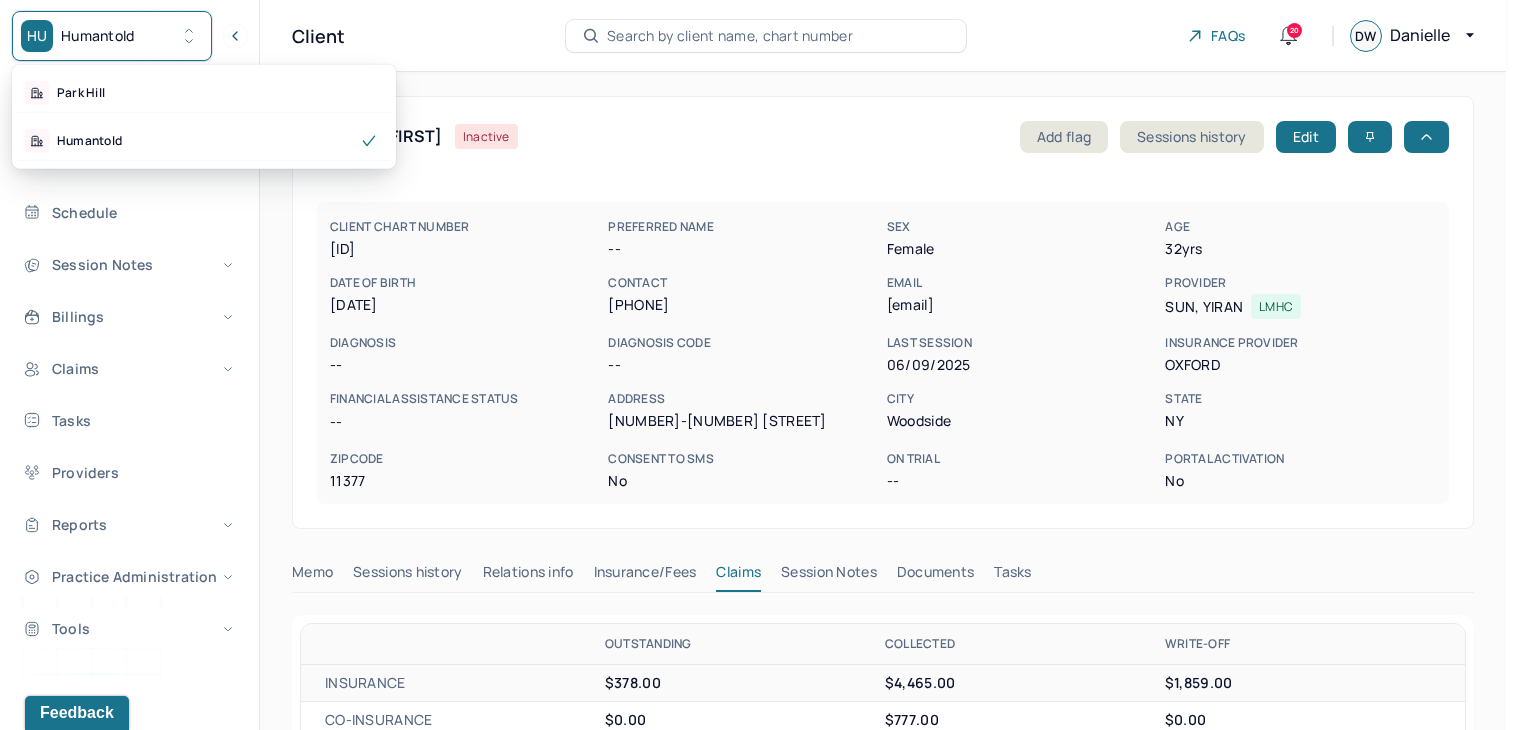 click on "HU Humantold" at bounding box center (112, 36) 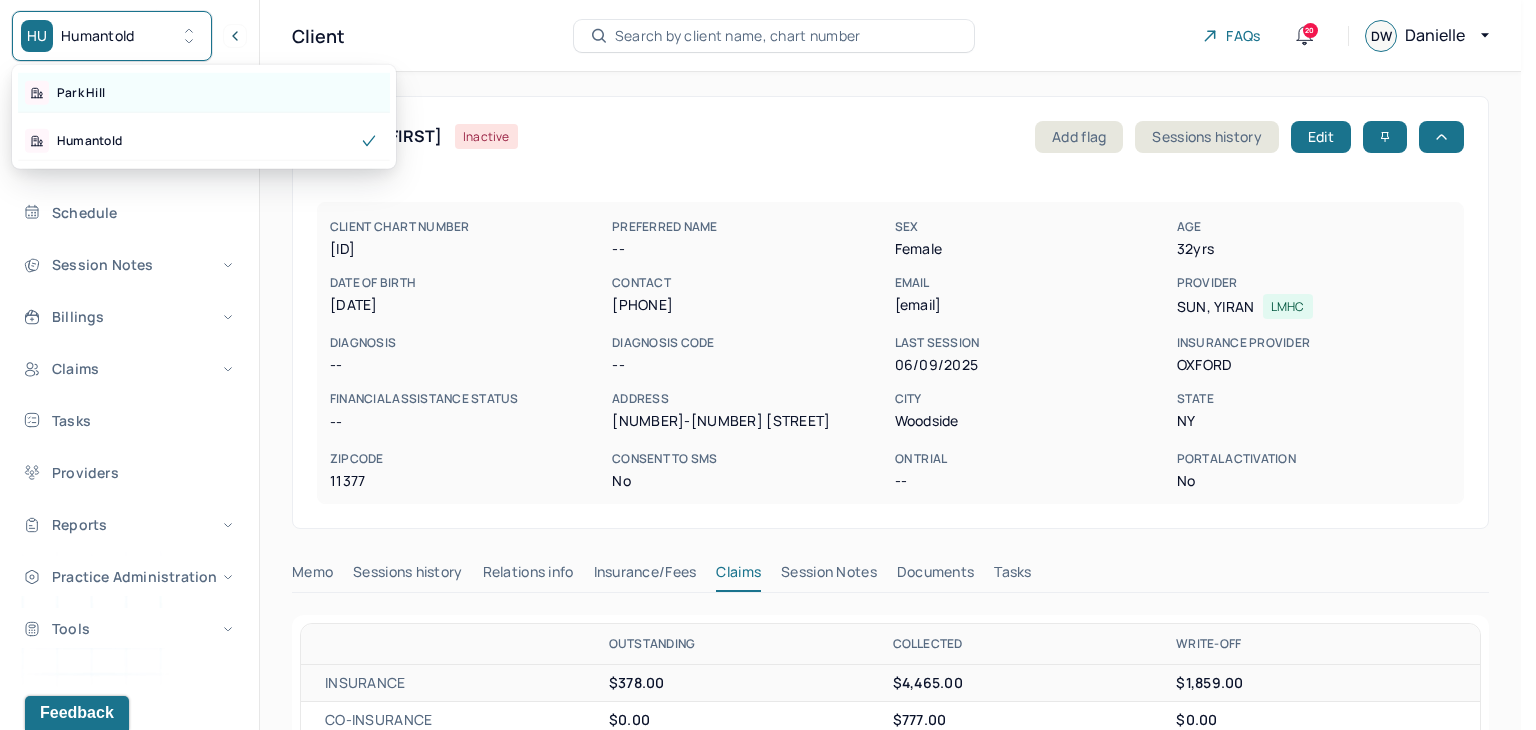 click on "Park Hill" at bounding box center [204, 93] 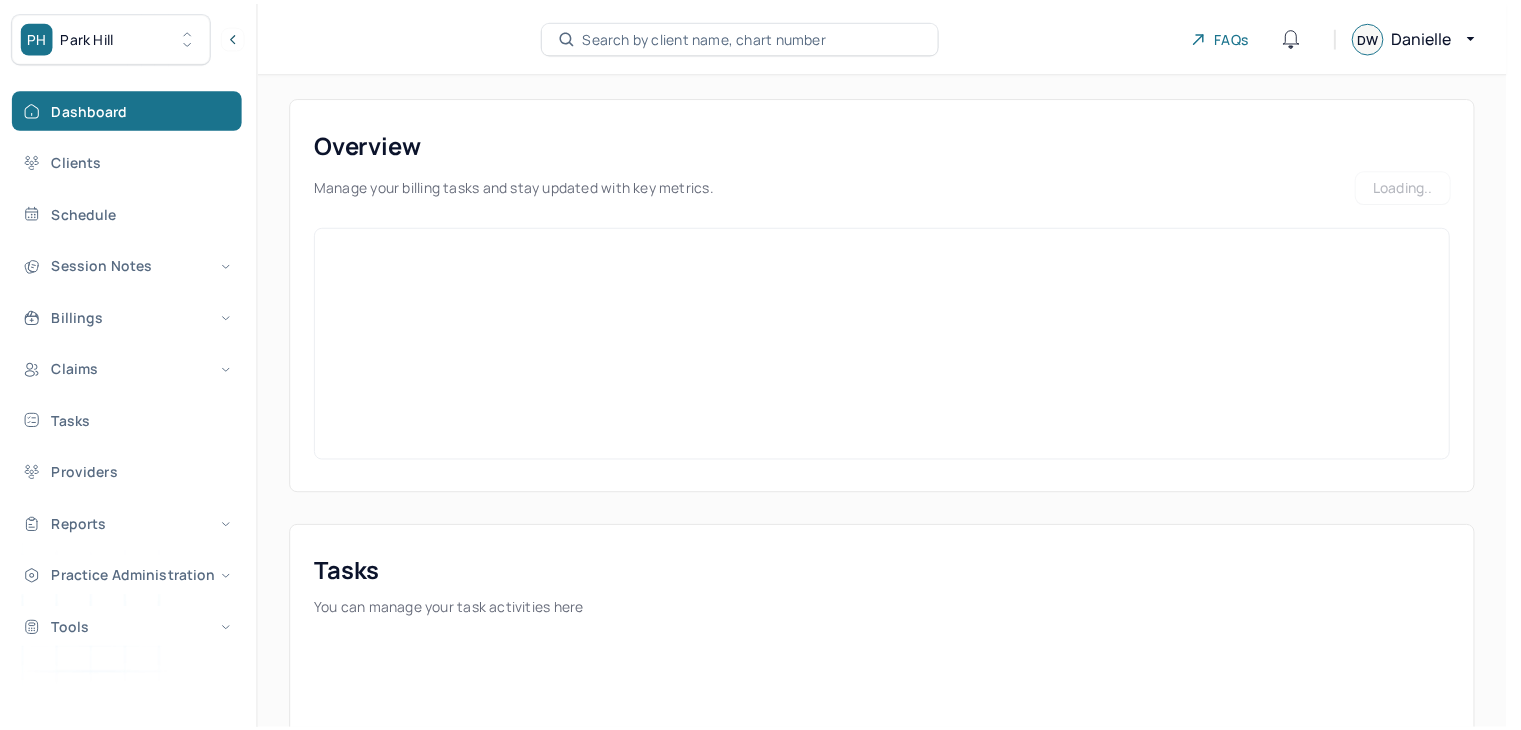 scroll, scrollTop: 0, scrollLeft: 0, axis: both 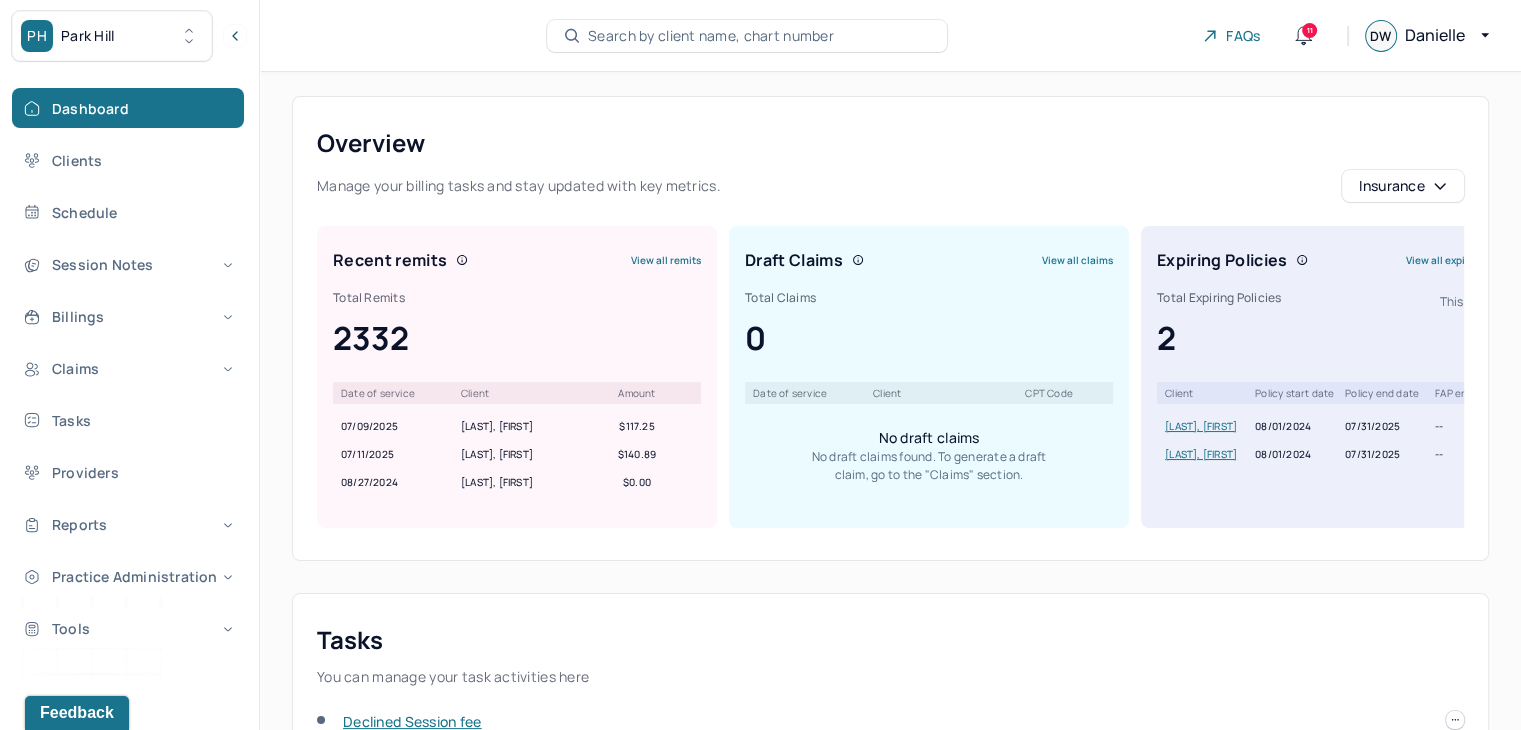 click on "Search by client name, chart number" at bounding box center (711, 36) 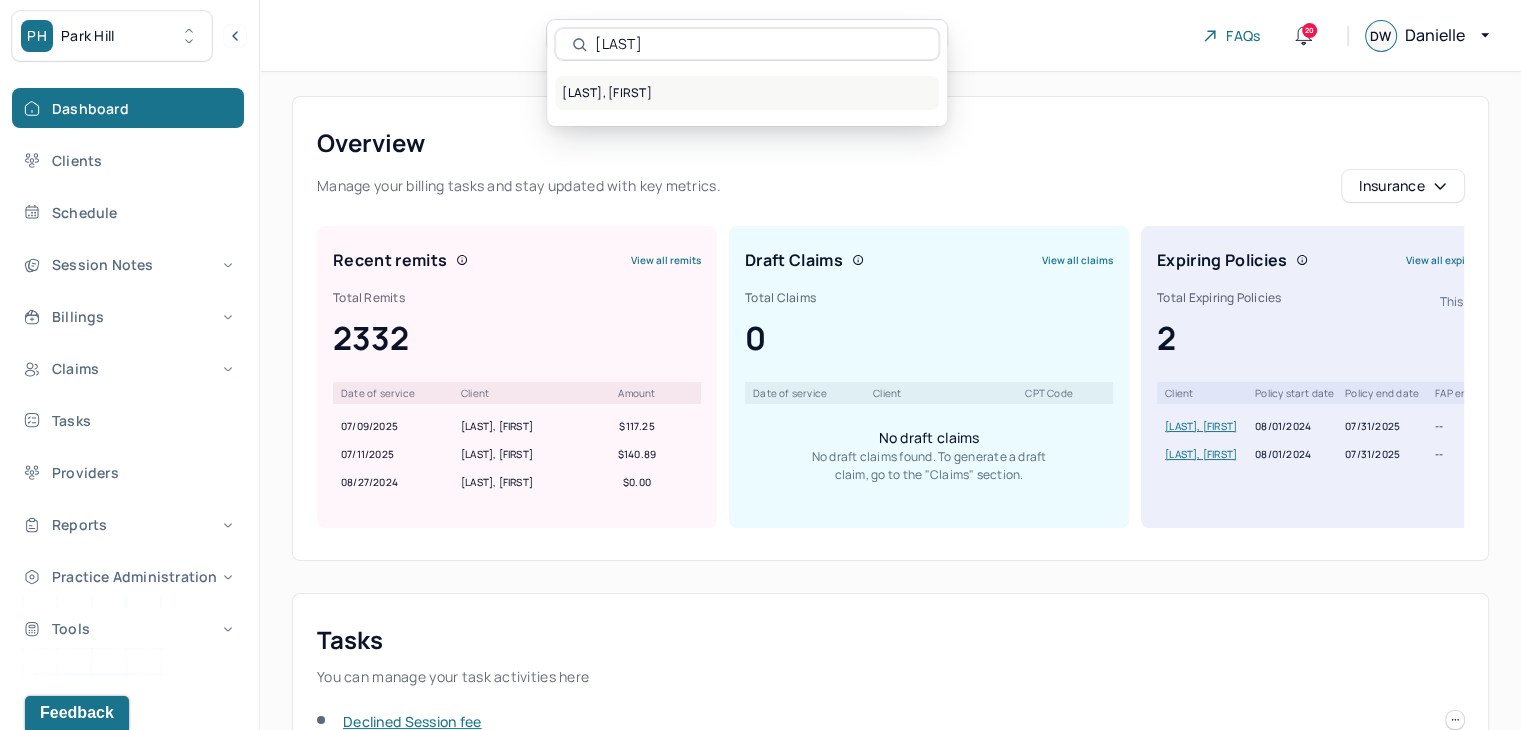 type on "Garcia" 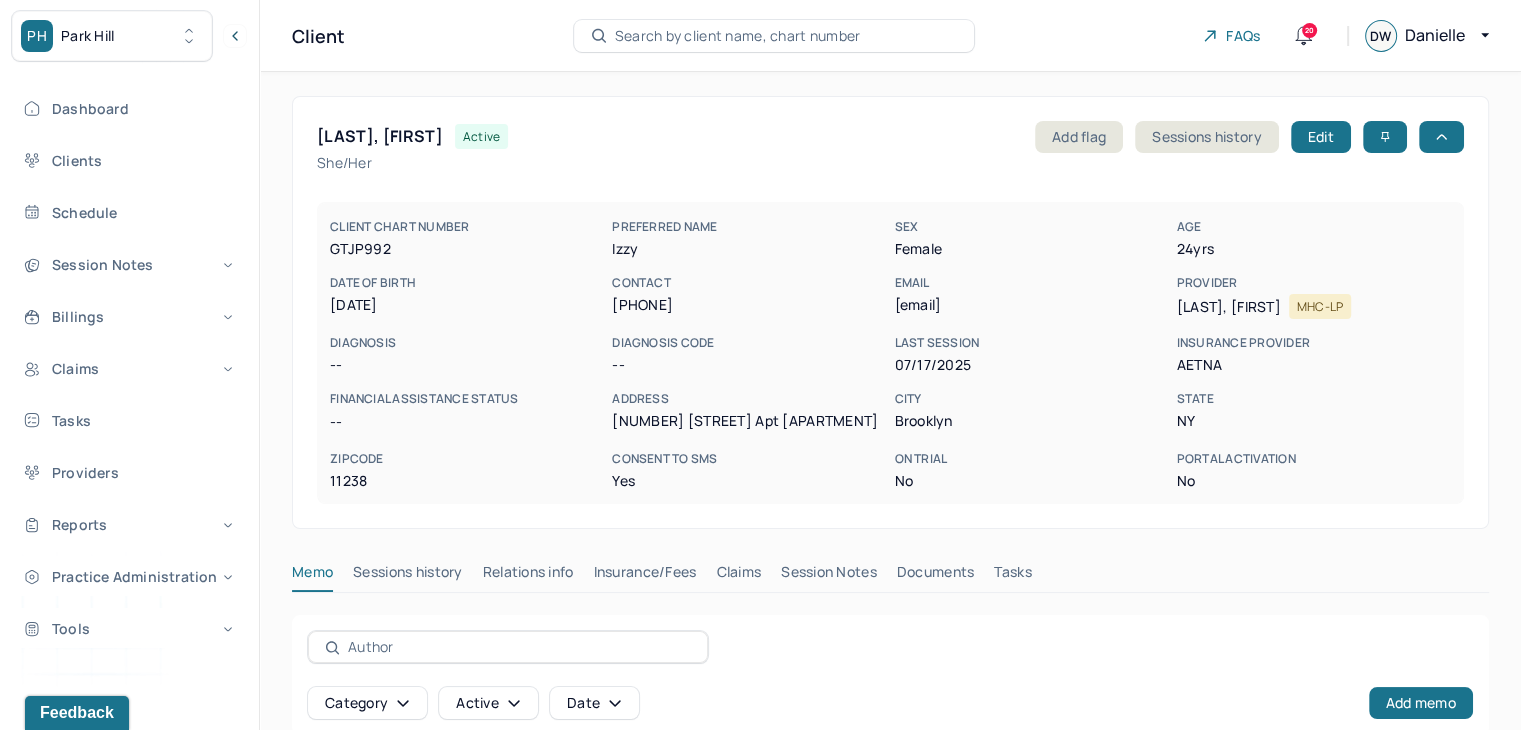 click on "Search by client name, chart number" at bounding box center (738, 36) 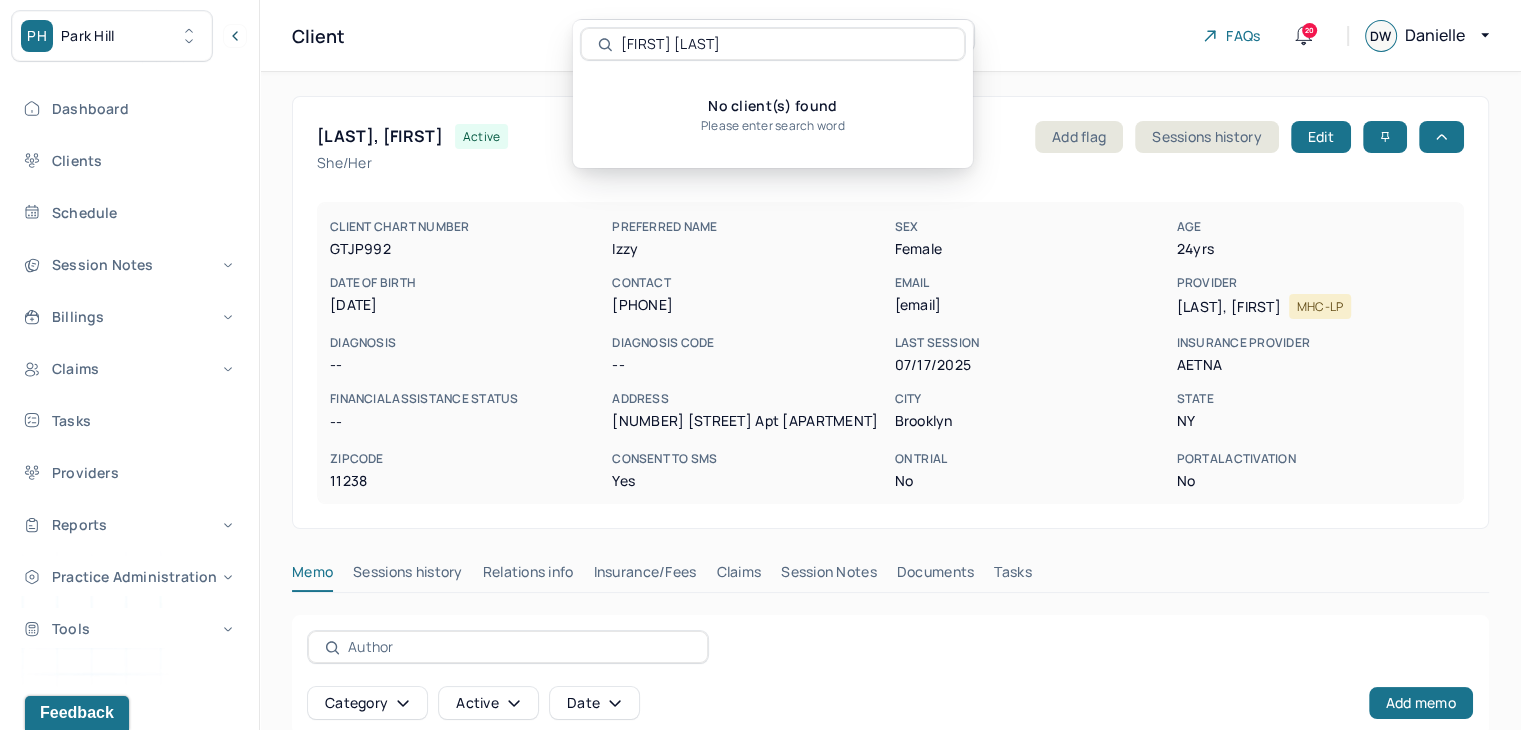 type on "Clifford Miles" 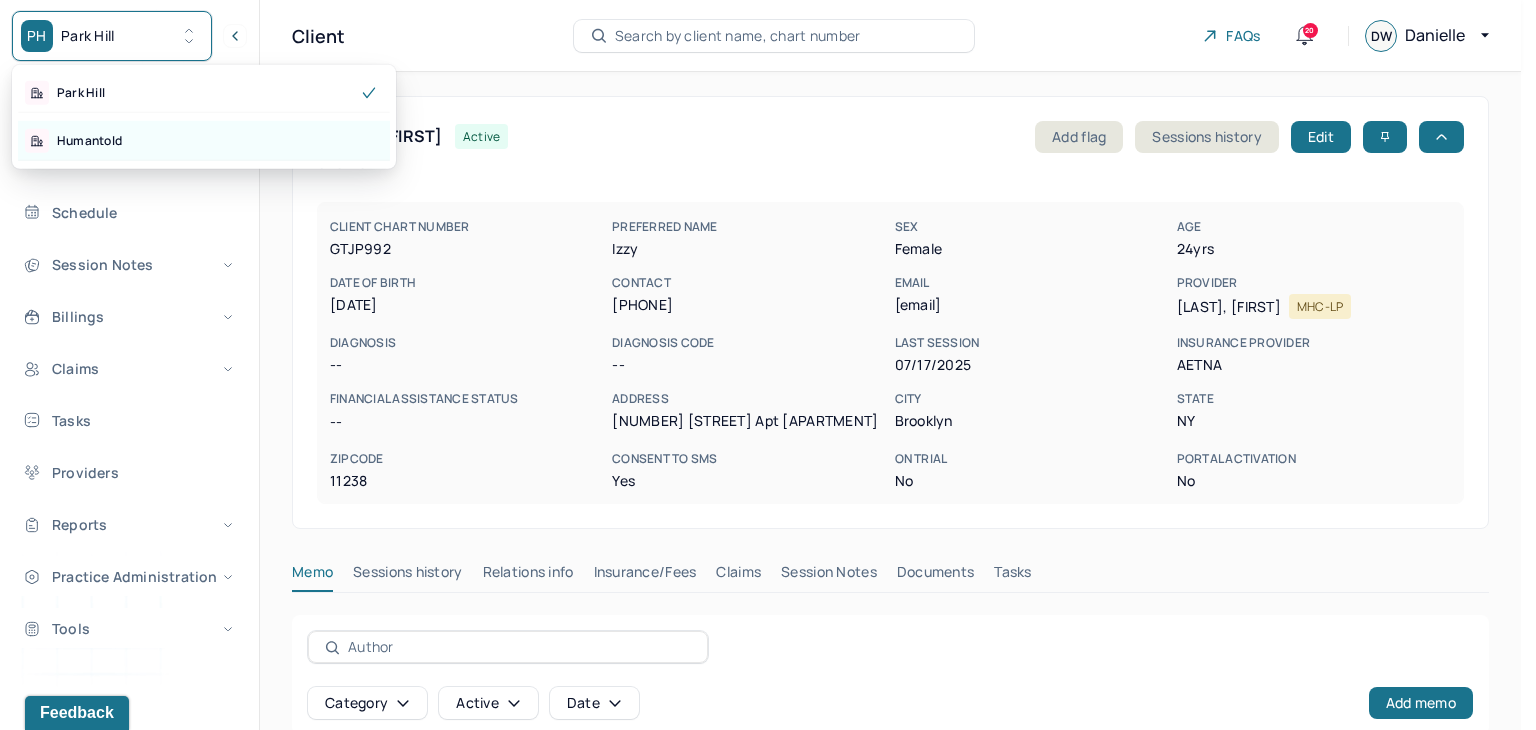 click on "Humantold" at bounding box center (204, 141) 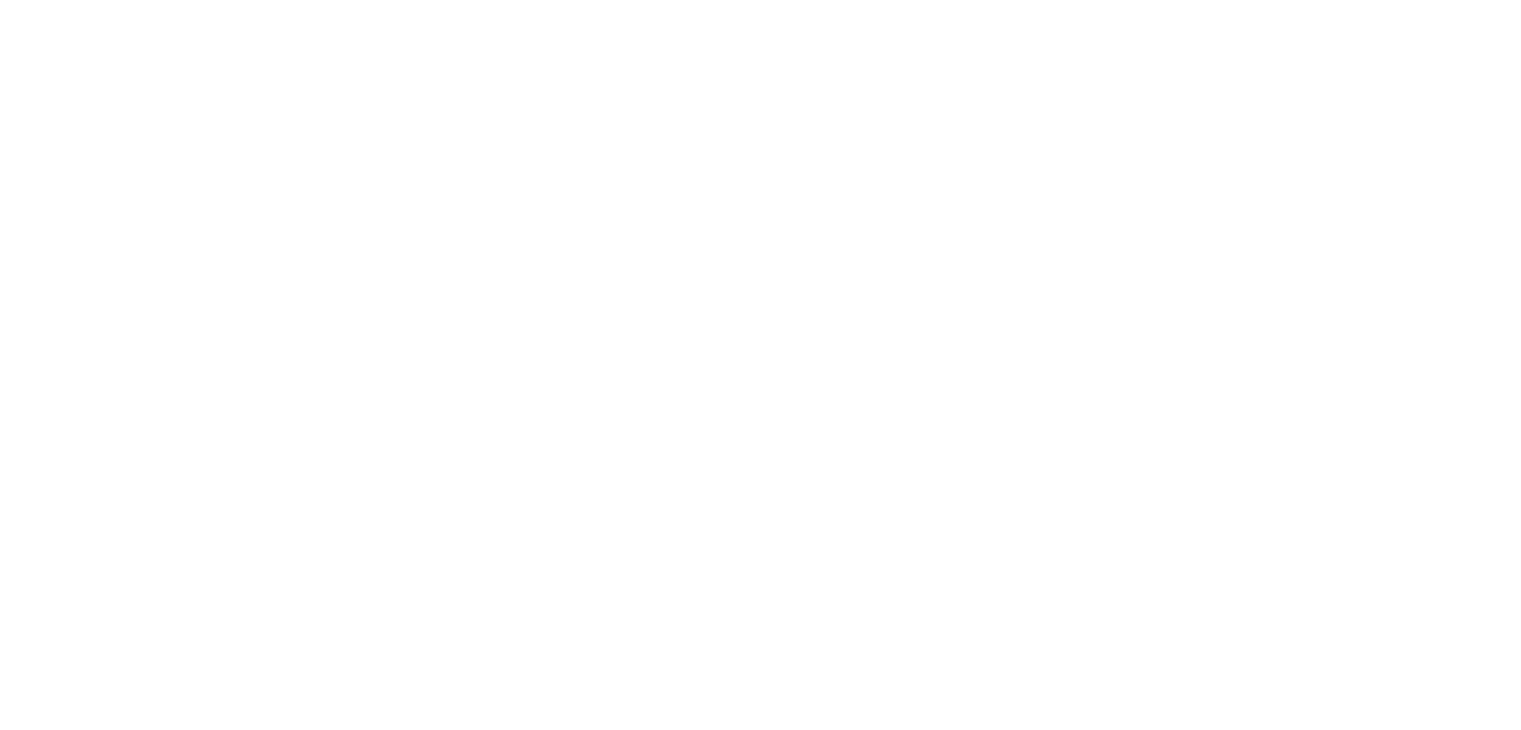 scroll, scrollTop: 0, scrollLeft: 0, axis: both 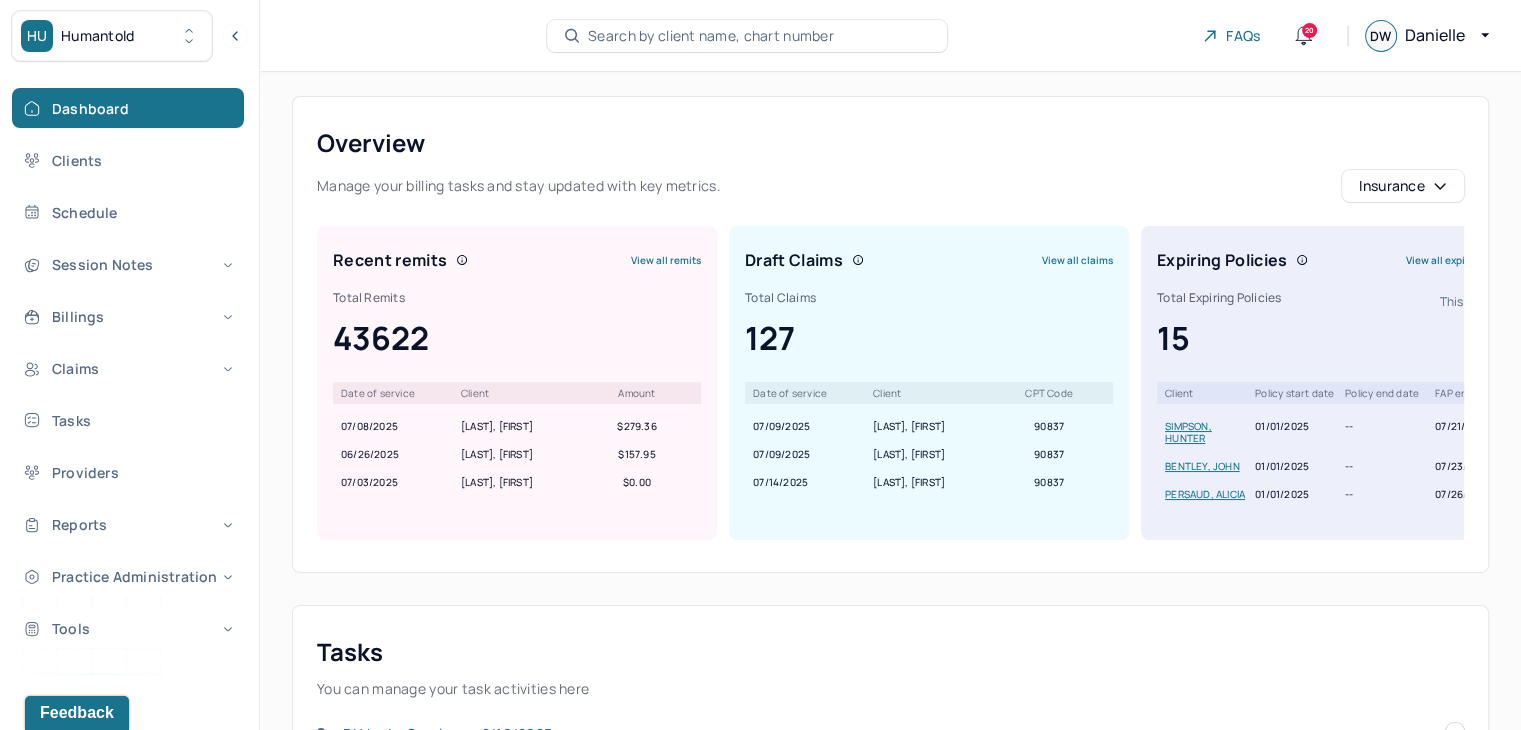 click on "Search by client name, chart number" at bounding box center [711, 36] 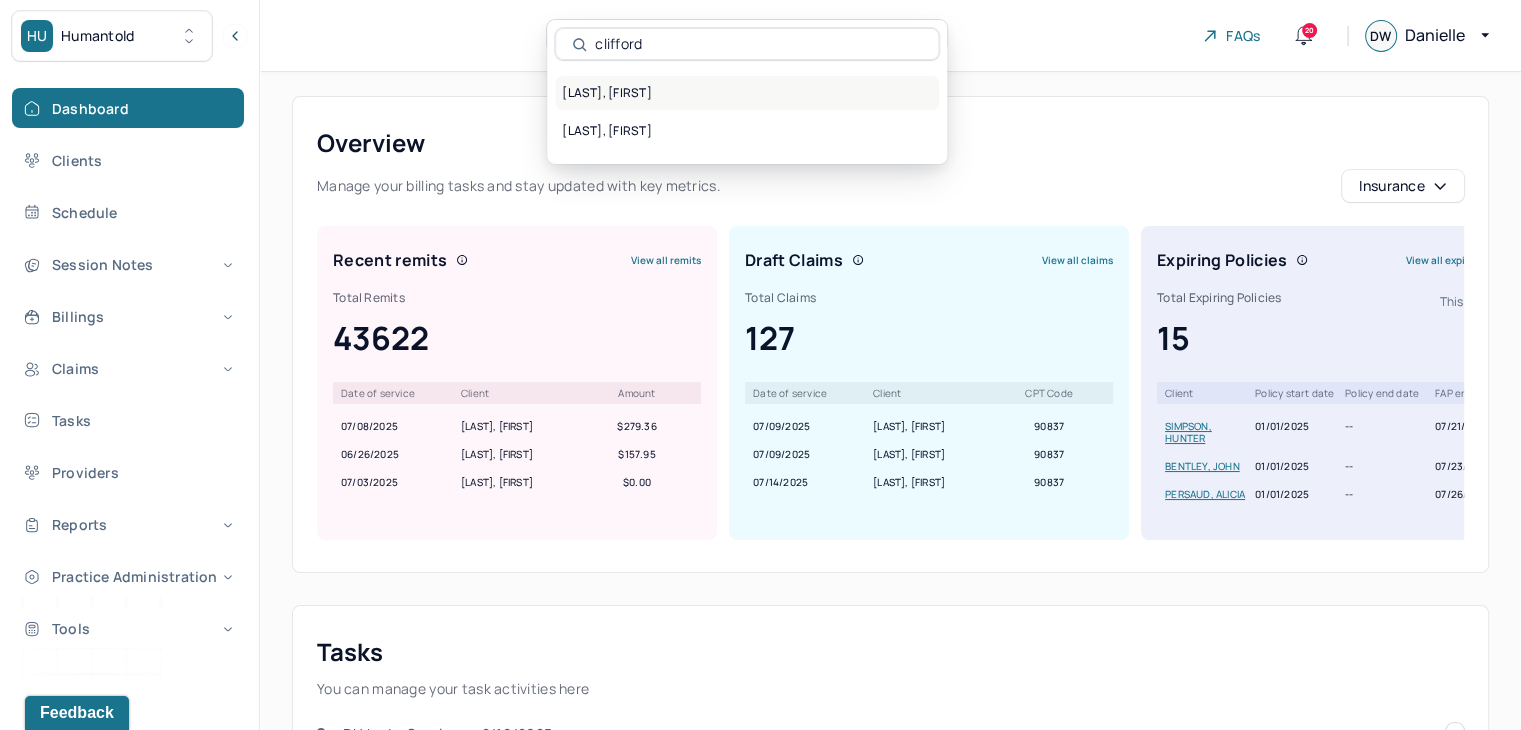type on "clifford" 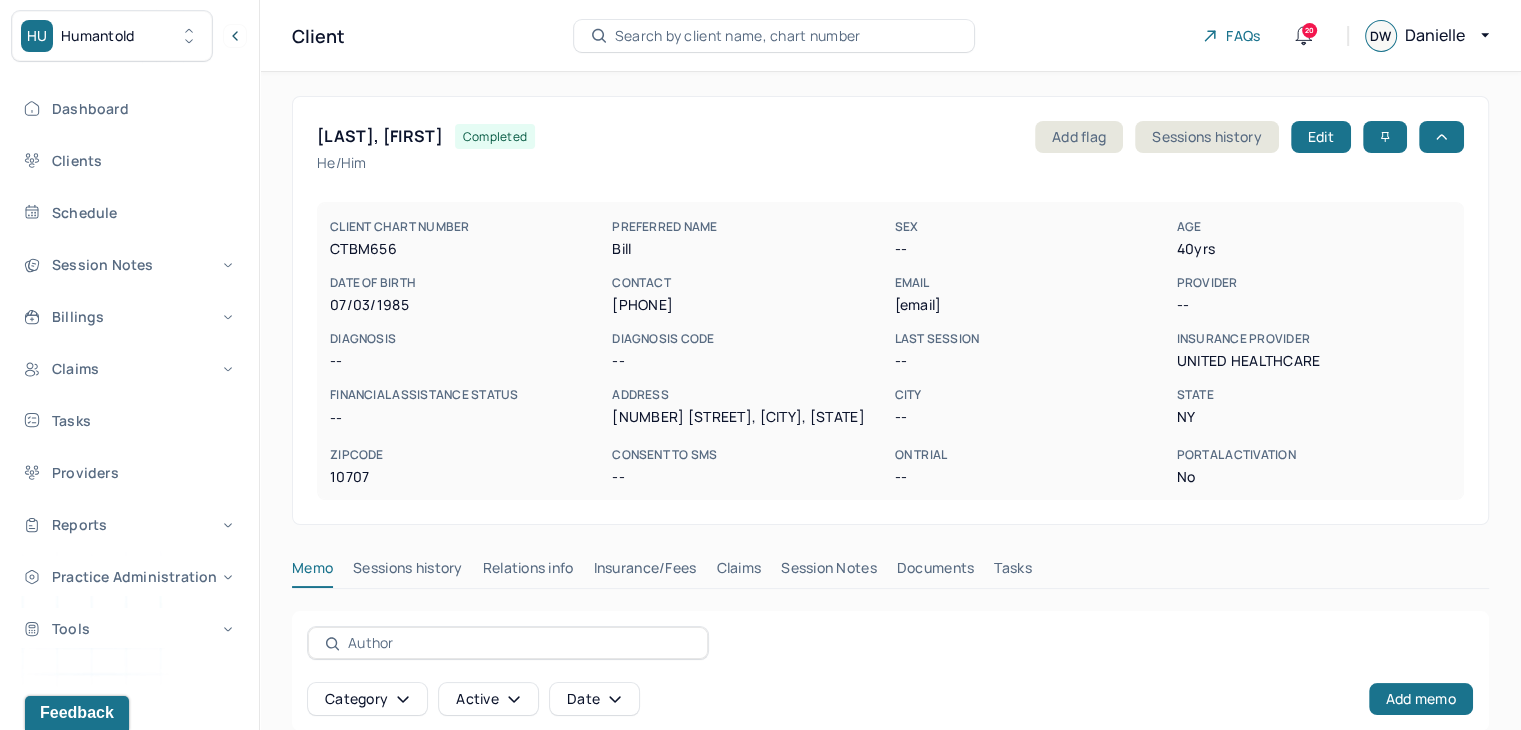 click on "Search by client name, chart number" at bounding box center (774, 36) 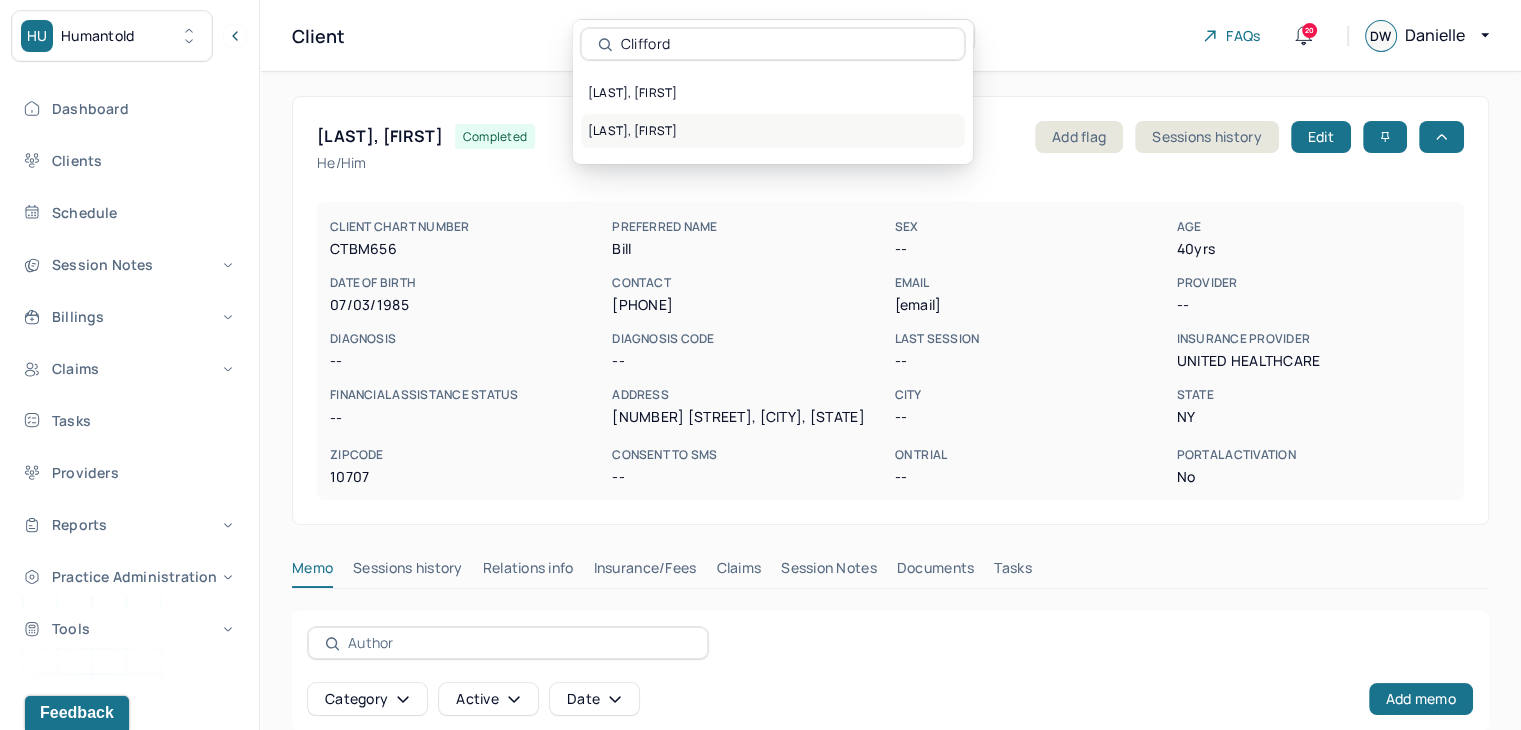 type on "Clifford" 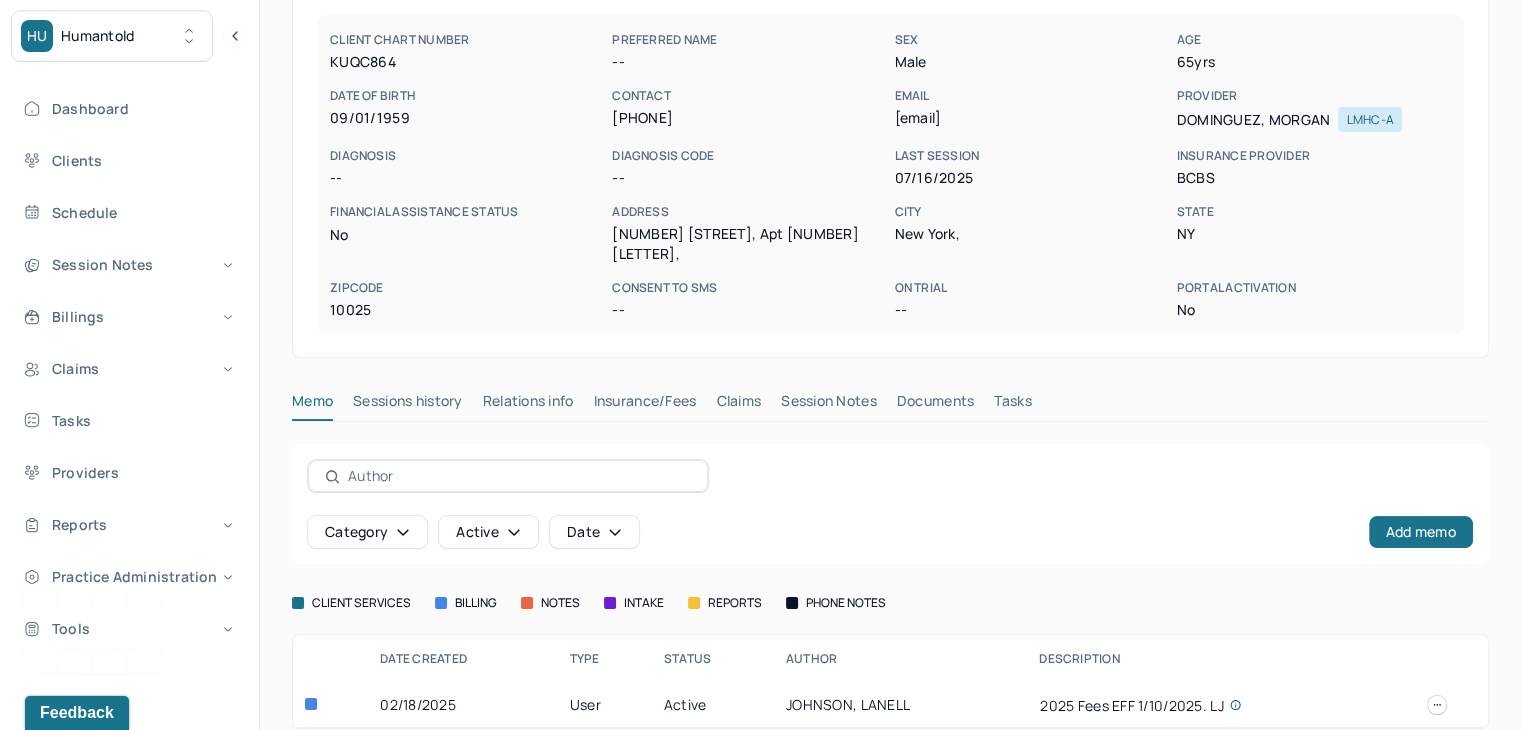 scroll, scrollTop: 192, scrollLeft: 0, axis: vertical 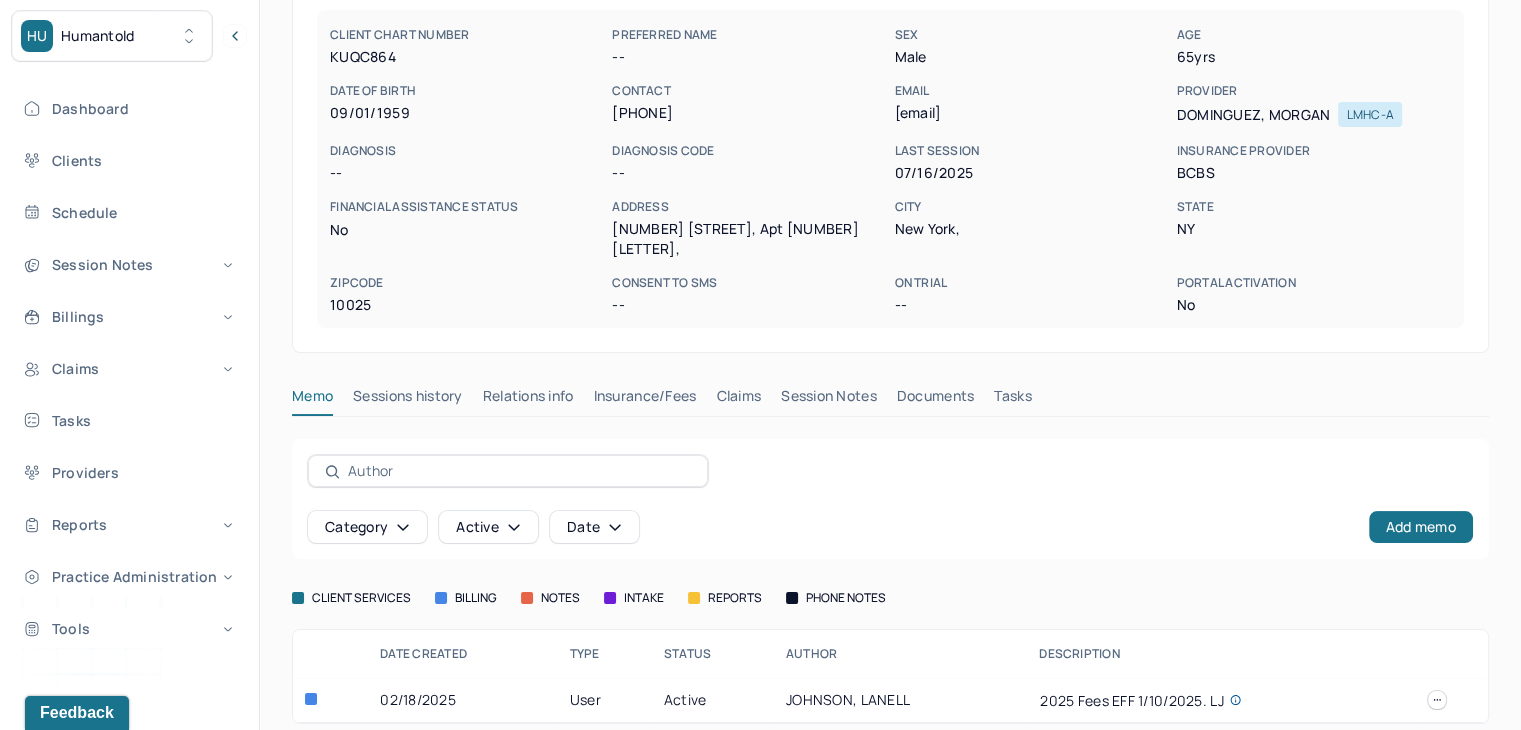 click on "Claims" at bounding box center (738, 400) 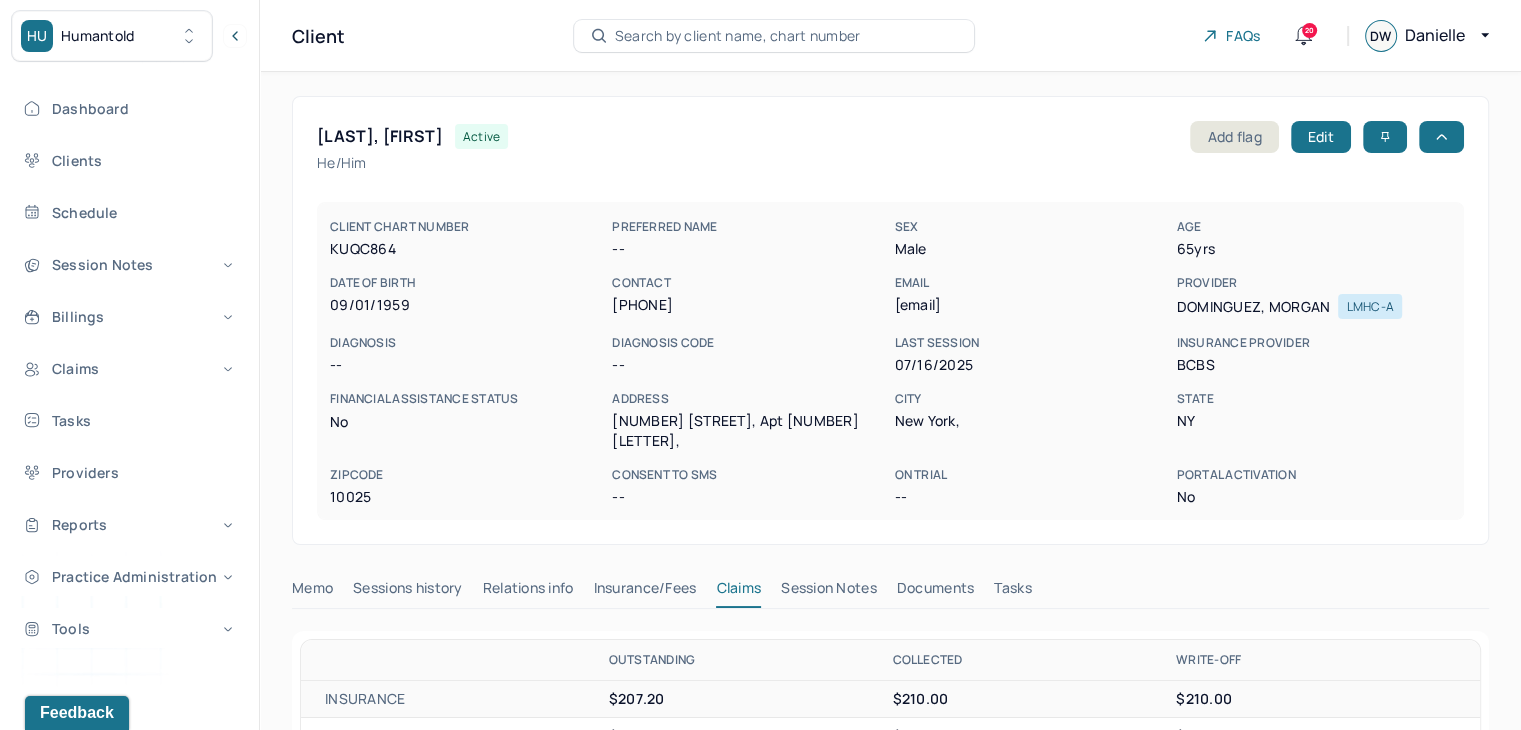 scroll, scrollTop: 0, scrollLeft: 0, axis: both 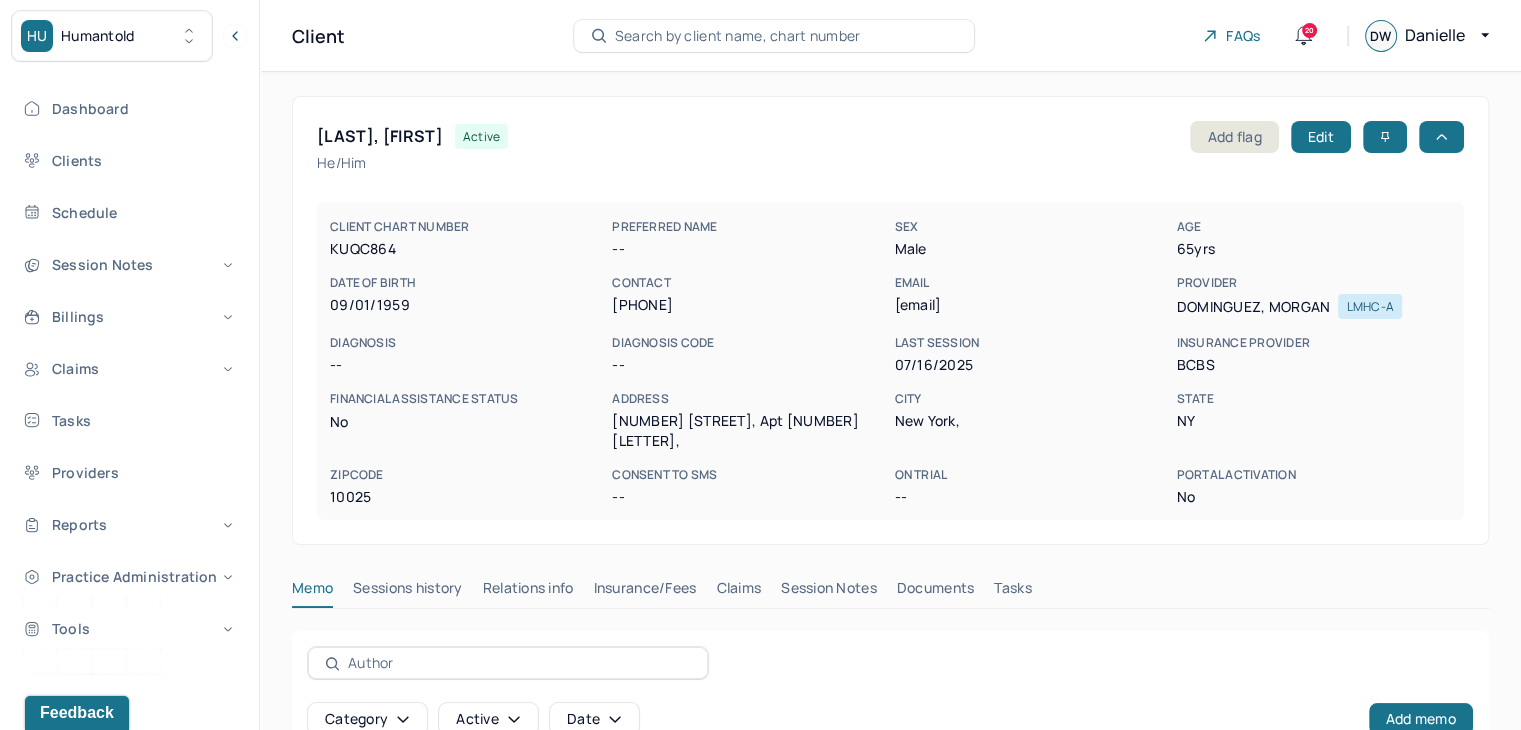 click on "Search by client name, chart number" at bounding box center [738, 36] 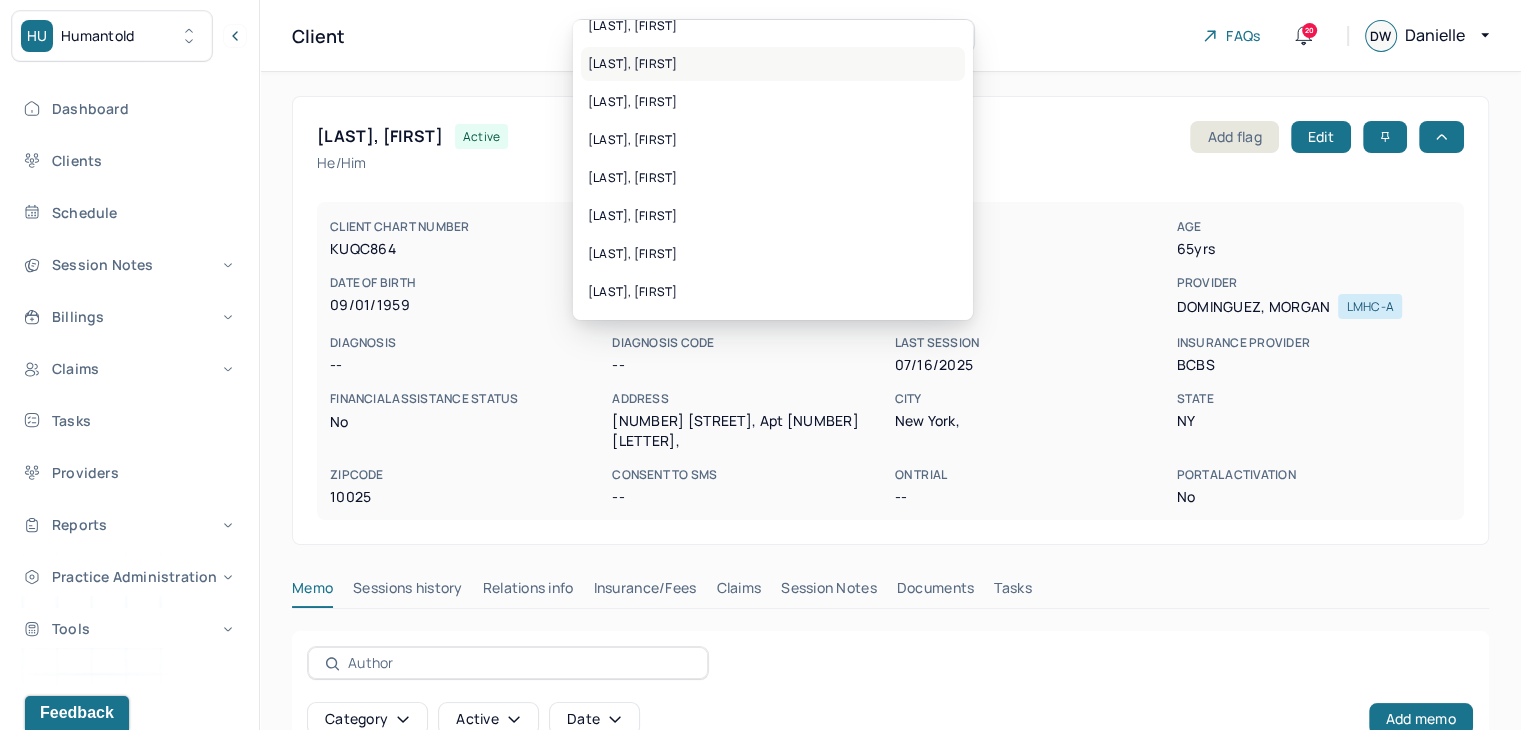 scroll, scrollTop: 200, scrollLeft: 0, axis: vertical 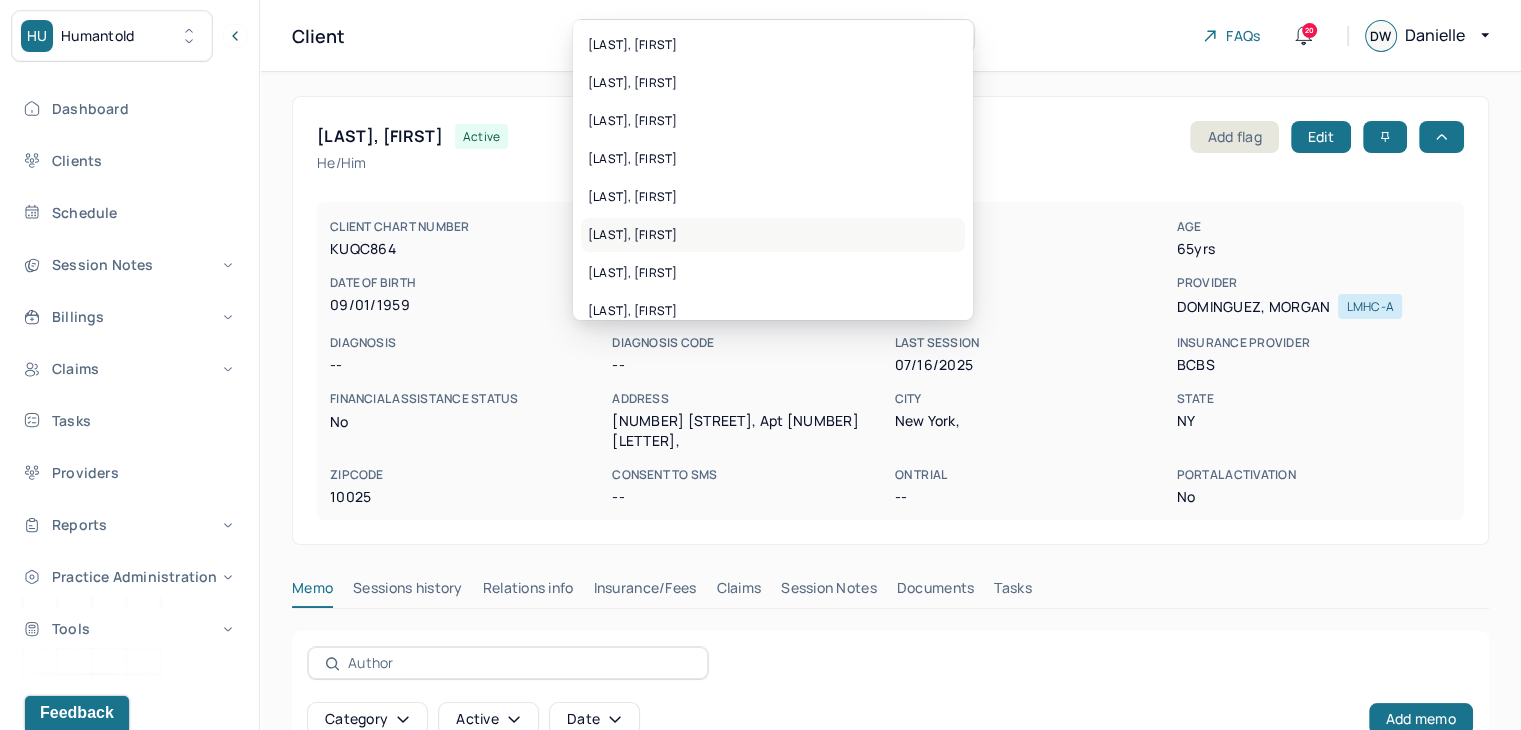 type on "luci" 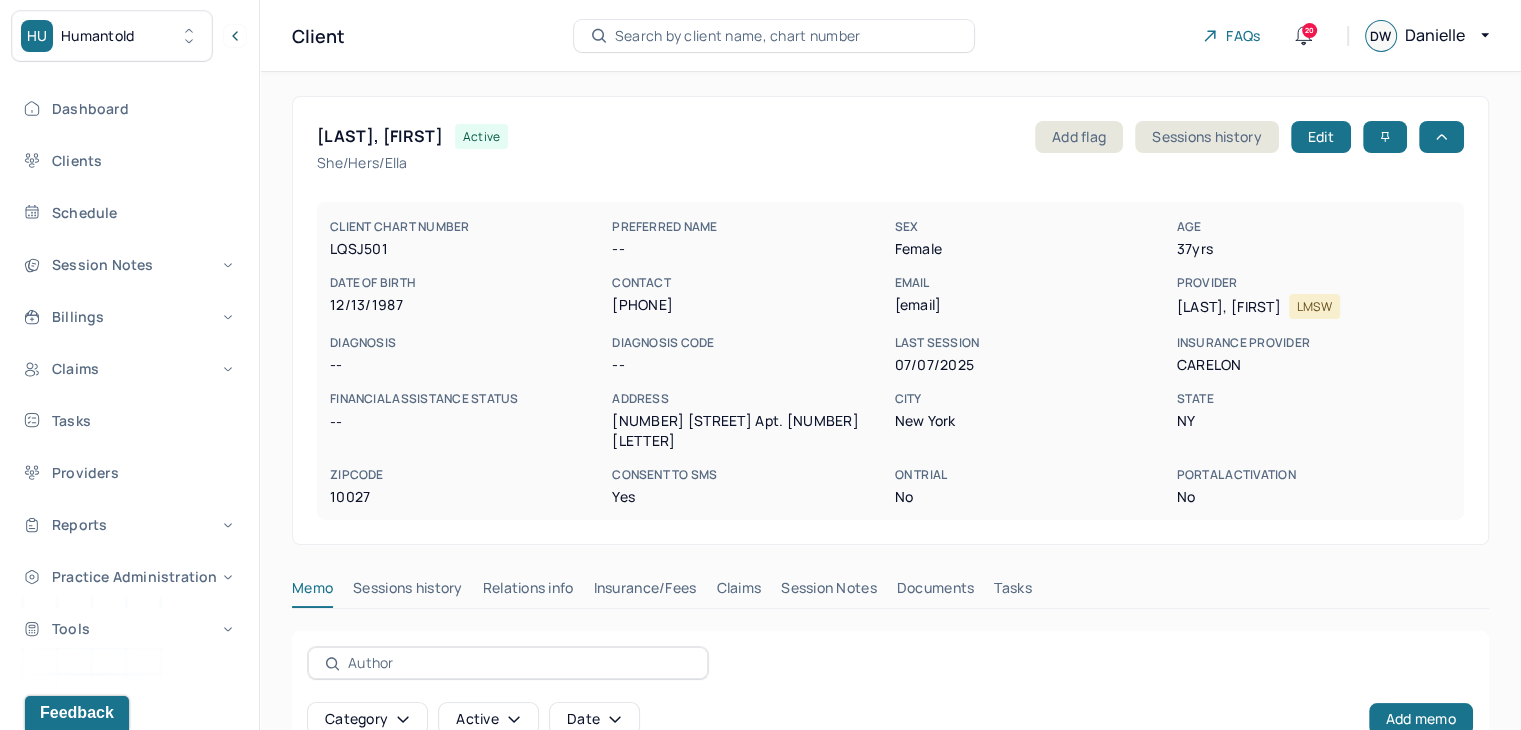 click on "Search by client name, chart number" at bounding box center (738, 36) 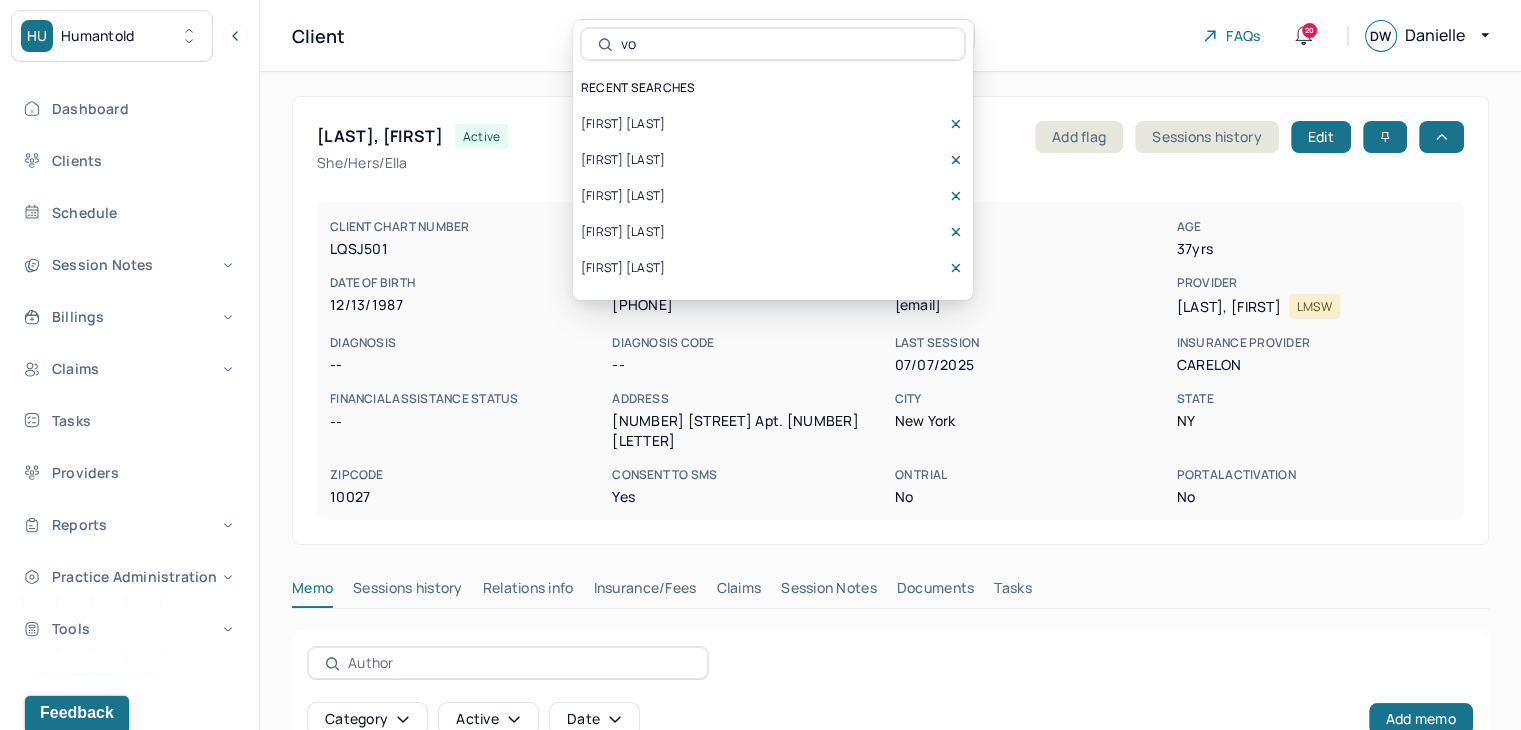 type on "v" 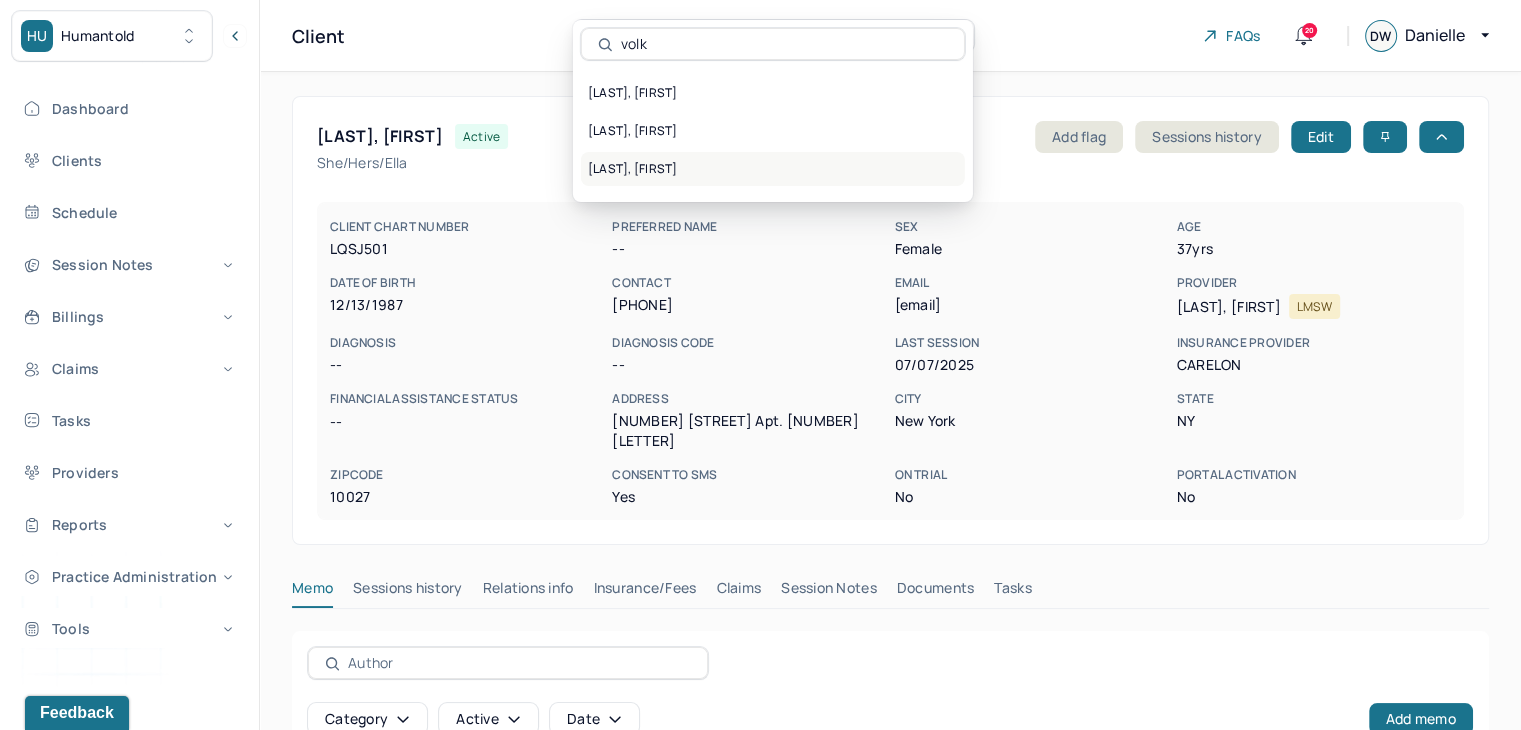 type on "volk" 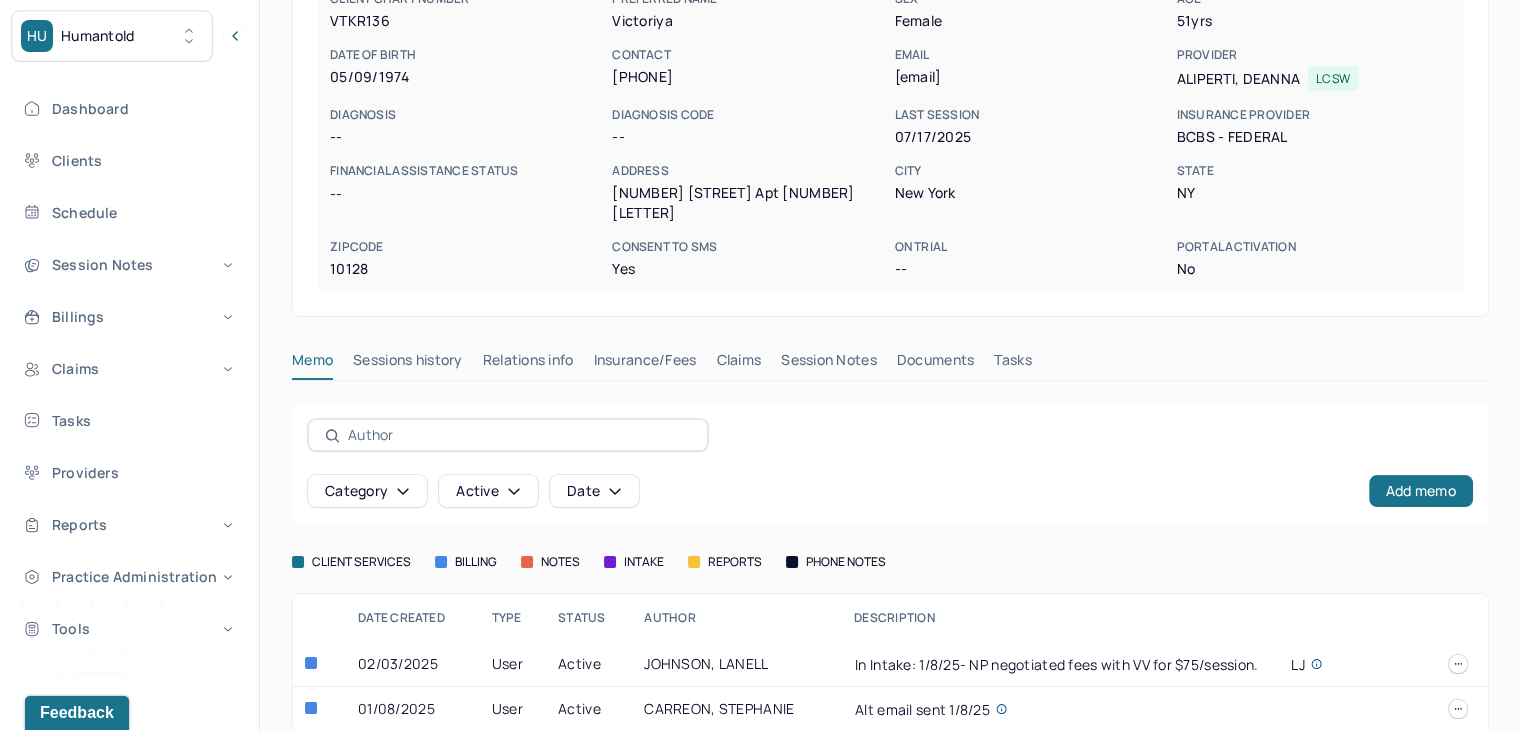 scroll, scrollTop: 237, scrollLeft: 0, axis: vertical 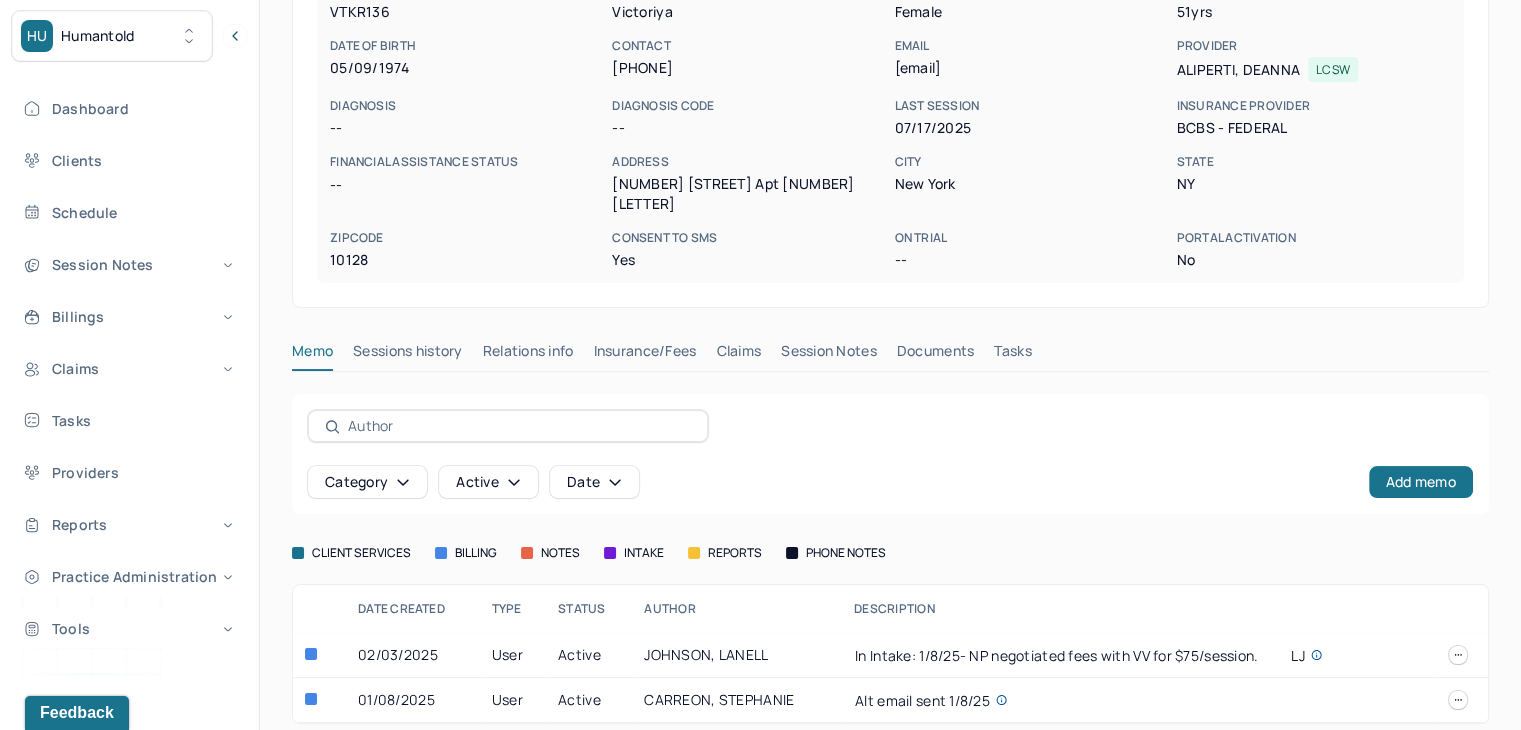 click on "Claims" at bounding box center [738, 355] 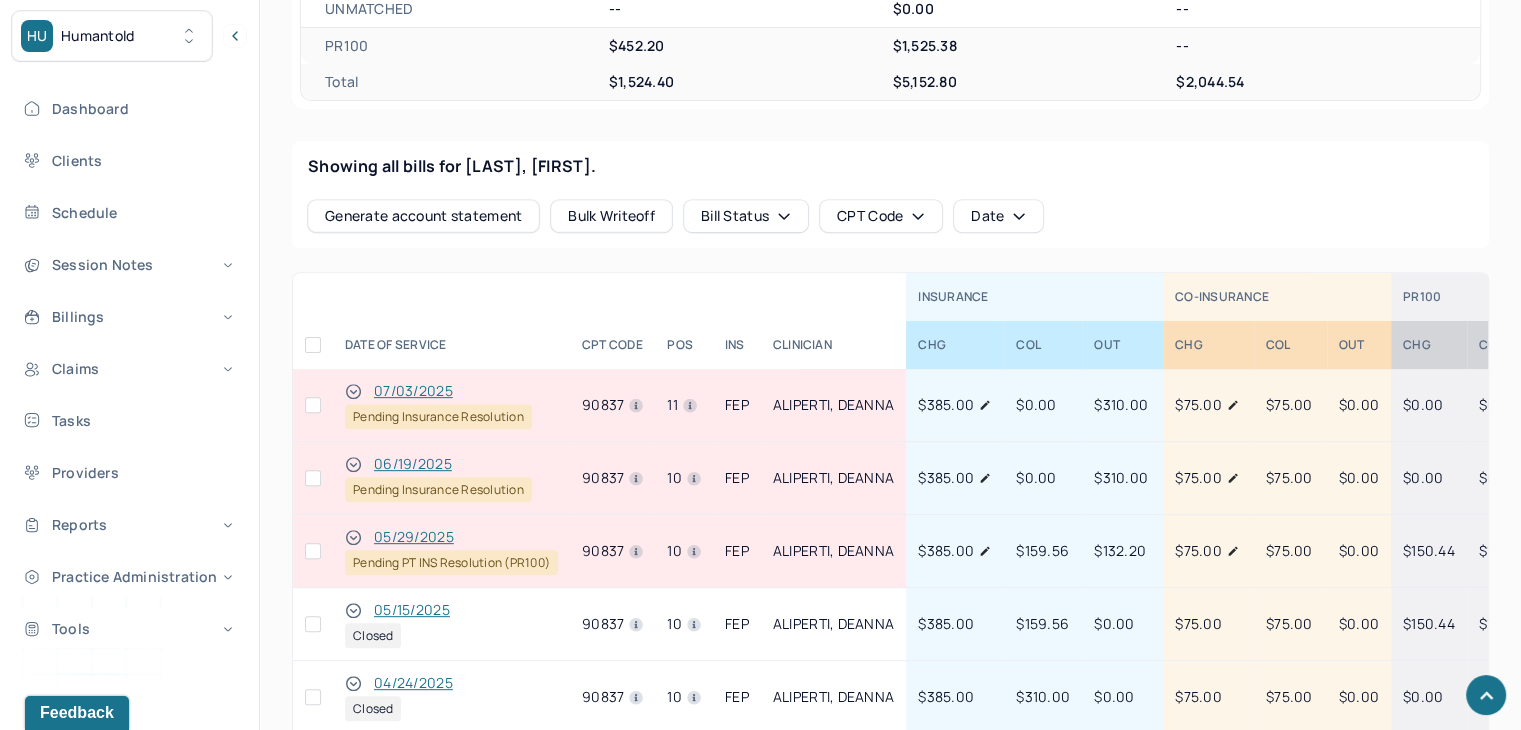 scroll, scrollTop: 806, scrollLeft: 0, axis: vertical 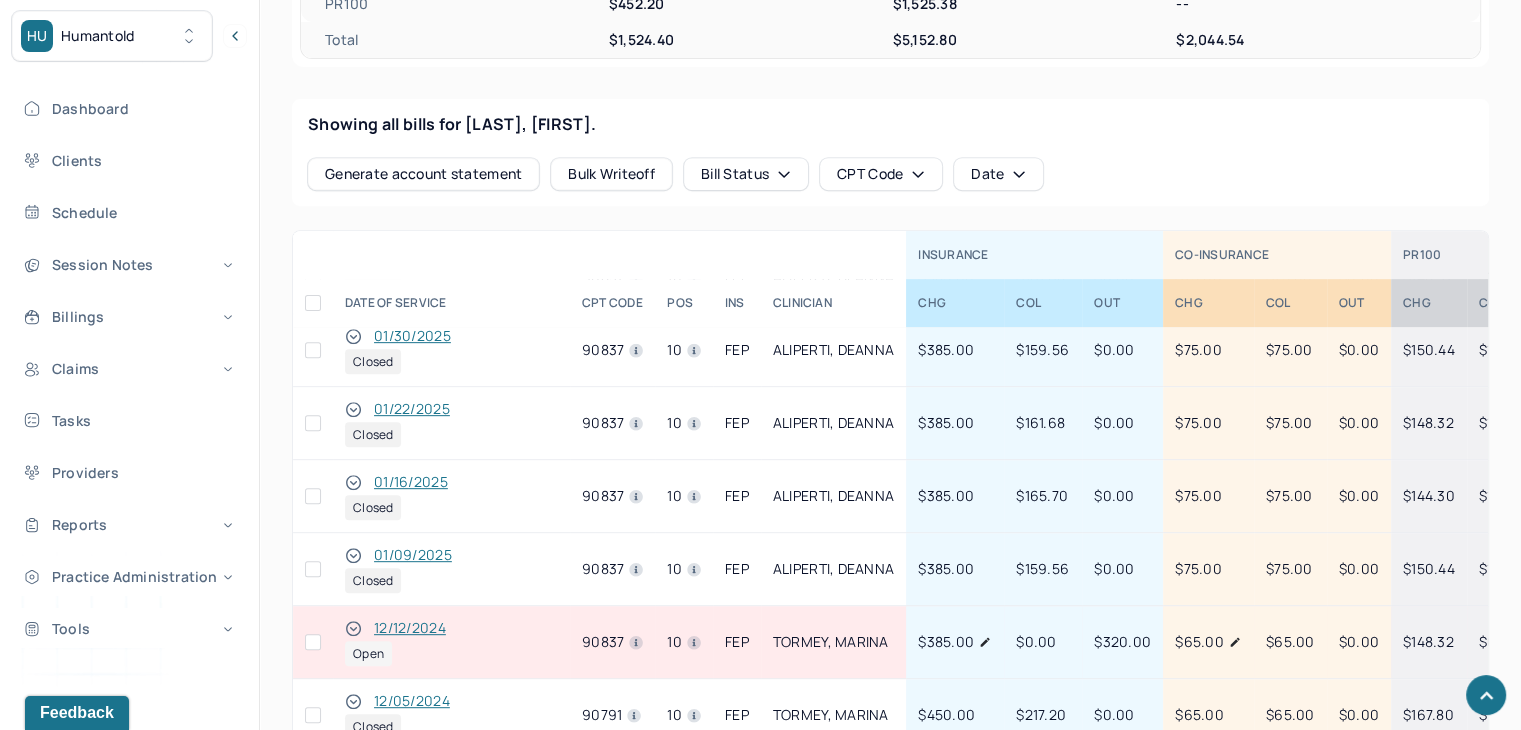 click 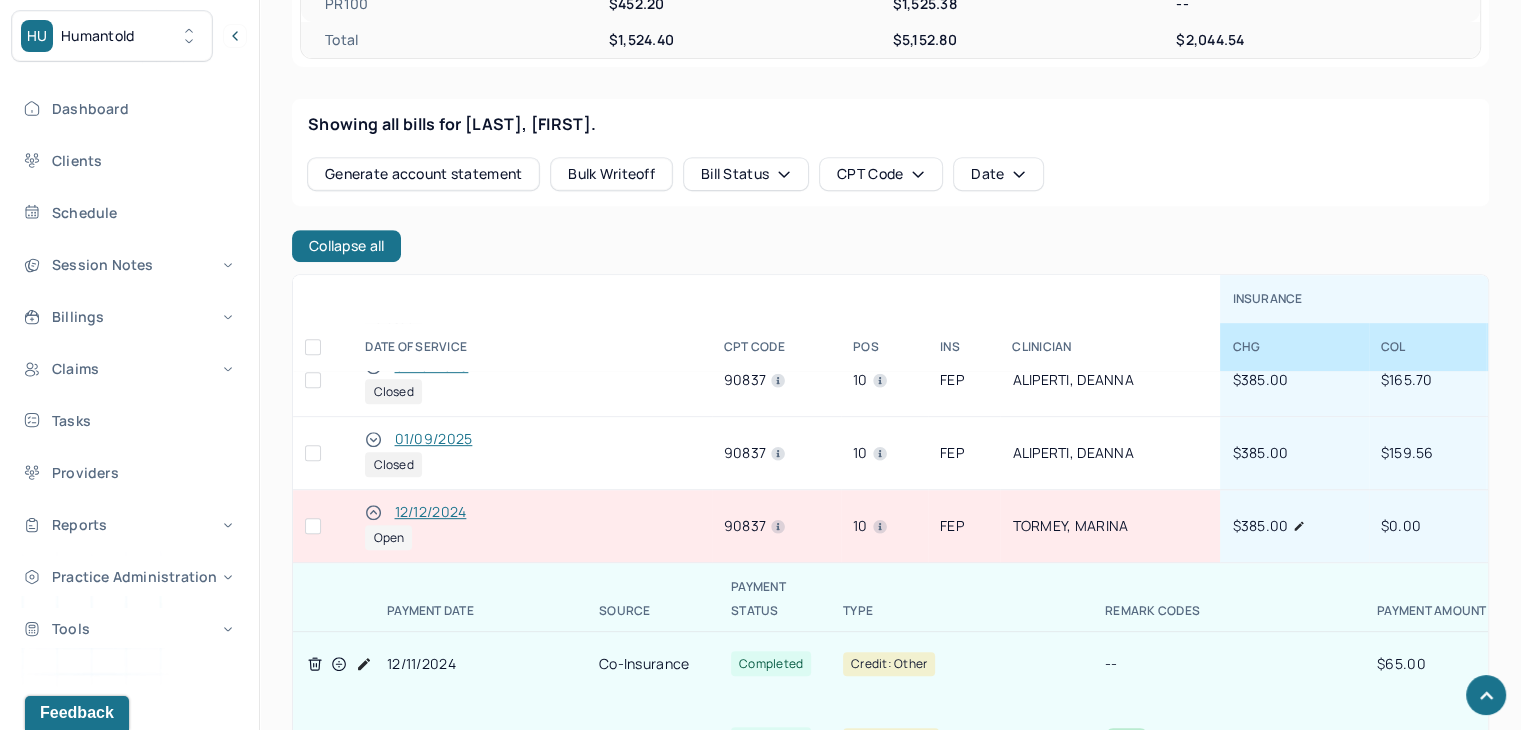 scroll, scrollTop: 854, scrollLeft: 0, axis: vertical 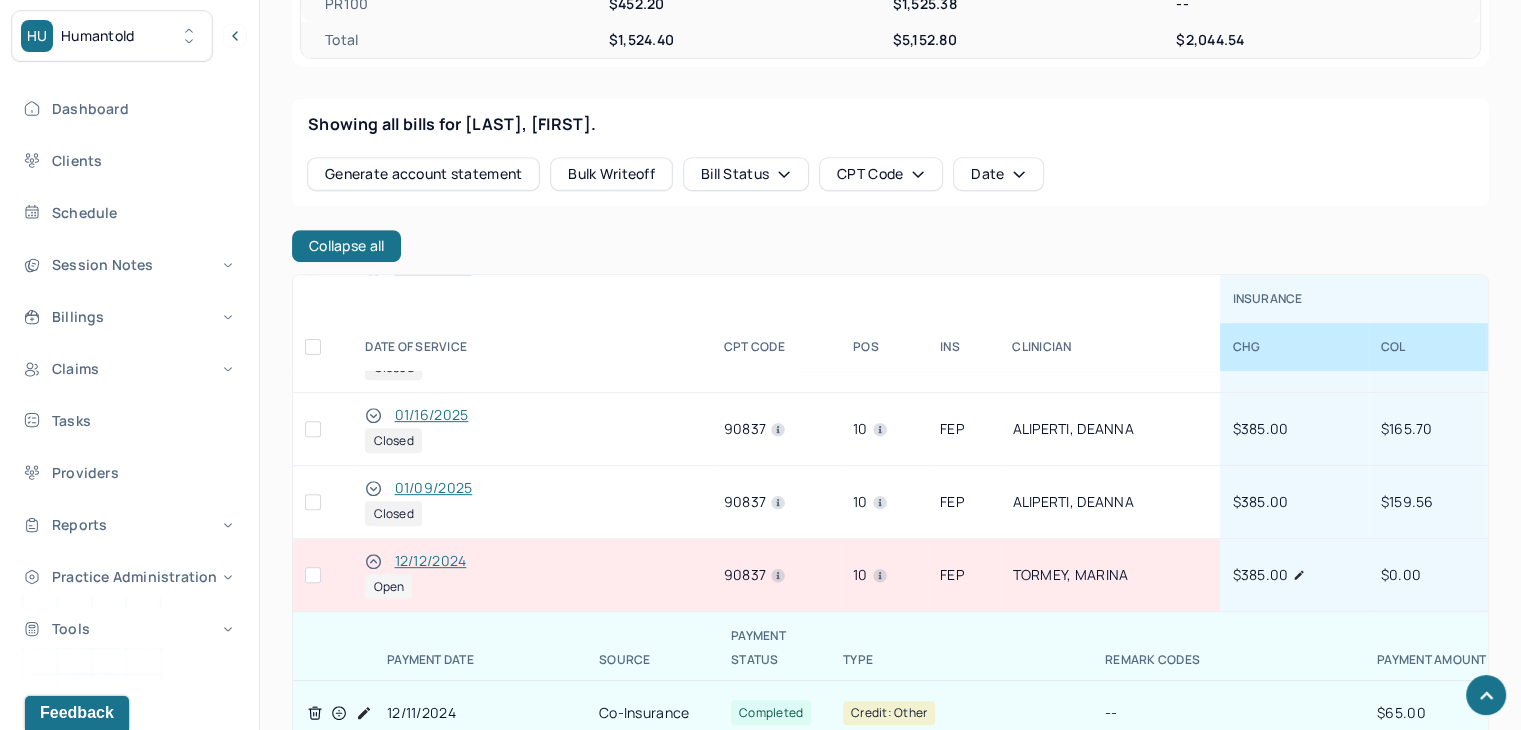click 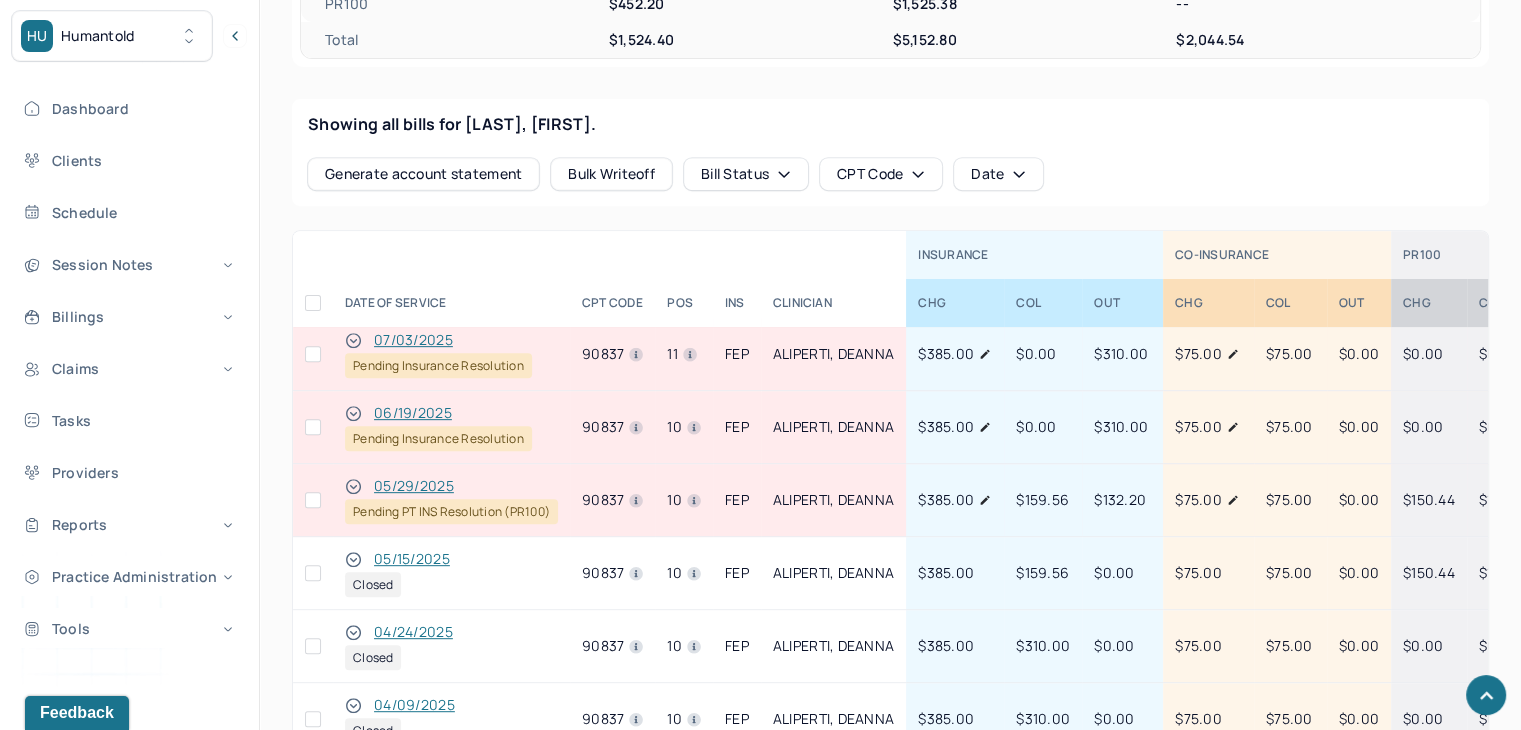 scroll, scrollTop: 0, scrollLeft: 0, axis: both 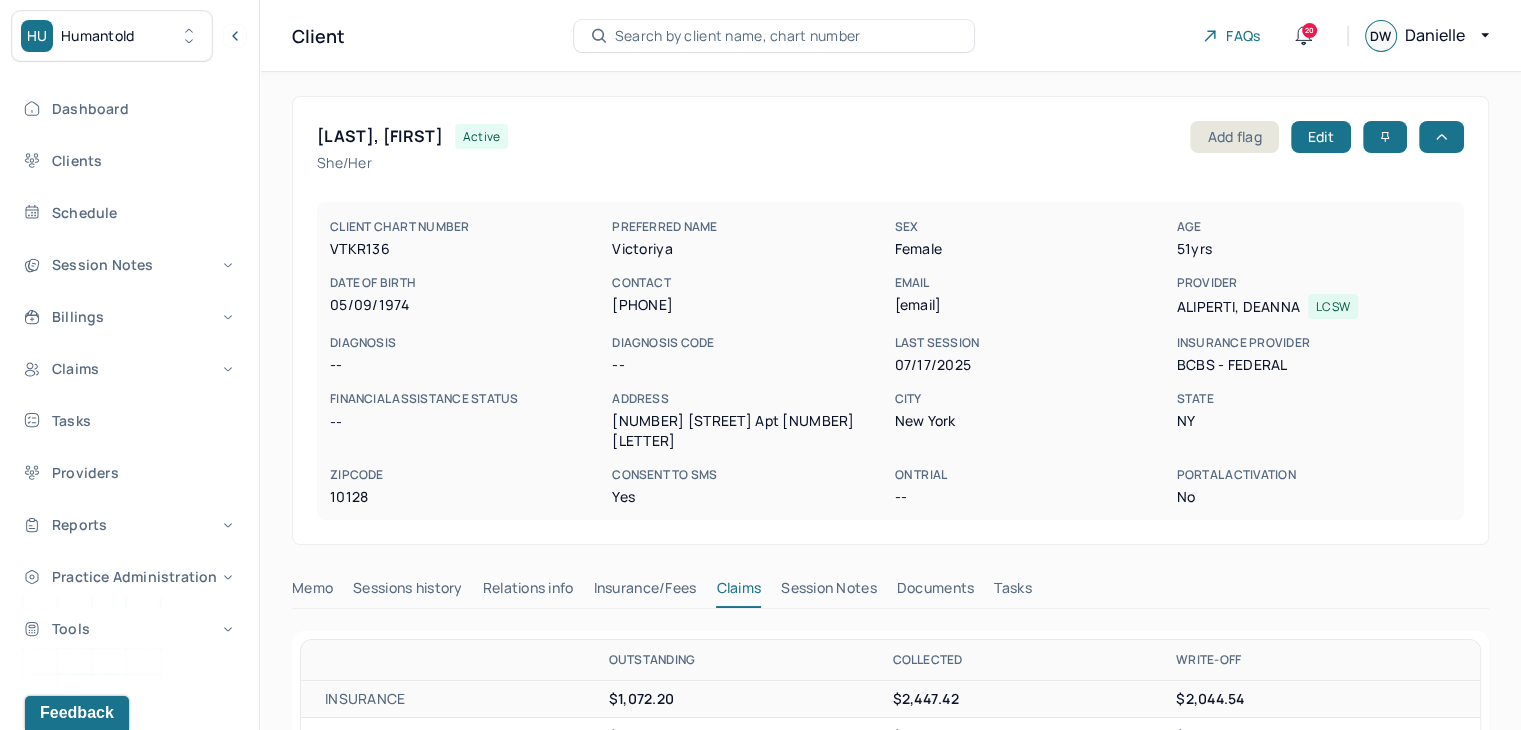 click on "Search by client name, chart number" at bounding box center [738, 36] 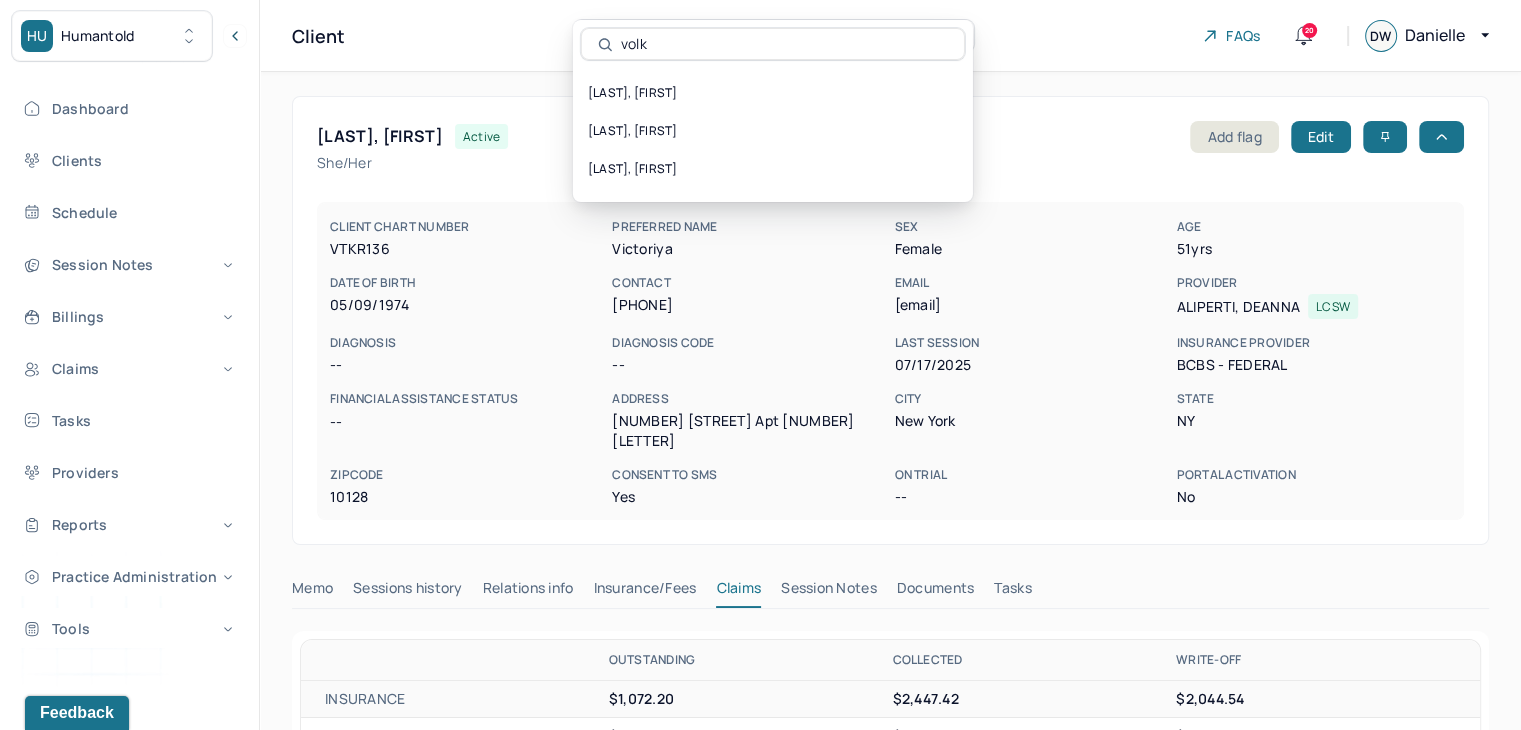 type on "Y" 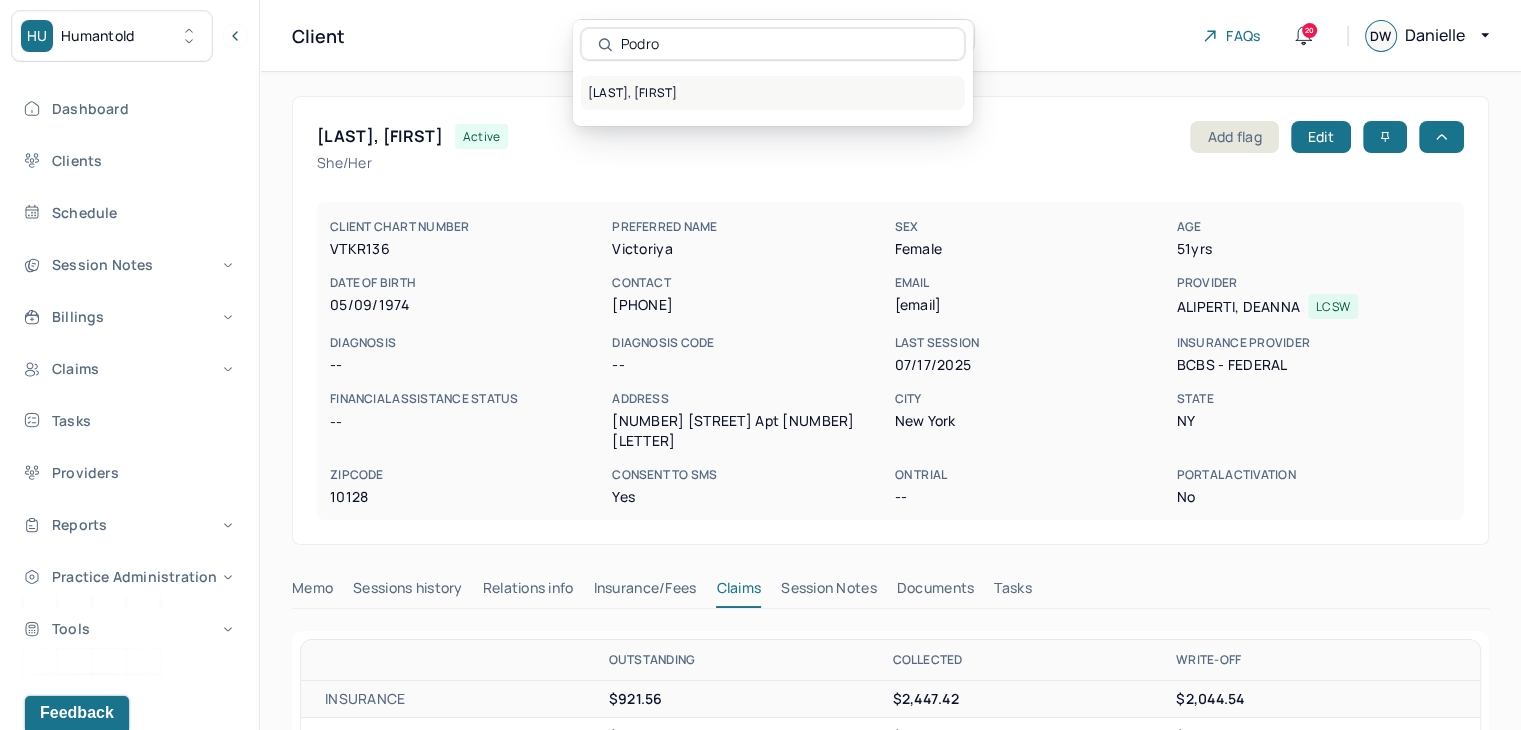 type on "Podro" 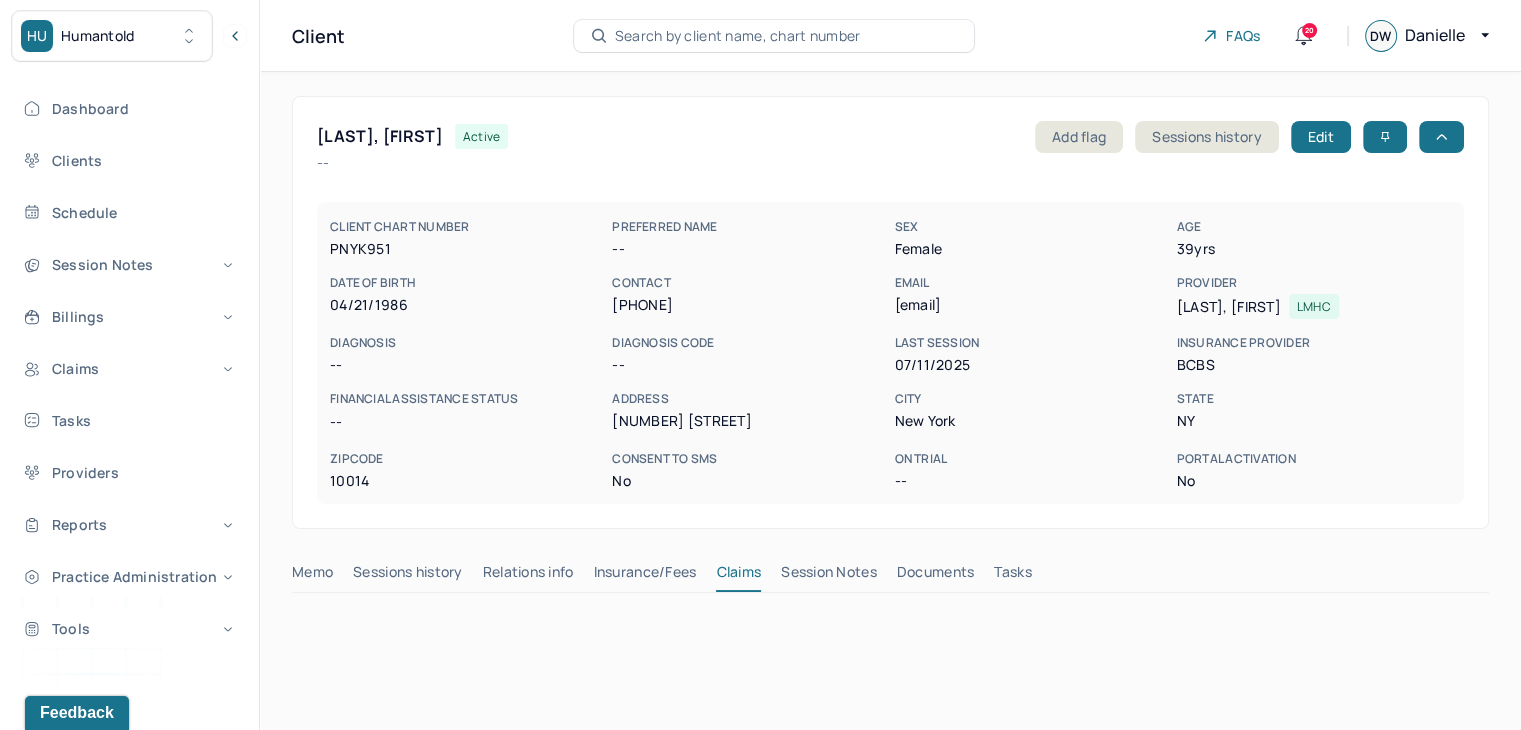 click on "Session Notes" at bounding box center (829, 576) 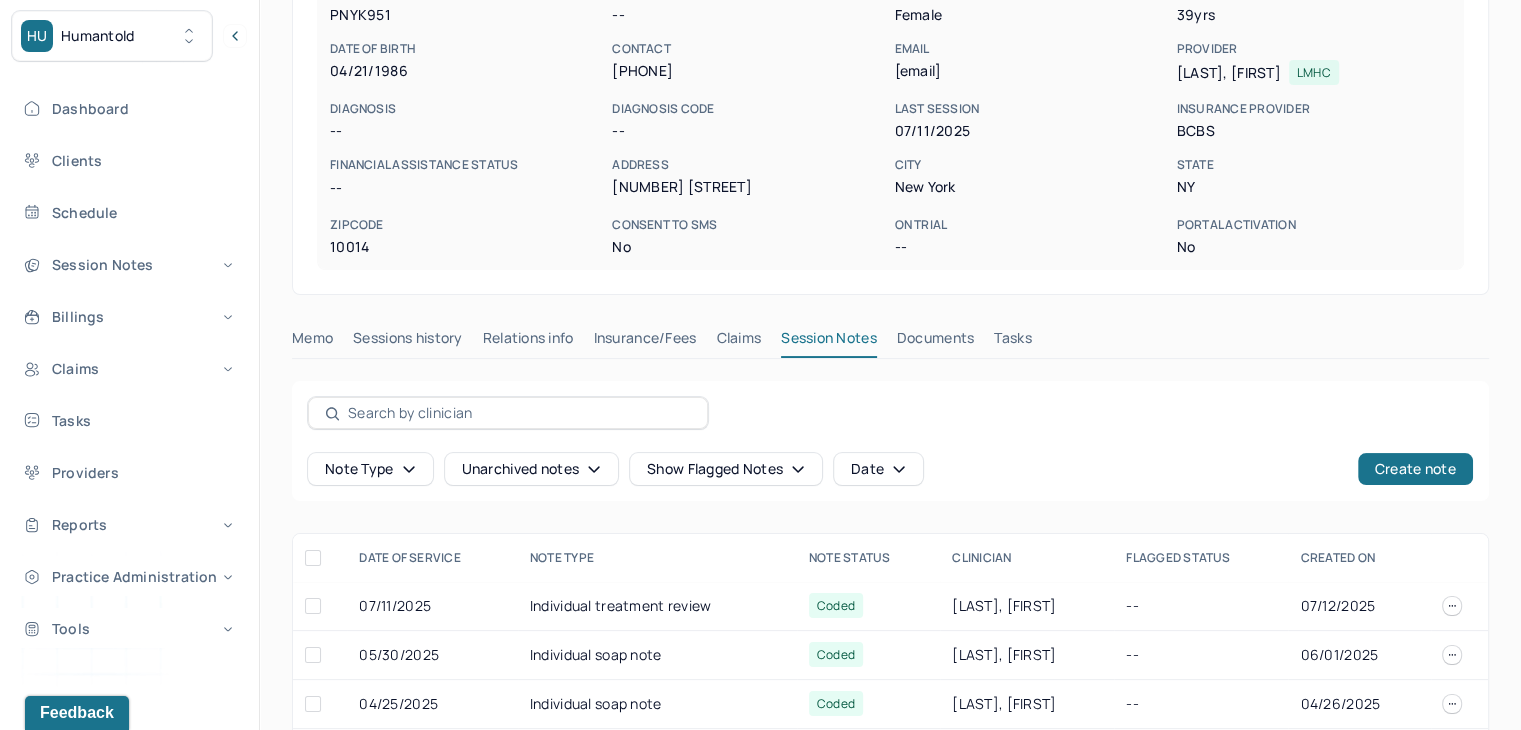 scroll, scrollTop: 400, scrollLeft: 0, axis: vertical 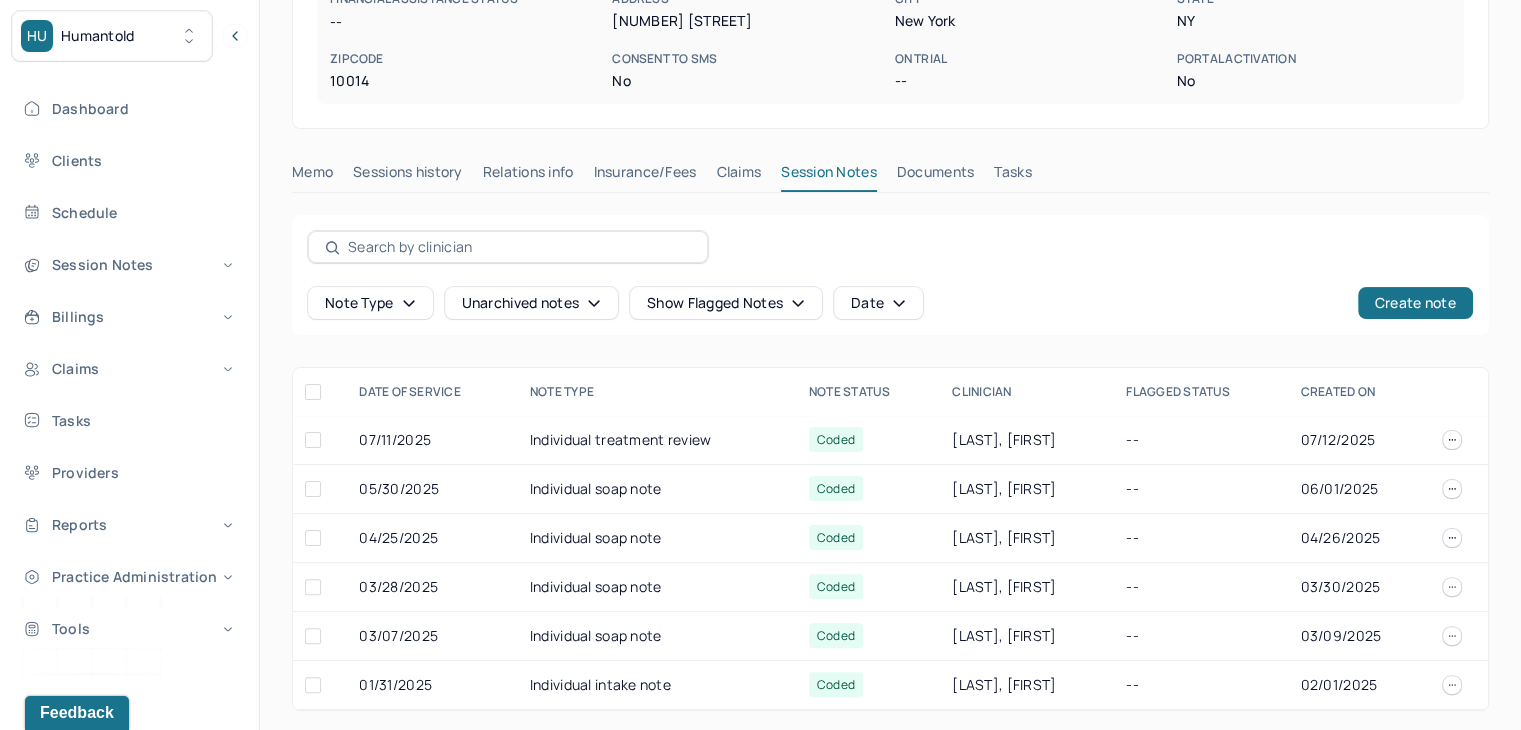 click on "Claims" at bounding box center (738, 176) 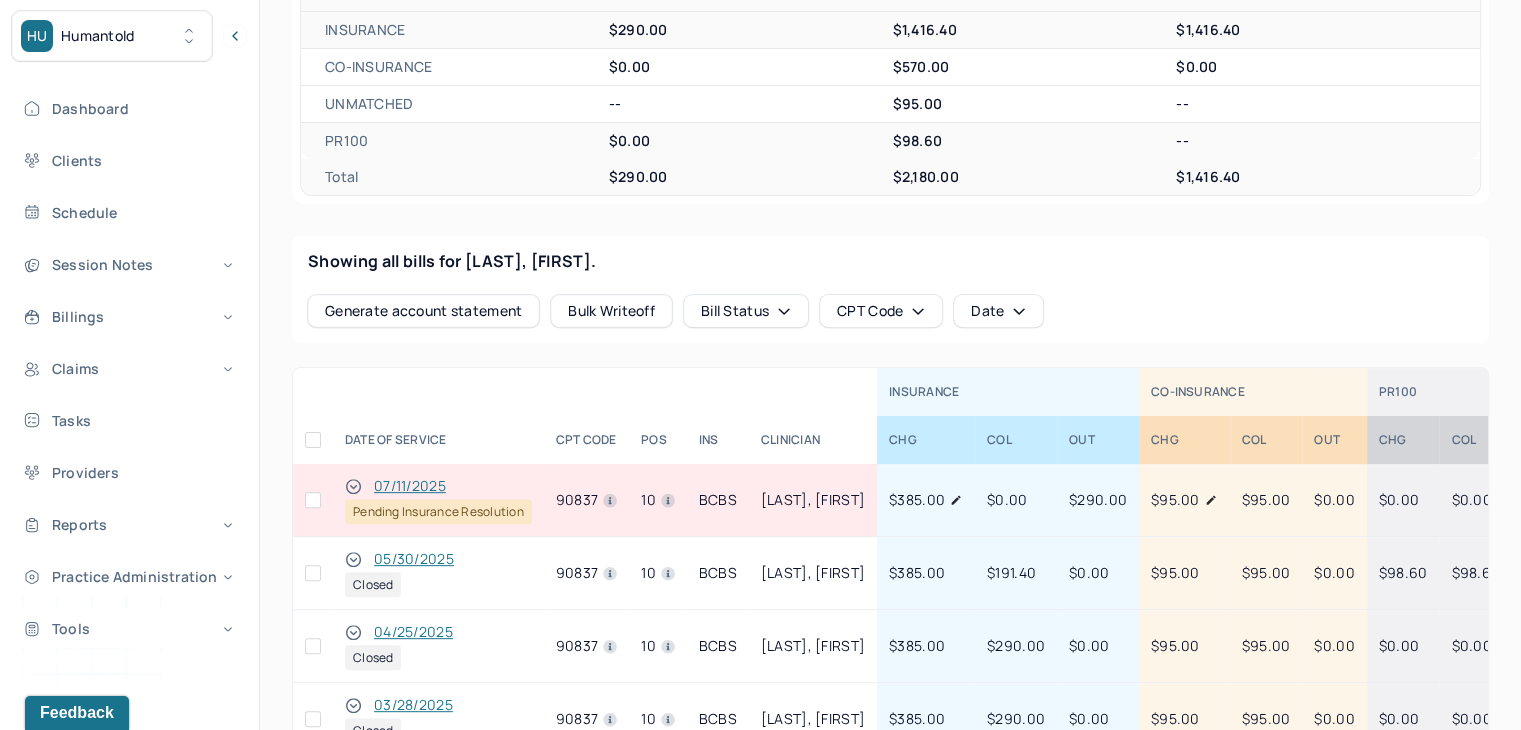scroll, scrollTop: 700, scrollLeft: 0, axis: vertical 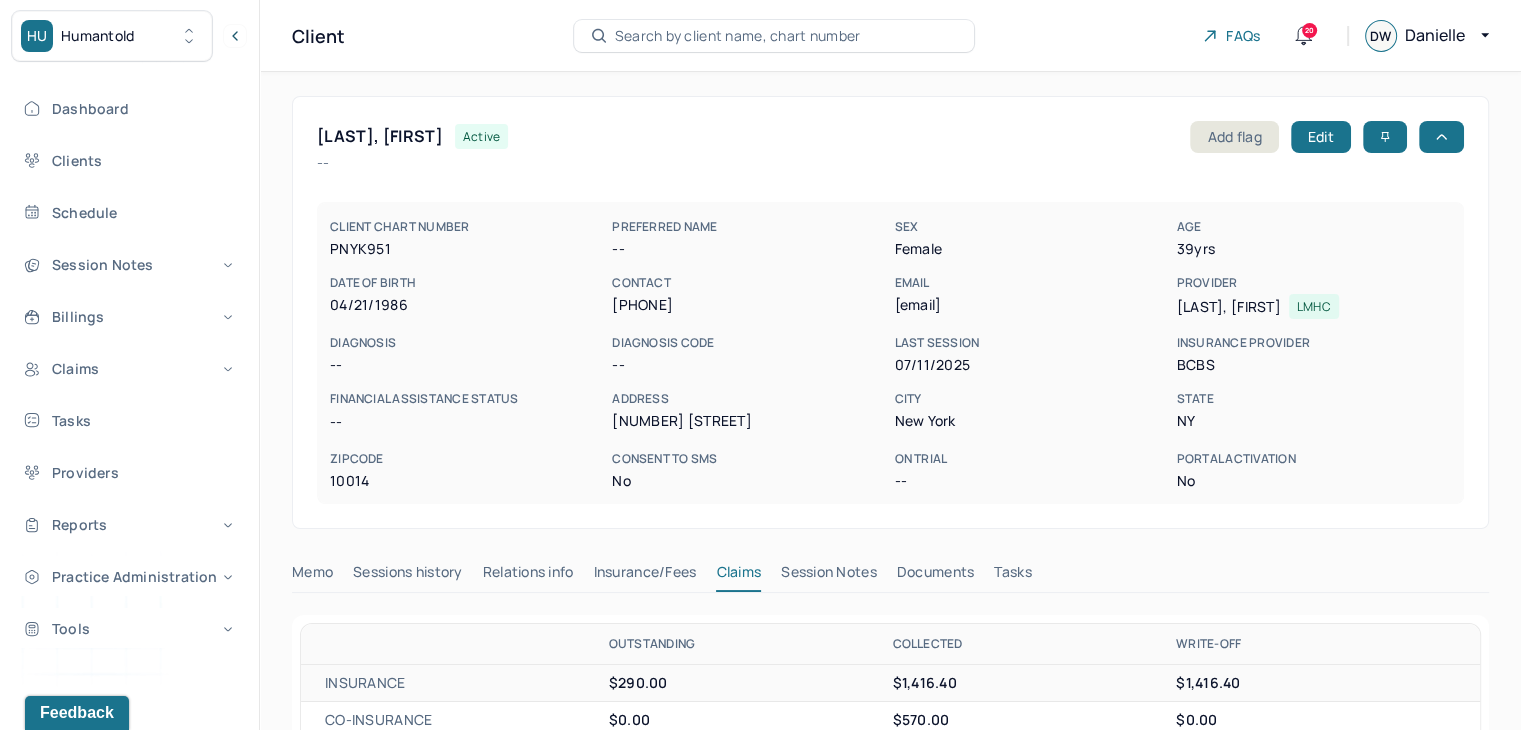 click on "Search by client name, chart number" at bounding box center (738, 36) 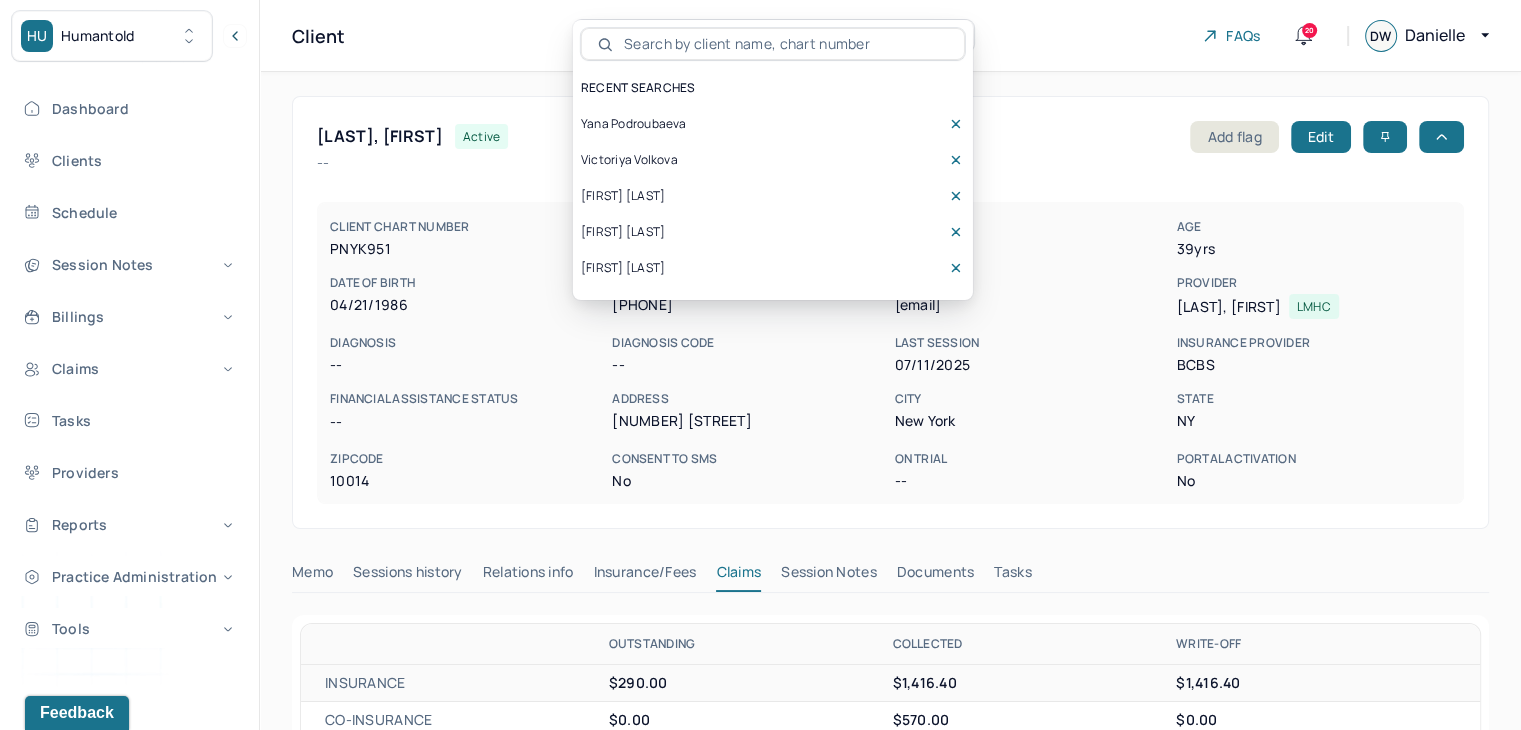 type on "o" 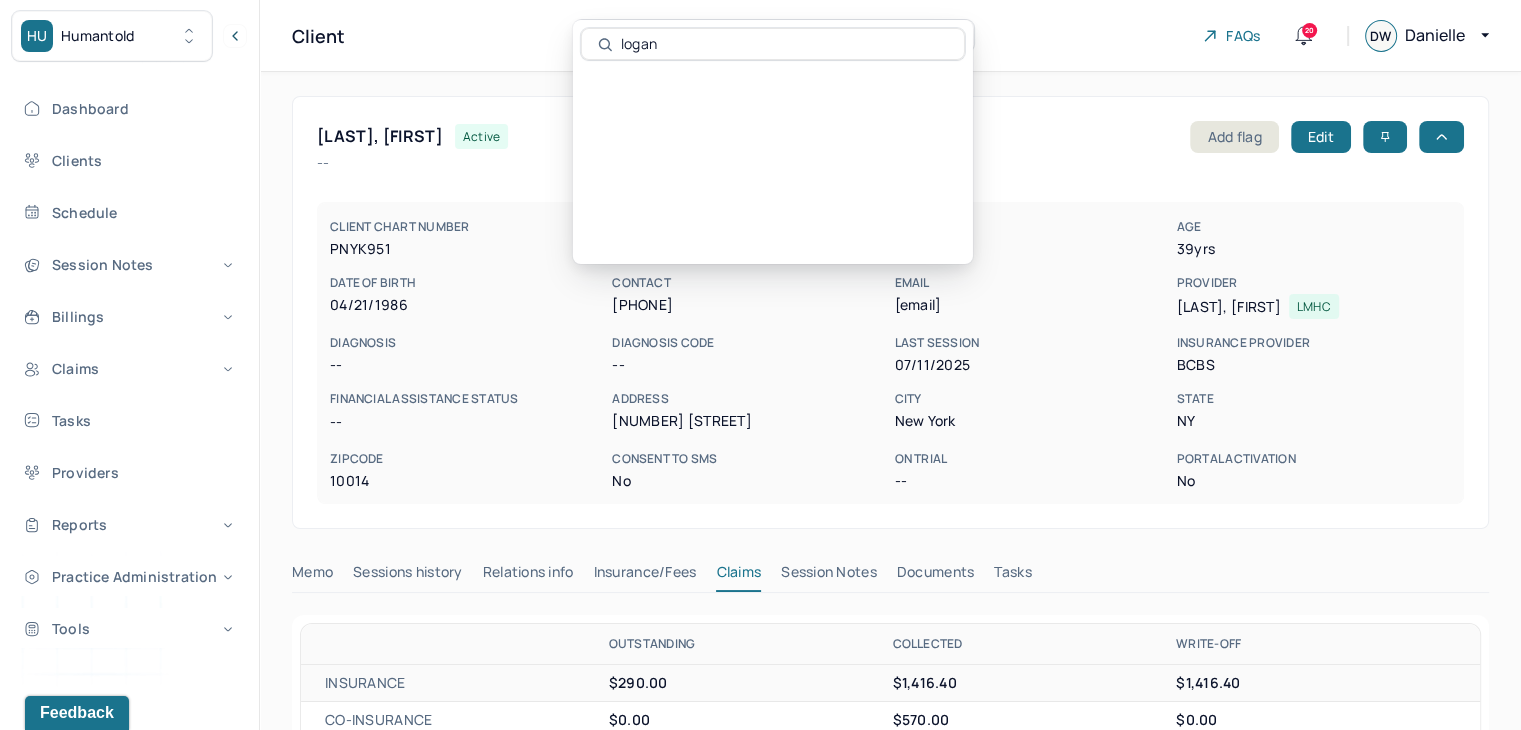 type on "logan" 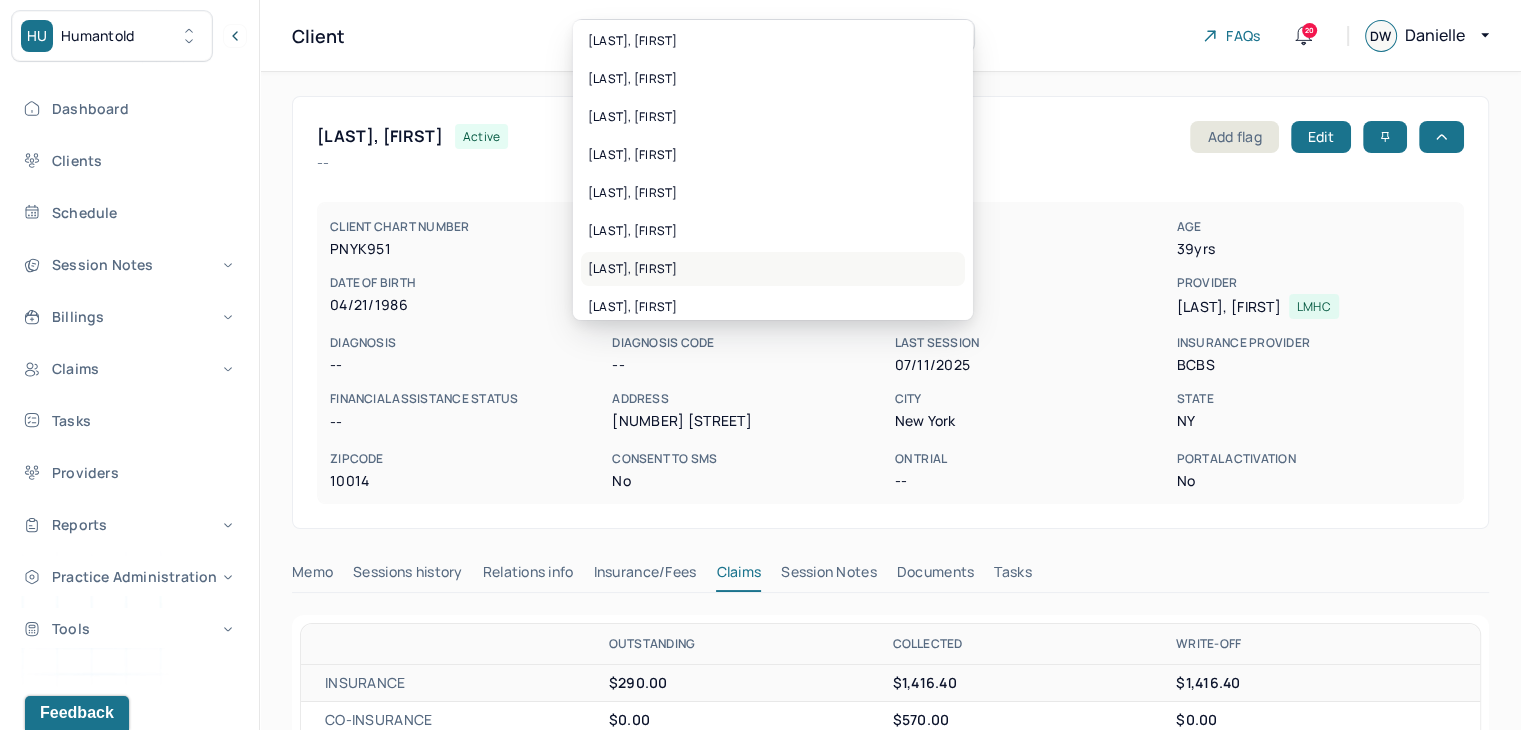 scroll, scrollTop: 100, scrollLeft: 0, axis: vertical 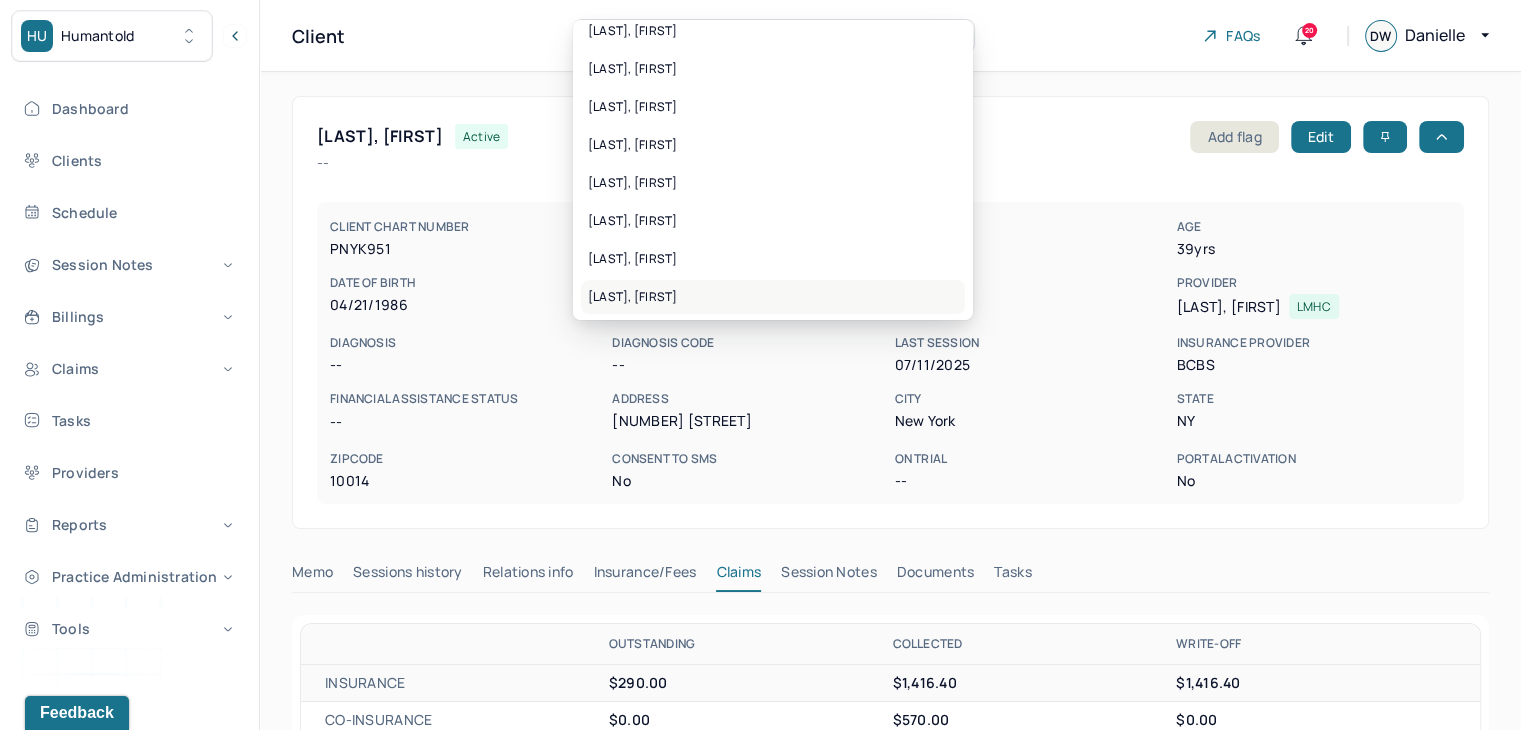 click on "LOGAN, CECILIA" at bounding box center (773, 297) 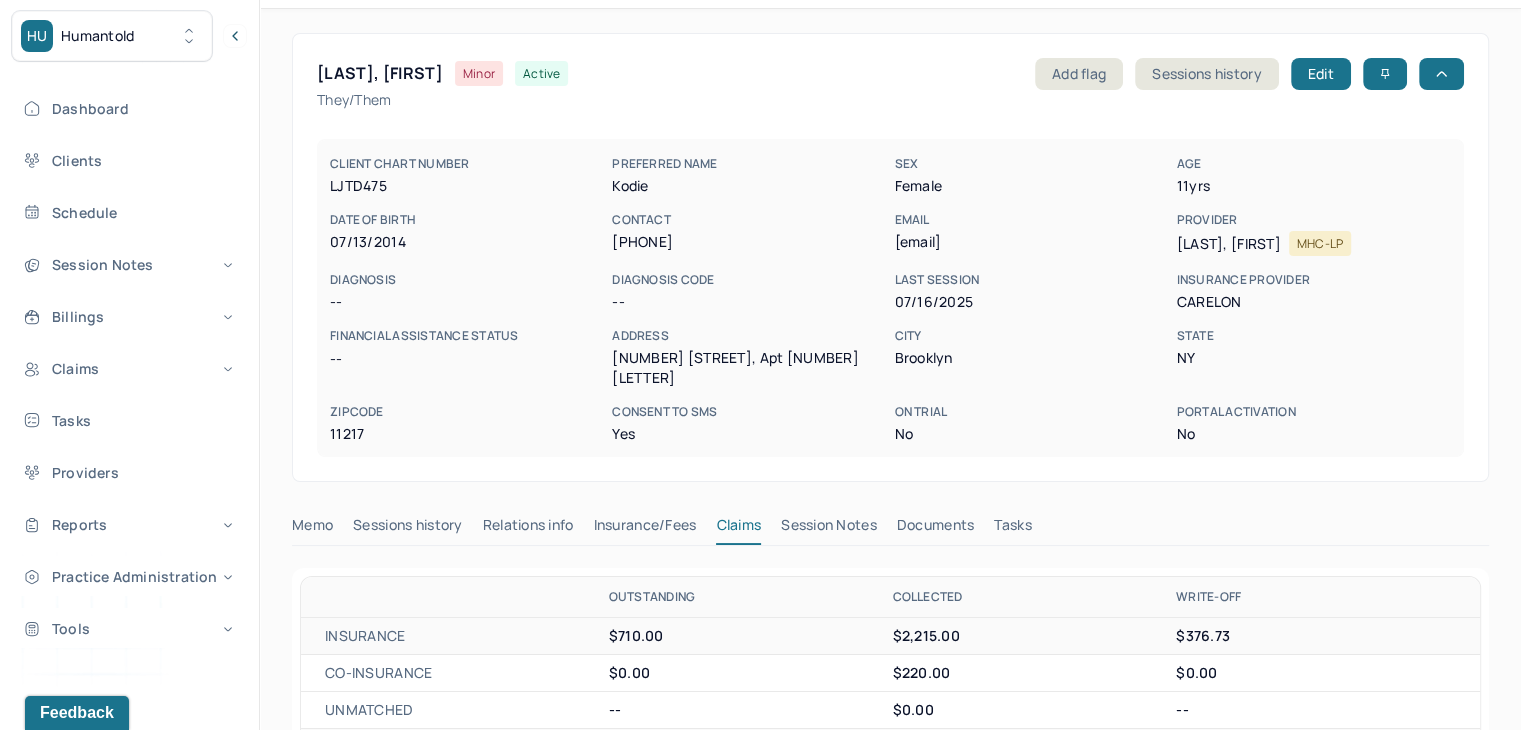 scroll, scrollTop: 0, scrollLeft: 0, axis: both 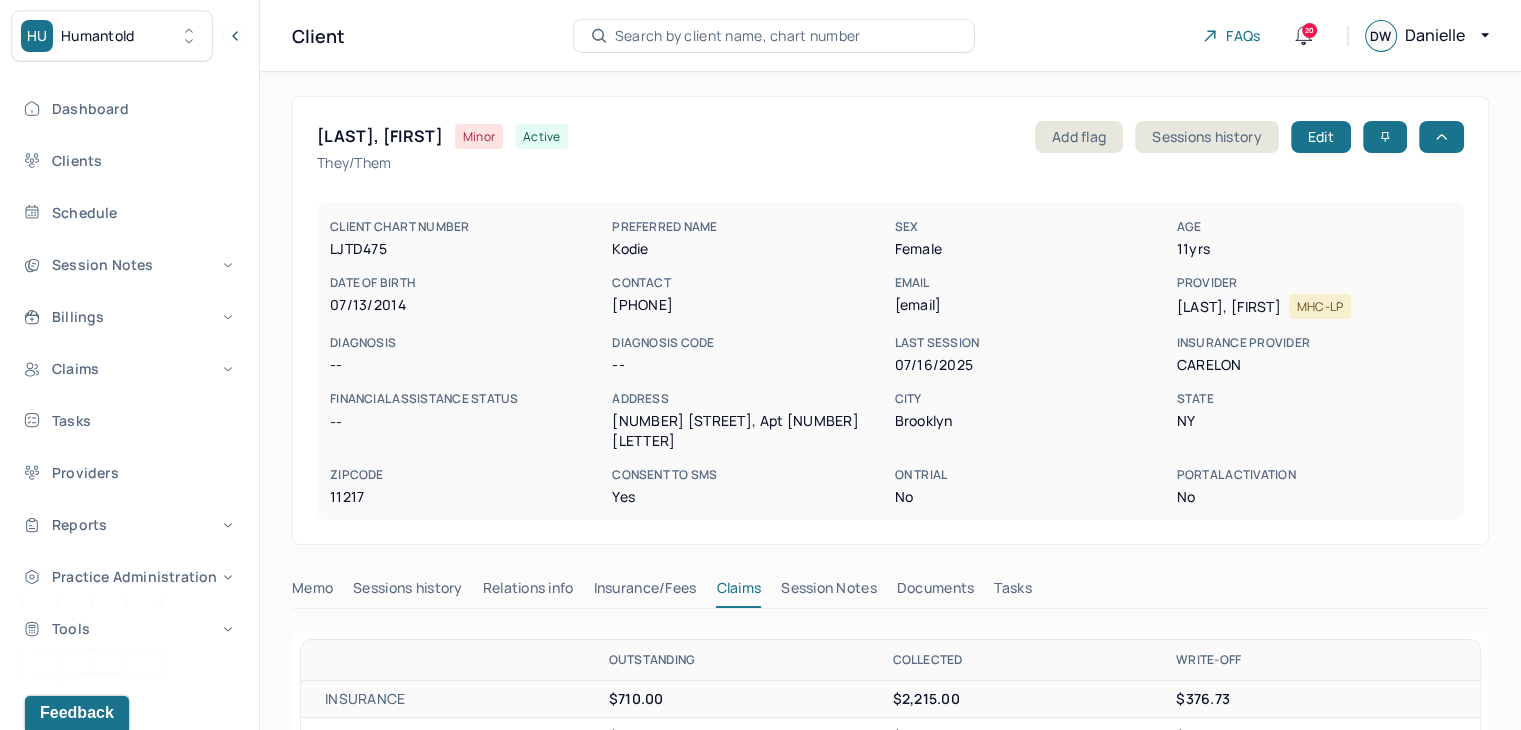 click on "Search by client name, chart number" at bounding box center (738, 36) 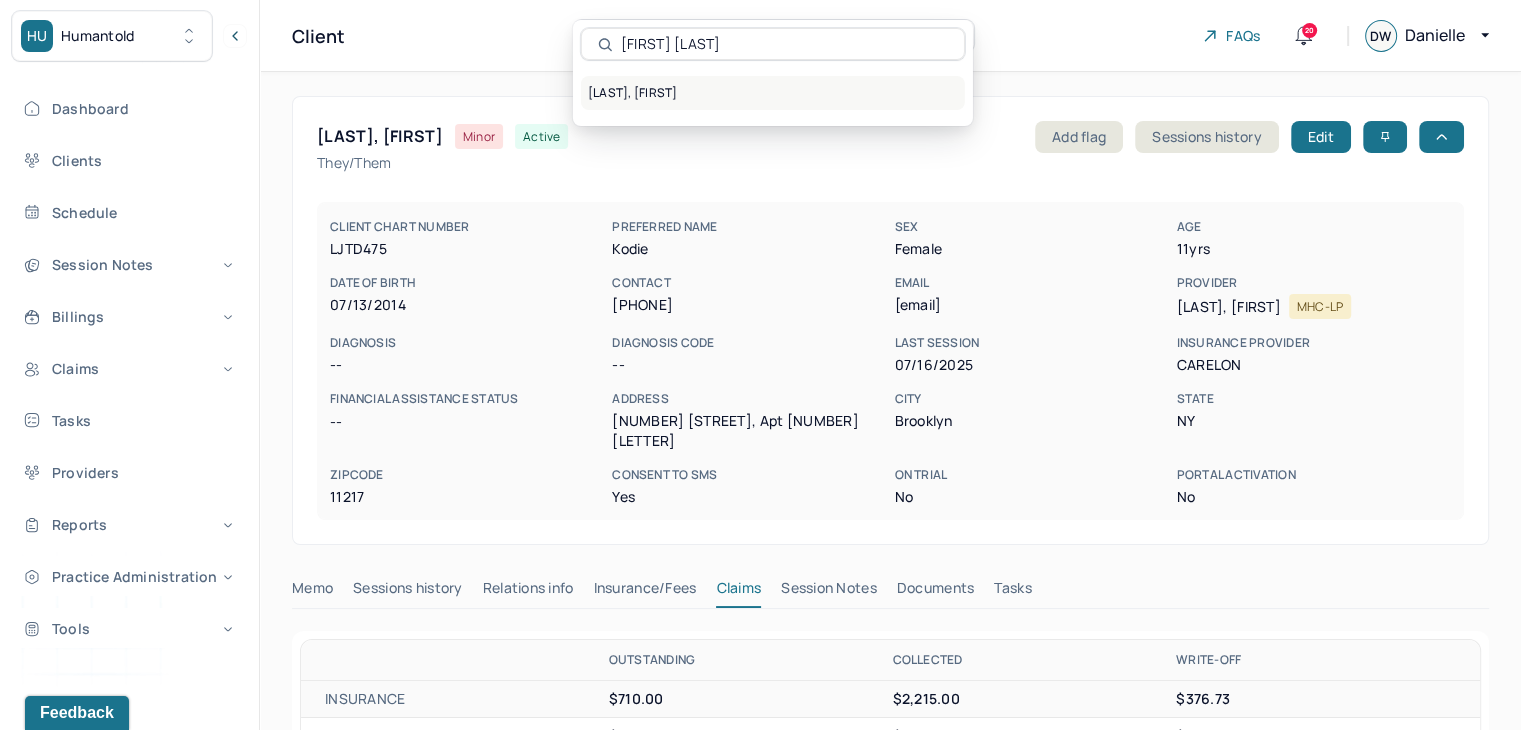 type on "Lucia l" 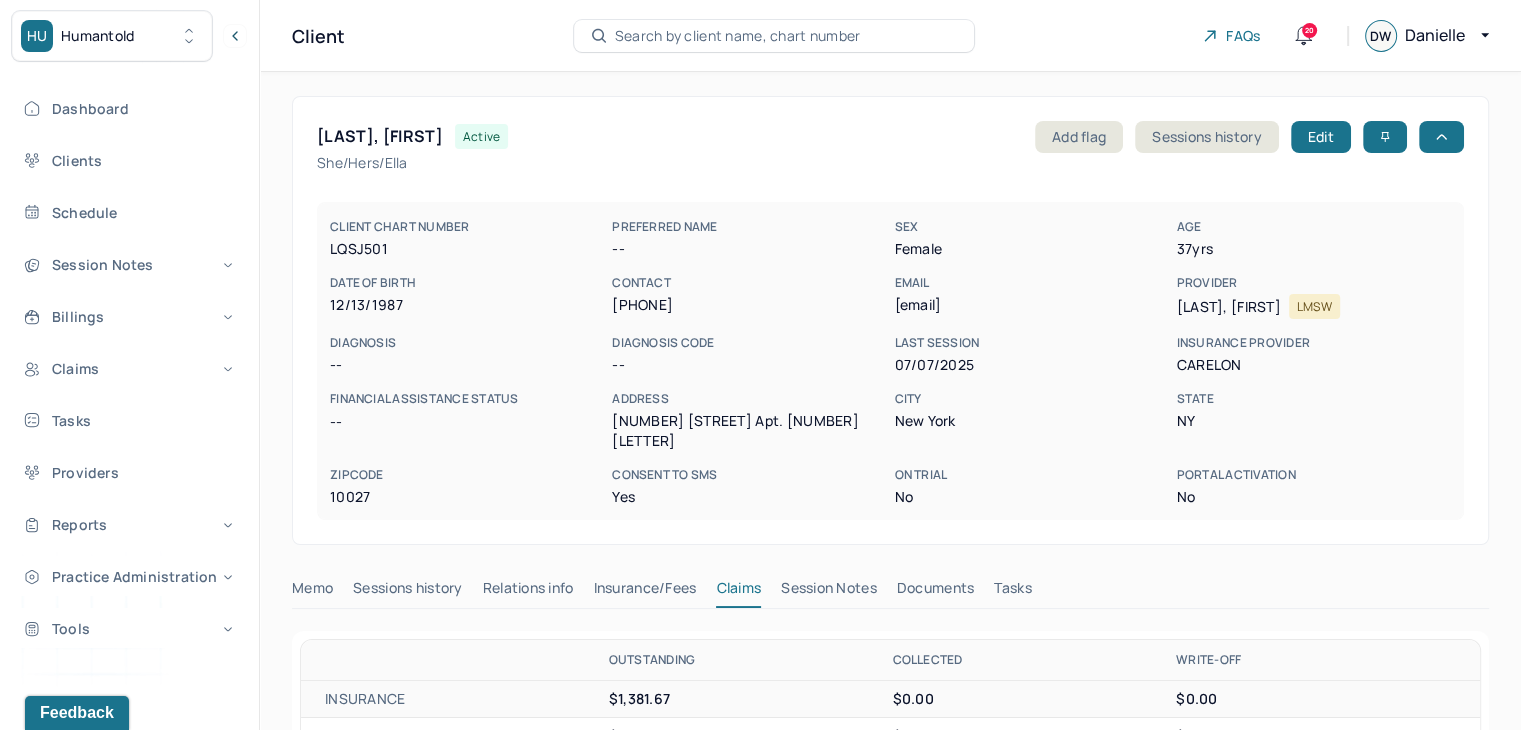 click on "Search by client name, chart number" at bounding box center (738, 36) 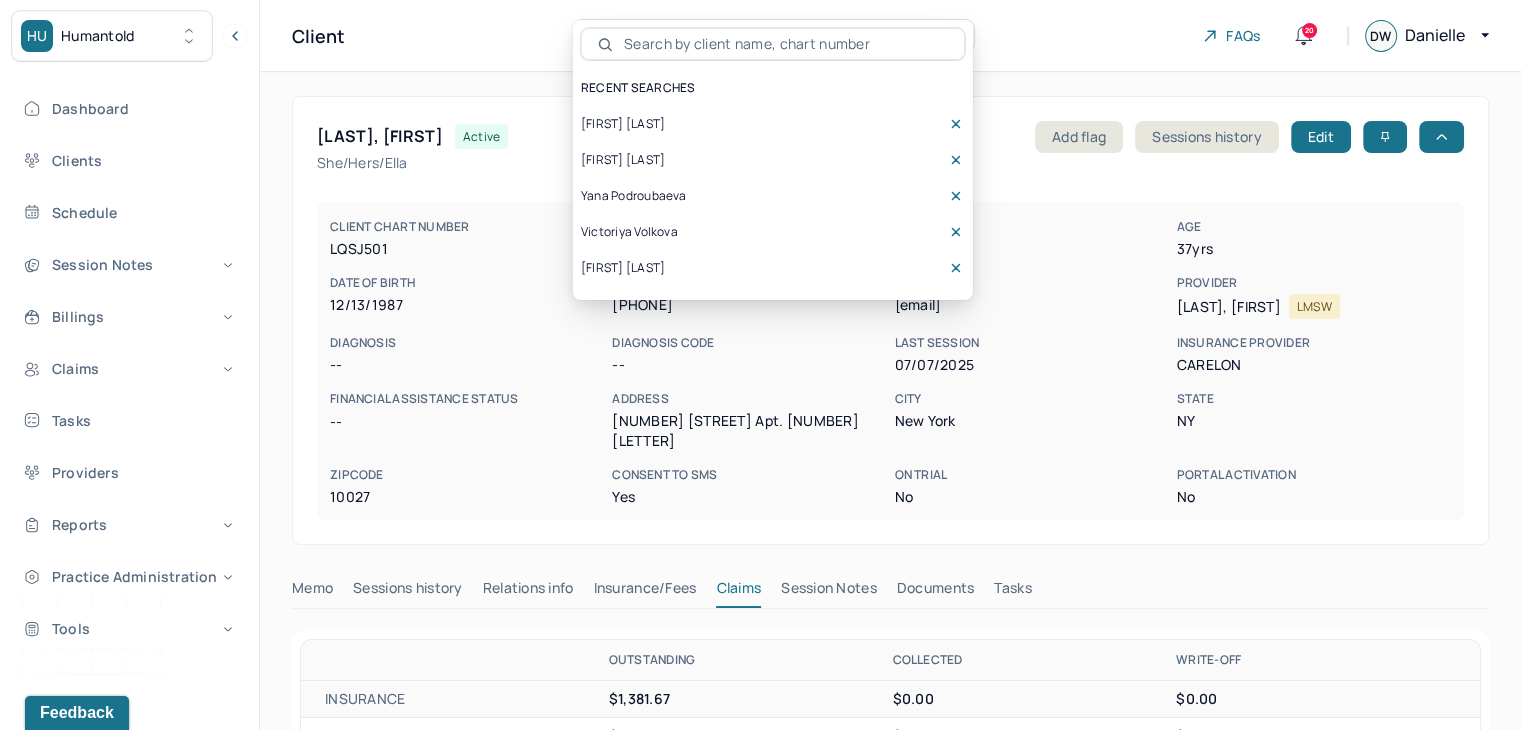 type 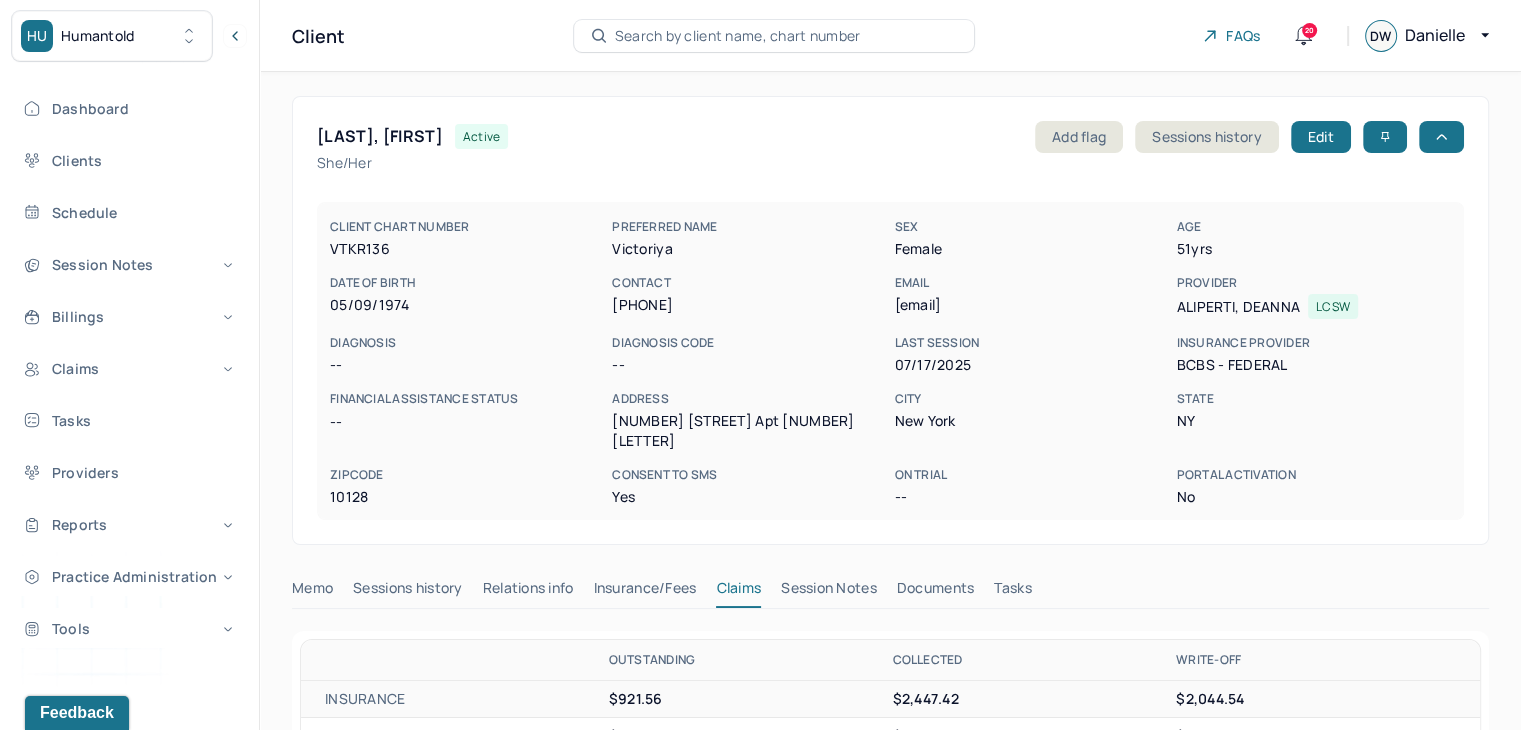 click on "CLIENT CHART NUMBER VTKR136 PREFERRED NAME Victoriya SEX female AGE 51  yrs DATE OF BIRTH 05/09/1974  CONTACT (607) 220-8687 EMAIL victoriyavvolkova@gmail.com PROVIDER ALIPERTI, DEANNA LCSW DIAGNOSIS -- DIAGNOSIS CODE -- LAST SESSION 07/17/2025 insurance provider BCBS - FEDERAL FINANCIAL ASSISTANCE STATUS -- Address 200 East 90th Apt 20D City New York State NY Zipcode 10128 Consent to Sms Yes On Trial -- Portal Activation No" at bounding box center [890, 361] 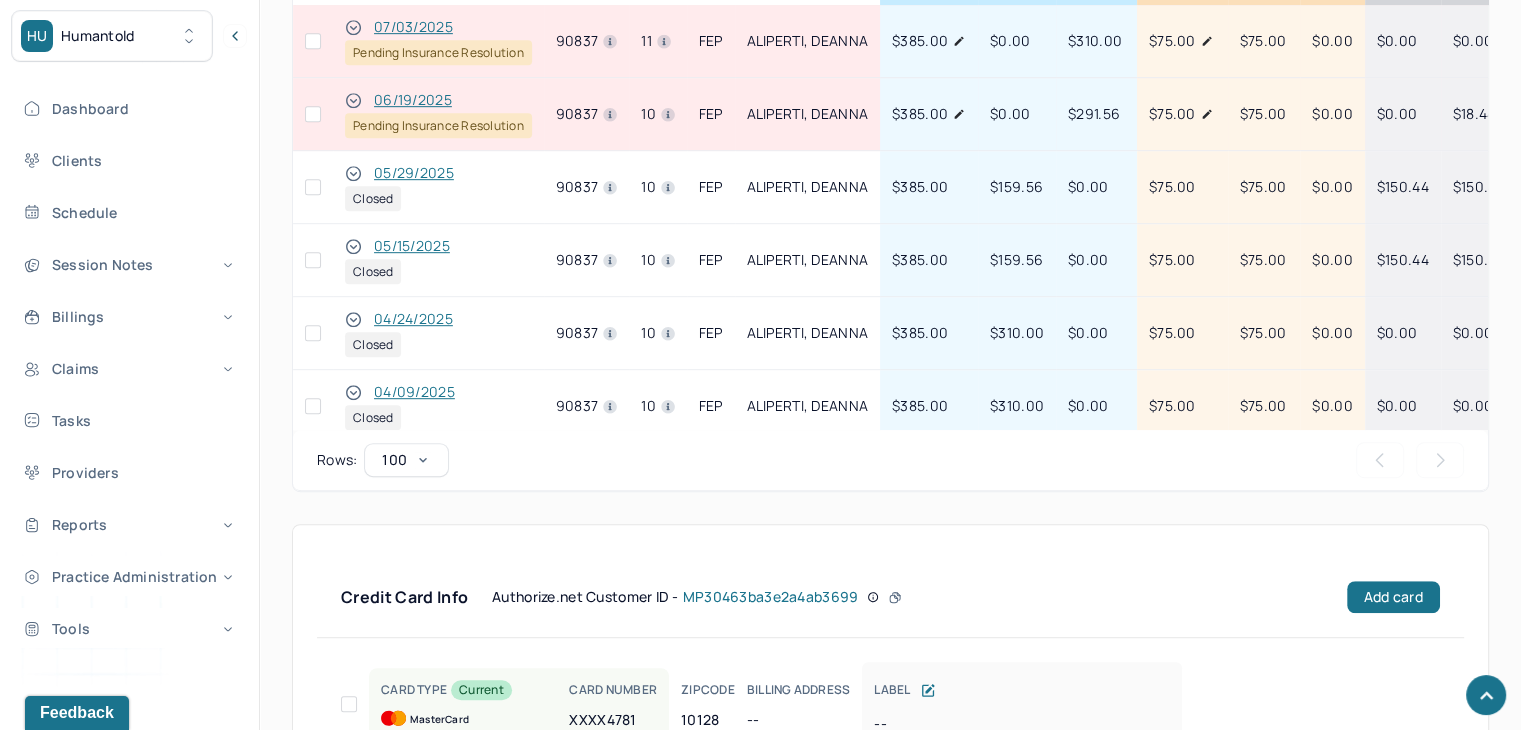 scroll, scrollTop: 1200, scrollLeft: 0, axis: vertical 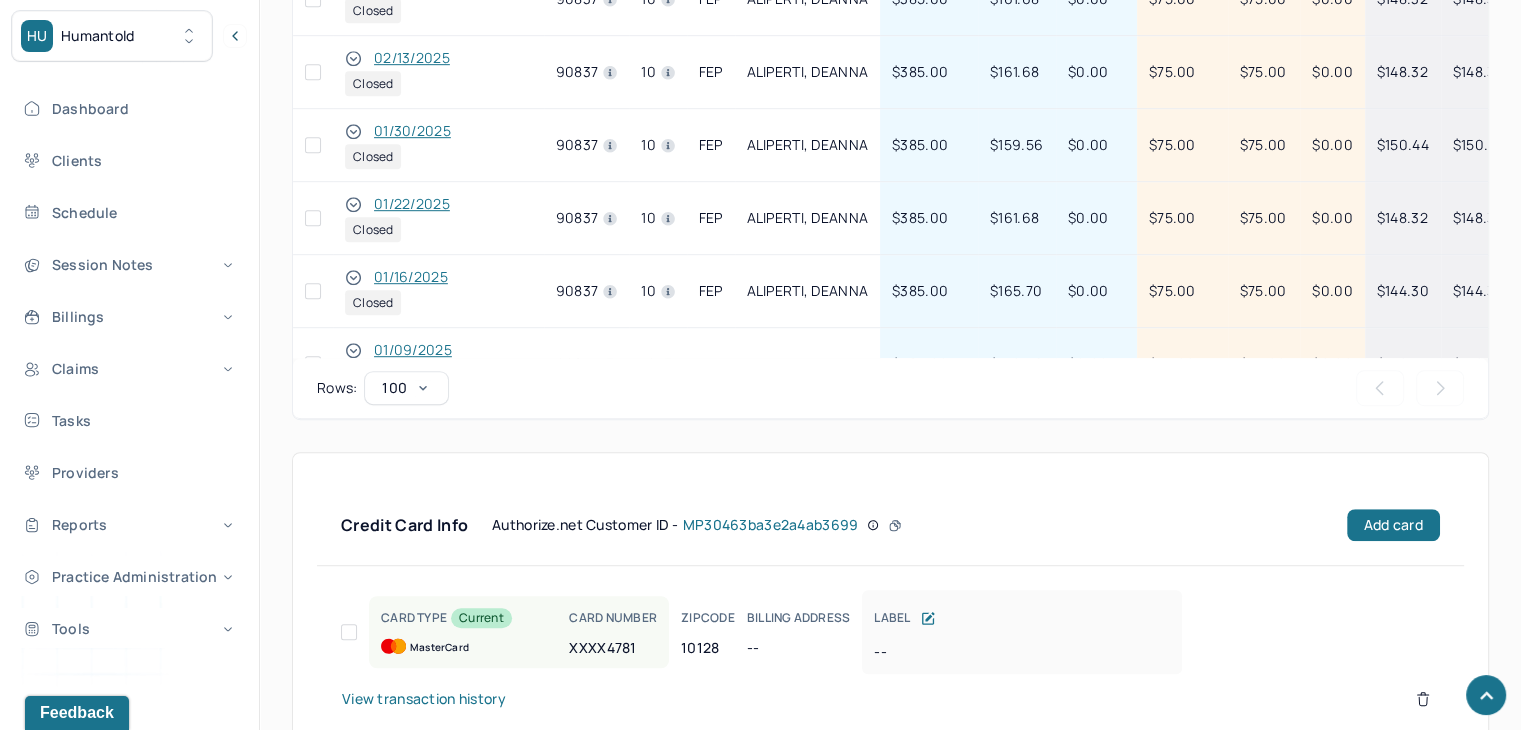 click 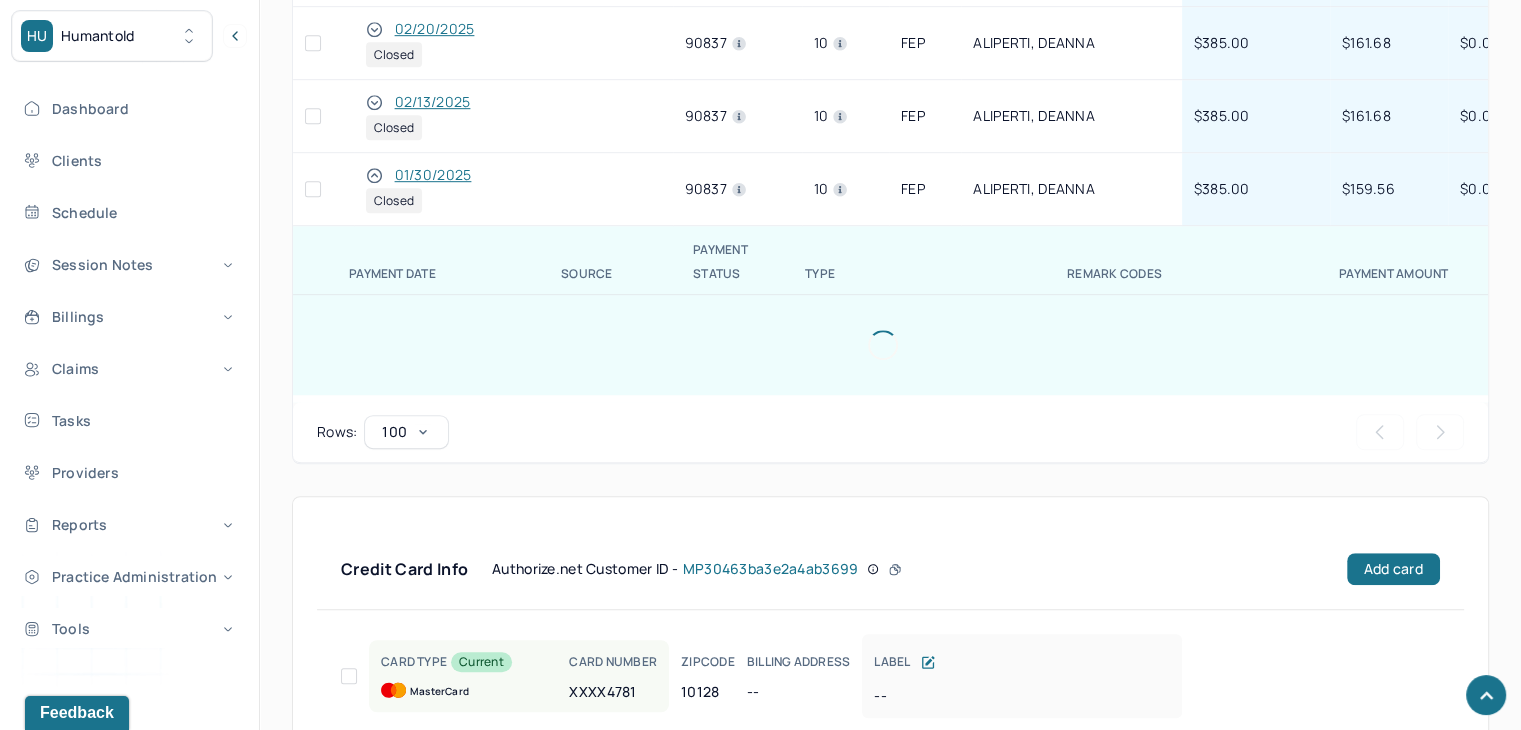 scroll, scrollTop: 1244, scrollLeft: 0, axis: vertical 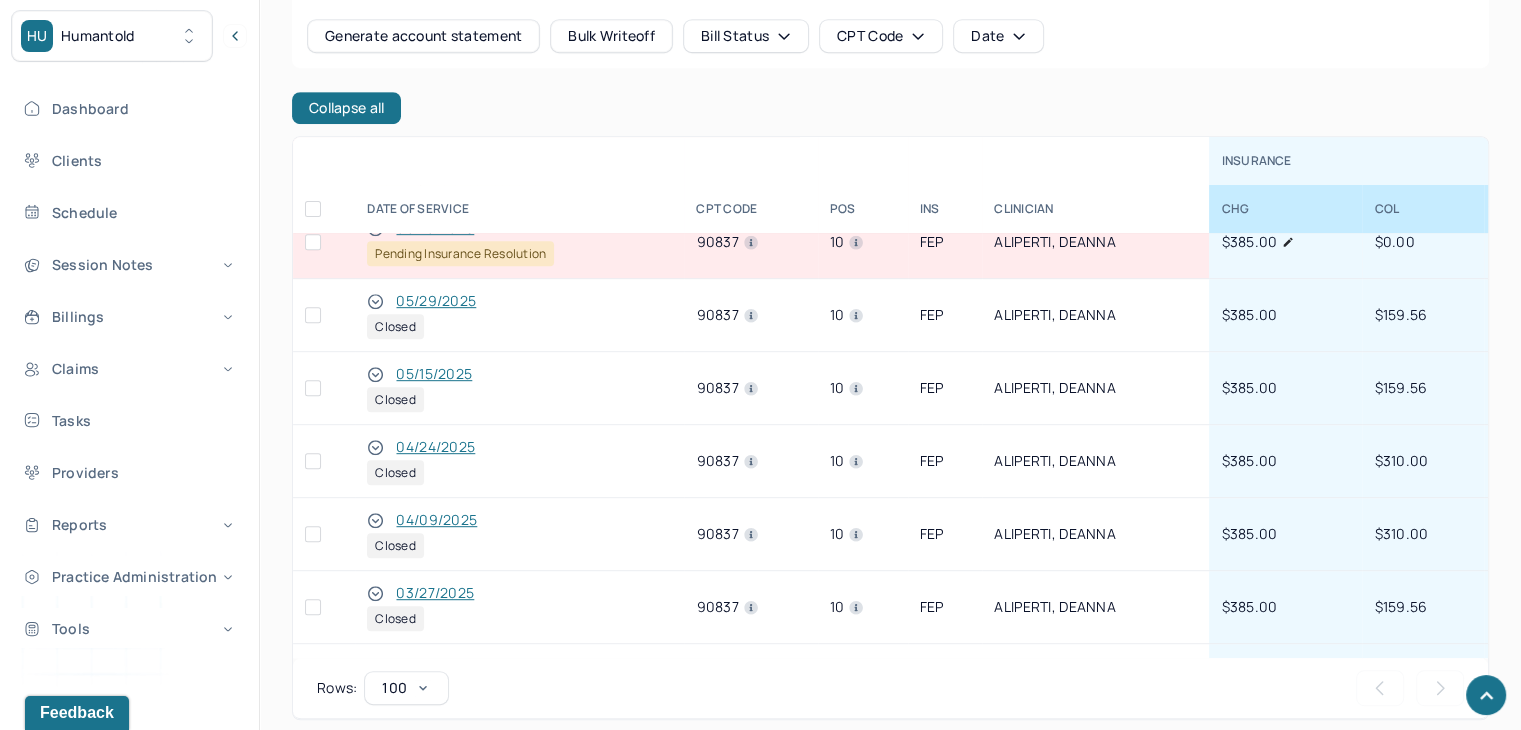 click 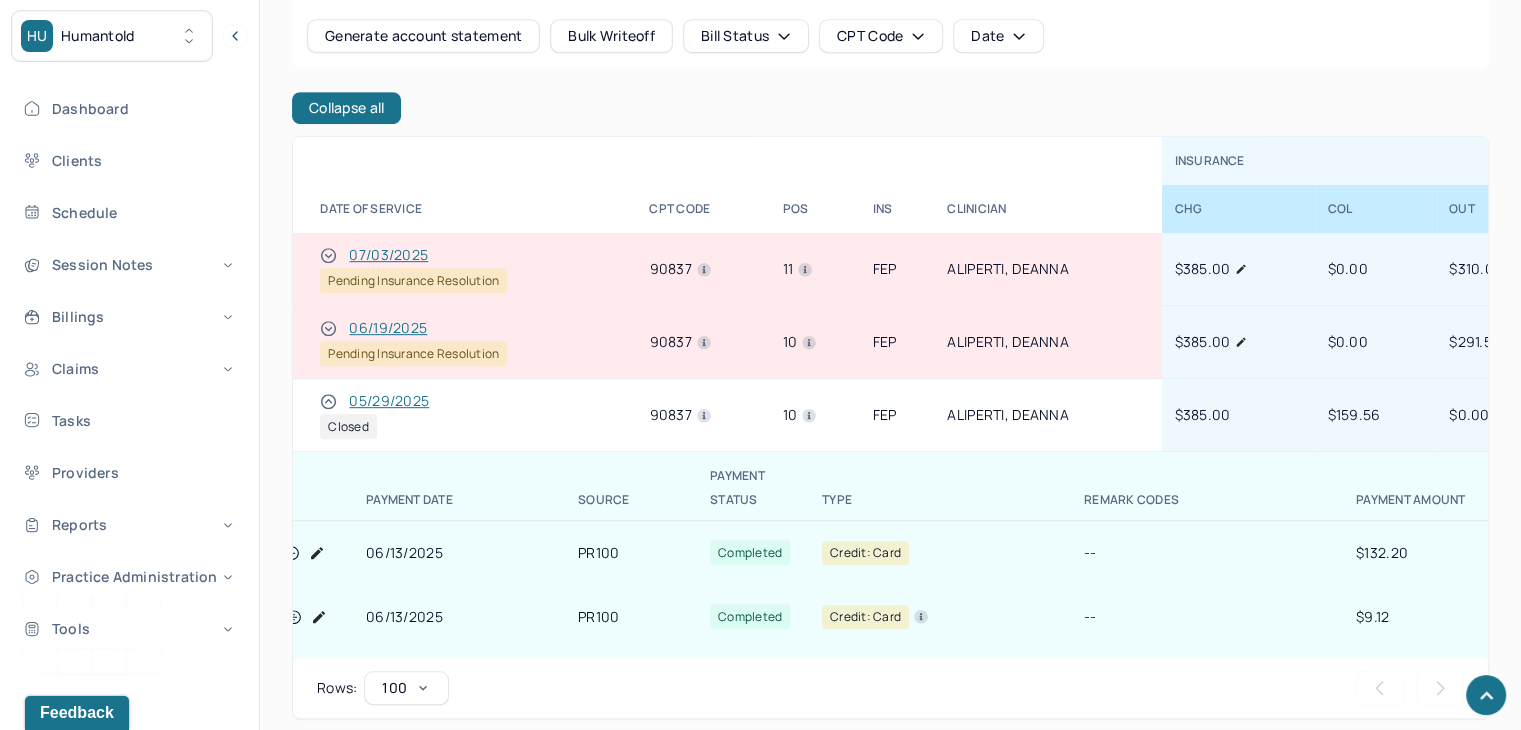 scroll, scrollTop: 0, scrollLeft: 47, axis: horizontal 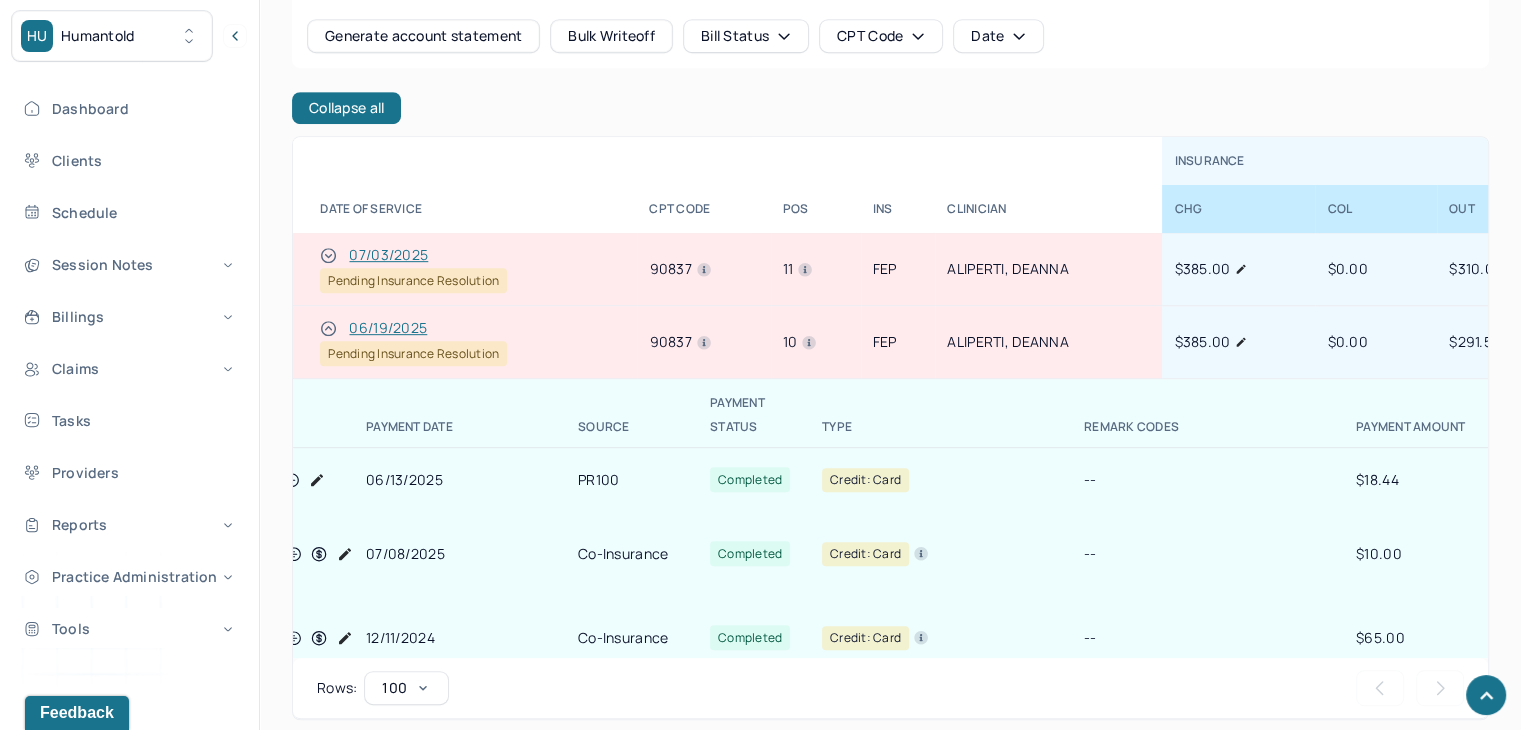 click 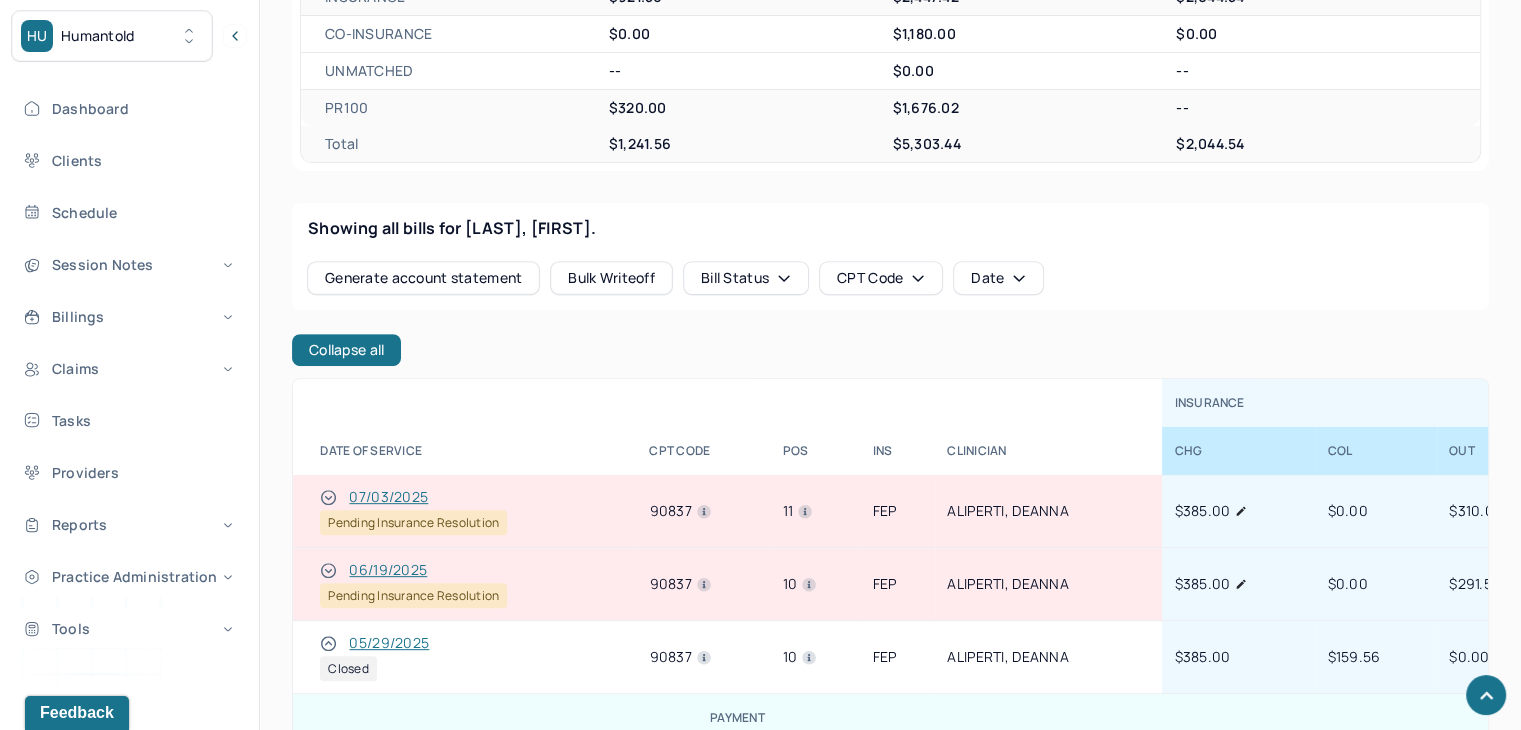 scroll, scrollTop: 644, scrollLeft: 0, axis: vertical 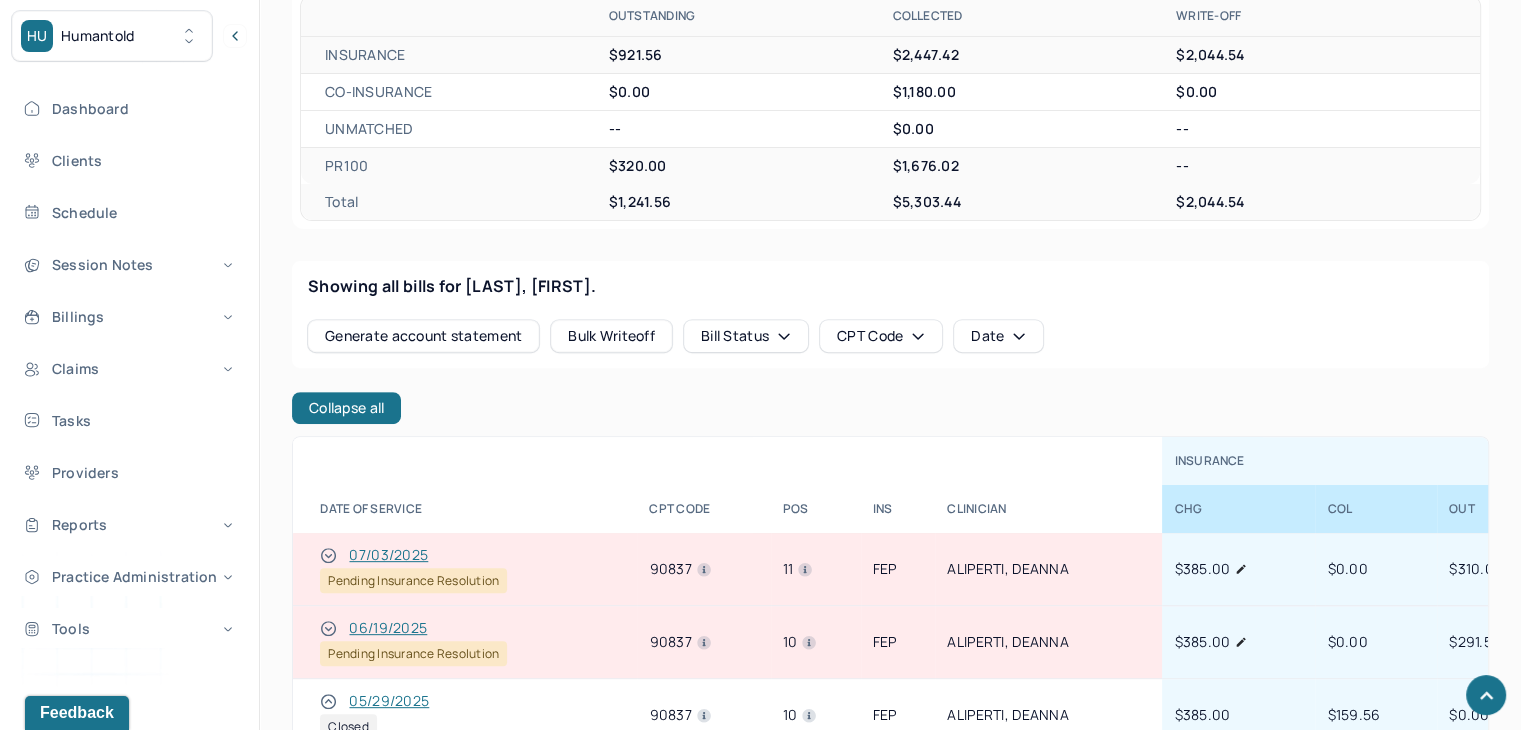 click 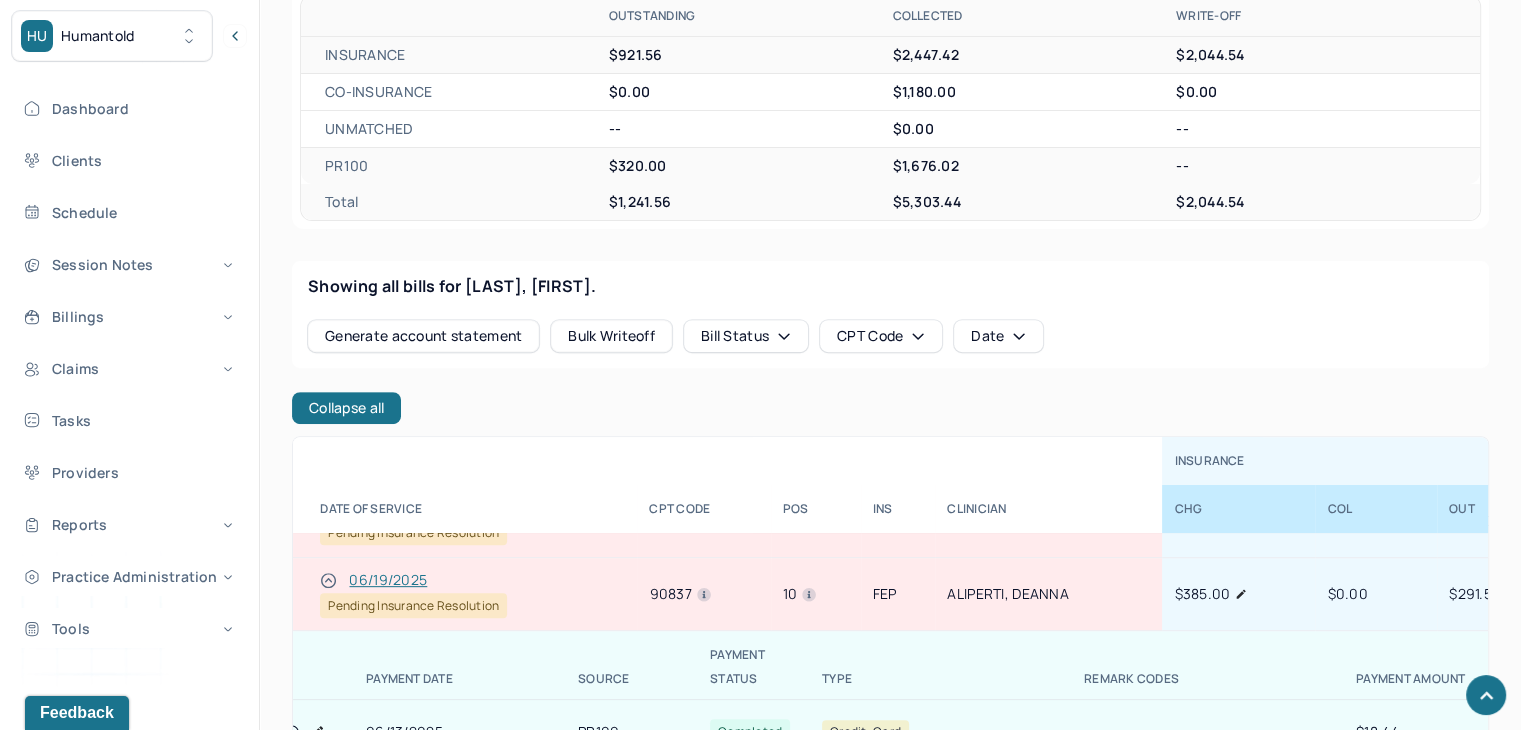 scroll, scrollTop: 0, scrollLeft: 47, axis: horizontal 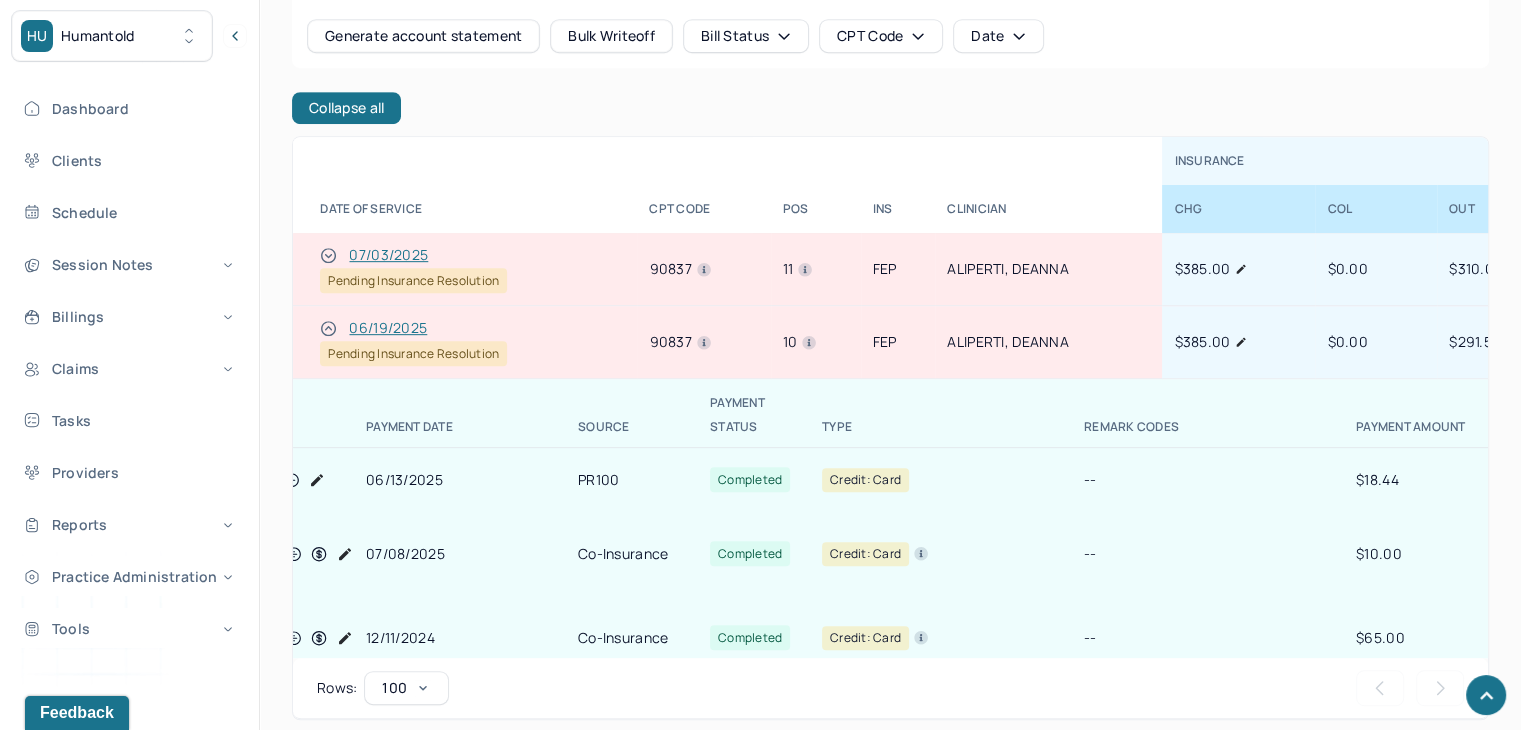 click 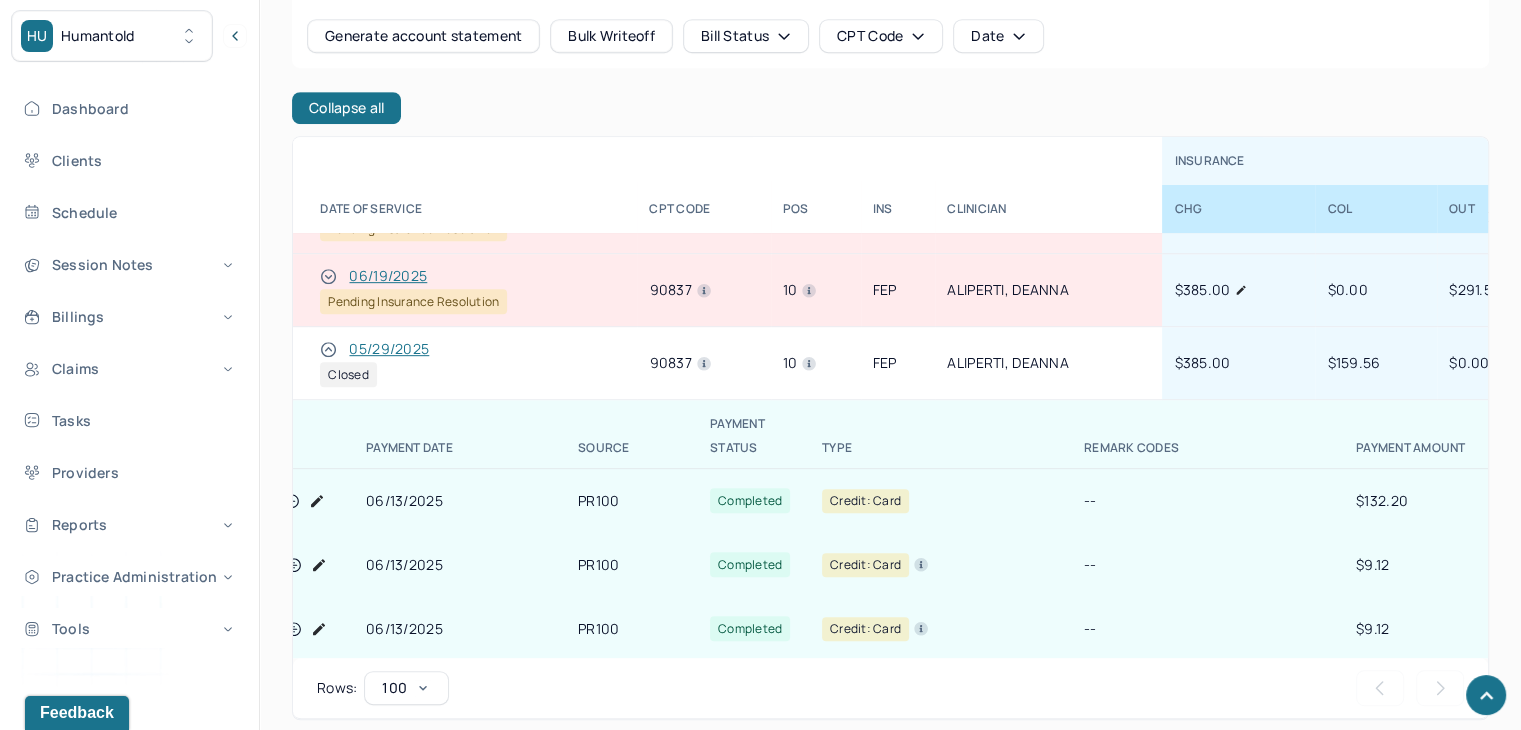 scroll, scrollTop: 100, scrollLeft: 47, axis: both 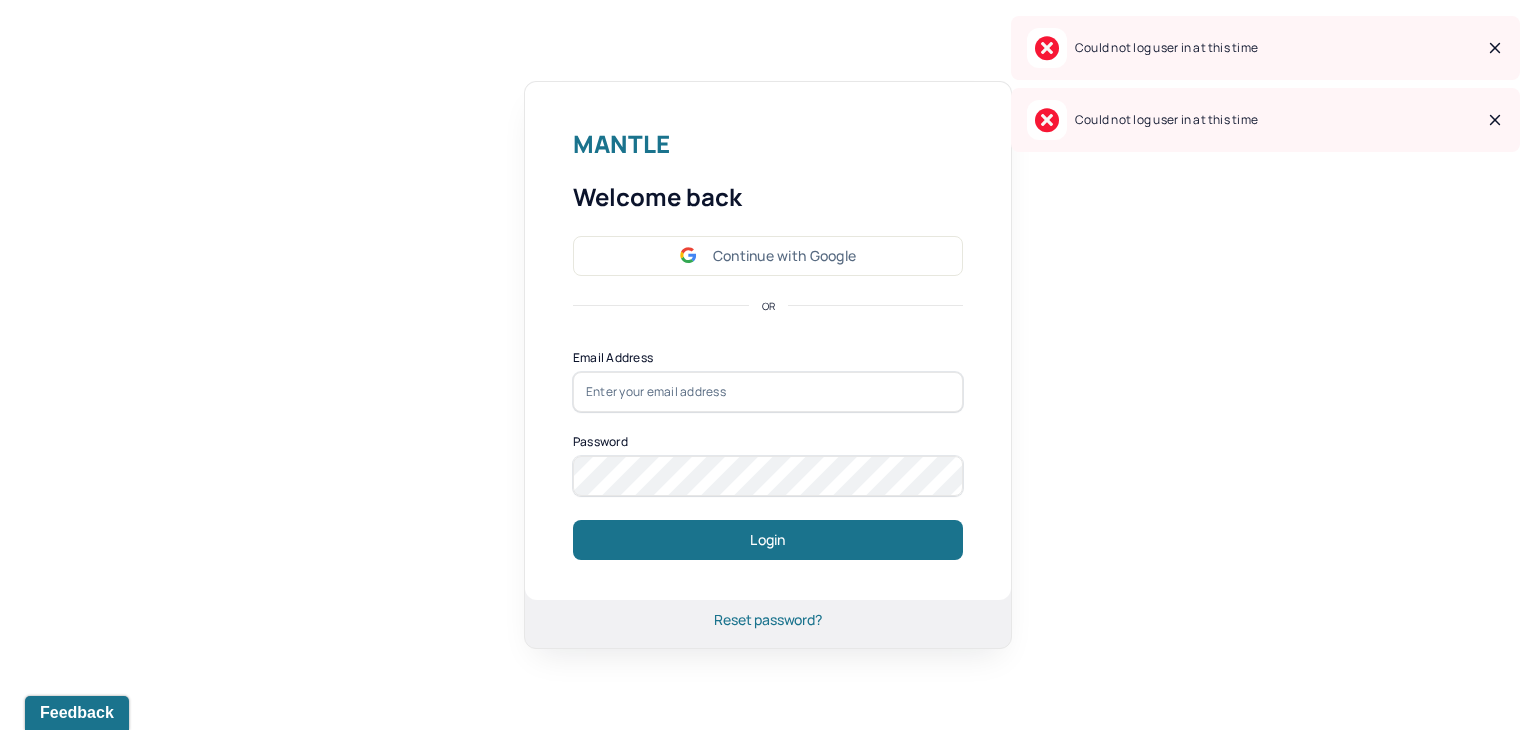 click at bounding box center [768, 392] 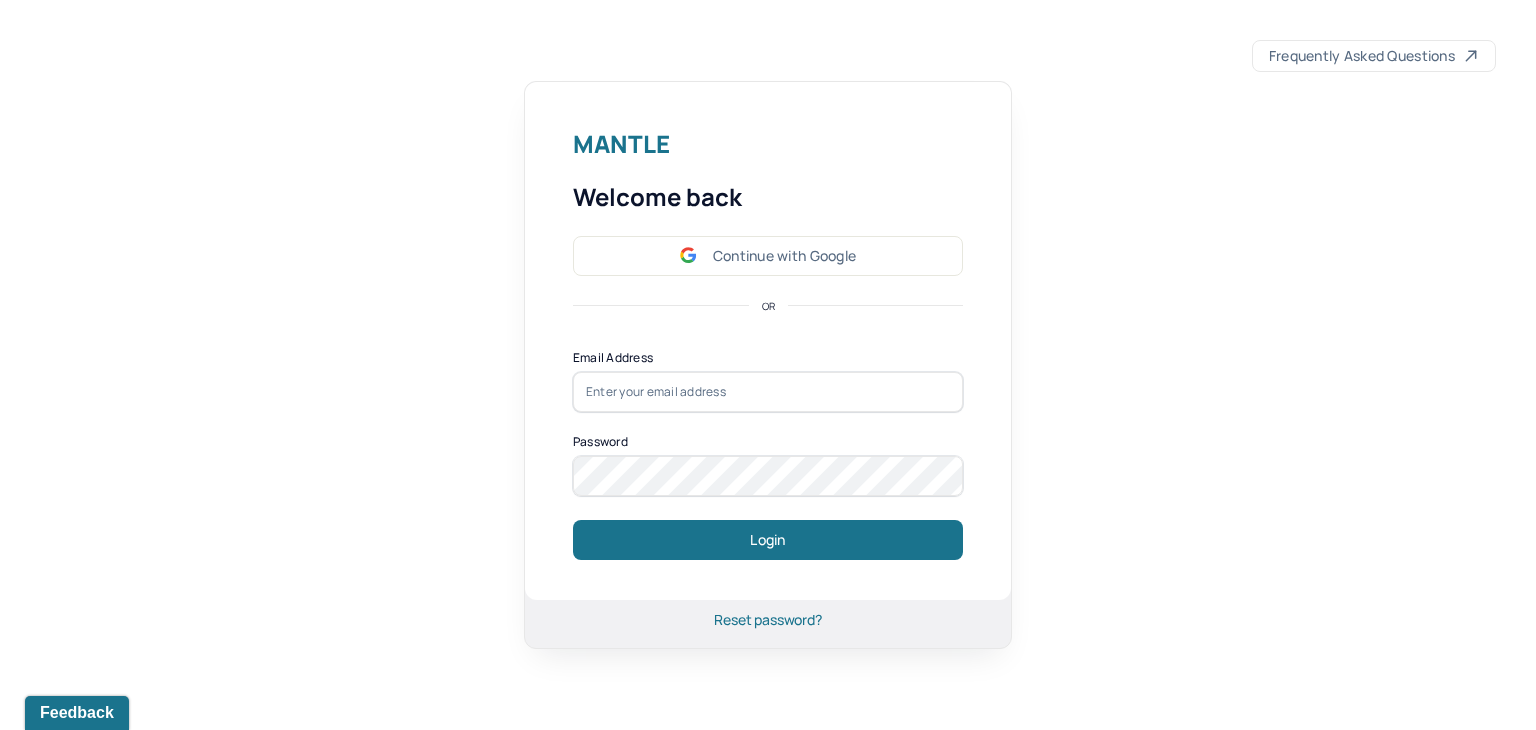 type on "d.williams@humantold.com" 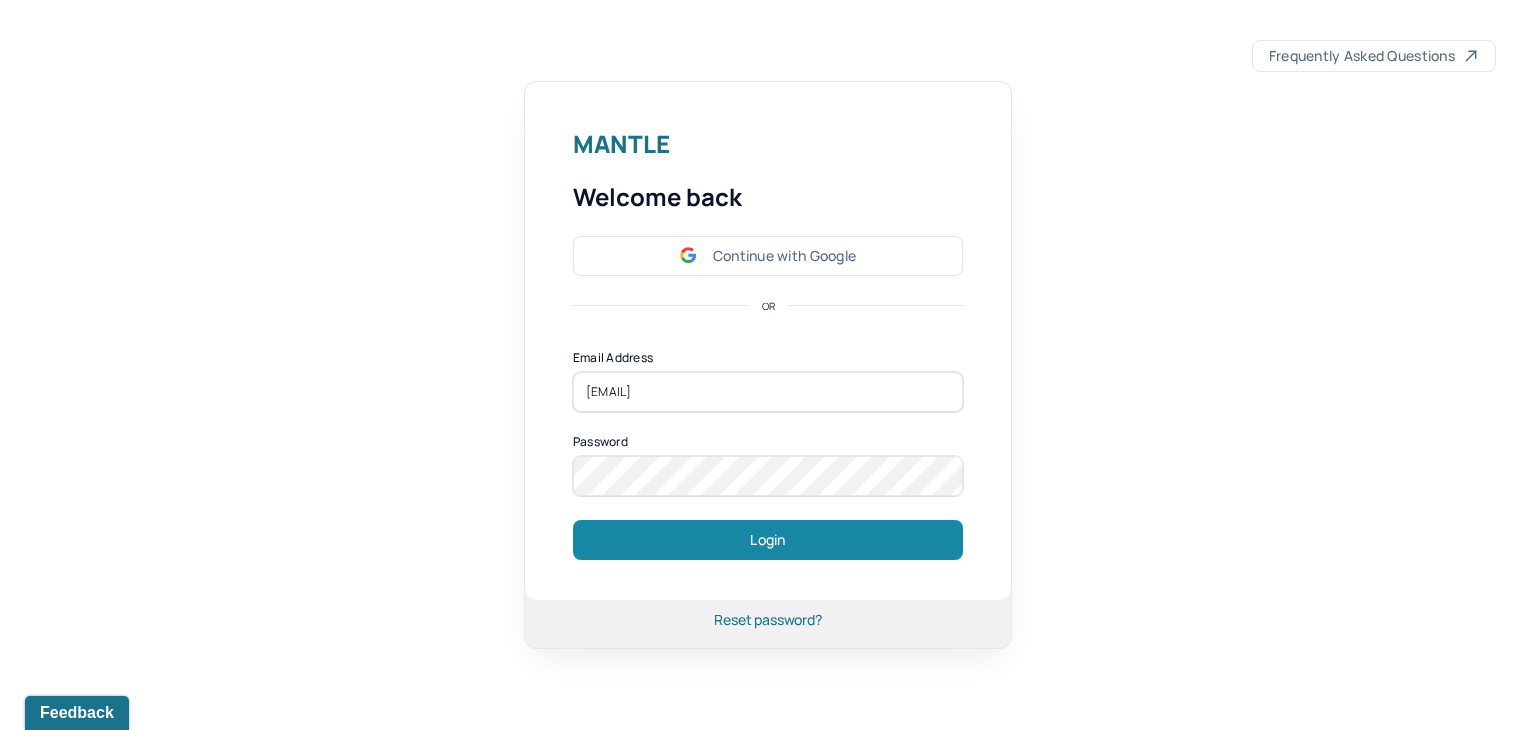 click on "Login" at bounding box center (768, 540) 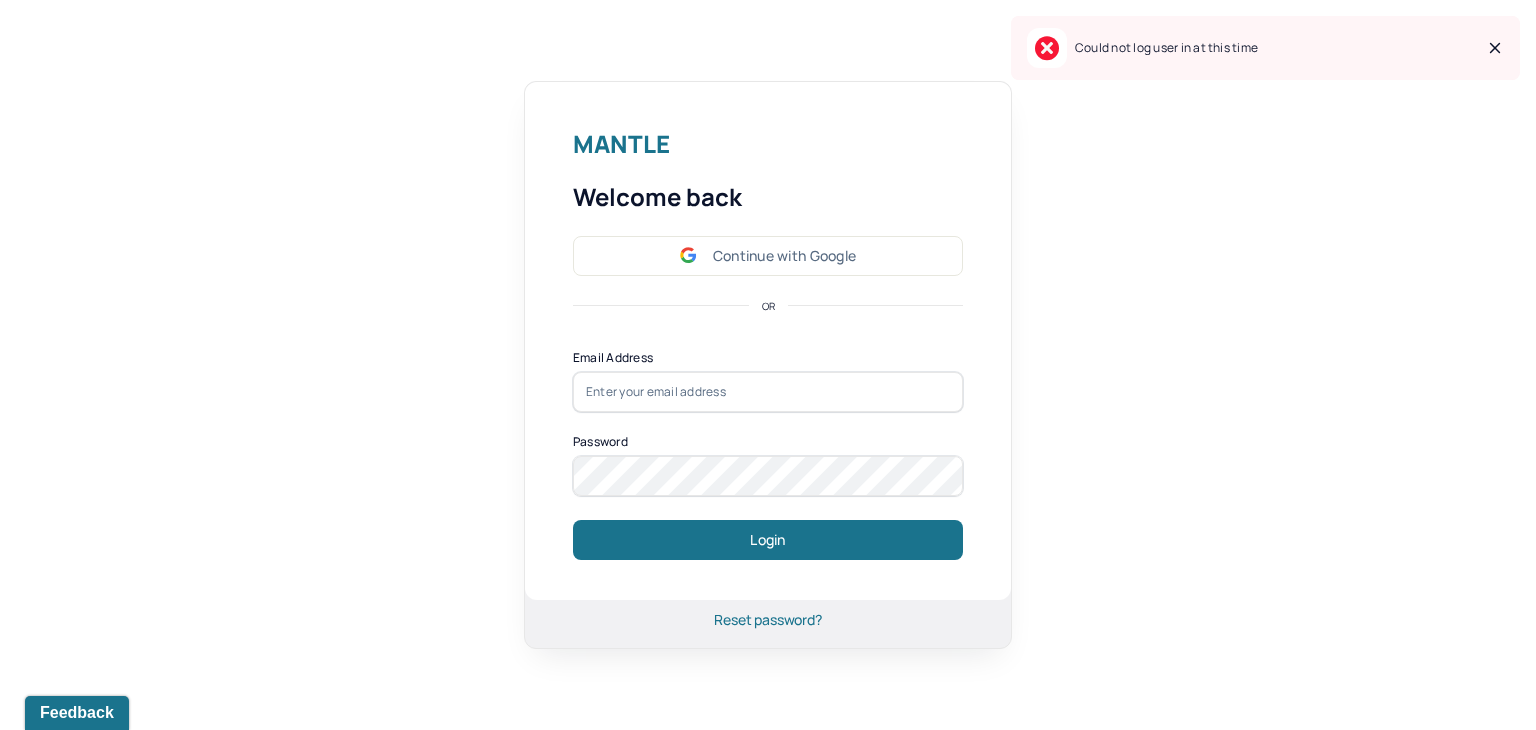 click at bounding box center (768, 392) 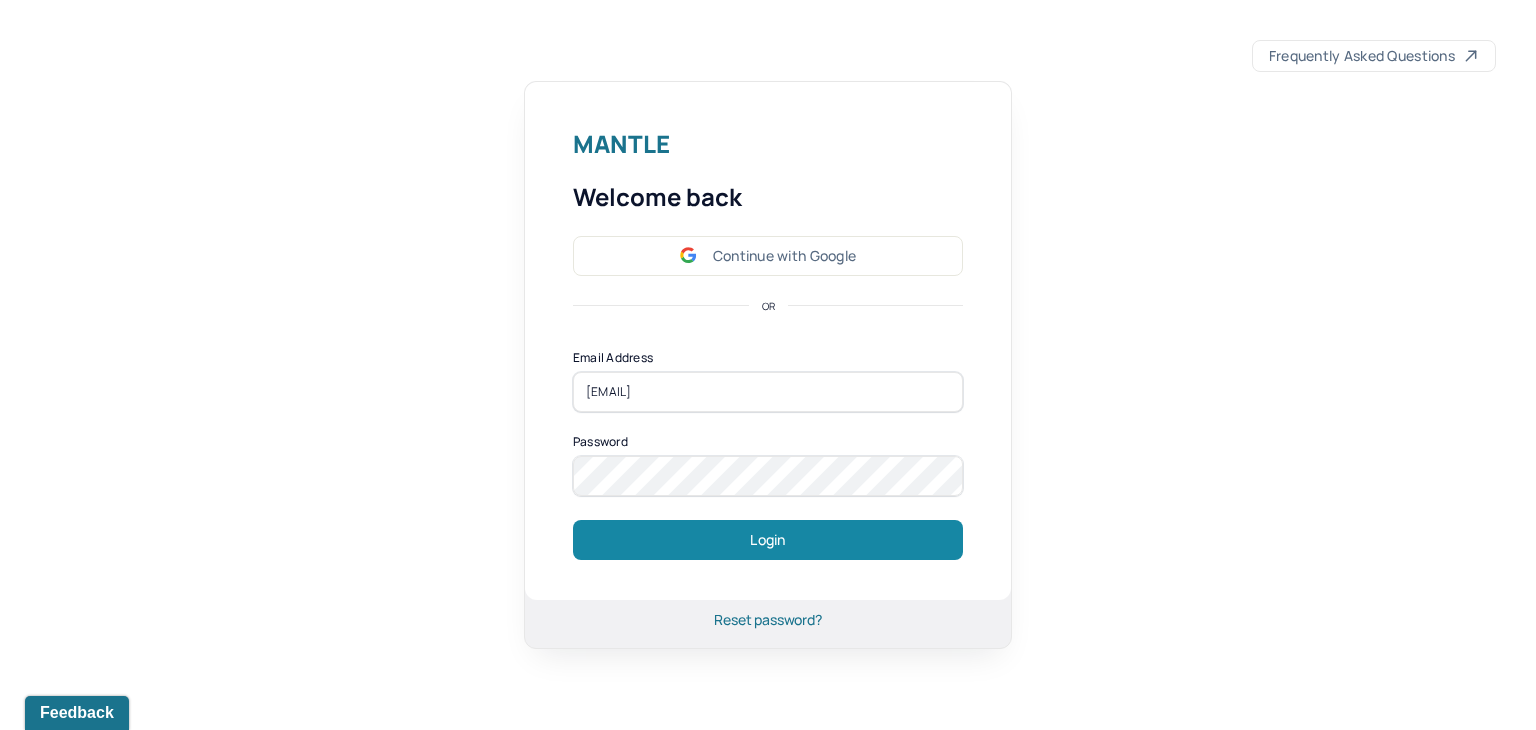 click on "Login" at bounding box center [768, 540] 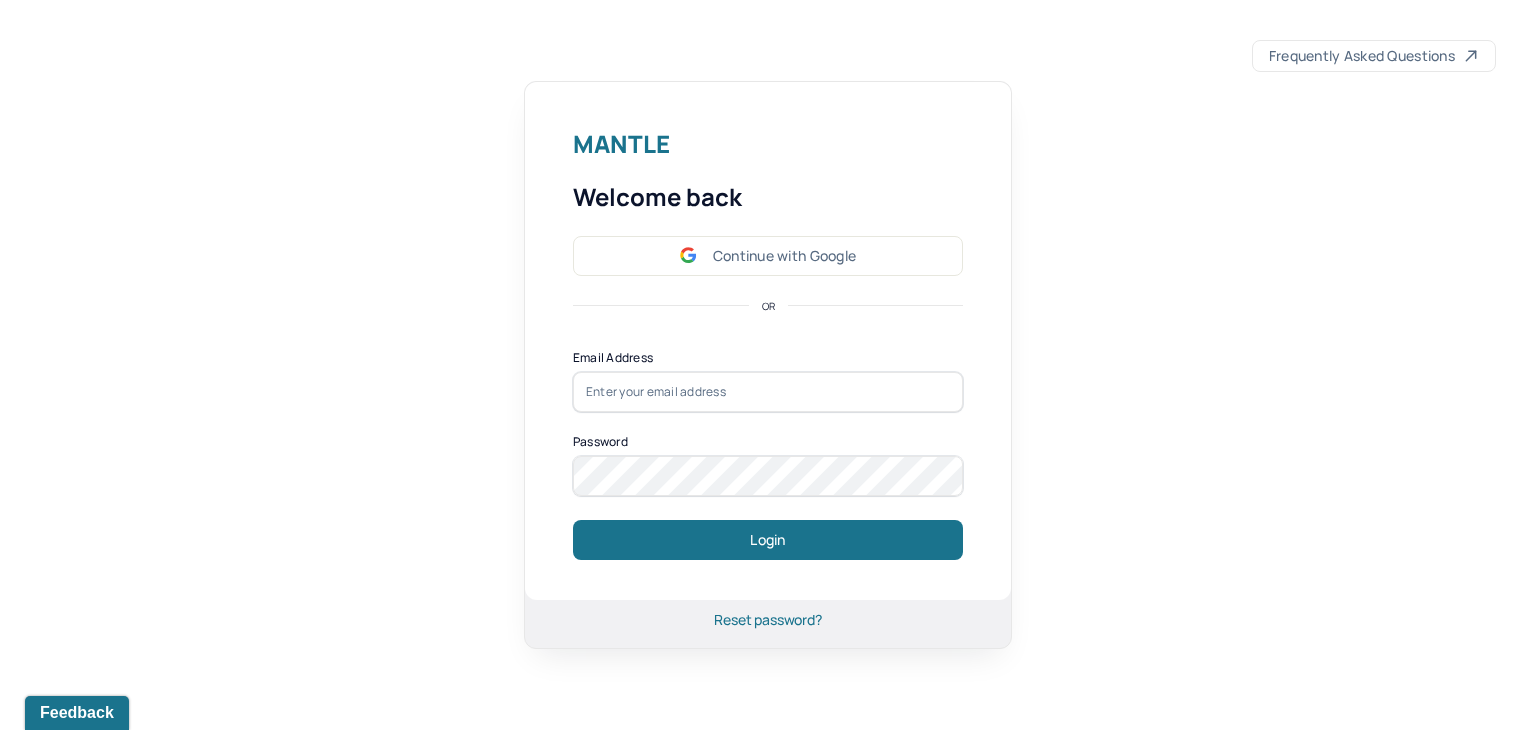click at bounding box center [768, 392] 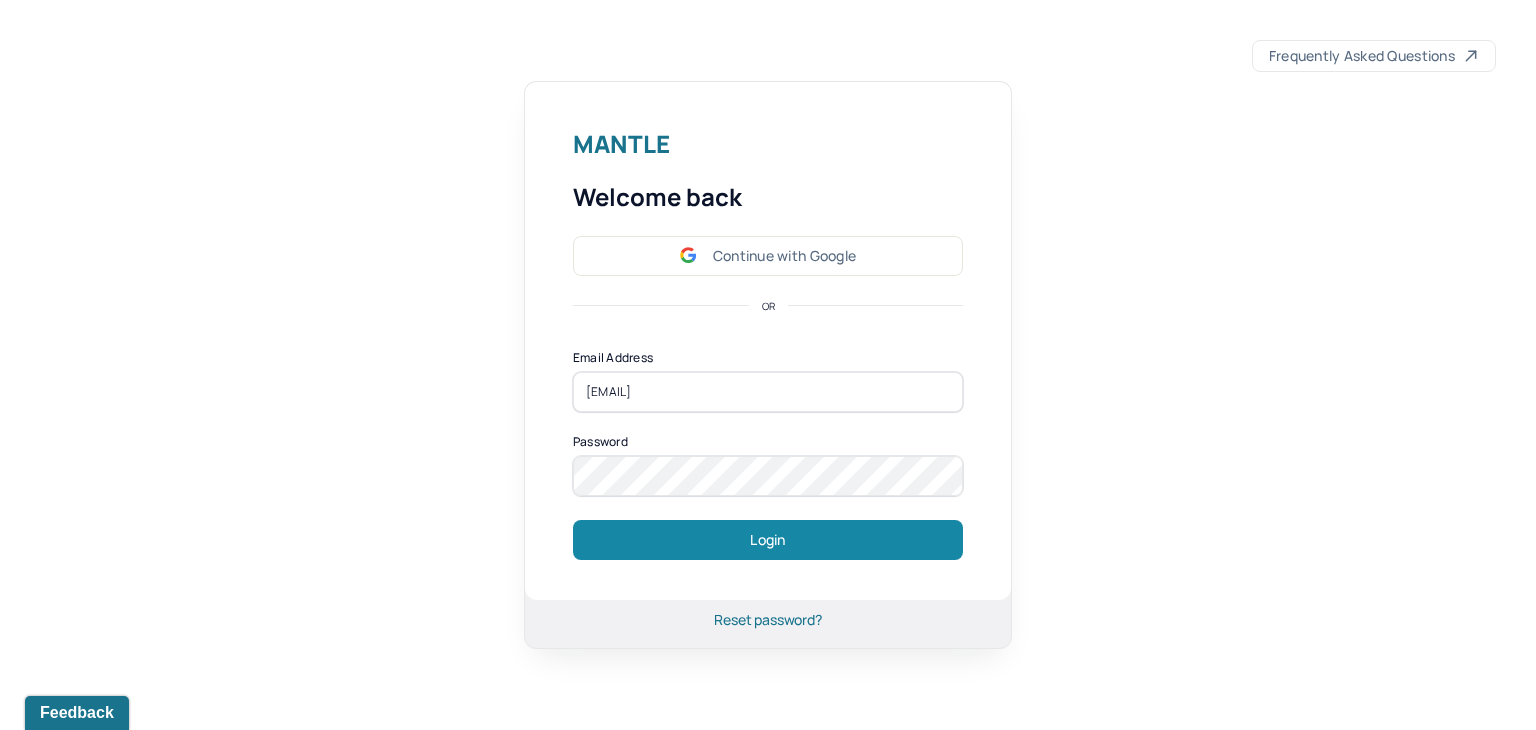 click on "Login" at bounding box center (768, 540) 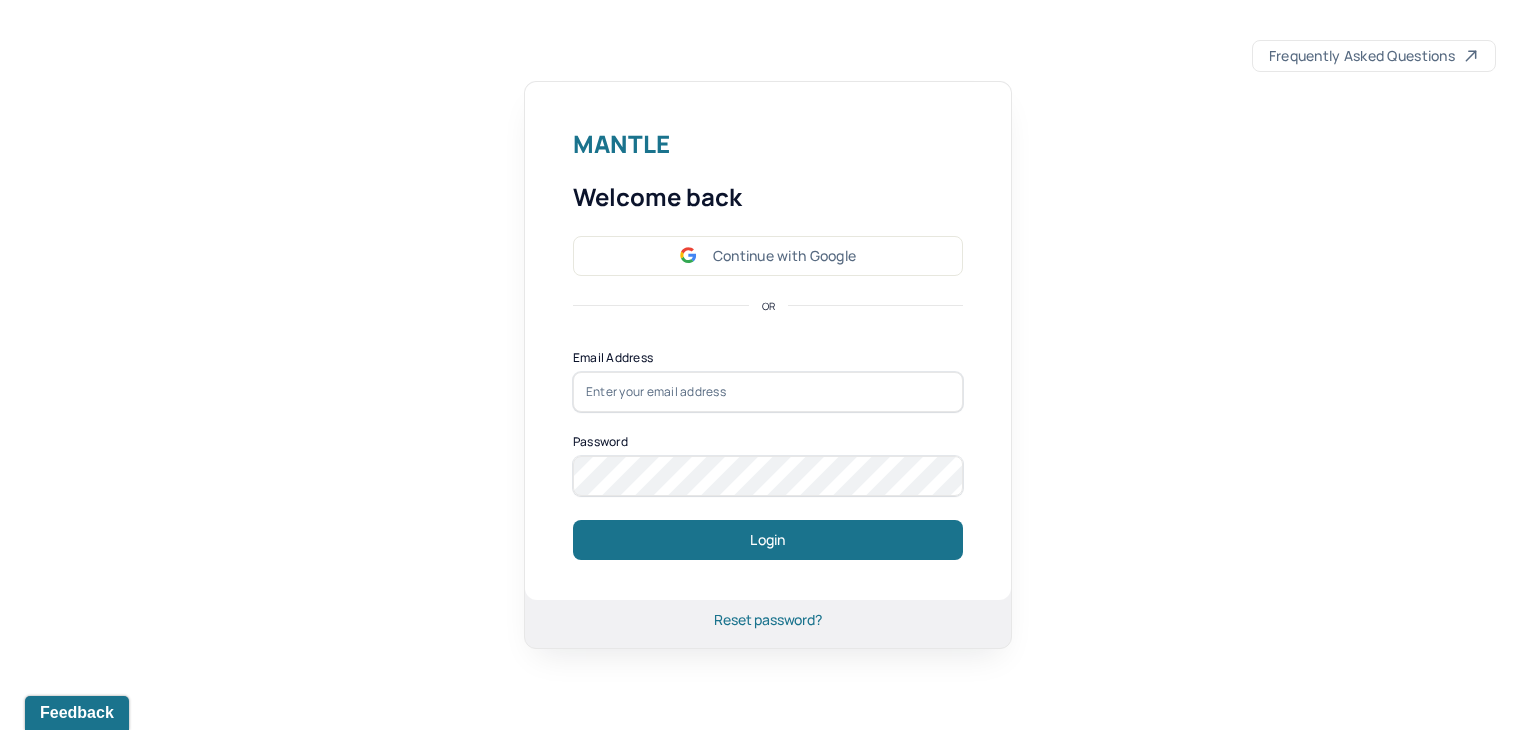 click at bounding box center [768, 392] 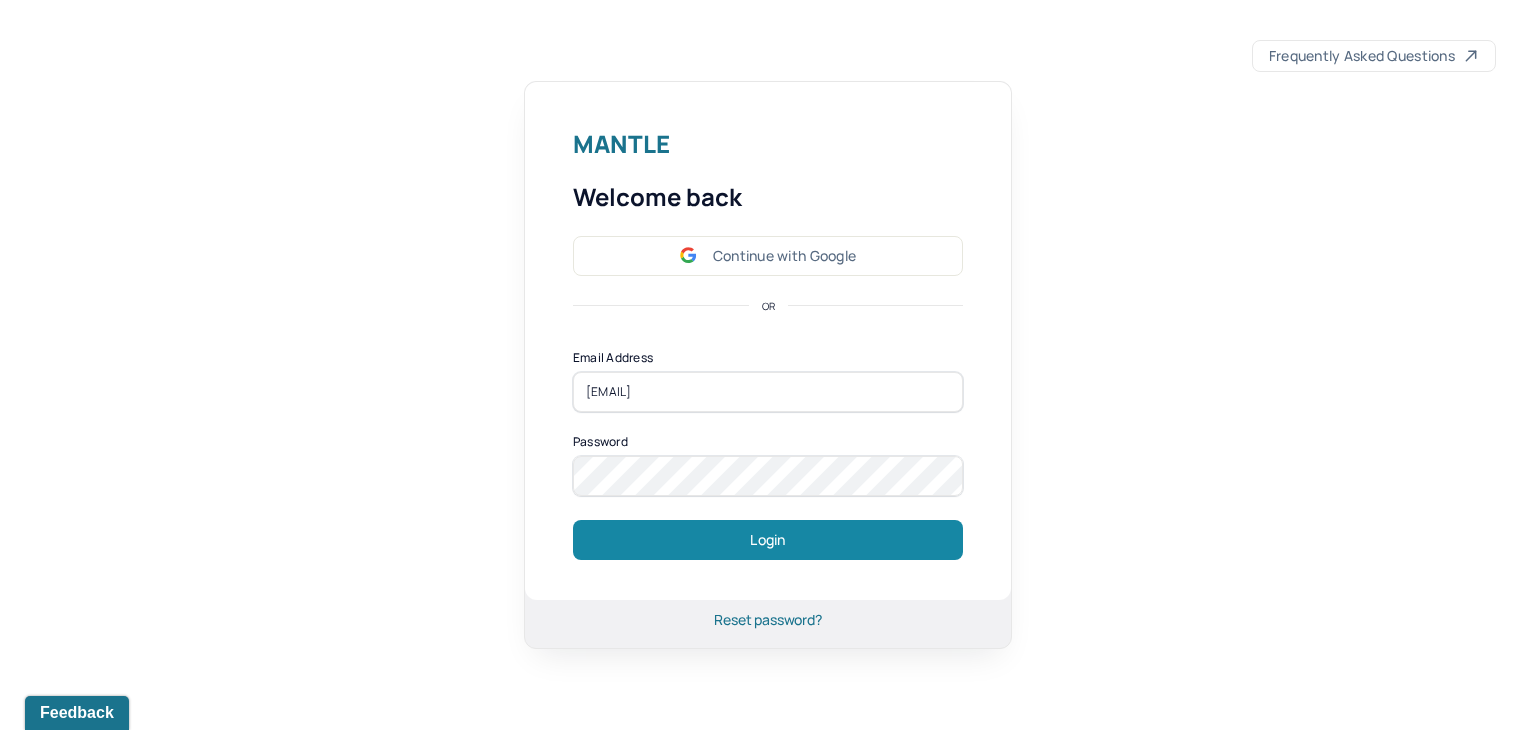 click on "Login" at bounding box center (768, 540) 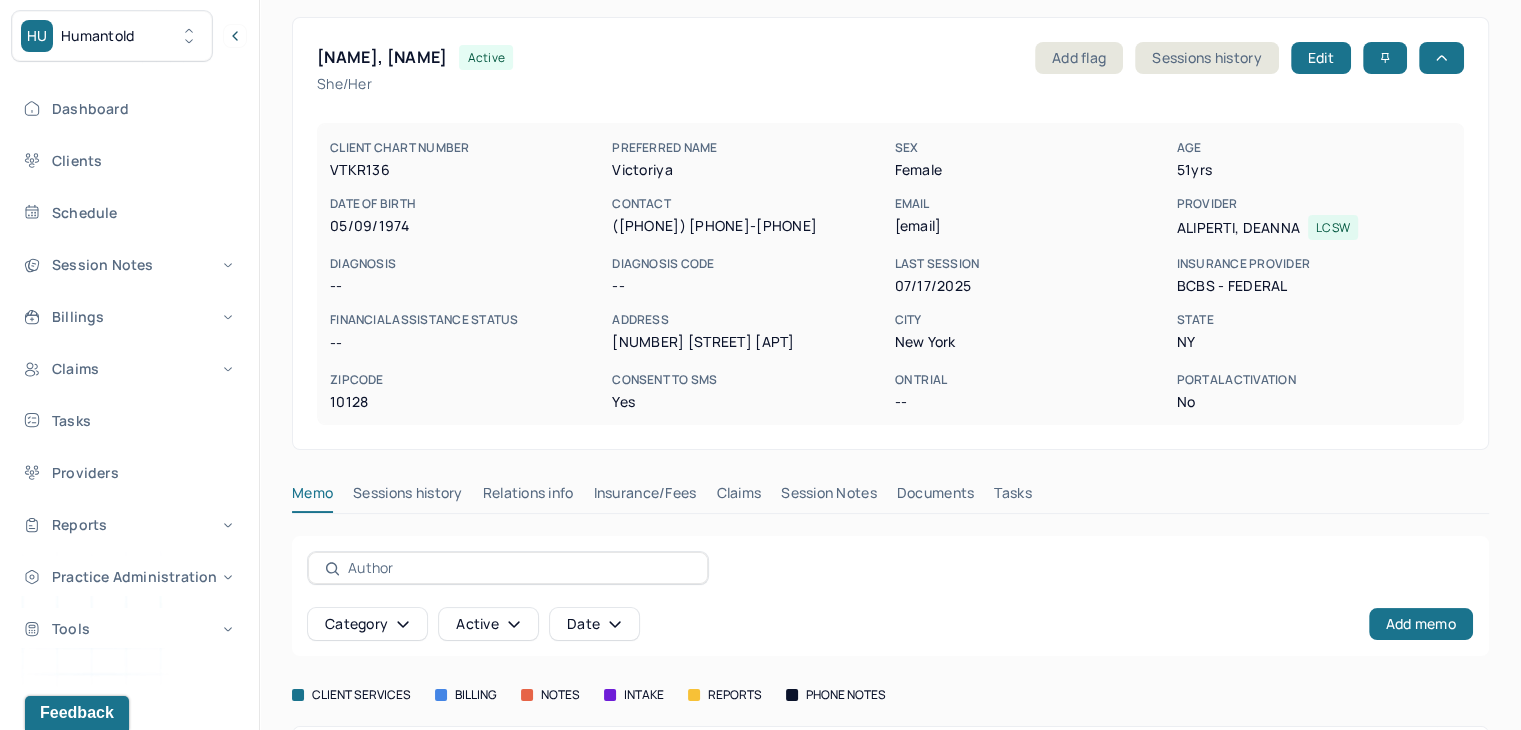 scroll, scrollTop: 200, scrollLeft: 0, axis: vertical 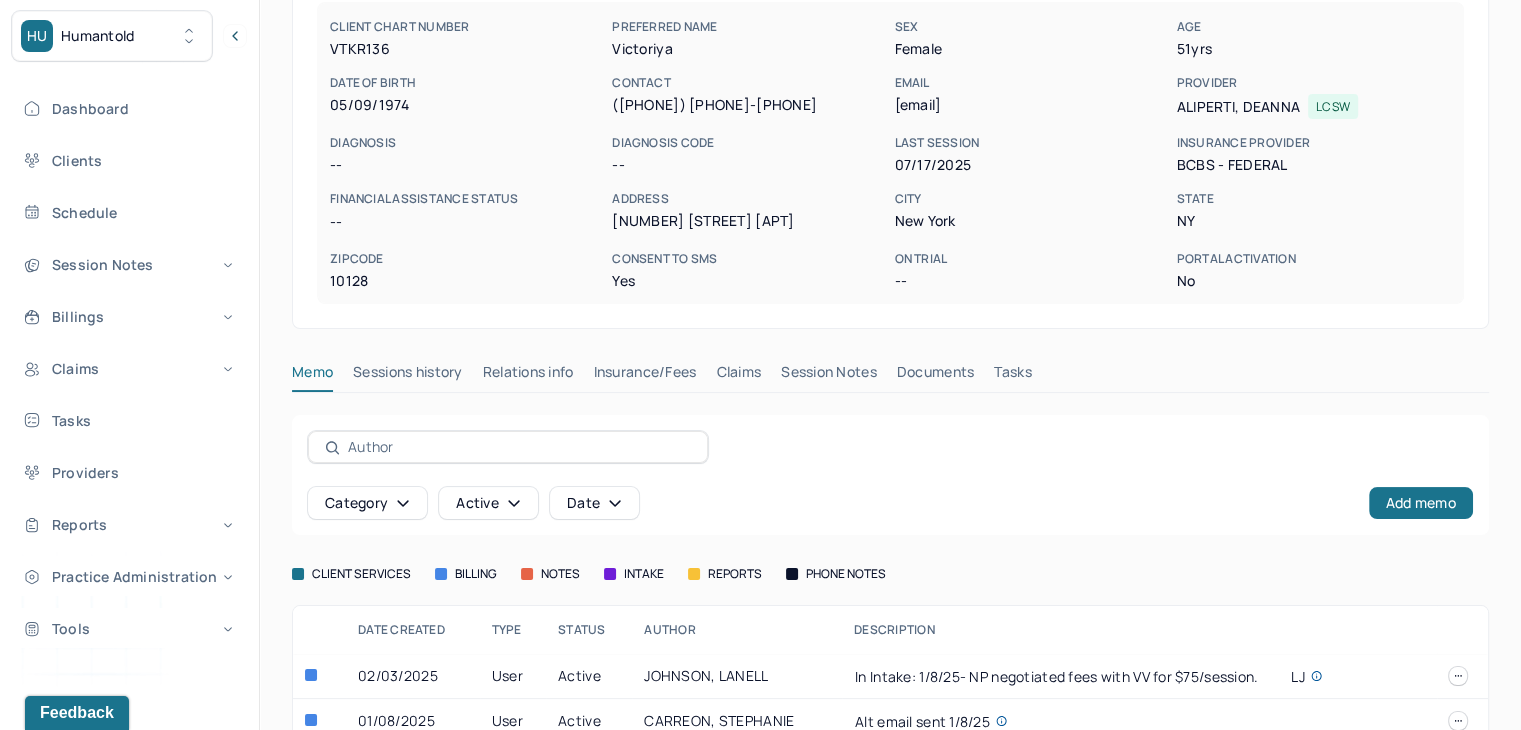 click on "Claims" at bounding box center [738, 376] 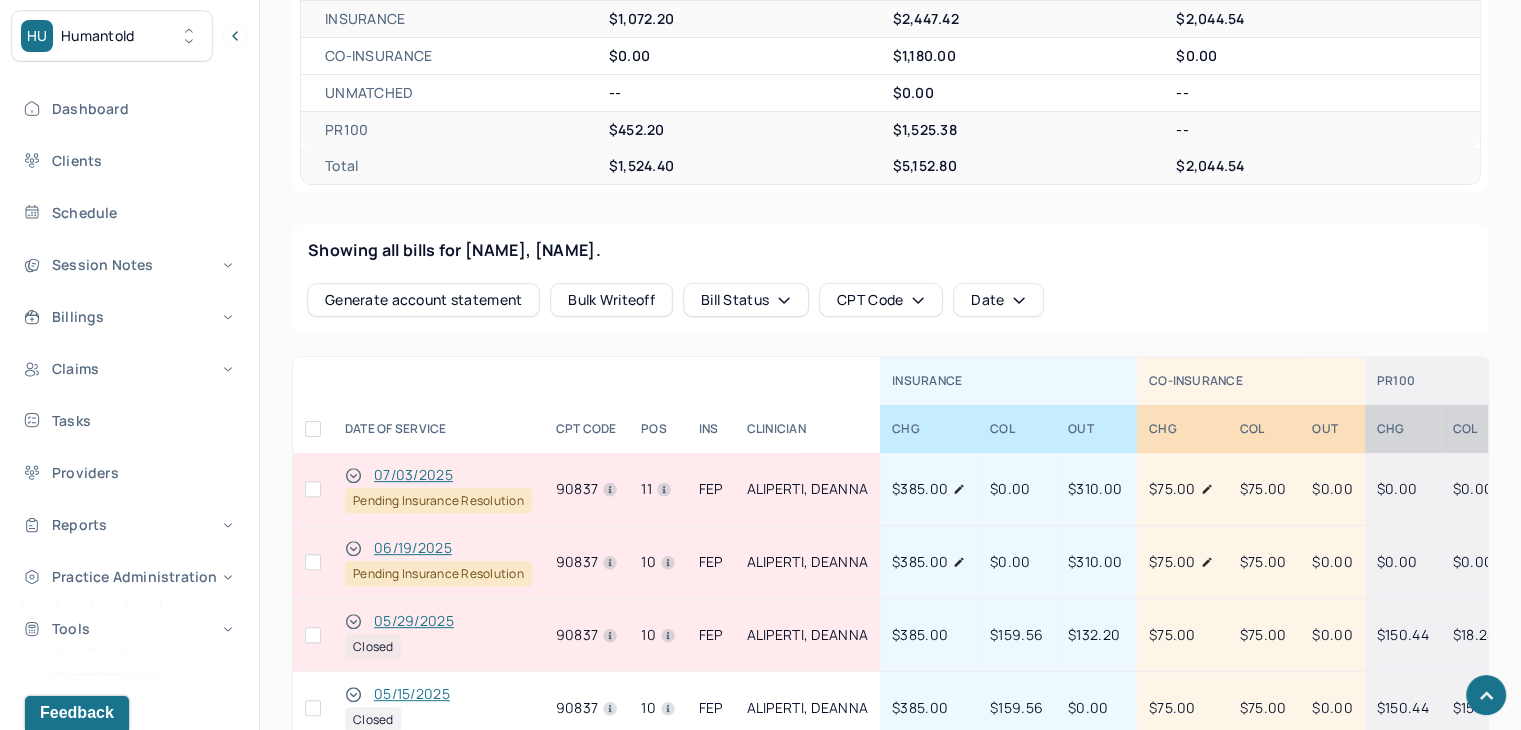 scroll, scrollTop: 700, scrollLeft: 0, axis: vertical 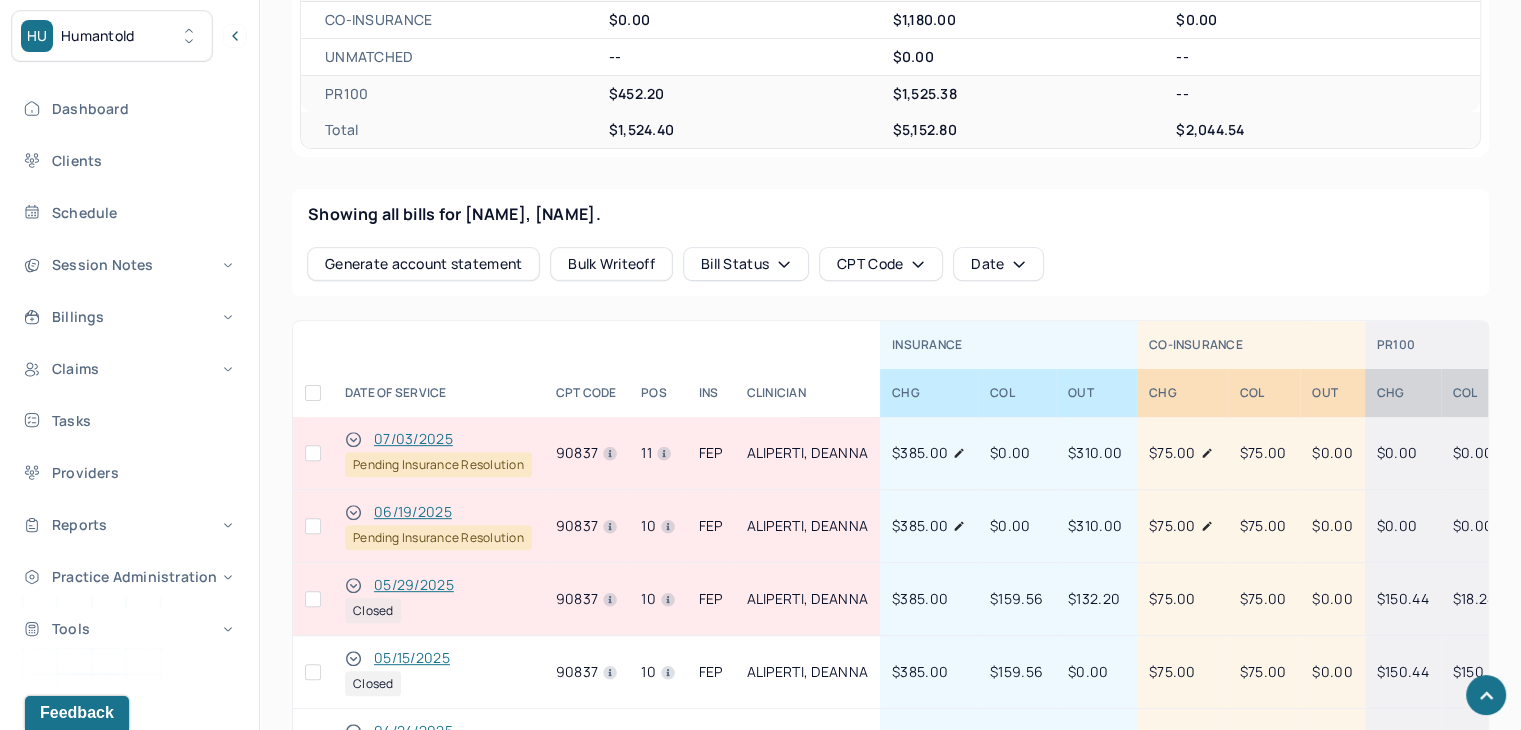 click 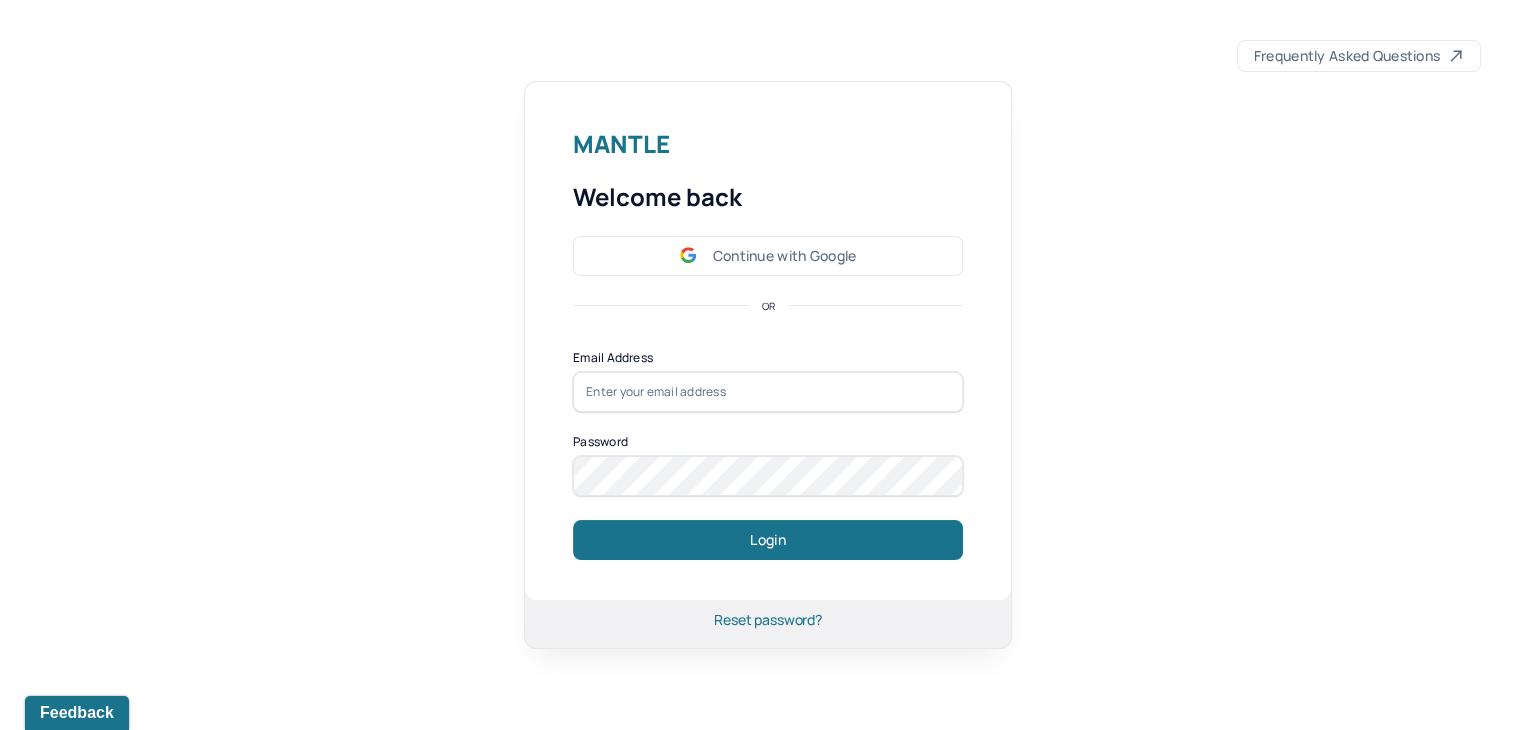 scroll, scrollTop: 0, scrollLeft: 0, axis: both 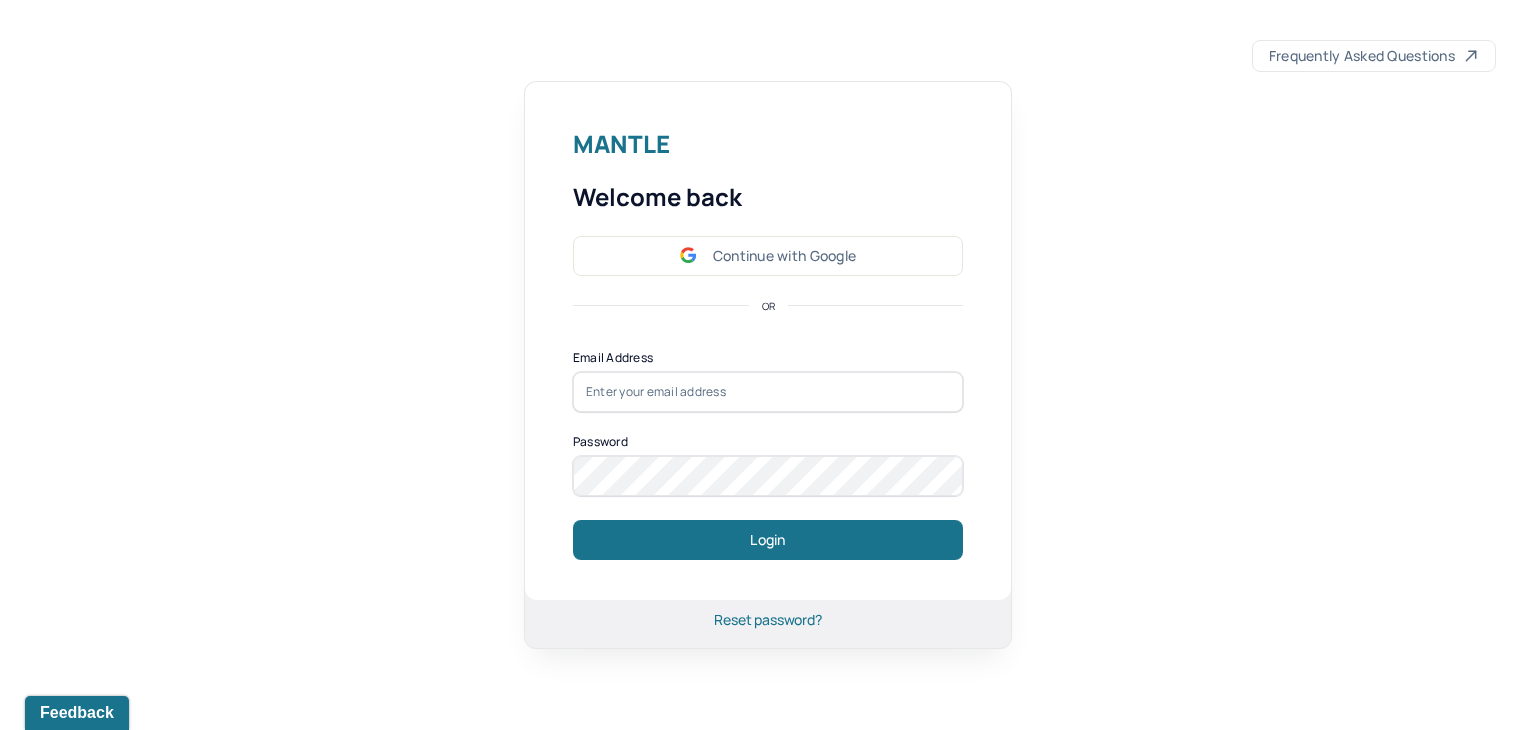 click at bounding box center [768, 392] 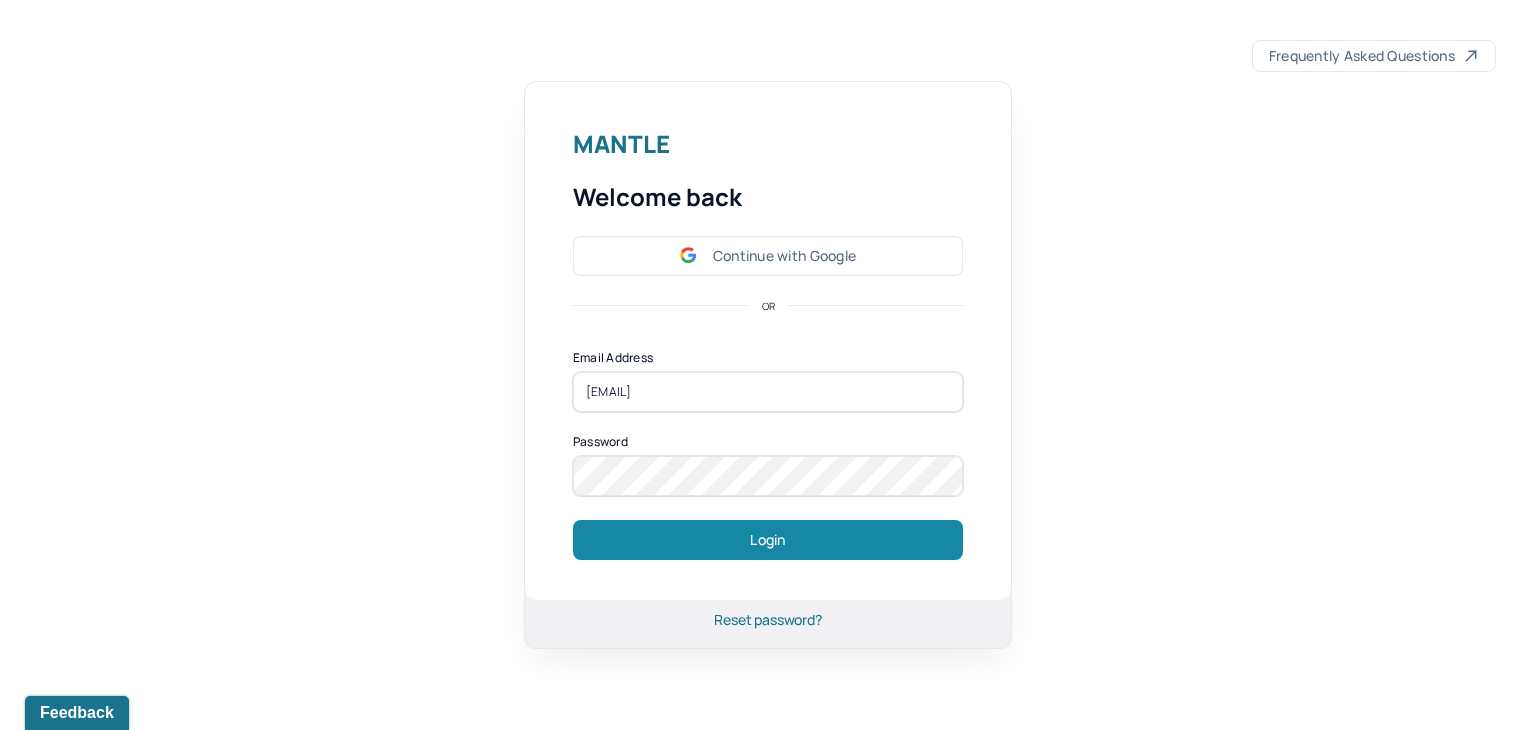 click on "Login" at bounding box center [768, 540] 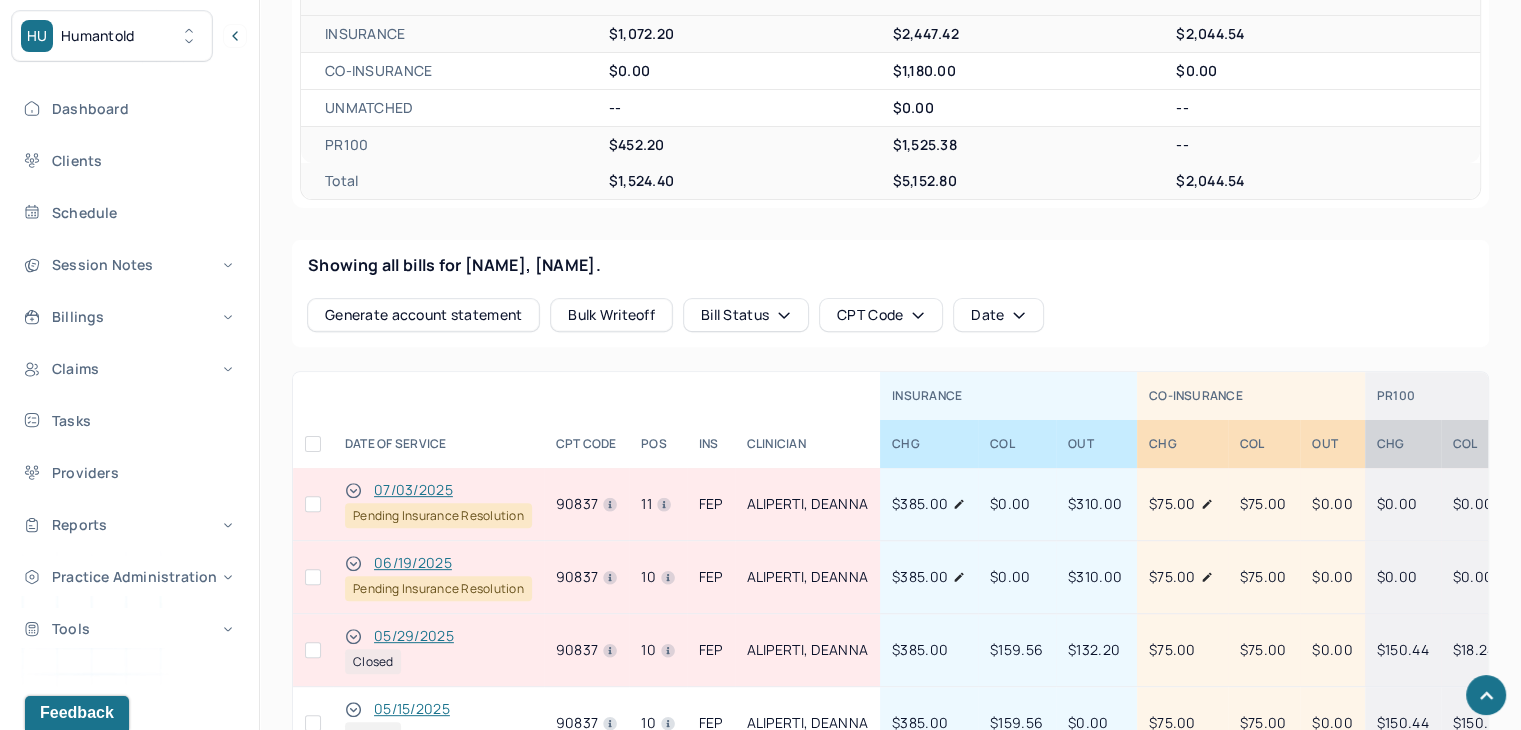 scroll, scrollTop: 700, scrollLeft: 0, axis: vertical 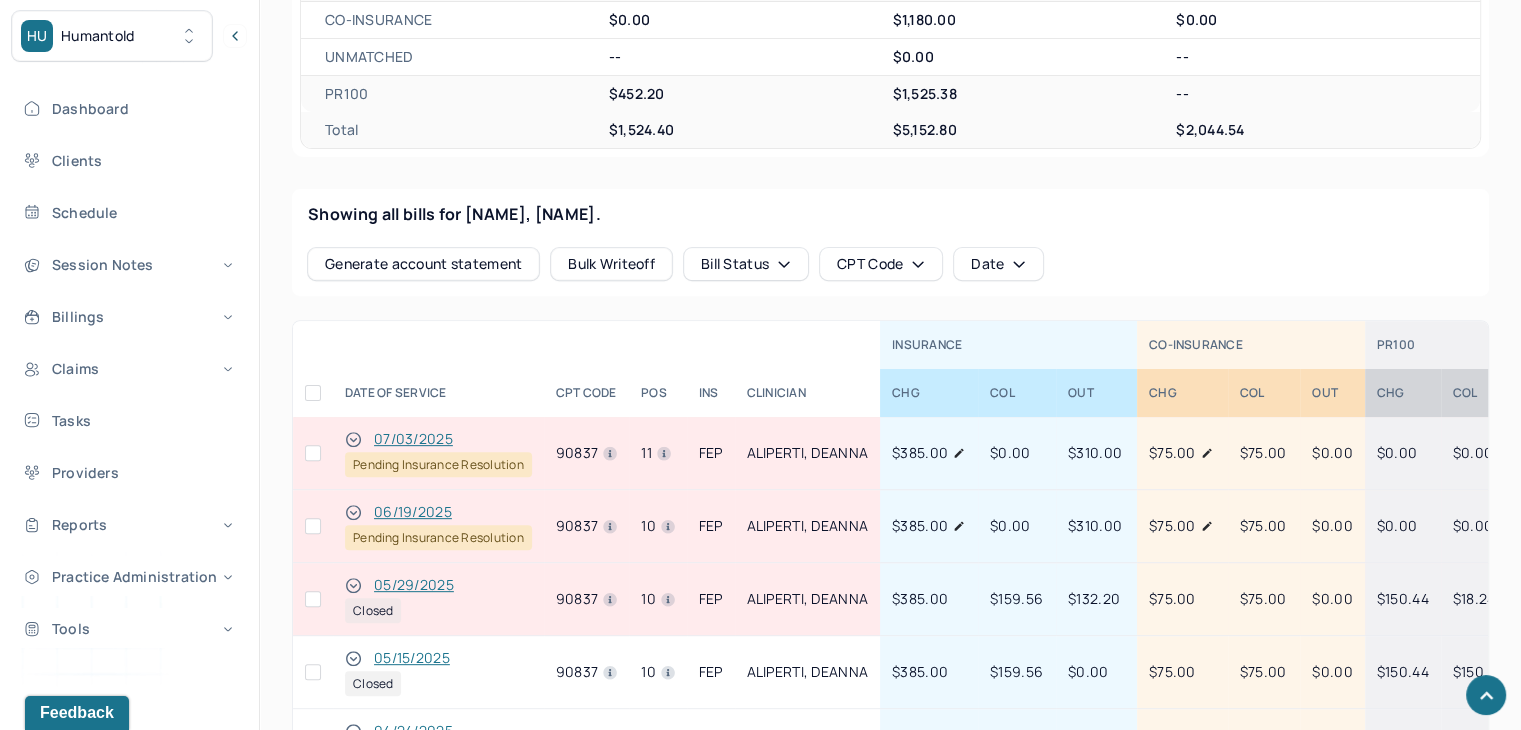 click 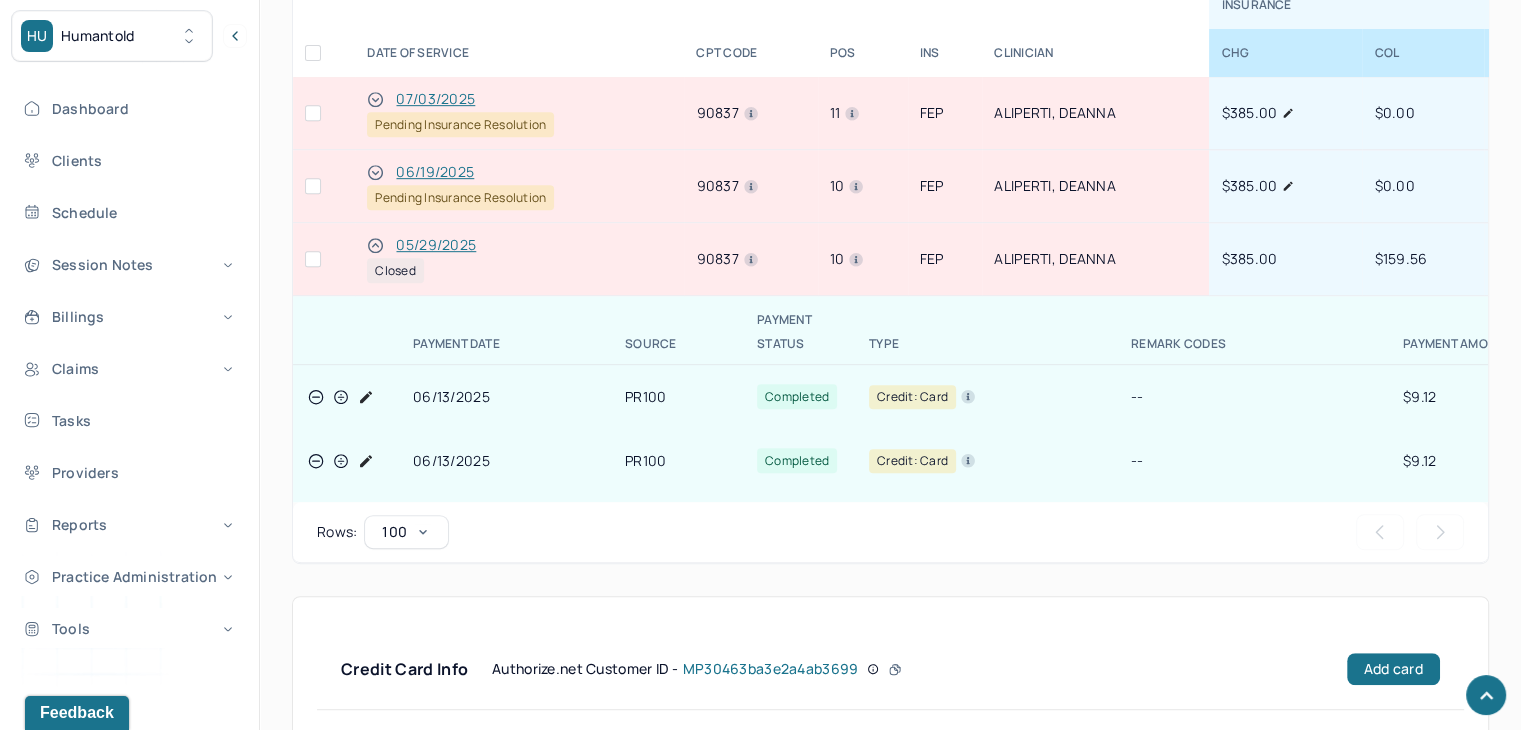 scroll, scrollTop: 1100, scrollLeft: 0, axis: vertical 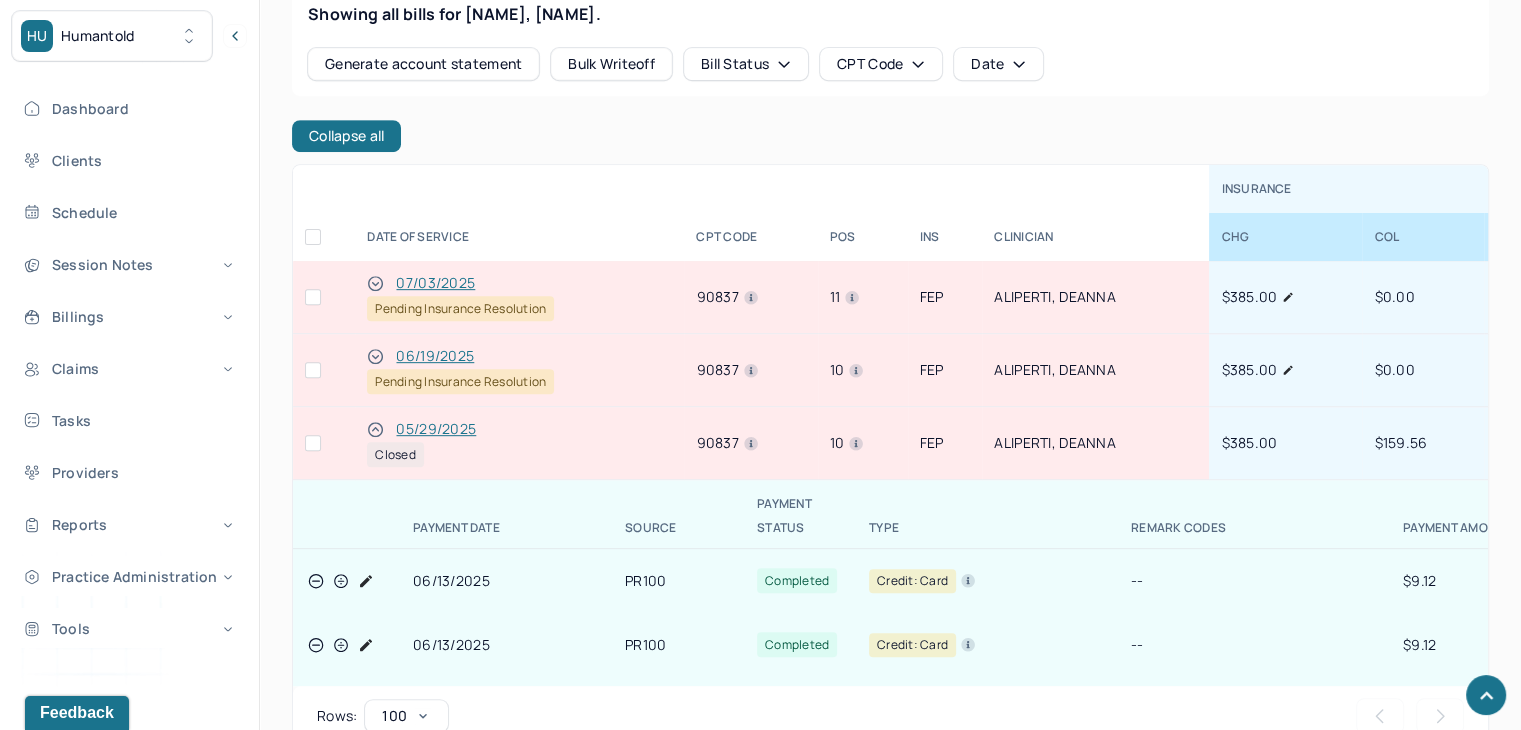 click at bounding box center (313, 443) 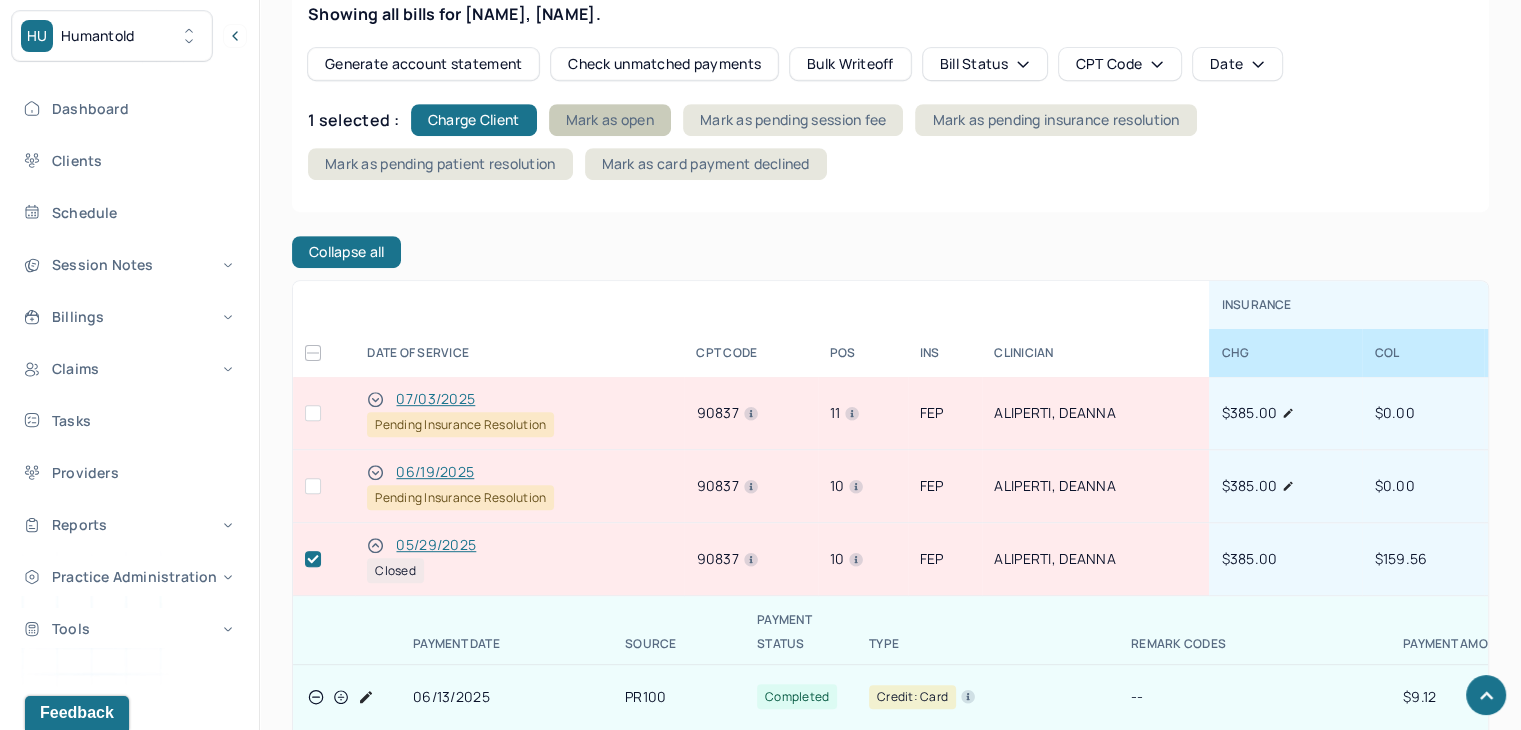 click on "Mark as open" at bounding box center (610, 120) 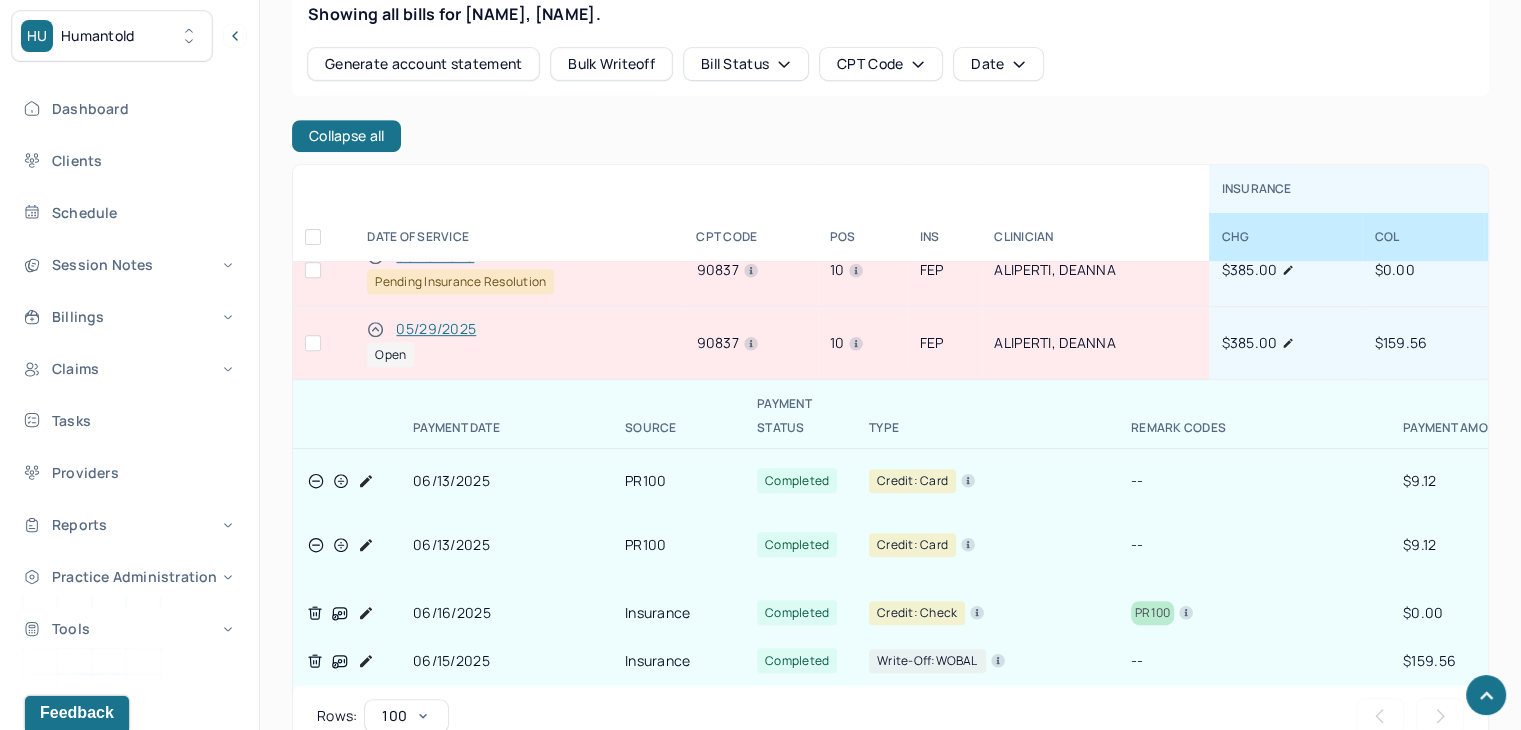 scroll, scrollTop: 0, scrollLeft: 0, axis: both 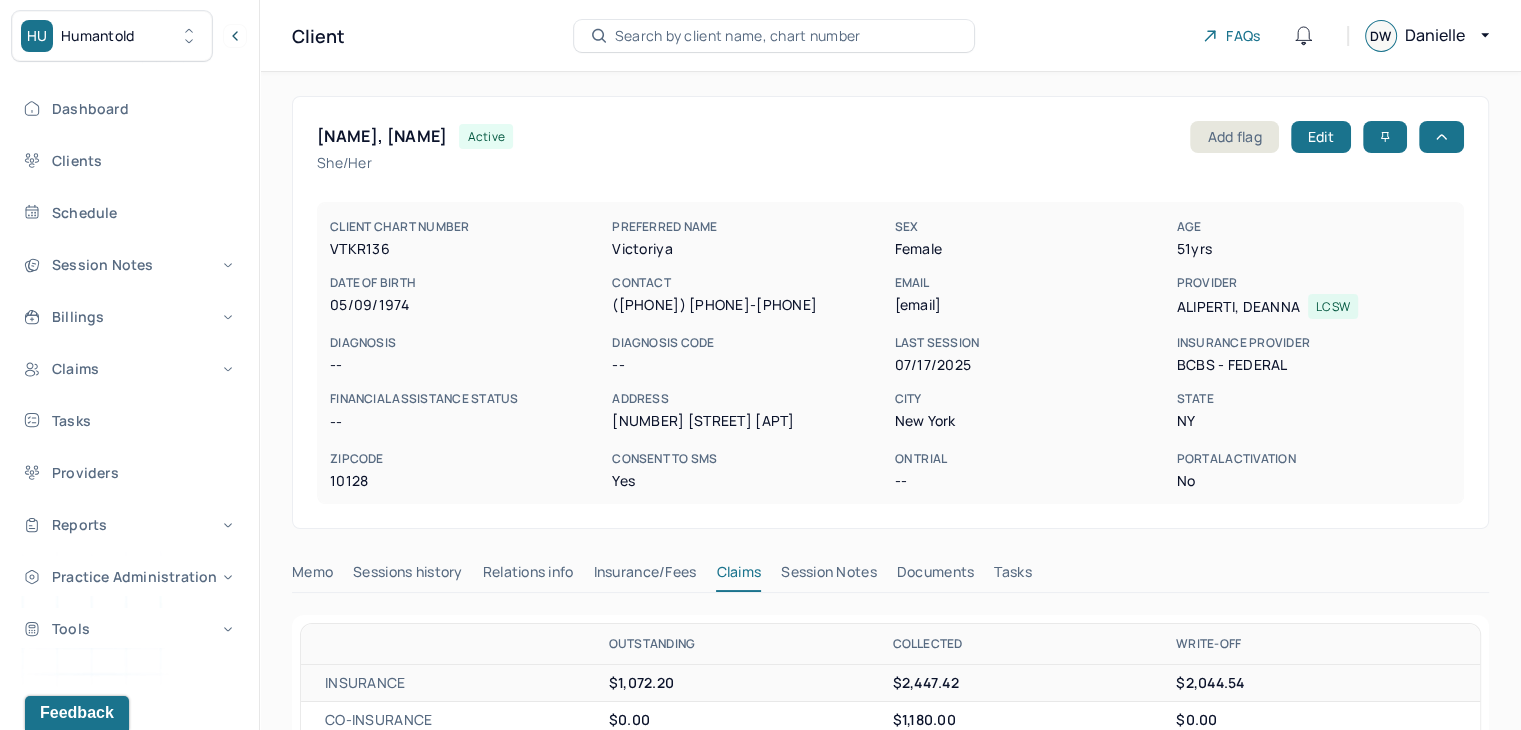 click on "Search by client name, chart number" at bounding box center [738, 36] 